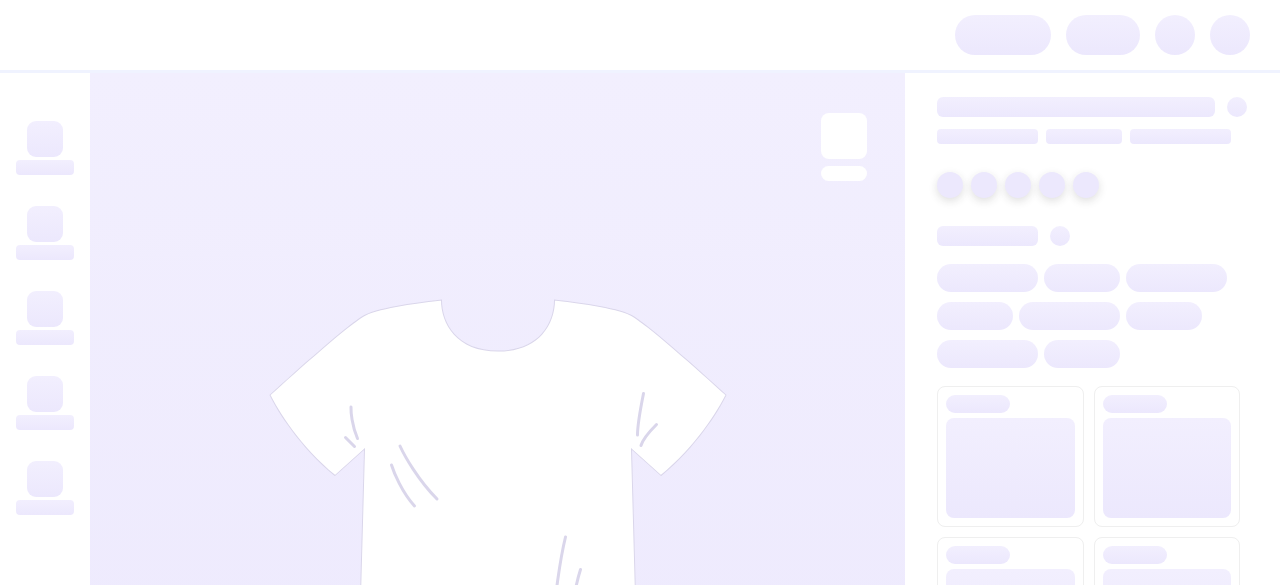 scroll, scrollTop: 0, scrollLeft: 0, axis: both 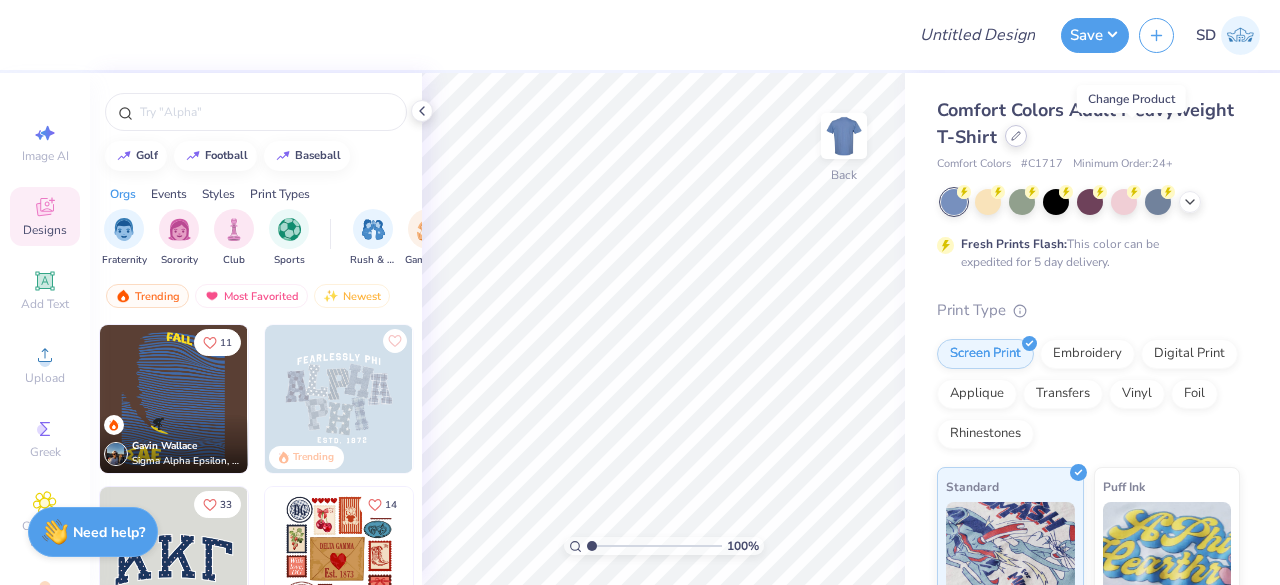 click at bounding box center [1016, 136] 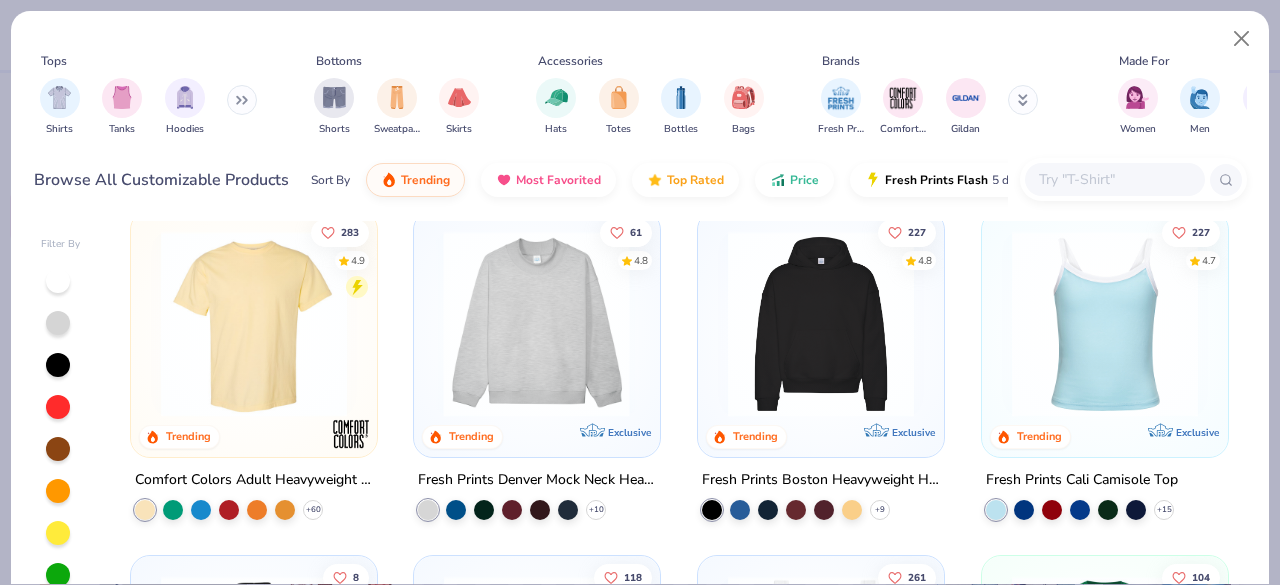 scroll, scrollTop: 23, scrollLeft: 0, axis: vertical 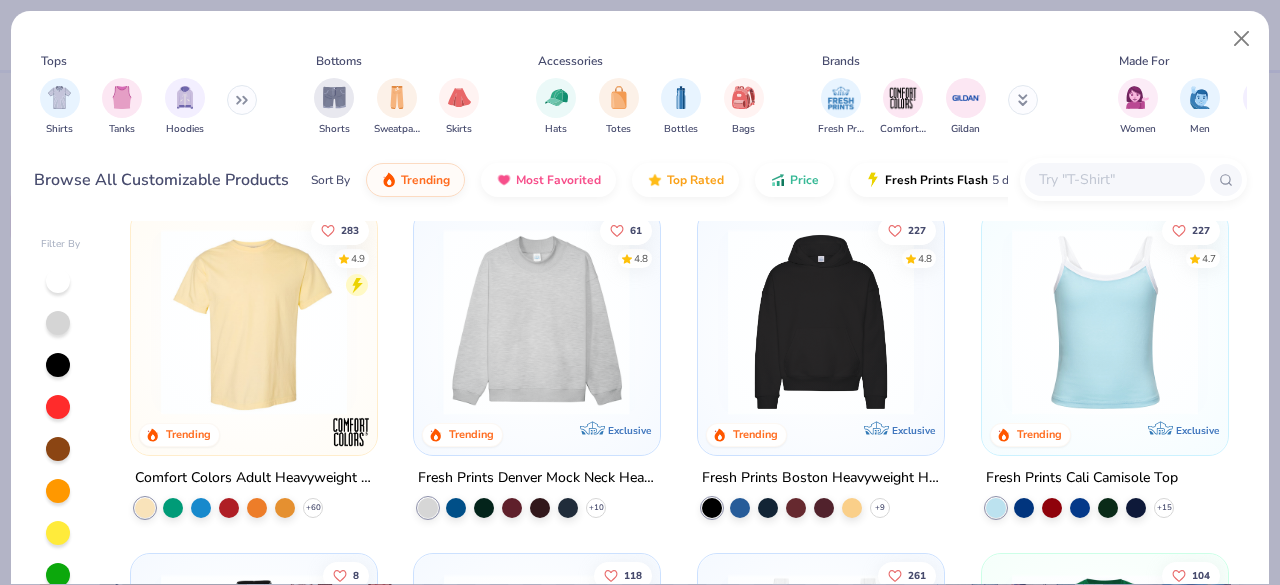 click at bounding box center (331, 322) 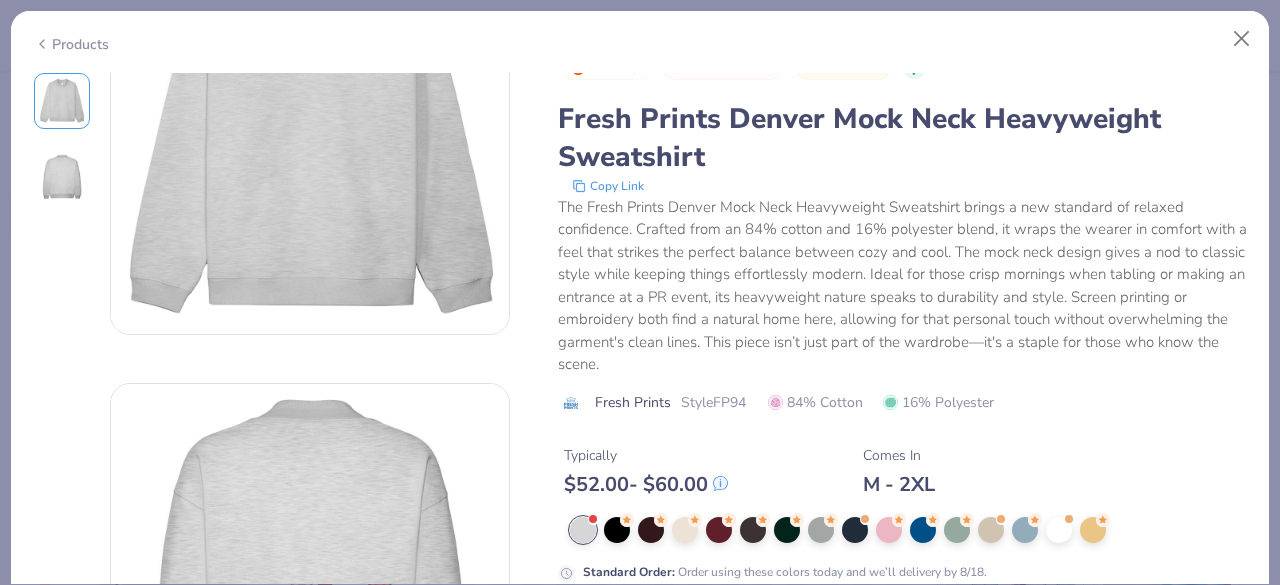 scroll, scrollTop: 148, scrollLeft: 0, axis: vertical 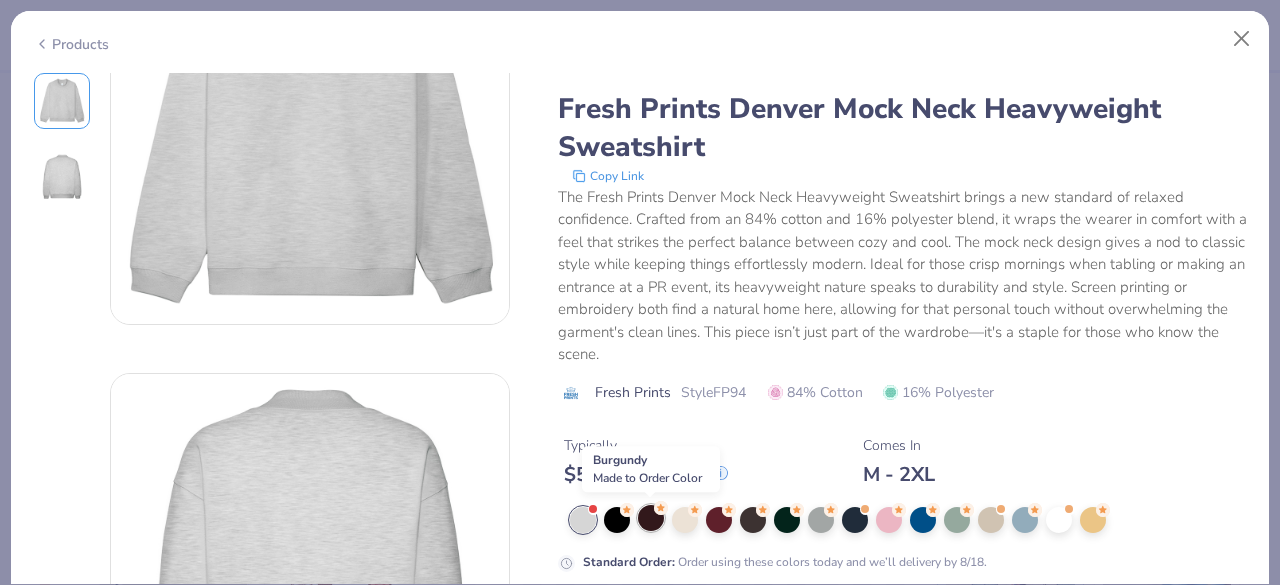 click at bounding box center [651, 517] 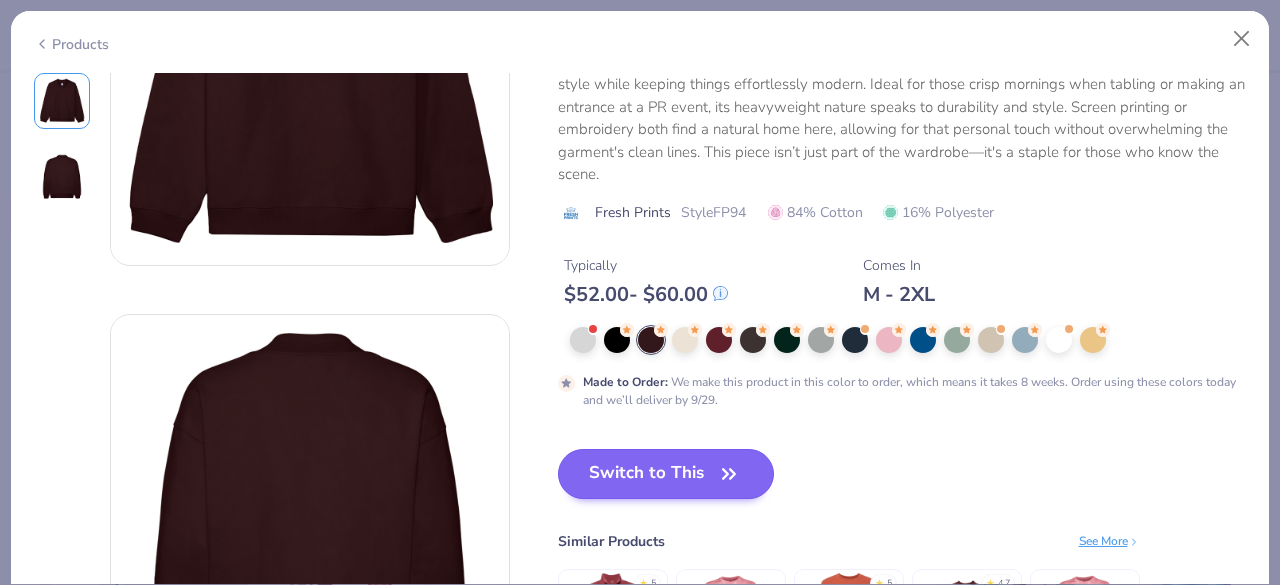 scroll, scrollTop: 0, scrollLeft: 0, axis: both 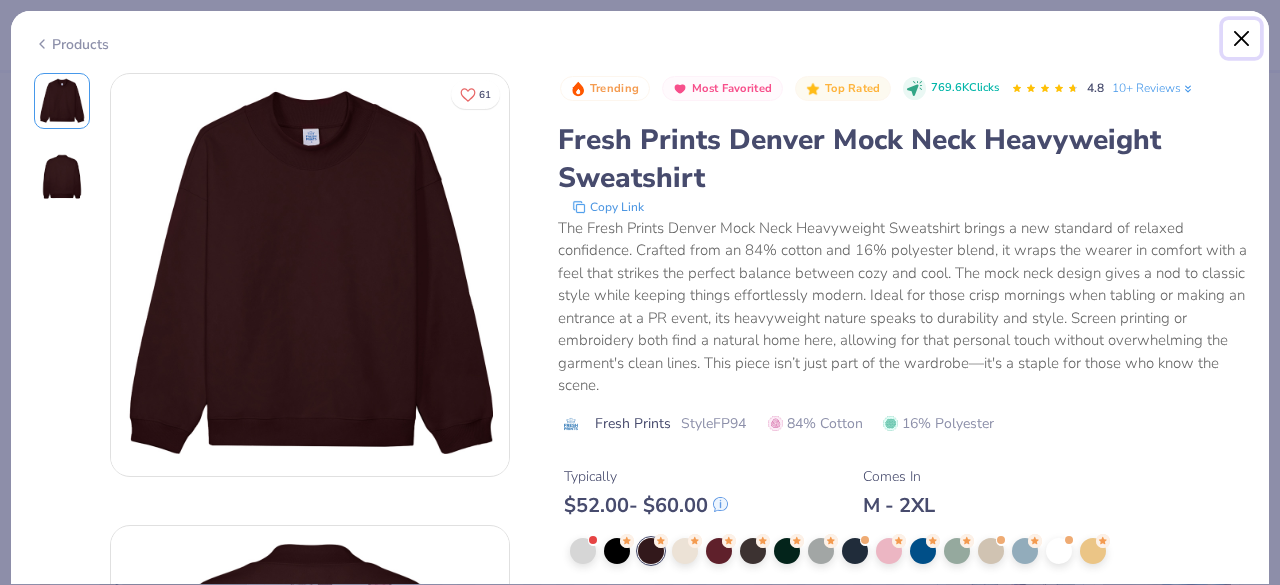 click at bounding box center (1242, 39) 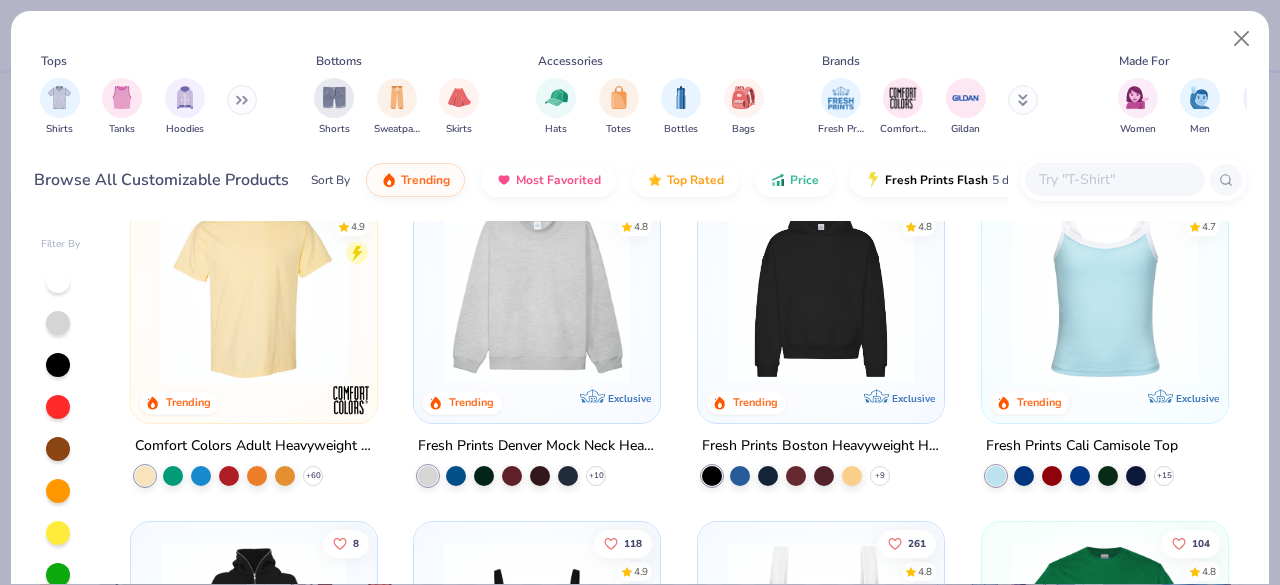 scroll, scrollTop: 52, scrollLeft: 0, axis: vertical 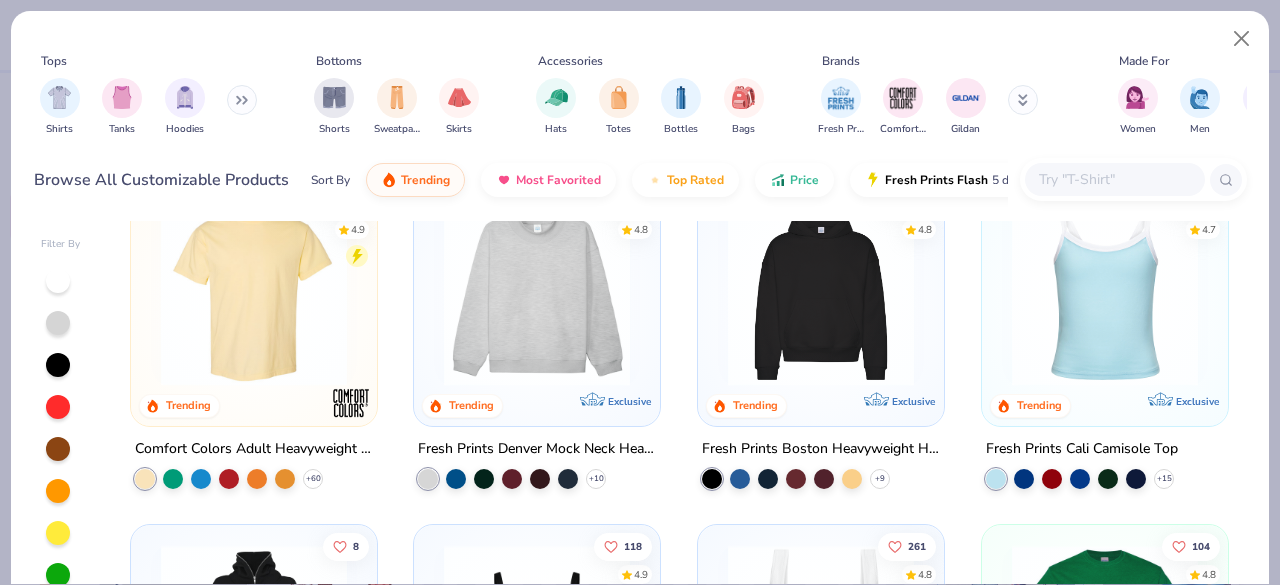click at bounding box center (821, 293) 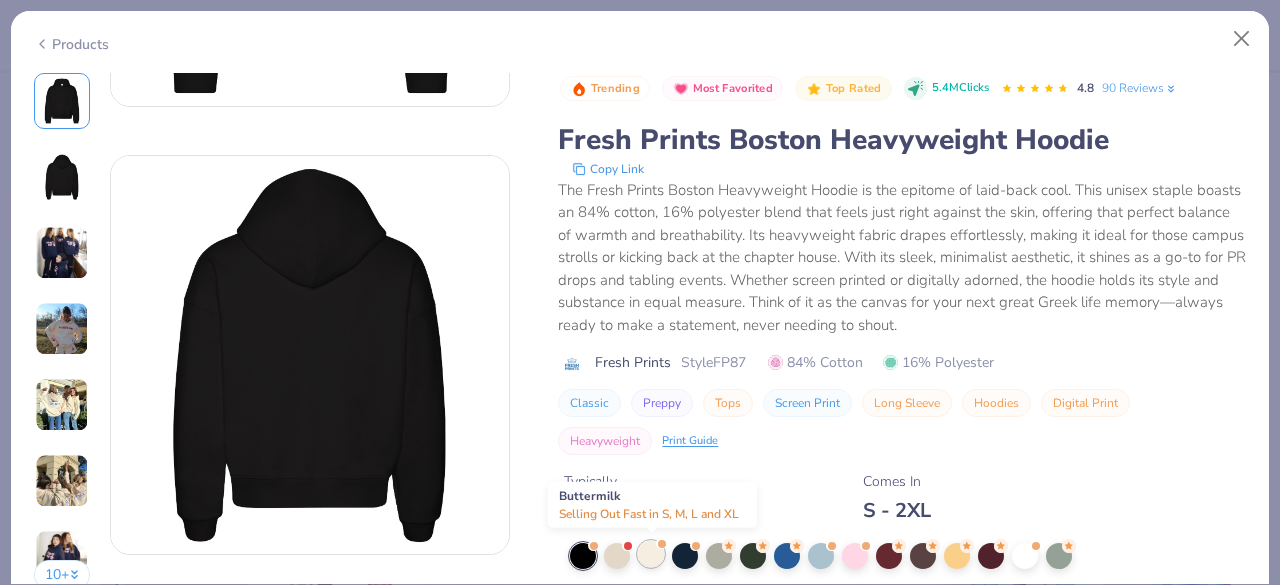 scroll, scrollTop: 367, scrollLeft: 0, axis: vertical 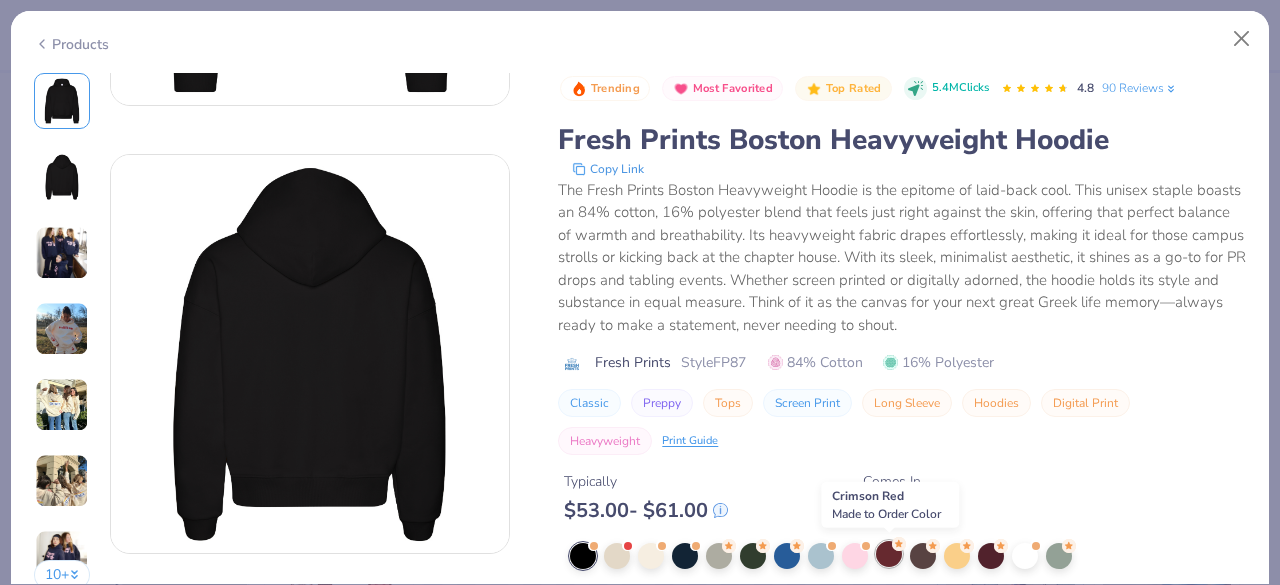 click at bounding box center (889, 554) 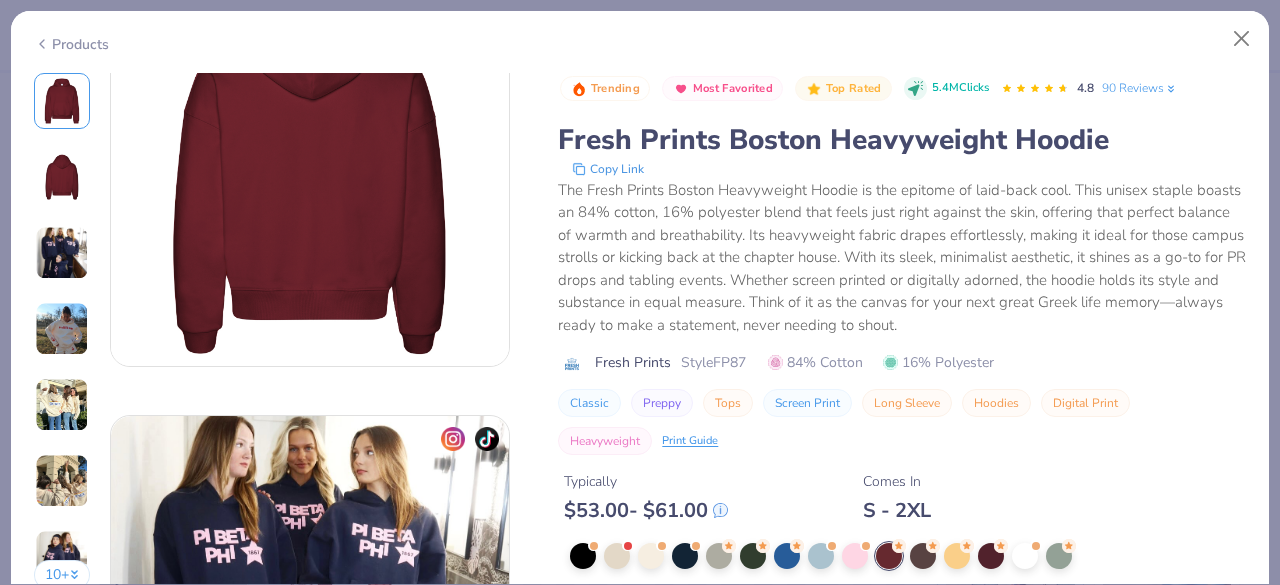 scroll, scrollTop: 598, scrollLeft: 0, axis: vertical 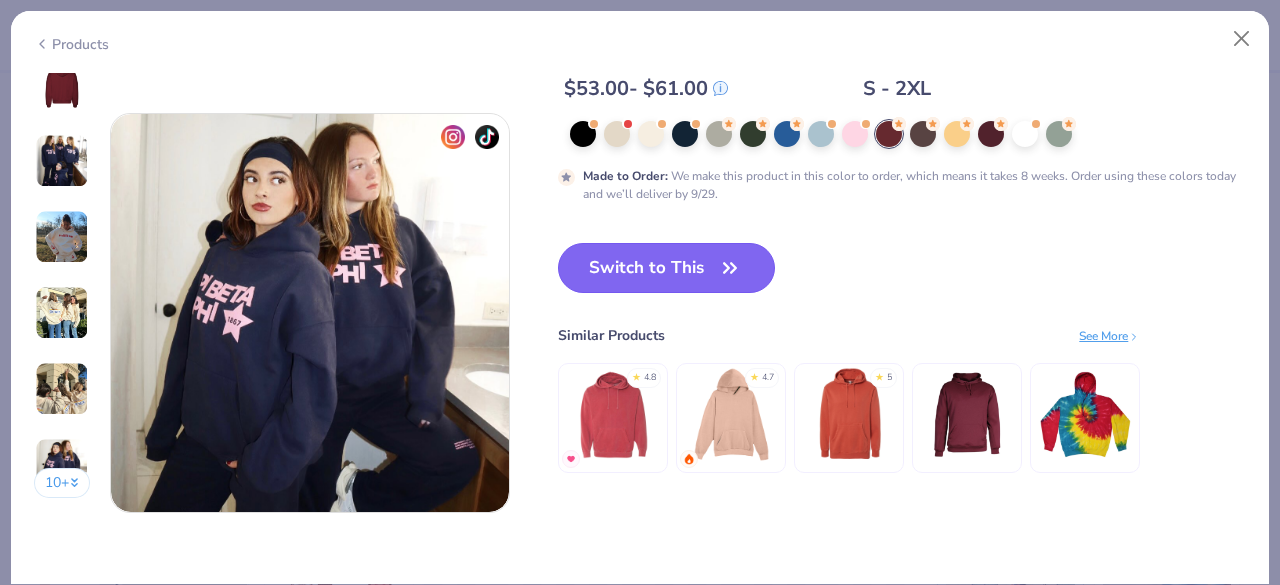 click on "Switch to This" at bounding box center [666, 268] 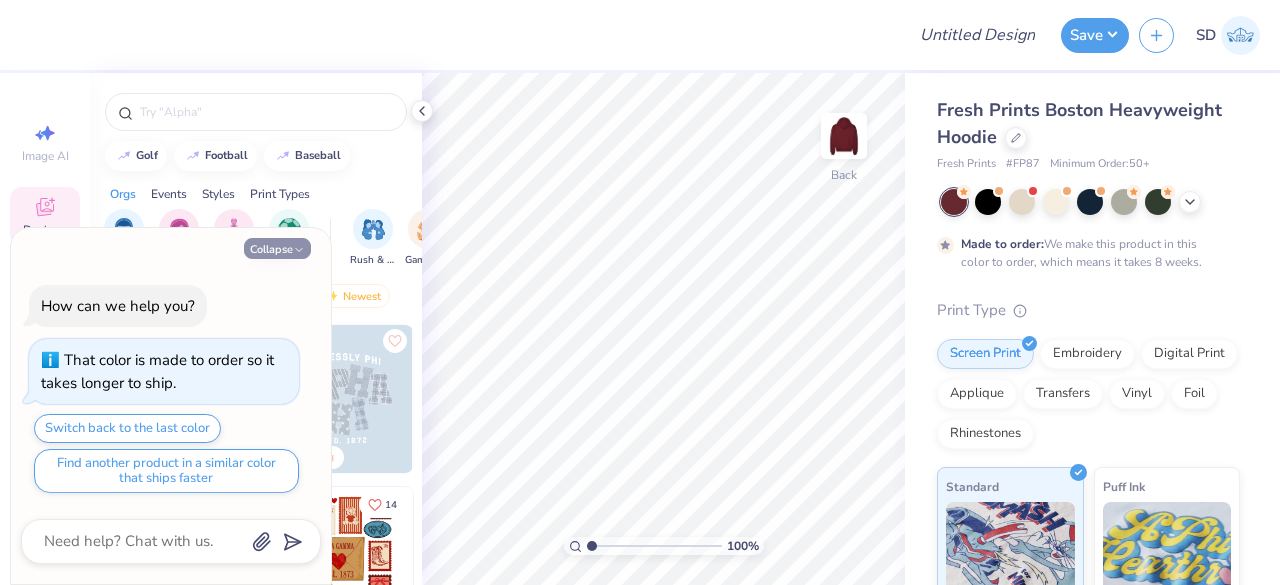 click on "Collapse" at bounding box center (277, 248) 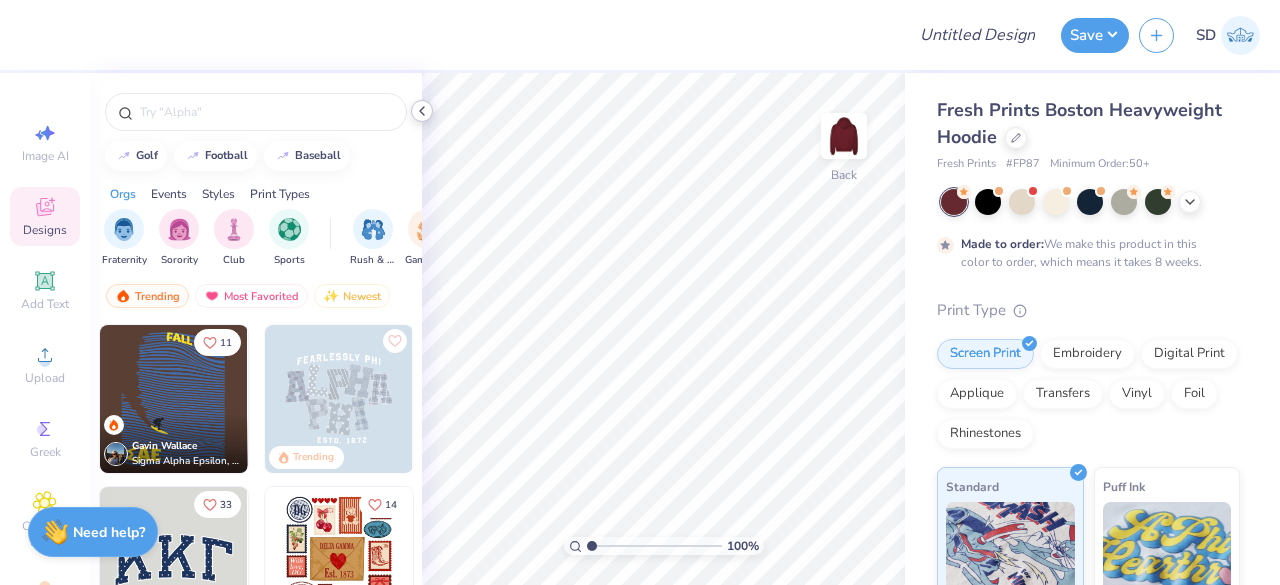 click 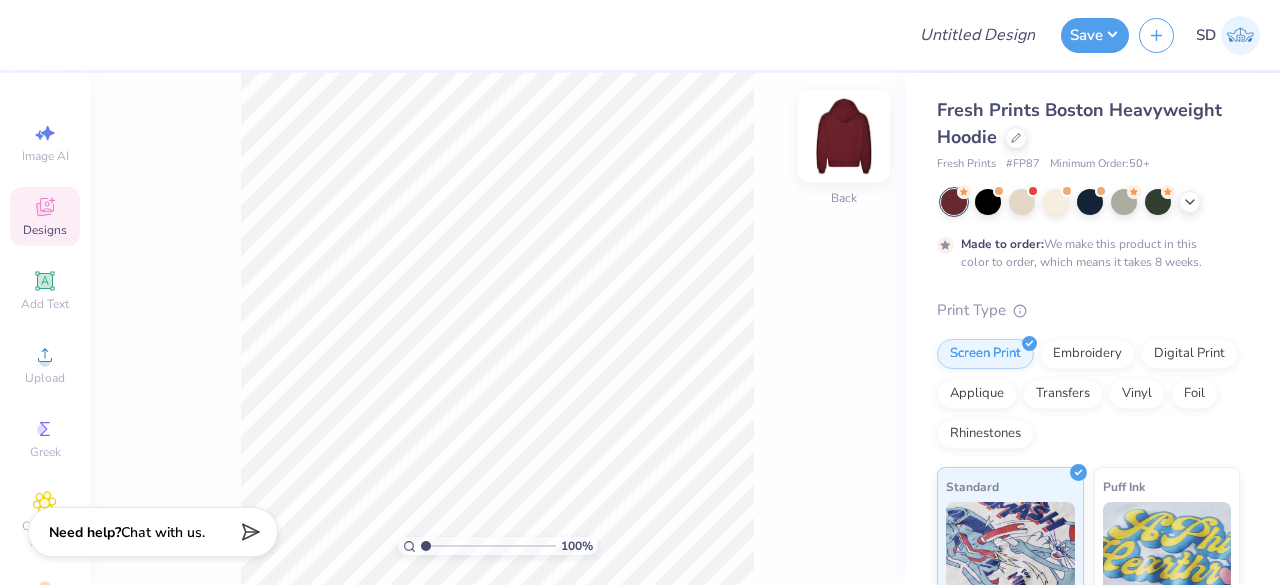 click at bounding box center [844, 136] 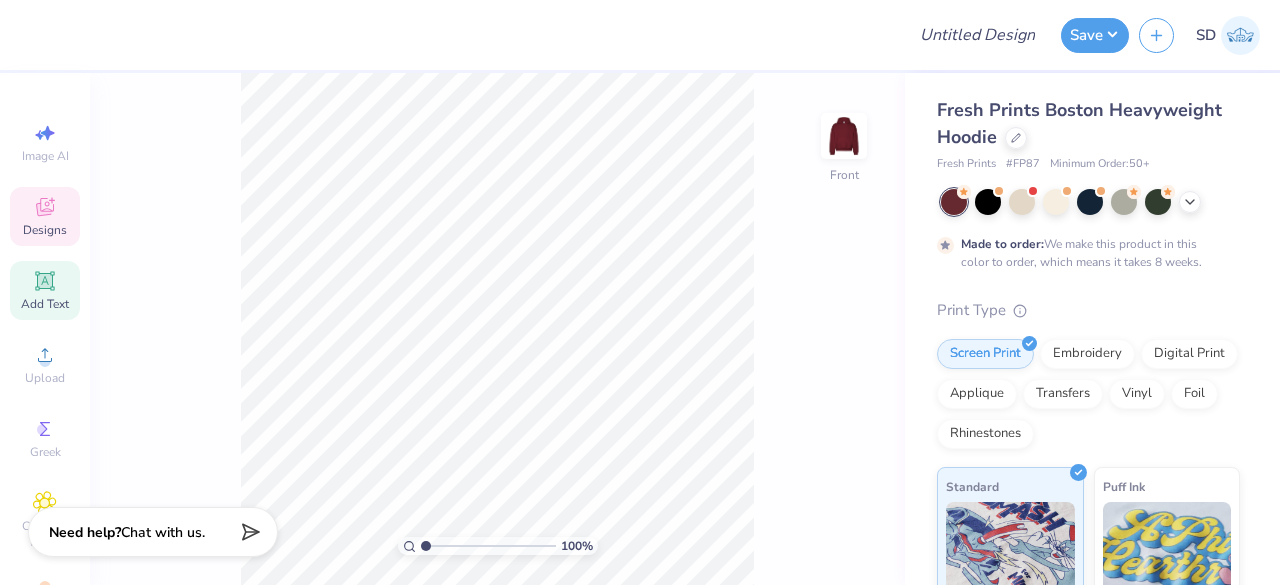 click 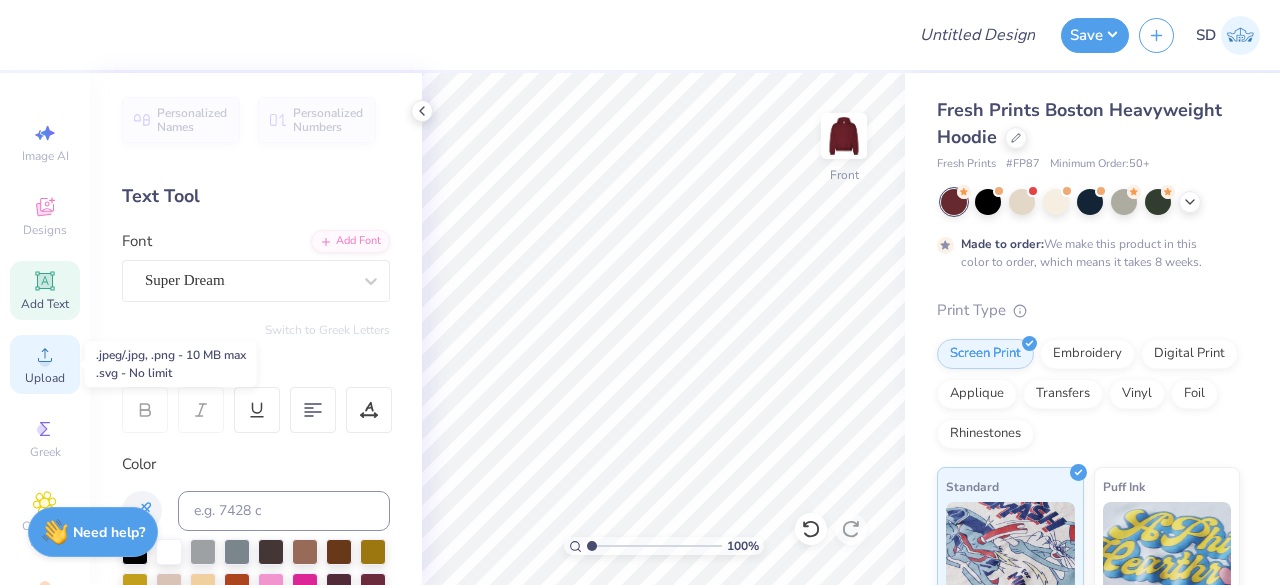 click 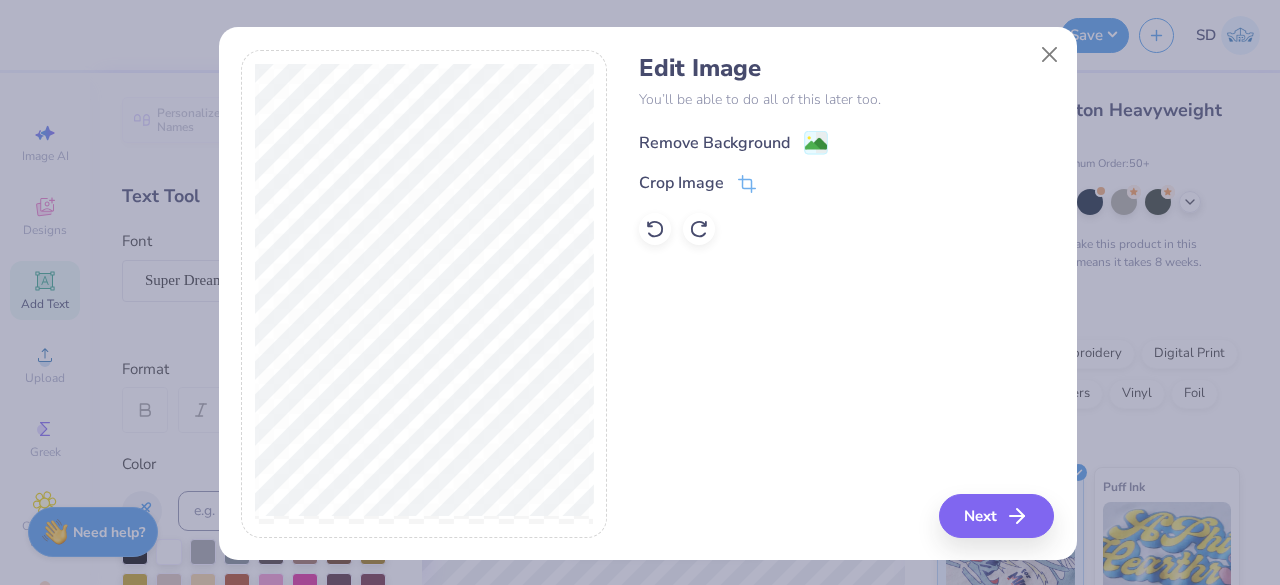 click on "Remove Background" at bounding box center (714, 143) 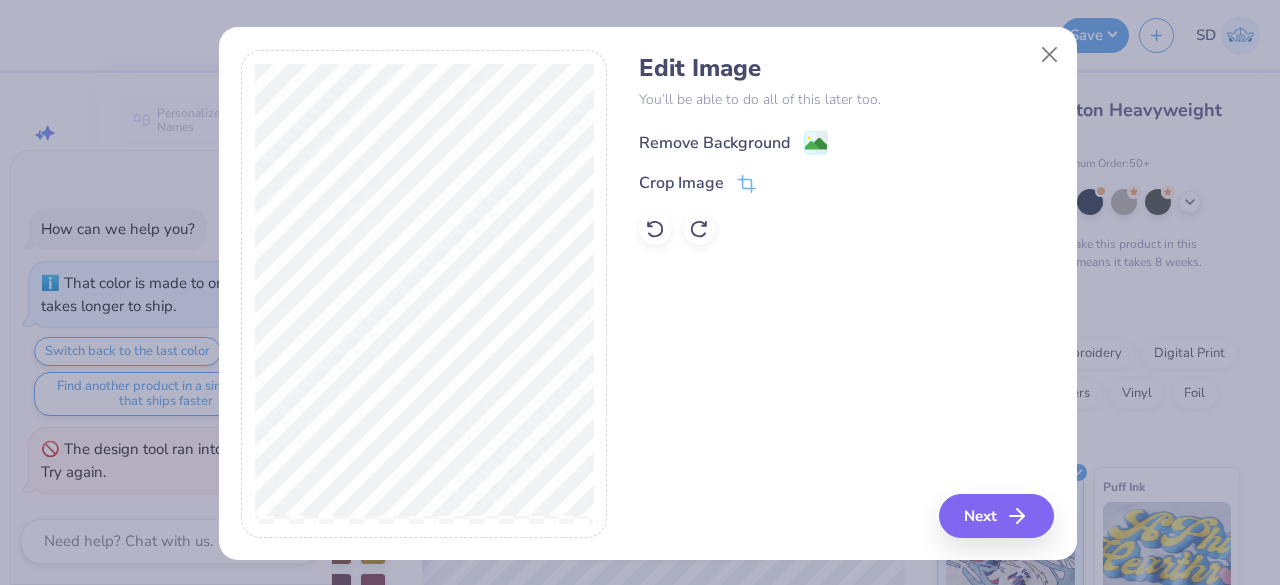 click on "Remove Background" at bounding box center (714, 143) 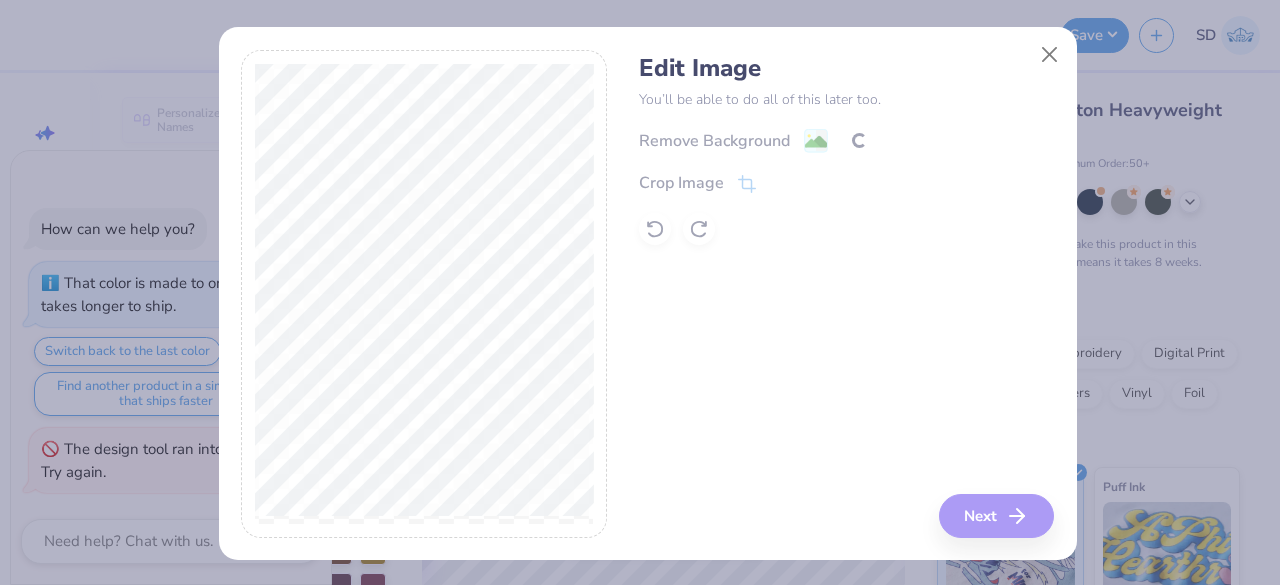 click on "Edit Image You’ll be able to do all of this later too. Remove Background Crop Image Next" at bounding box center [846, 294] 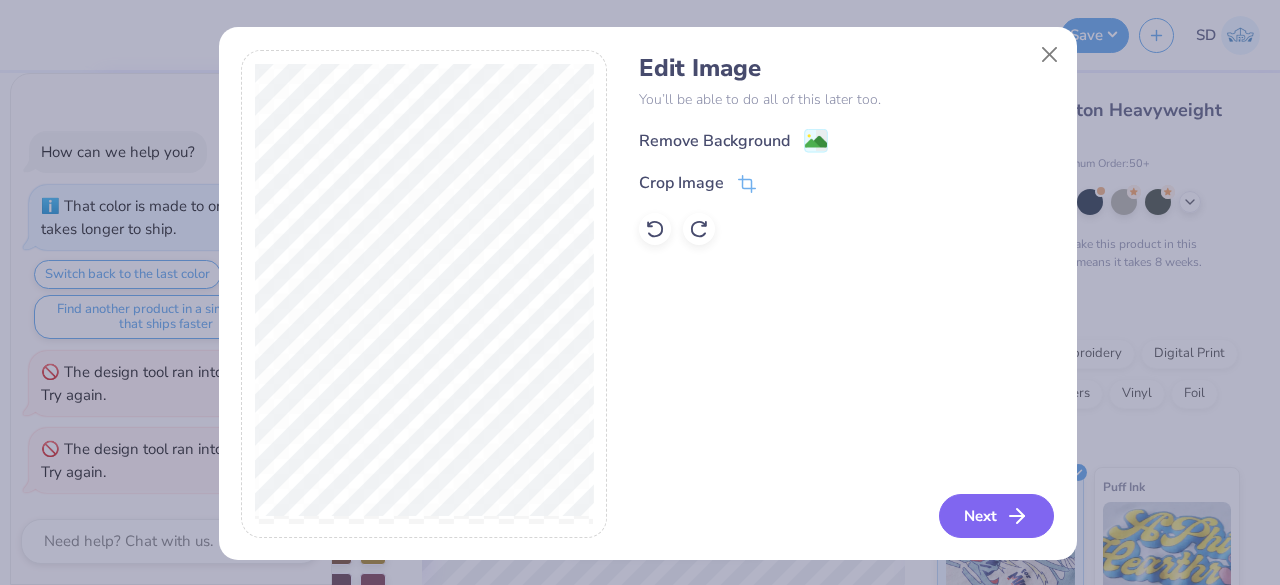click 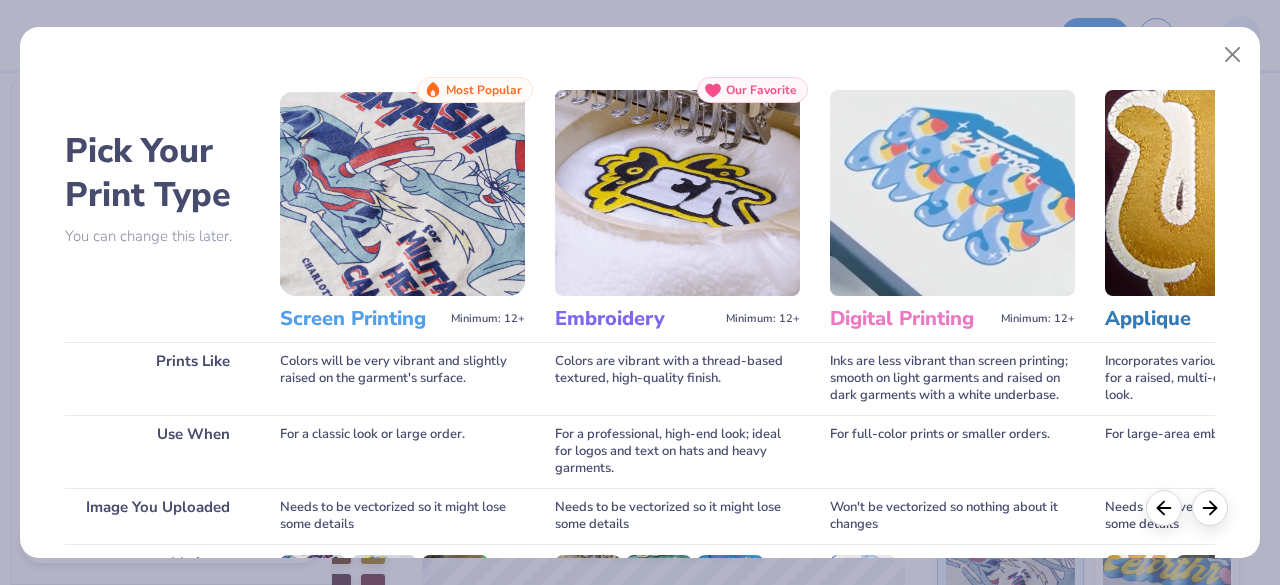 scroll, scrollTop: 311, scrollLeft: 0, axis: vertical 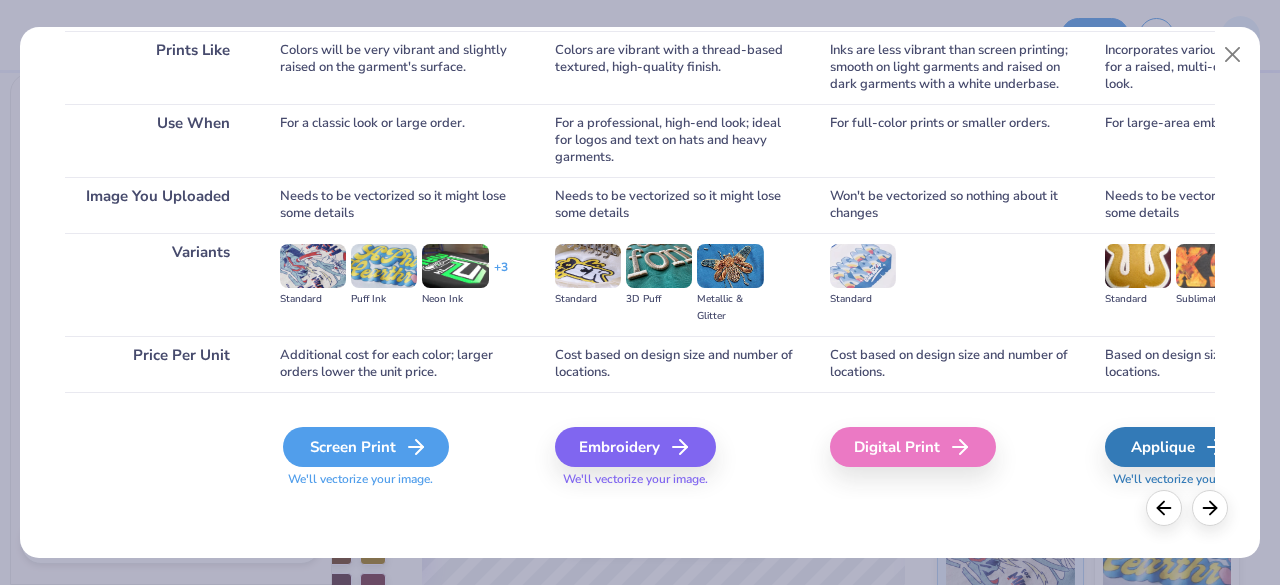 click on "Screen Print" at bounding box center [366, 447] 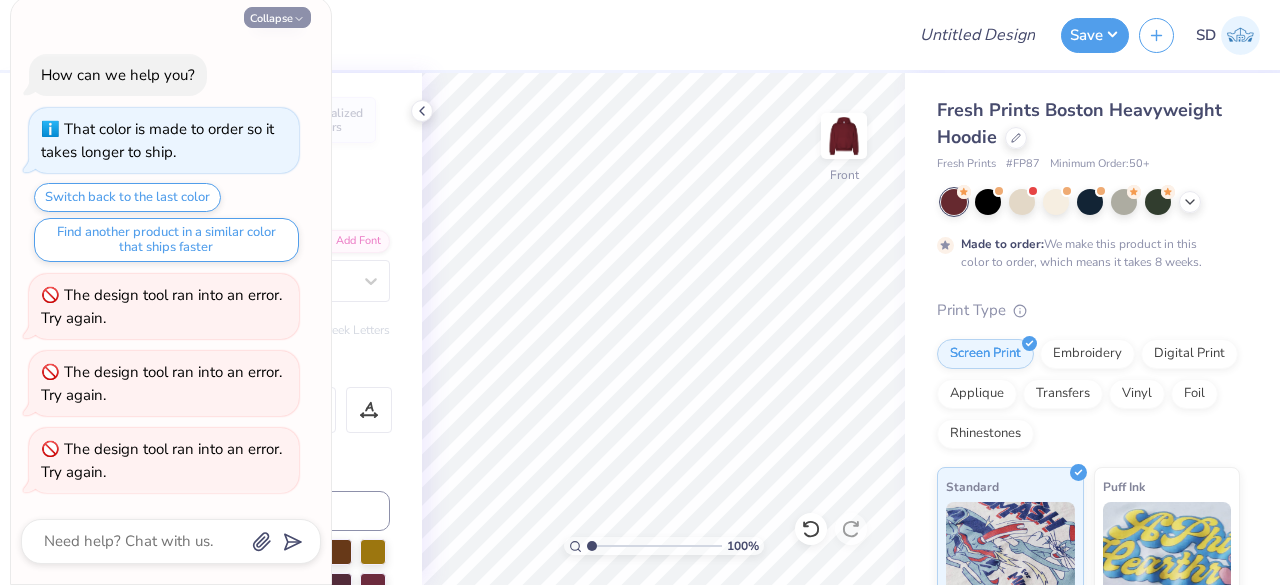 click on "Collapse" at bounding box center [277, 17] 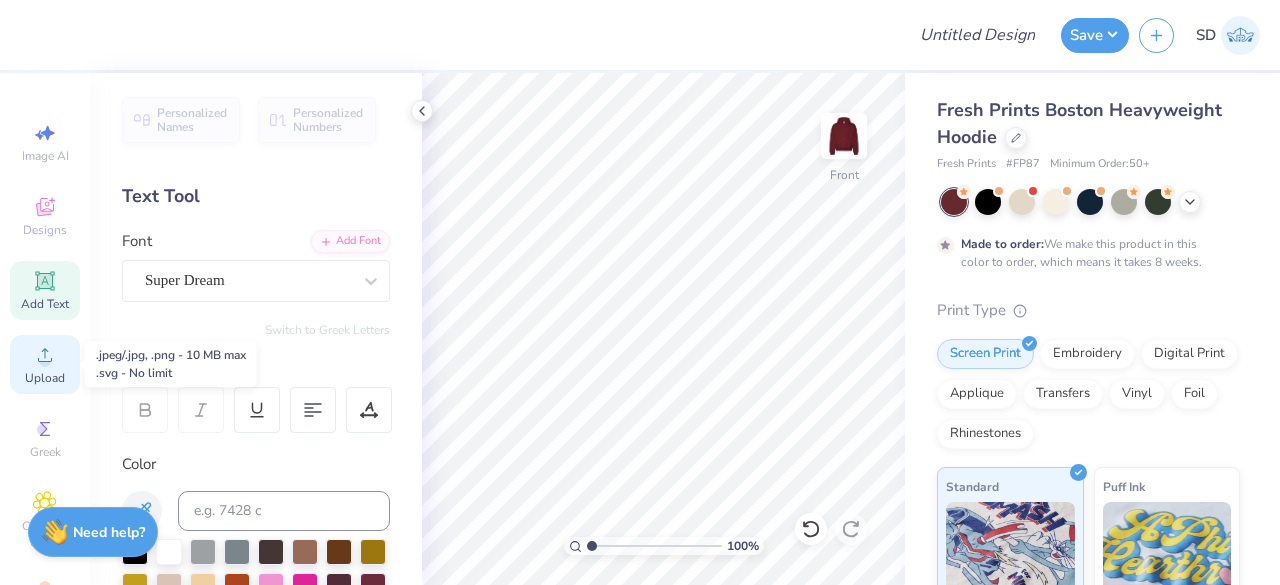 click on "Upload" at bounding box center [45, 364] 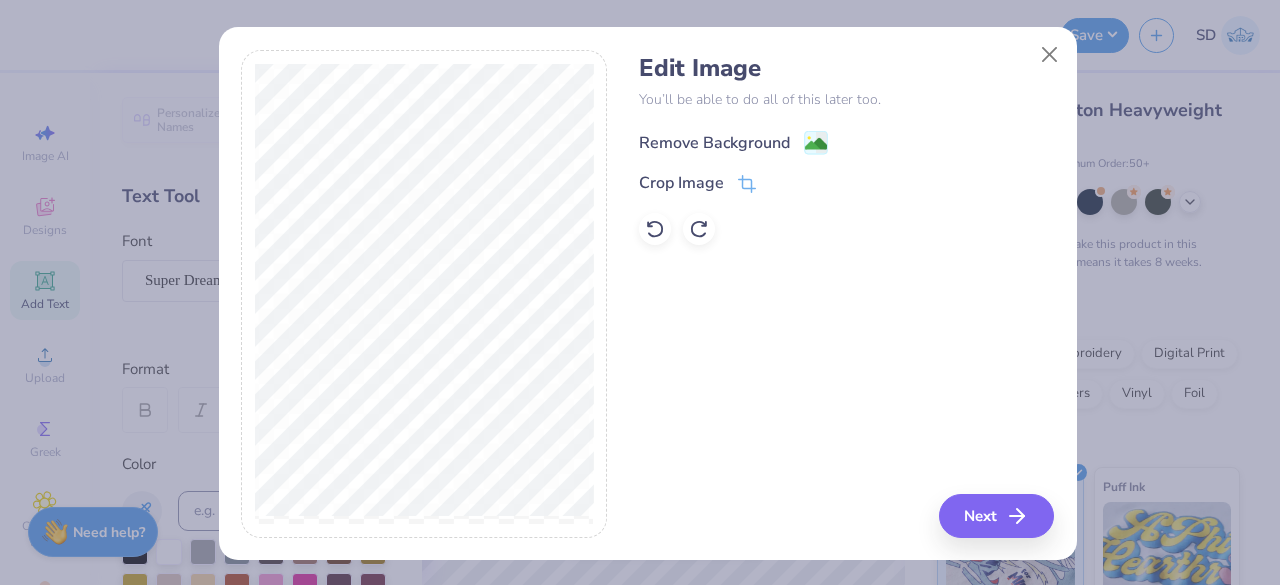 click on "Remove Background" at bounding box center (714, 143) 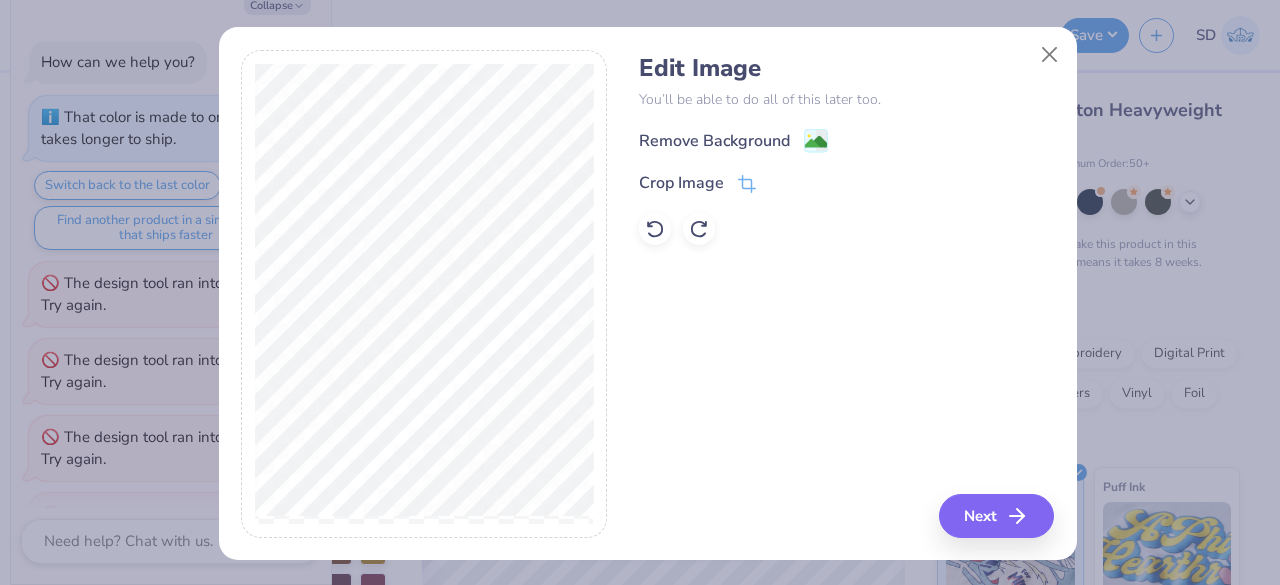 scroll, scrollTop: 62, scrollLeft: 0, axis: vertical 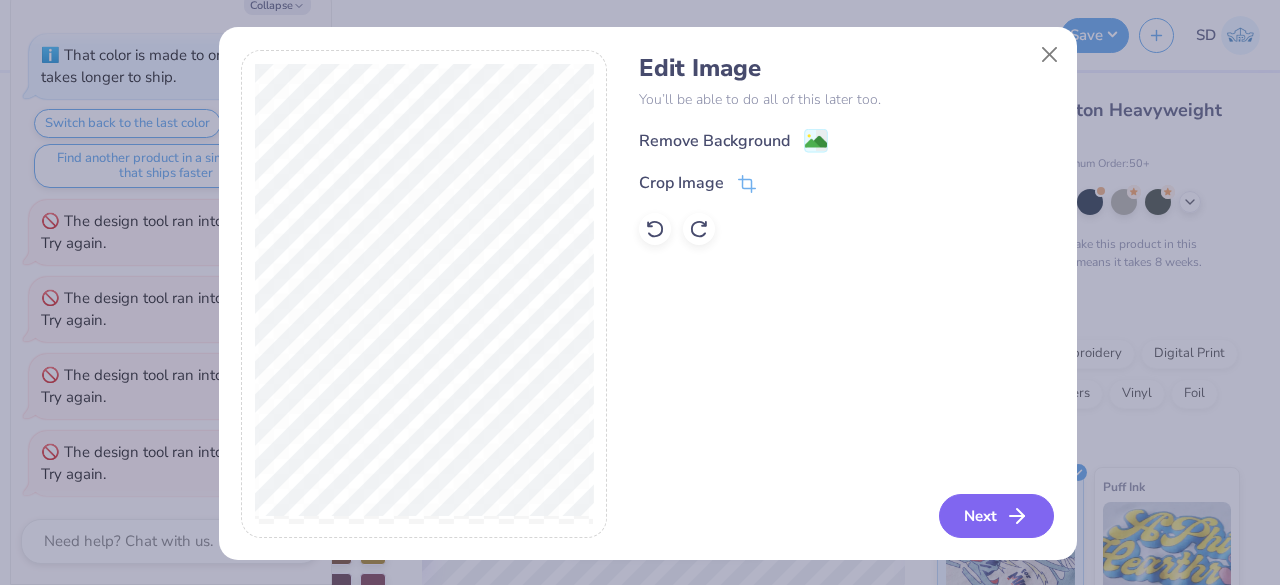 click on "Next" at bounding box center [996, 516] 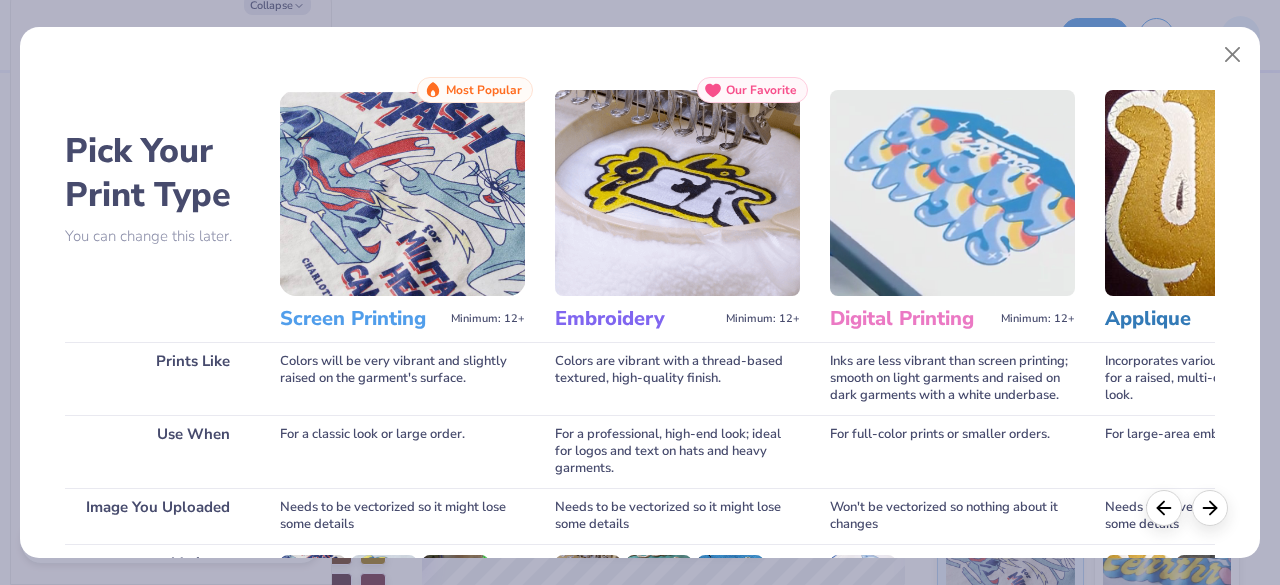 scroll, scrollTop: 311, scrollLeft: 0, axis: vertical 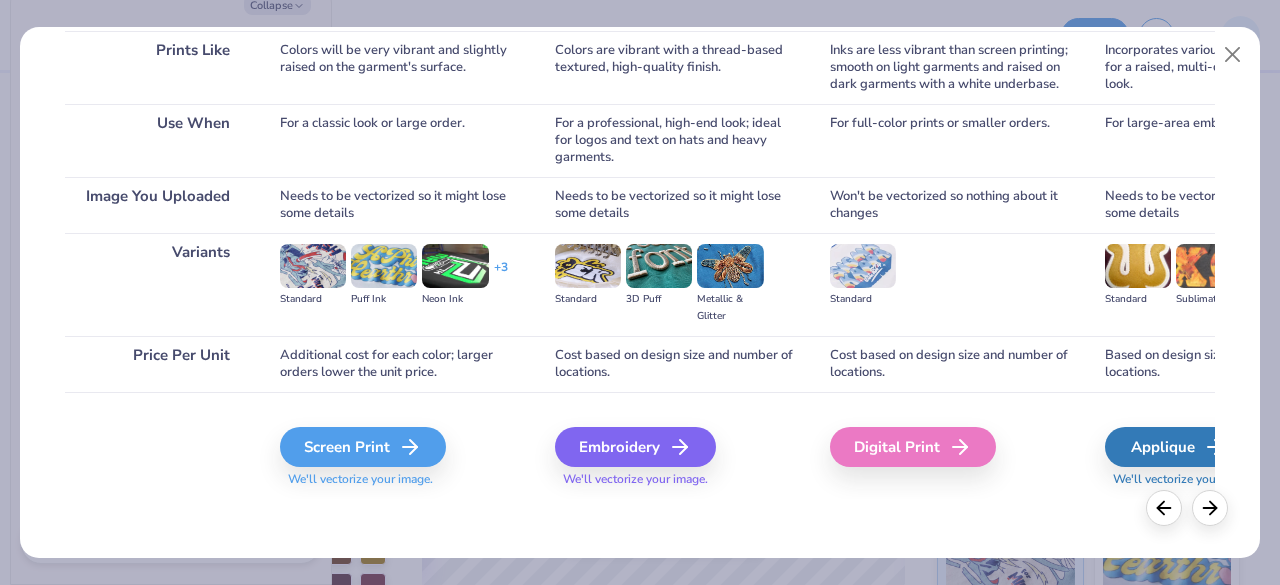 click on "Screen Print We'll vectorize your image." at bounding box center [402, 457] 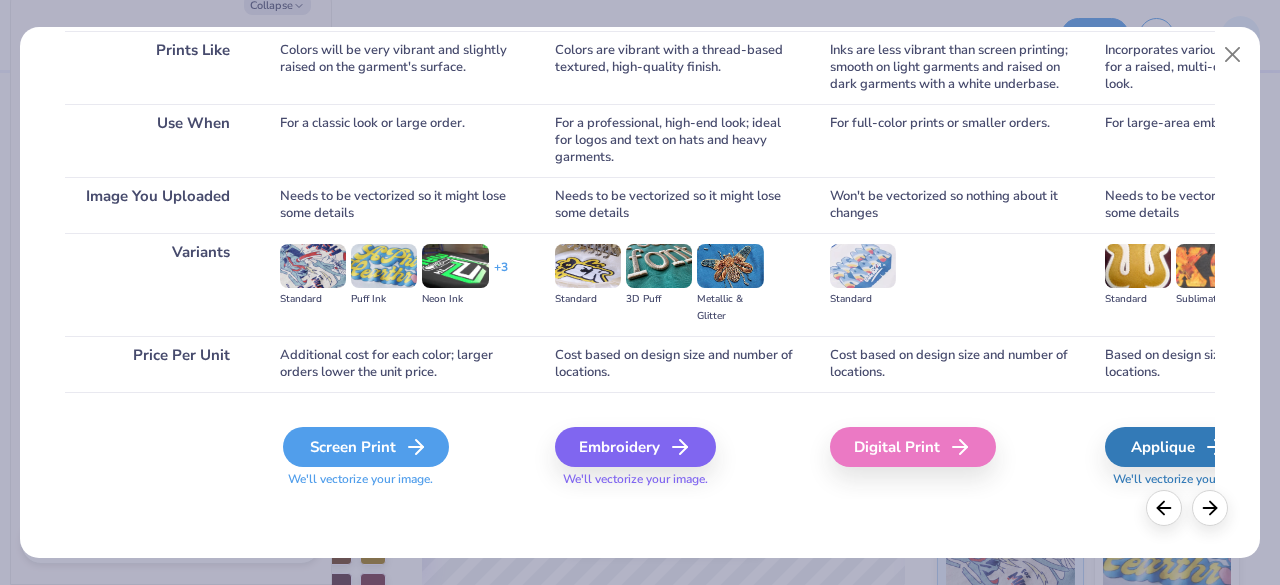 click on "Screen Print" at bounding box center [366, 447] 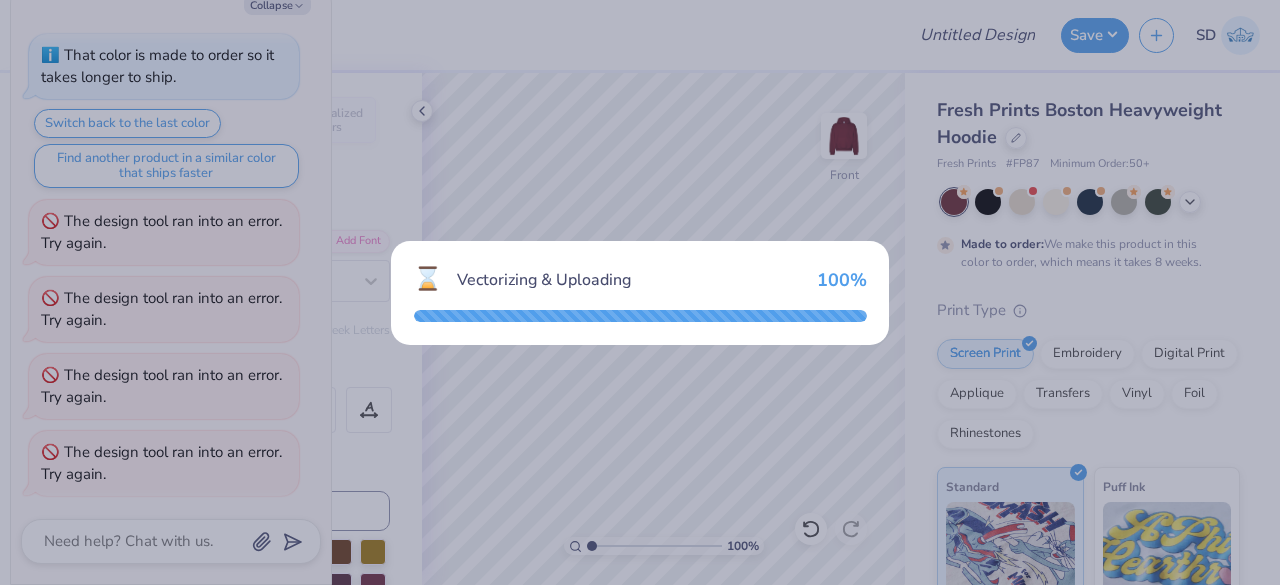 scroll, scrollTop: 139, scrollLeft: 0, axis: vertical 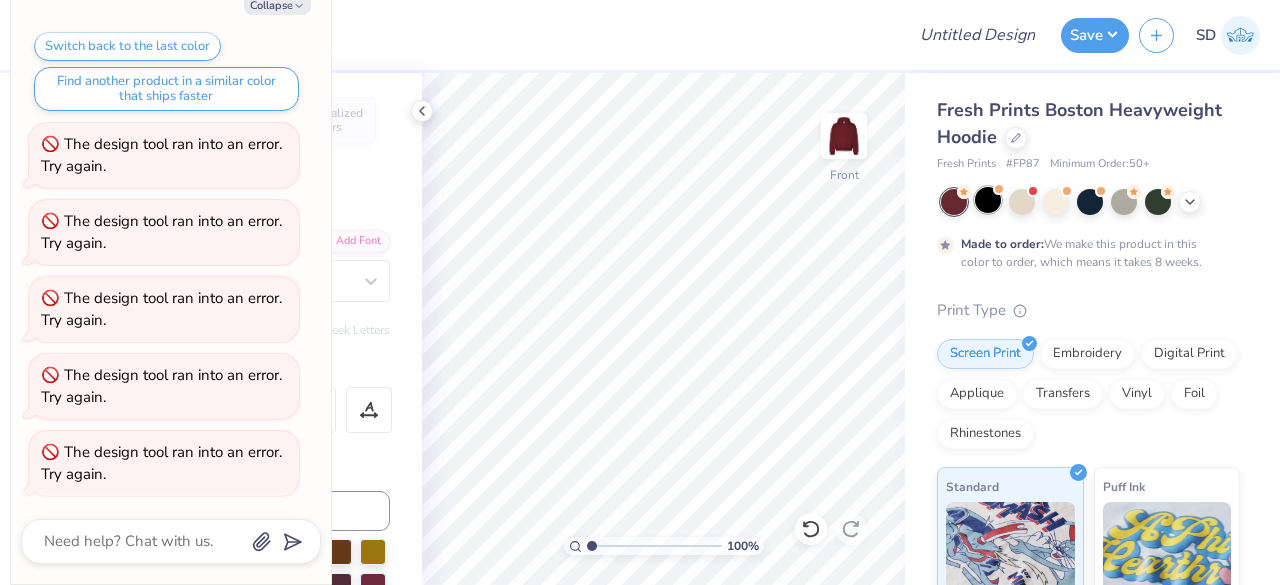 click at bounding box center [988, 200] 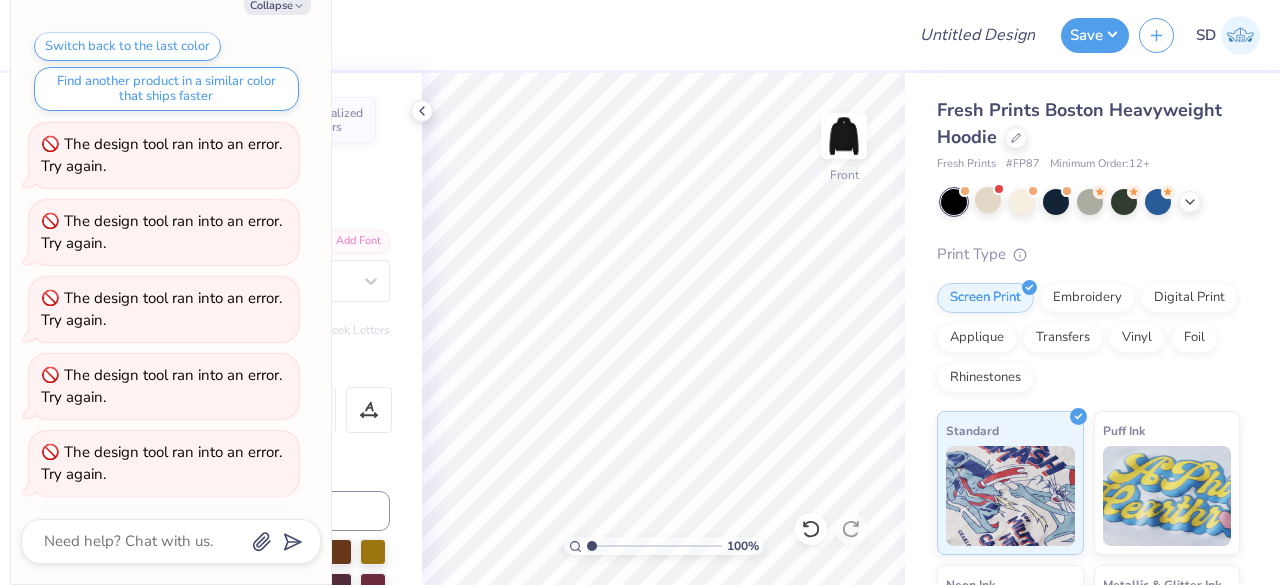 scroll, scrollTop: 849, scrollLeft: 0, axis: vertical 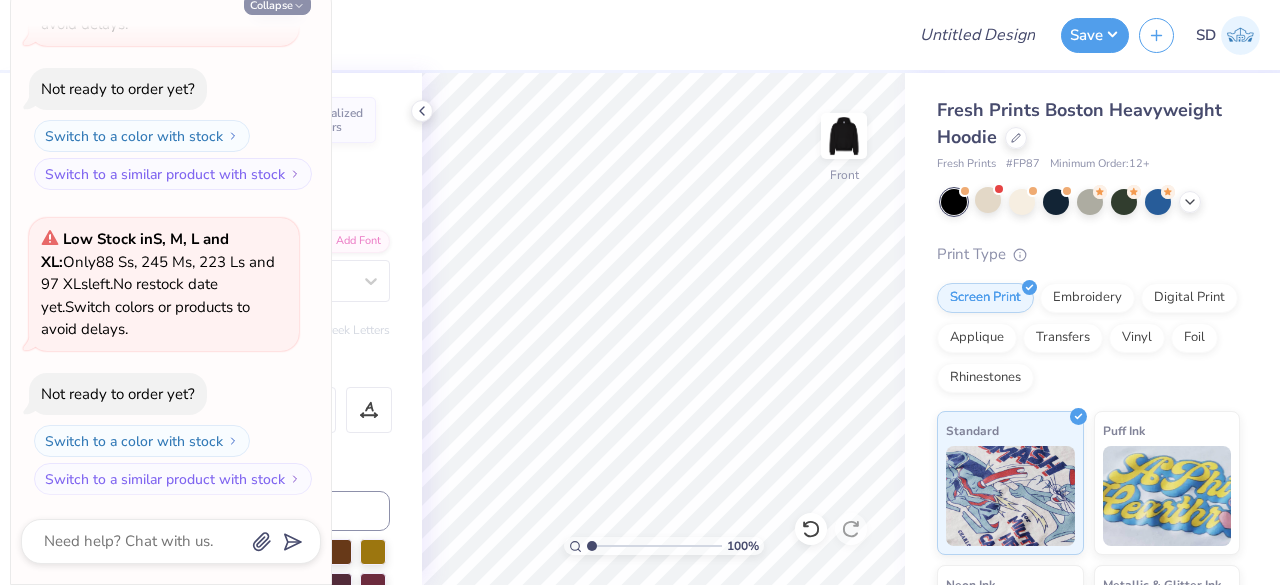 click on "Collapse" at bounding box center [277, 4] 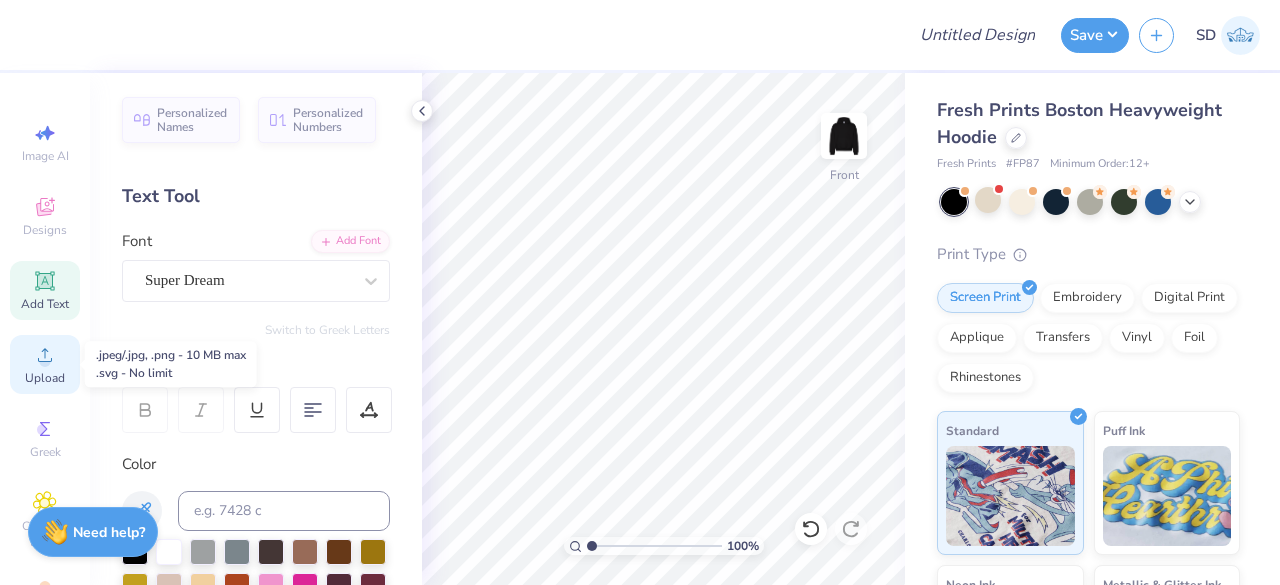 click on "Upload" at bounding box center (45, 364) 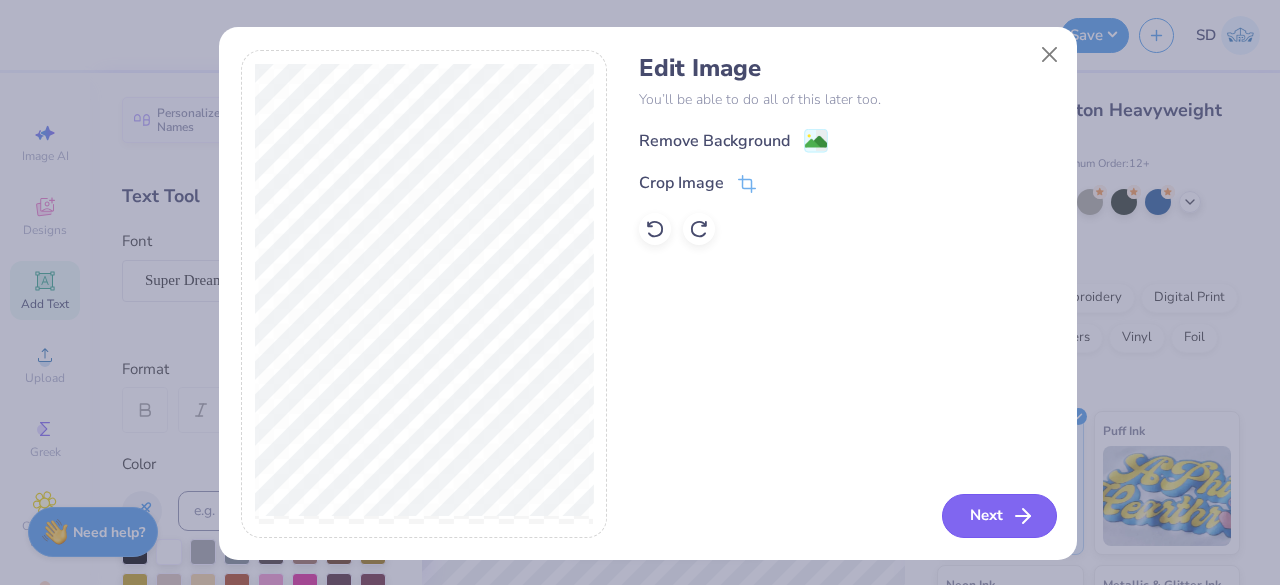 click on "Next" at bounding box center (999, 516) 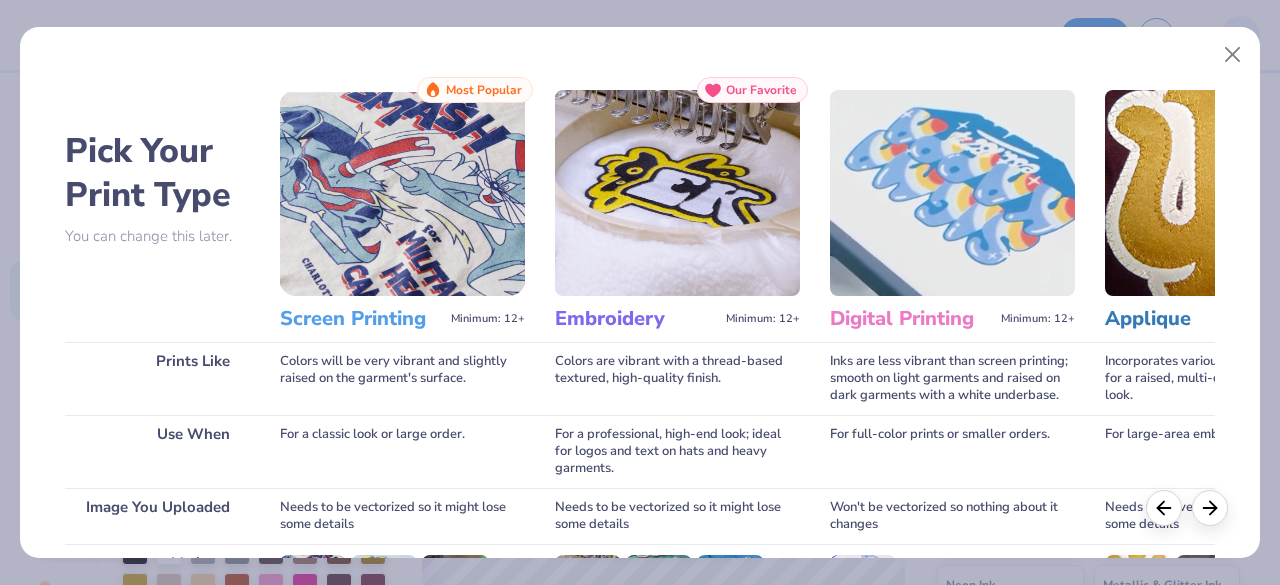 scroll, scrollTop: 311, scrollLeft: 0, axis: vertical 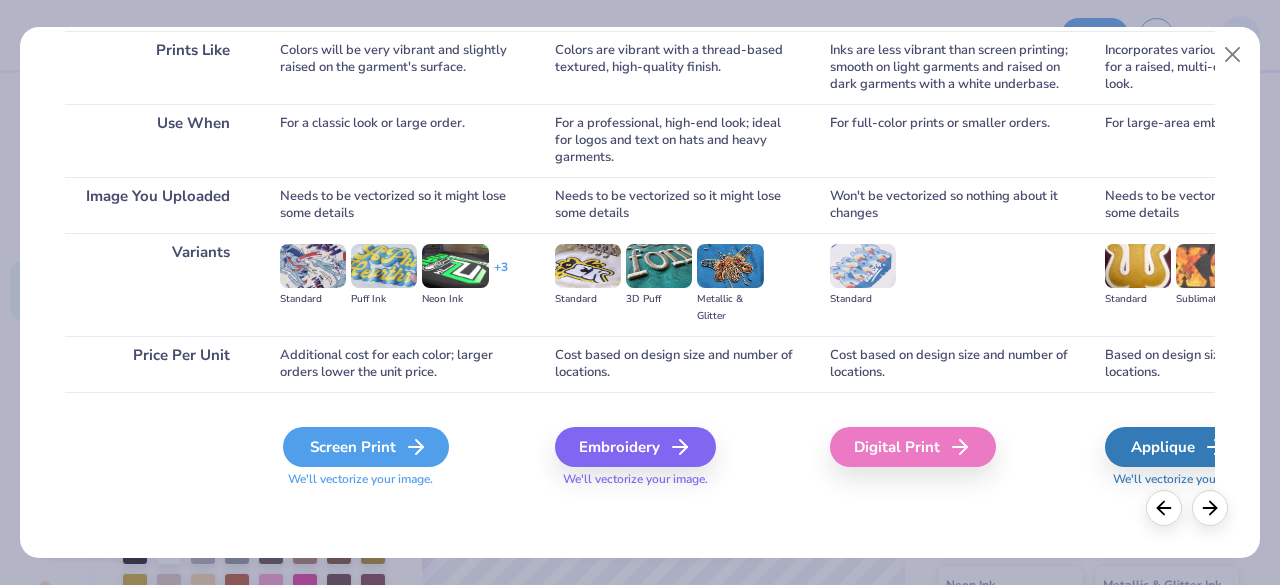 click on "Screen Print" at bounding box center [366, 447] 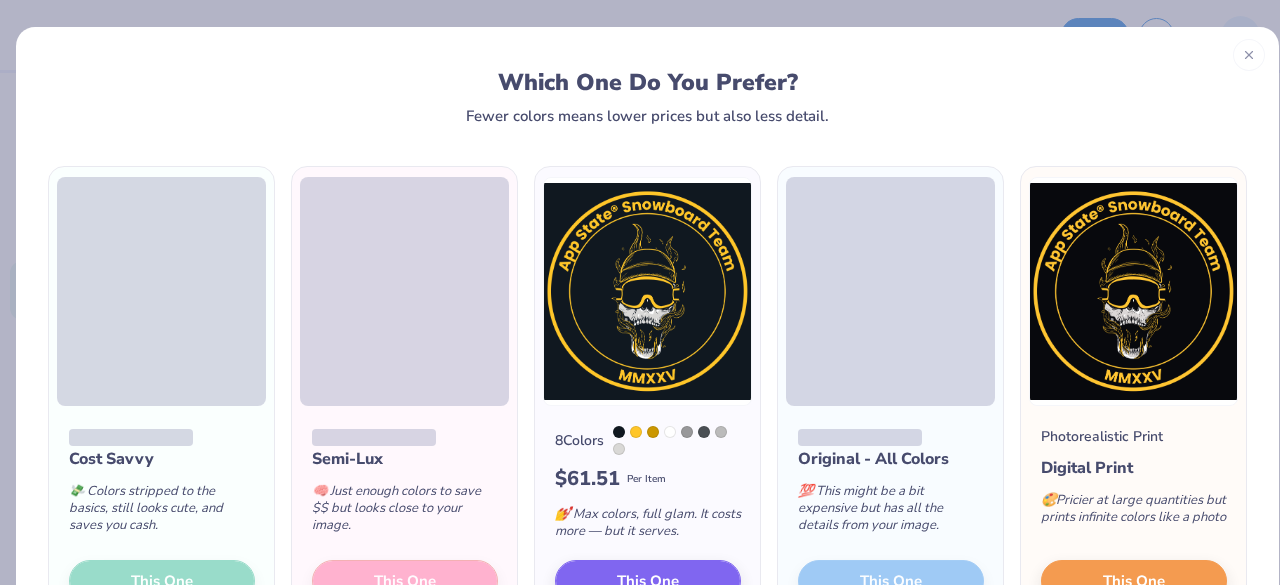 scroll, scrollTop: 146, scrollLeft: 0, axis: vertical 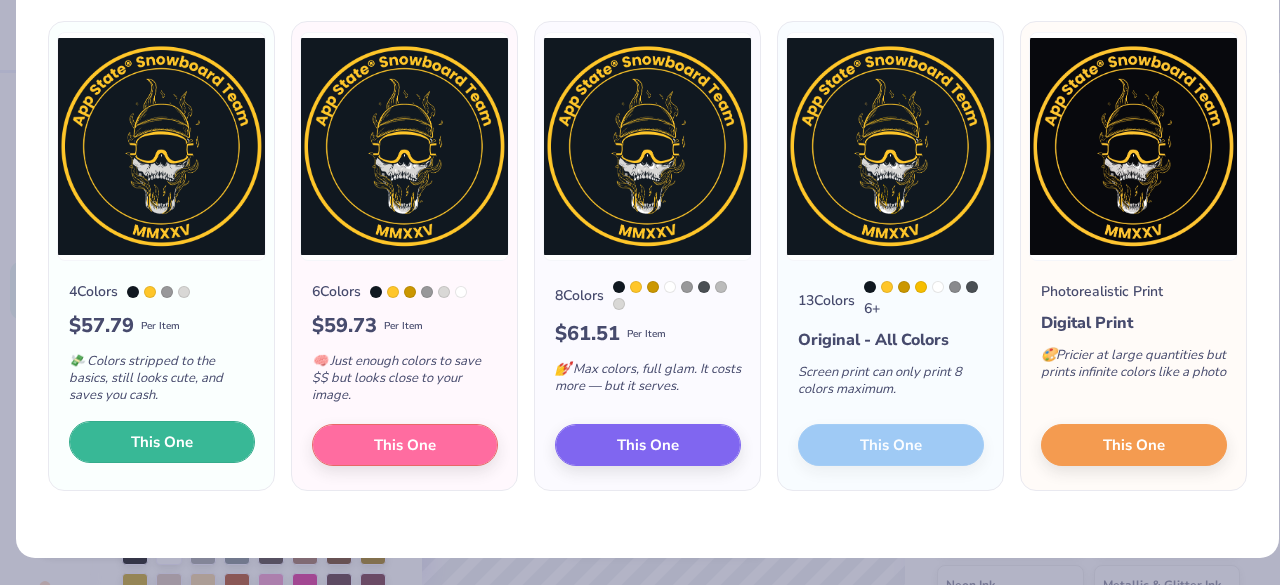 click on "This One" at bounding box center (162, 442) 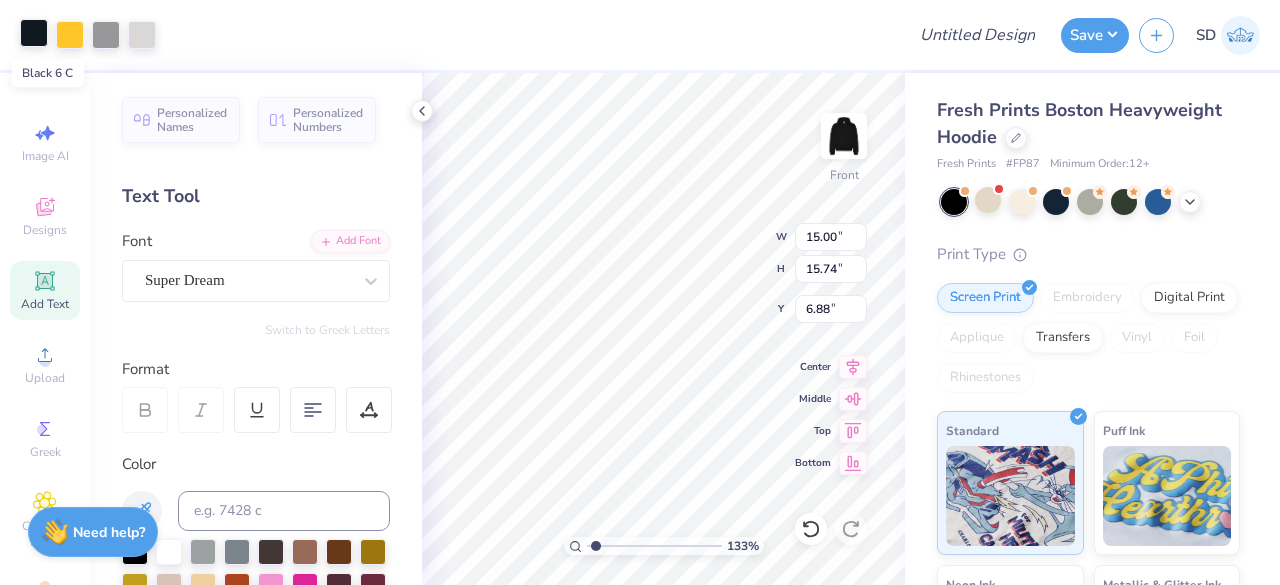 click at bounding box center (34, 33) 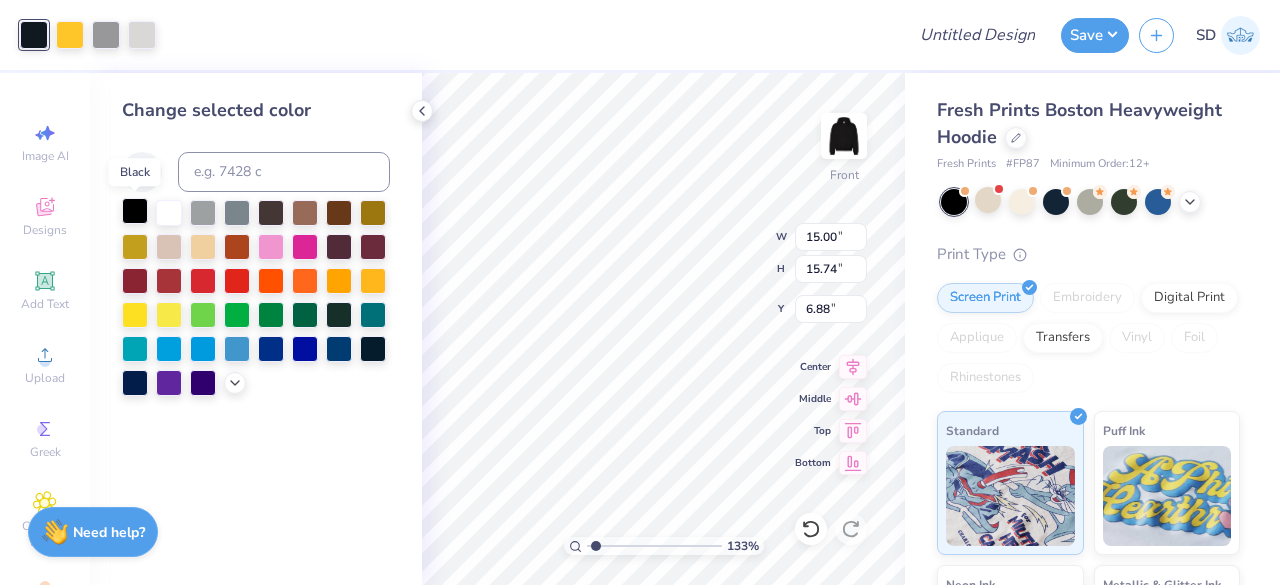 click at bounding box center (135, 211) 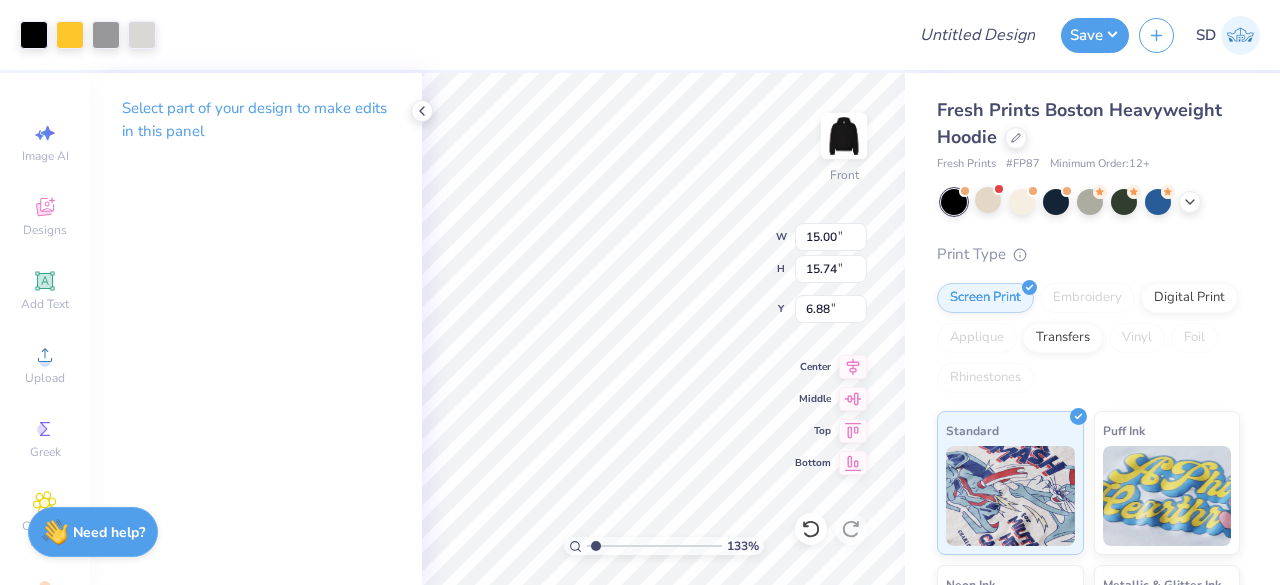 type on "1.33151969415478" 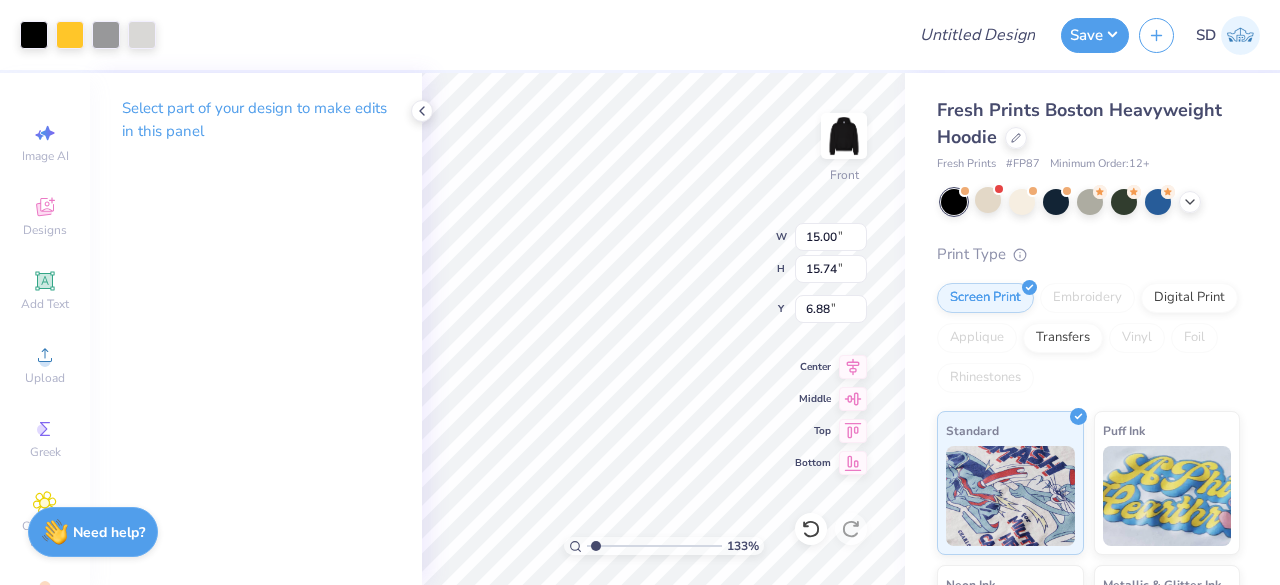 type on "8.30" 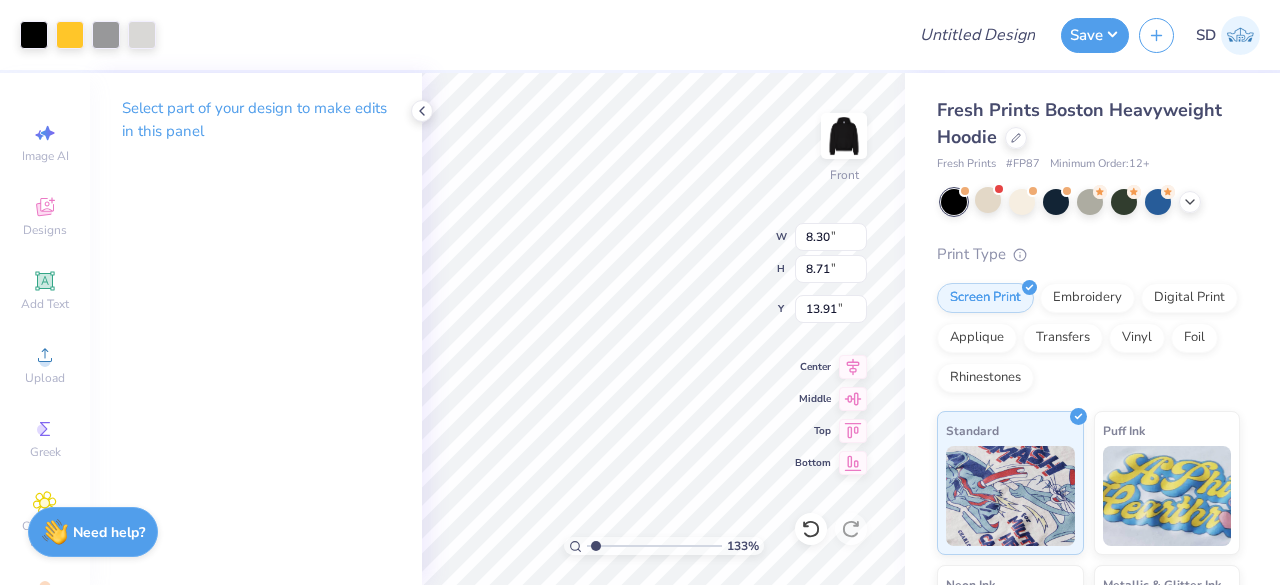 type on "1.33151969415478" 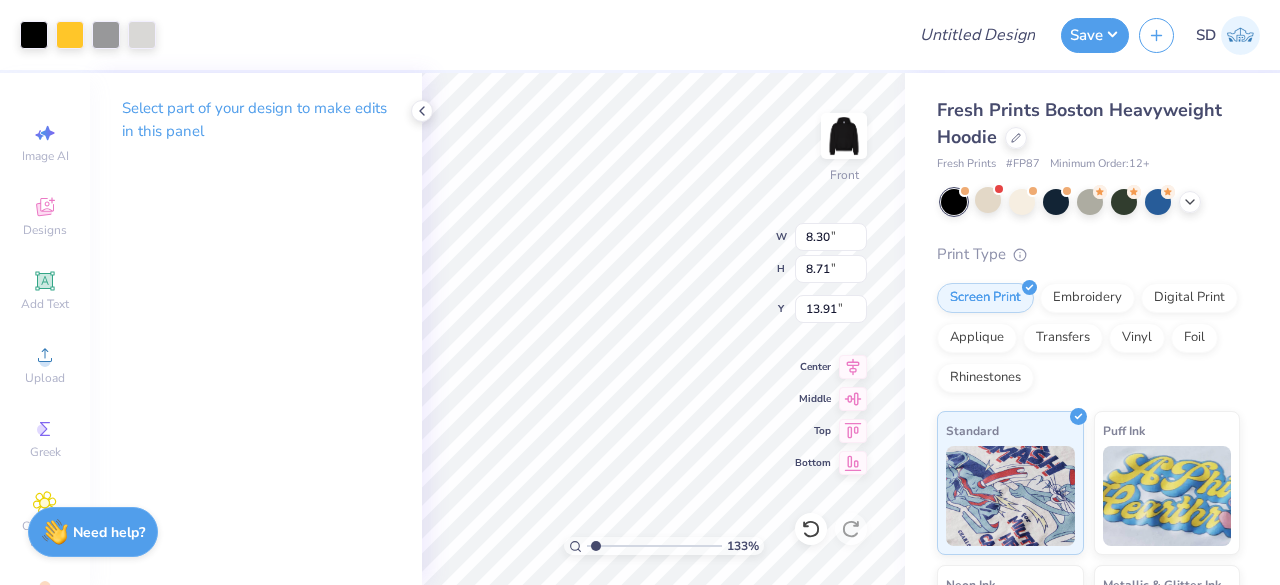 type on "5.00" 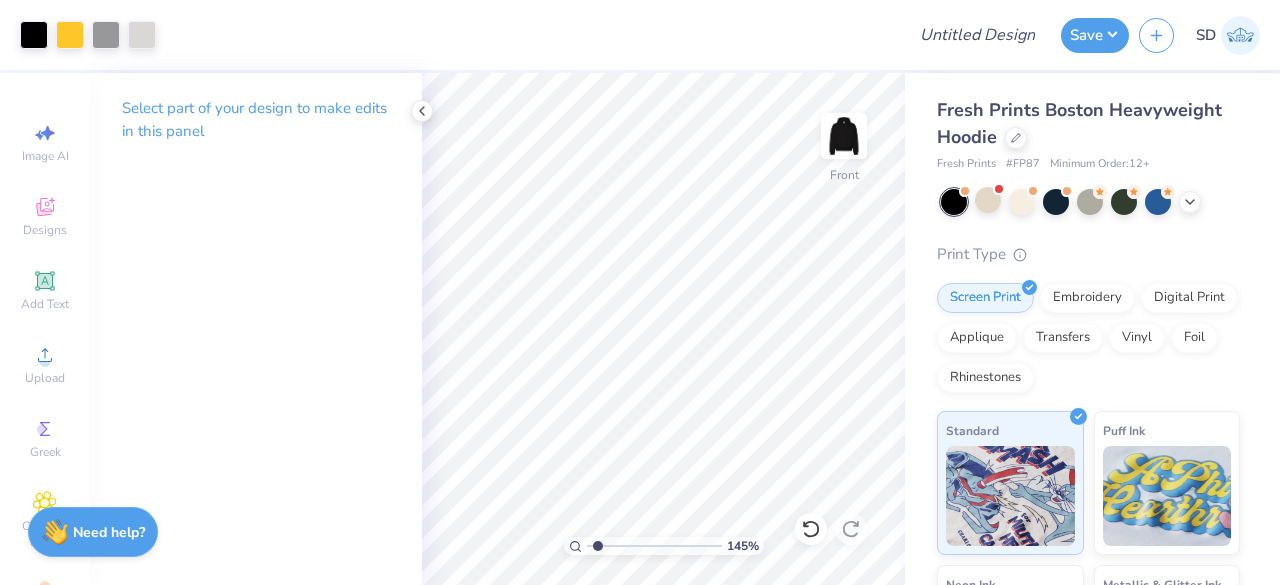 type on "1.5574594384715" 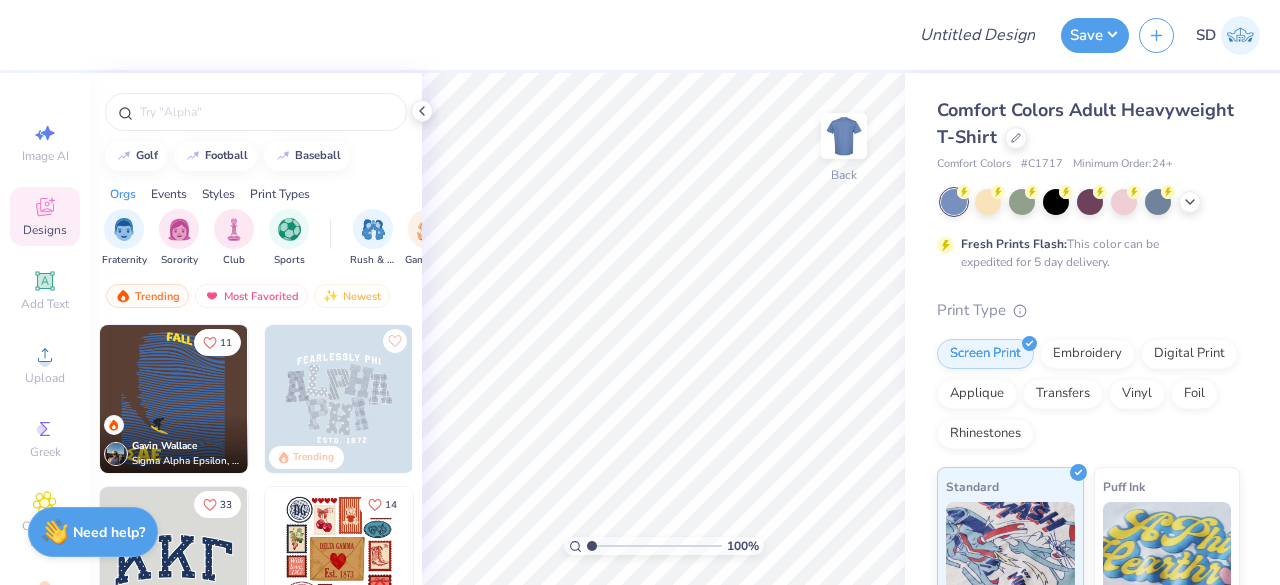 scroll, scrollTop: 0, scrollLeft: 0, axis: both 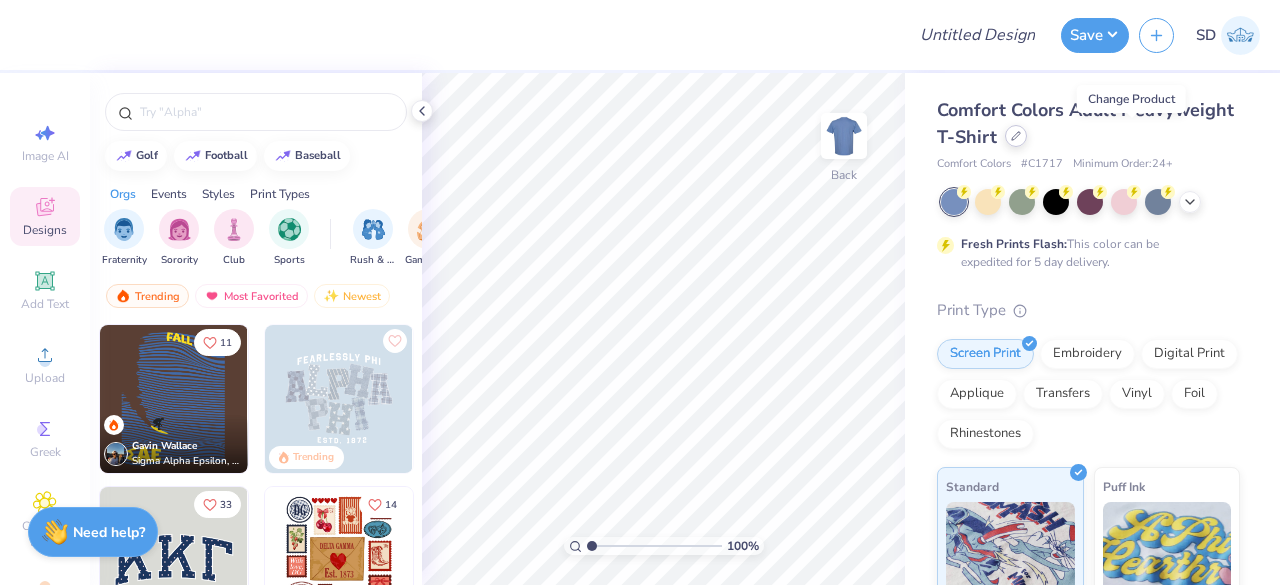 click at bounding box center [1016, 136] 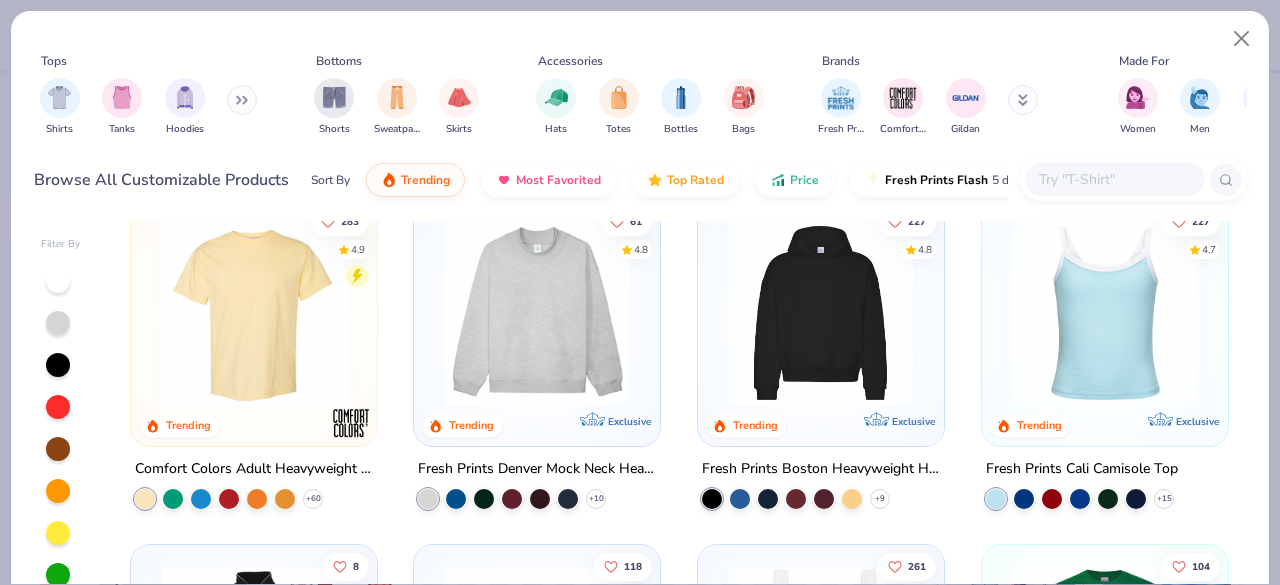 scroll, scrollTop: 72, scrollLeft: 0, axis: vertical 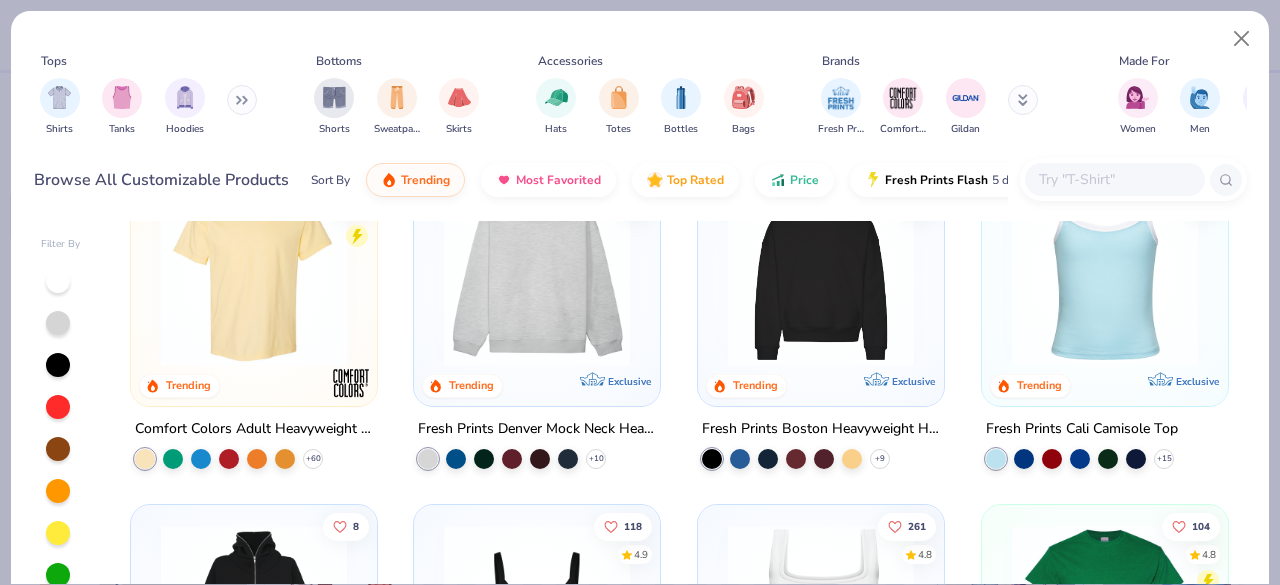 click at bounding box center [242, 100] 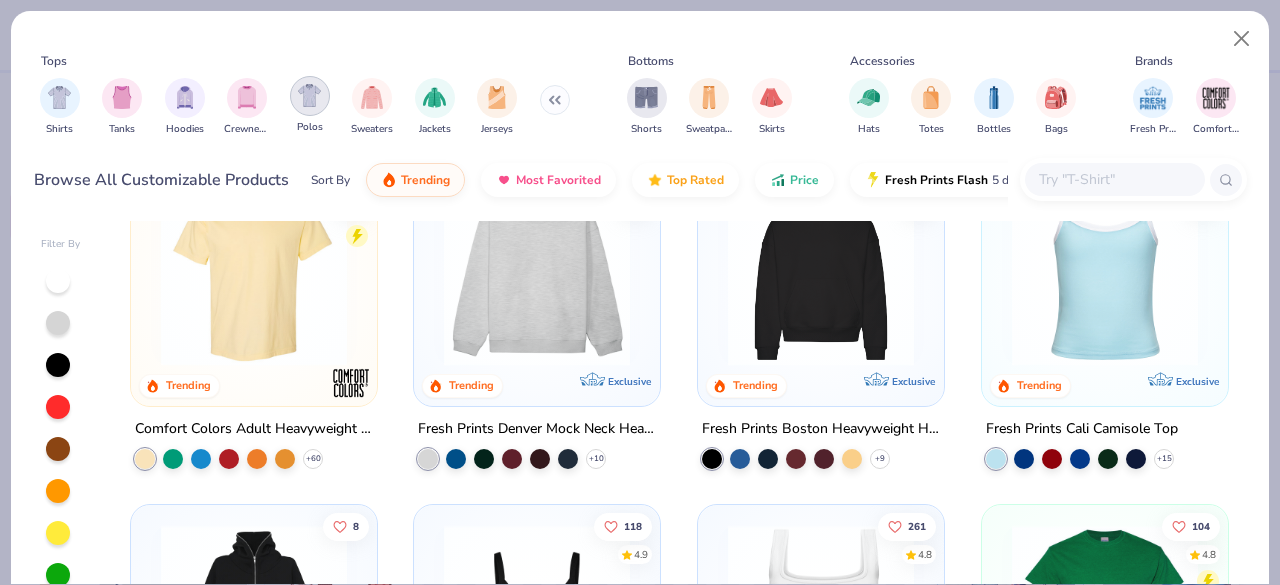 click at bounding box center (309, 95) 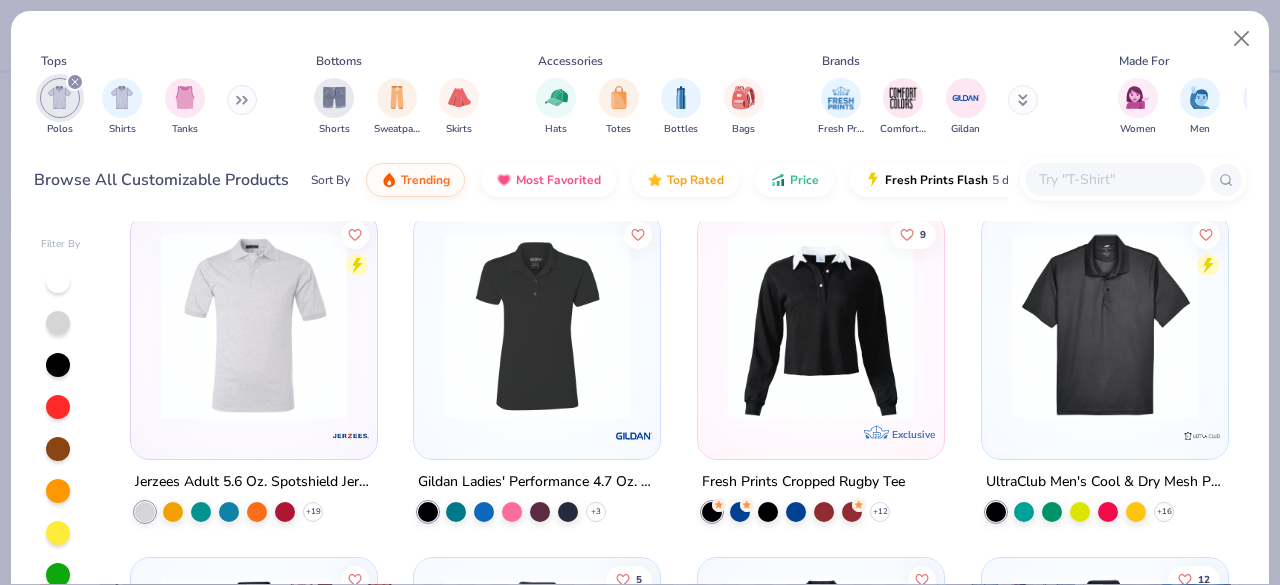 scroll, scrollTop: 364, scrollLeft: 0, axis: vertical 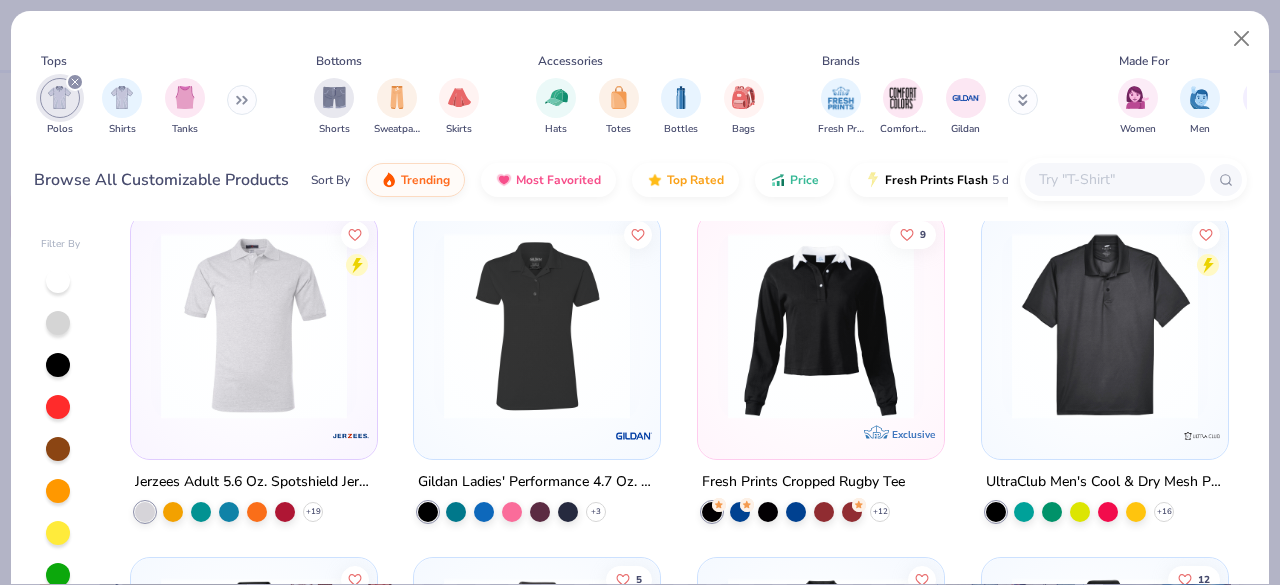 click at bounding box center (254, 326) 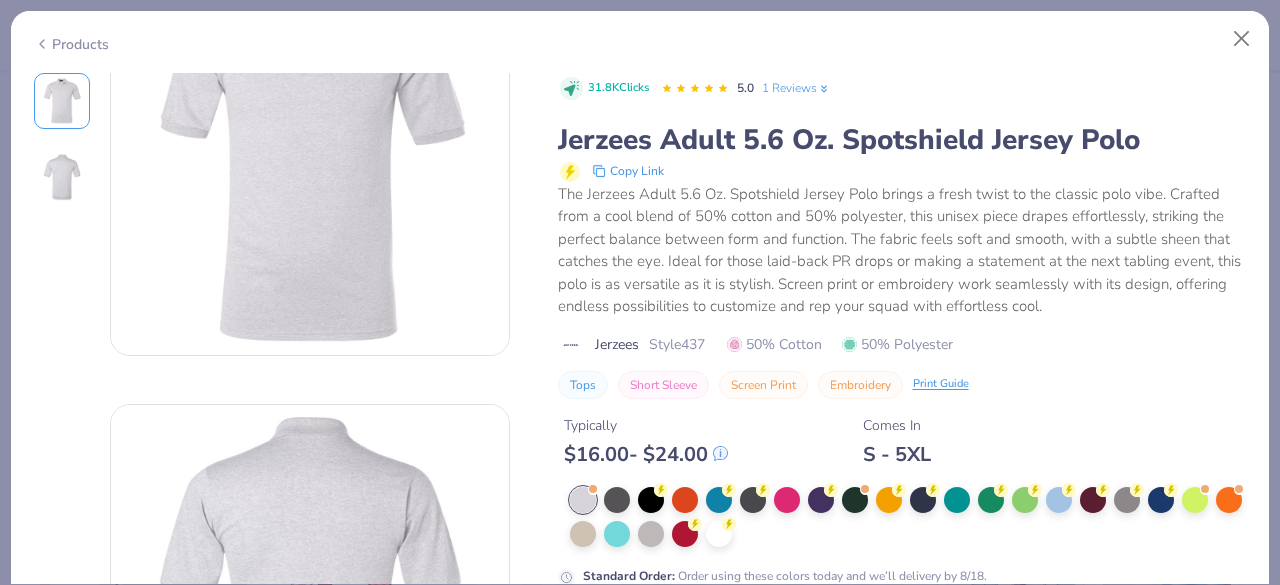 scroll, scrollTop: 118, scrollLeft: 0, axis: vertical 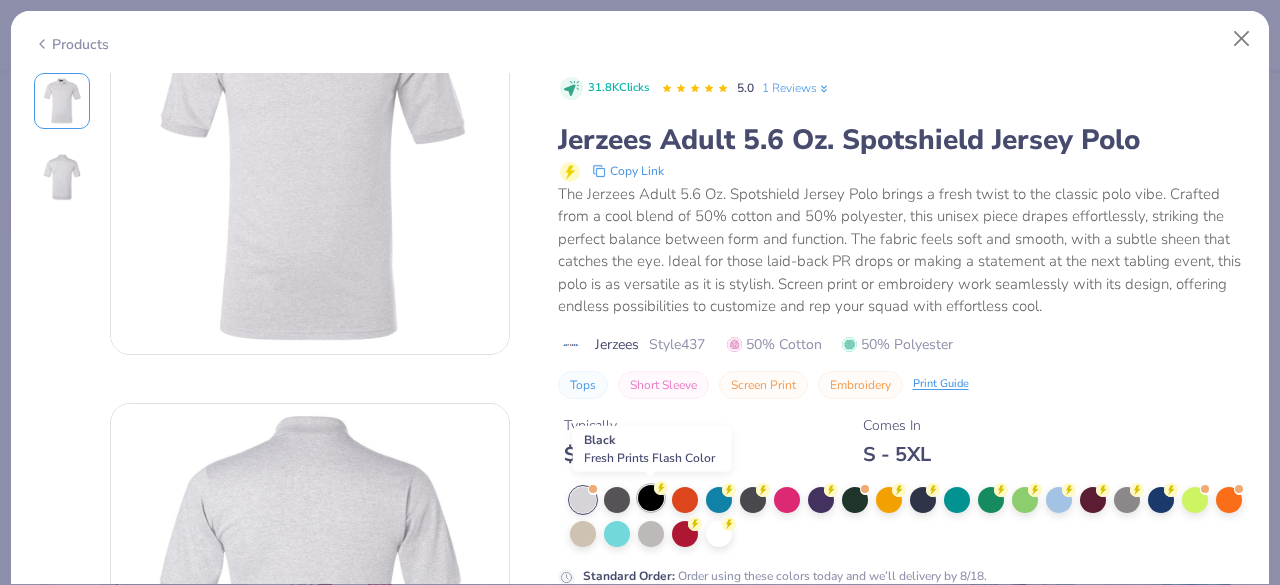 click at bounding box center (651, 498) 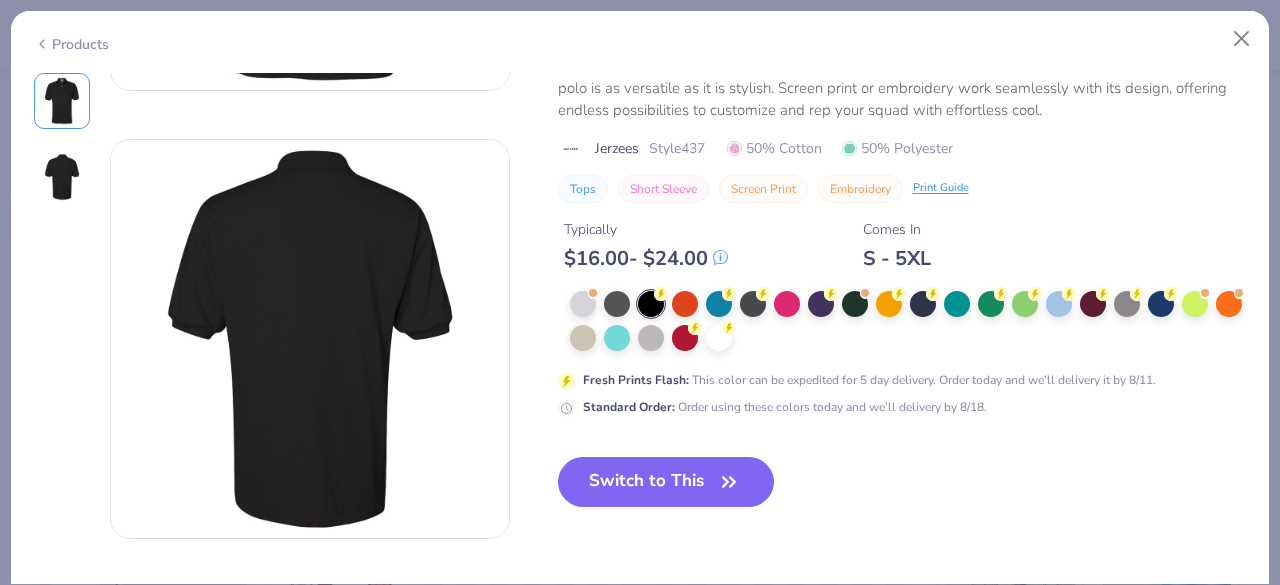 scroll, scrollTop: 390, scrollLeft: 0, axis: vertical 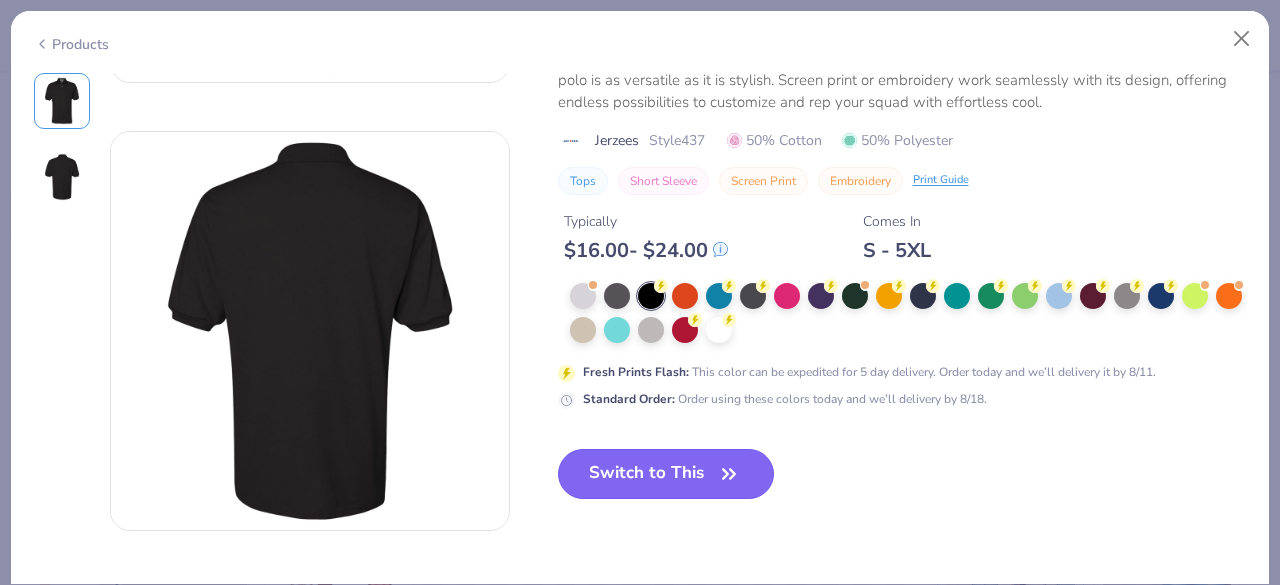click on "Switch to This" at bounding box center [666, 474] 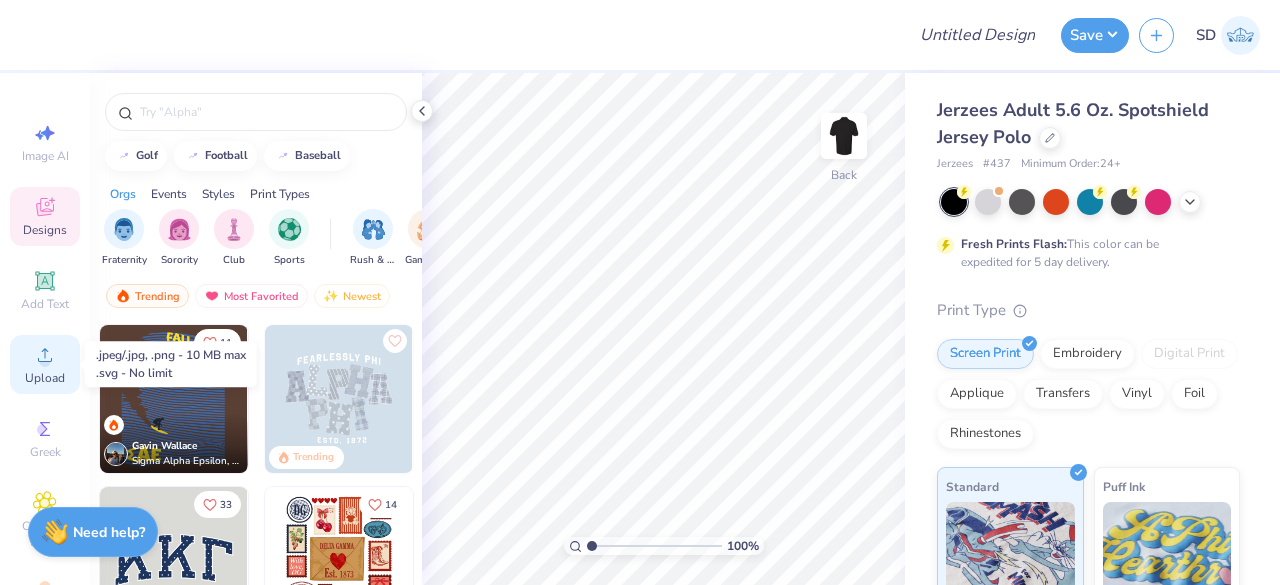 click 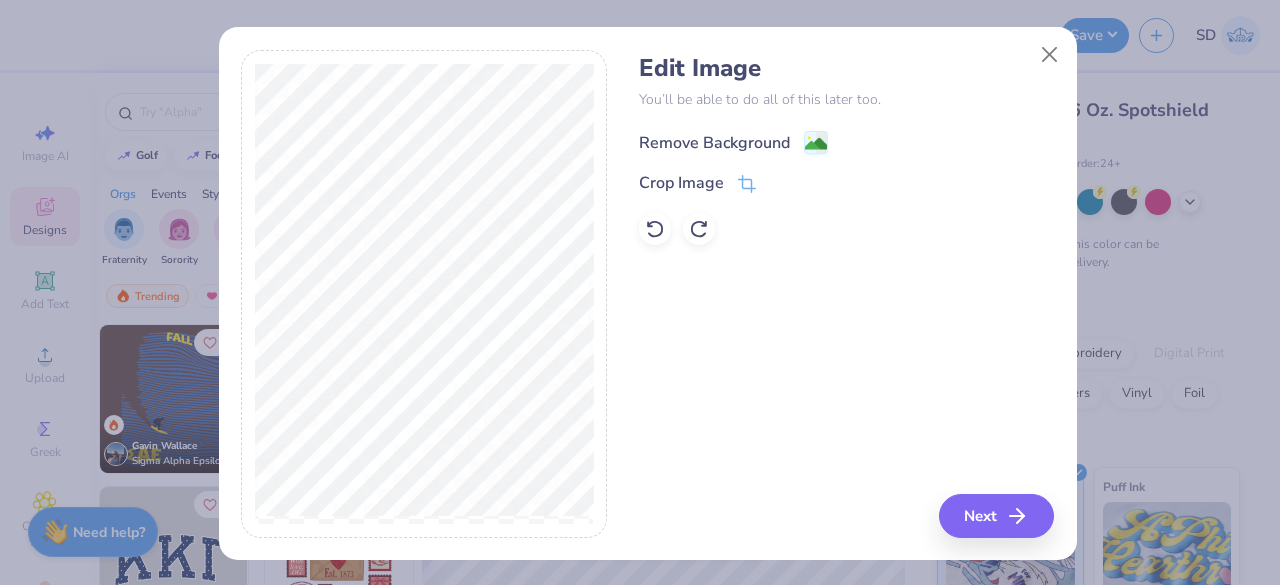 click on "Remove Background" at bounding box center [714, 143] 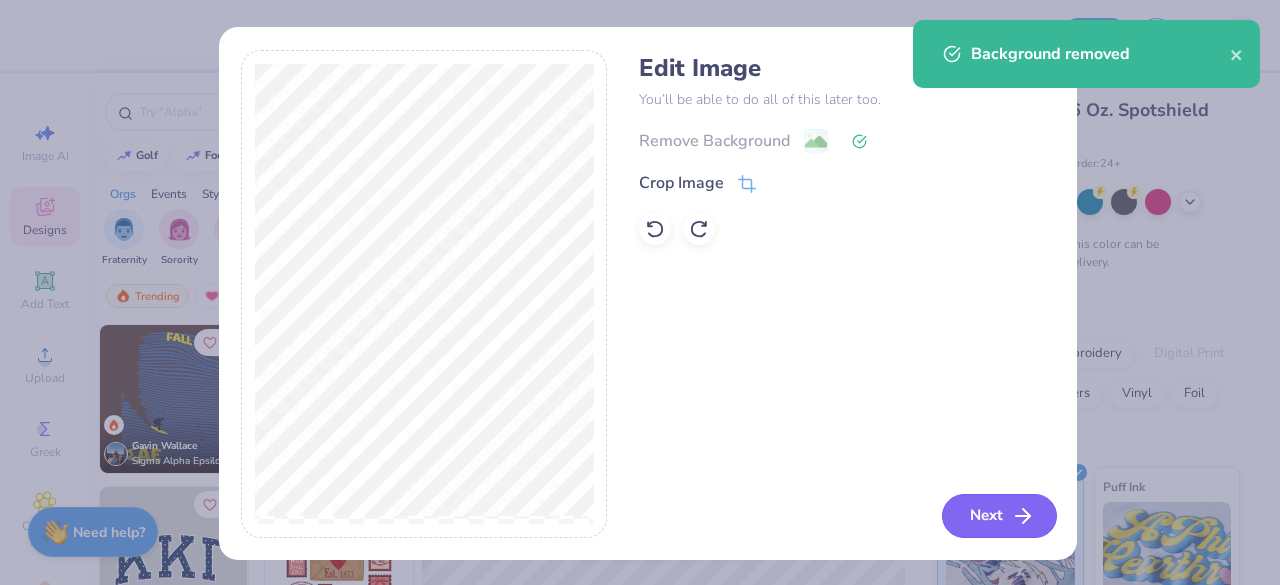 click on "Next" at bounding box center (999, 516) 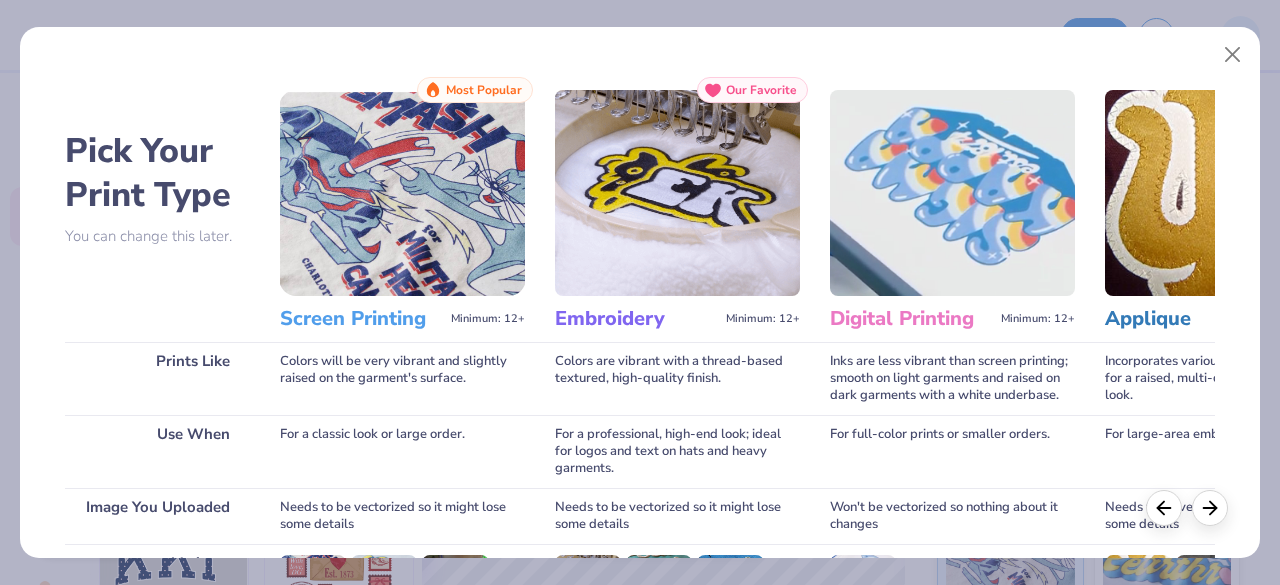 scroll, scrollTop: 311, scrollLeft: 0, axis: vertical 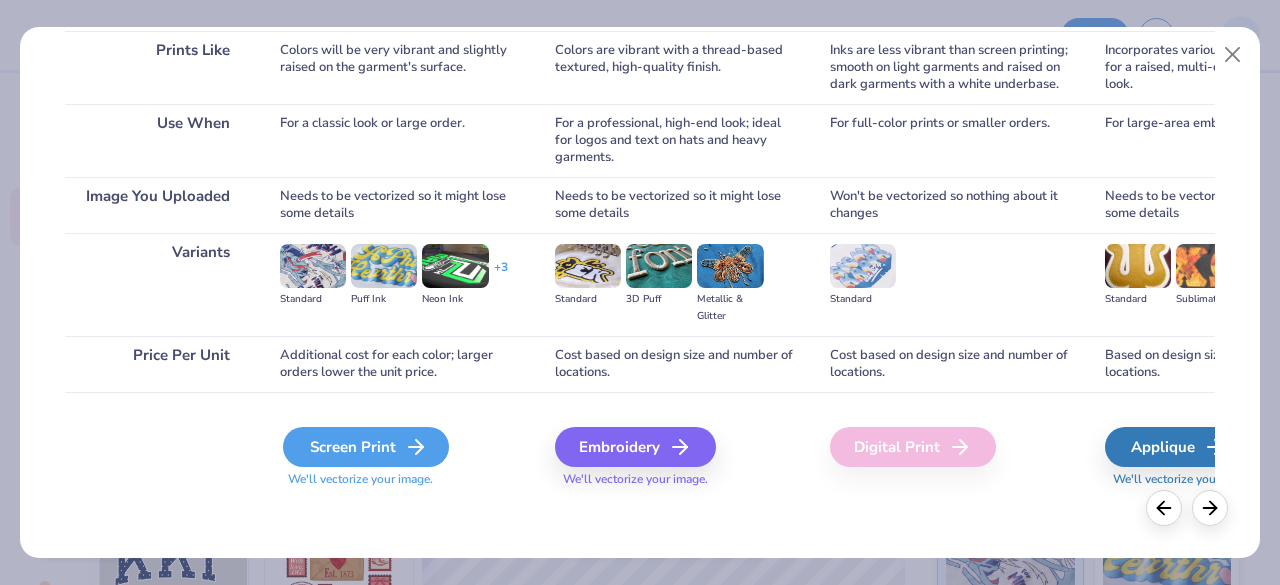 click on "Screen Print" at bounding box center [366, 447] 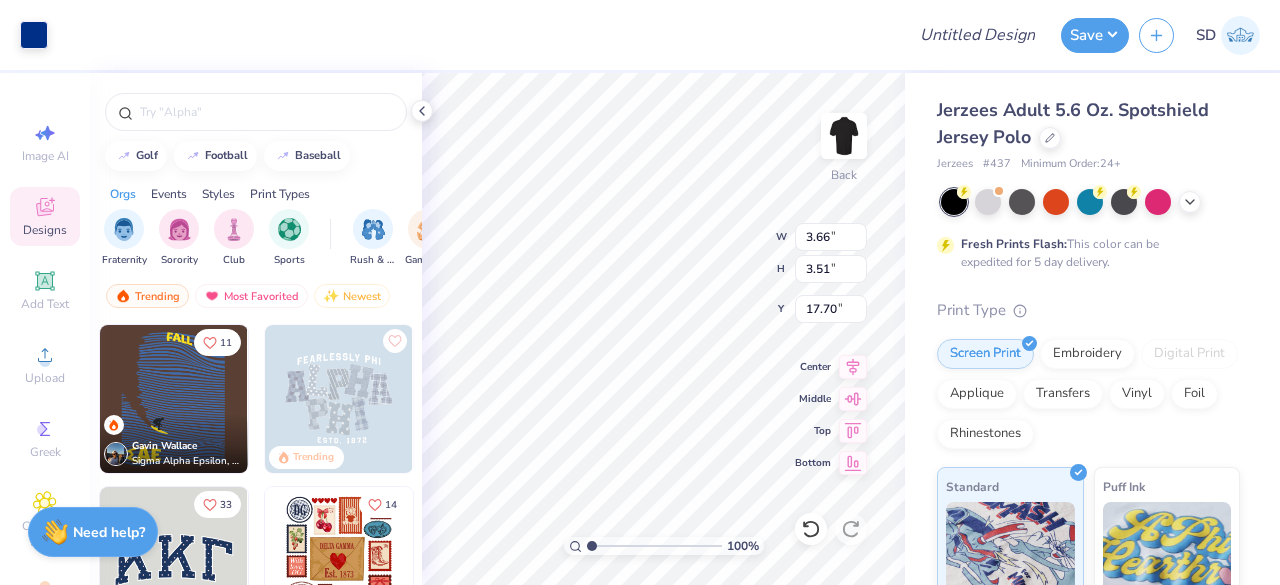 type on "3.66" 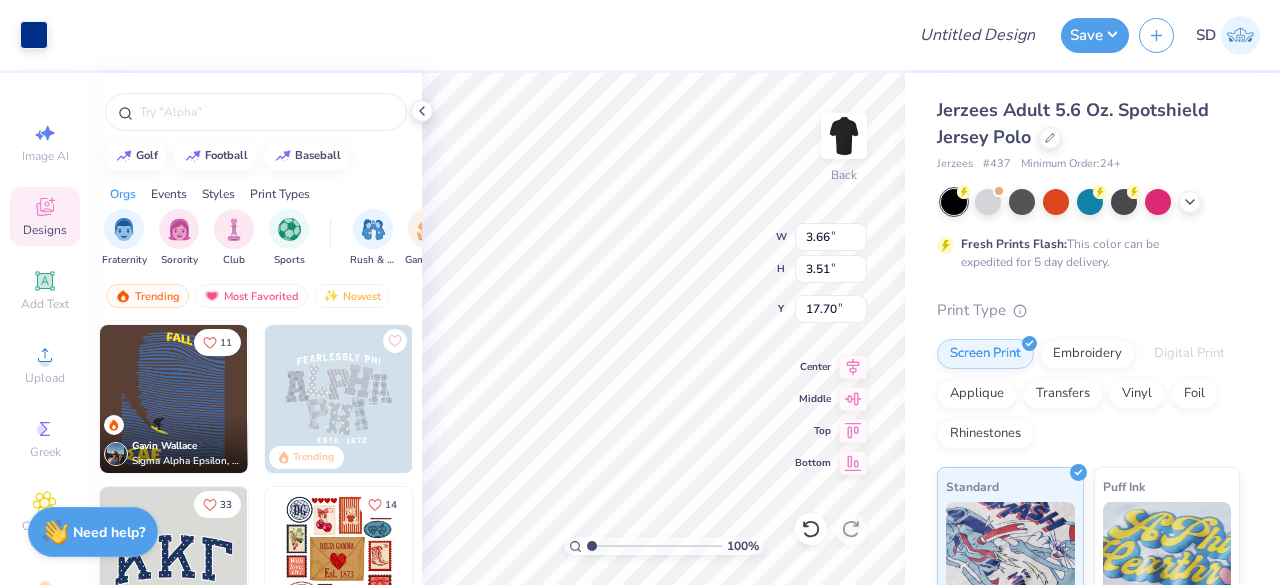 type on "3.51" 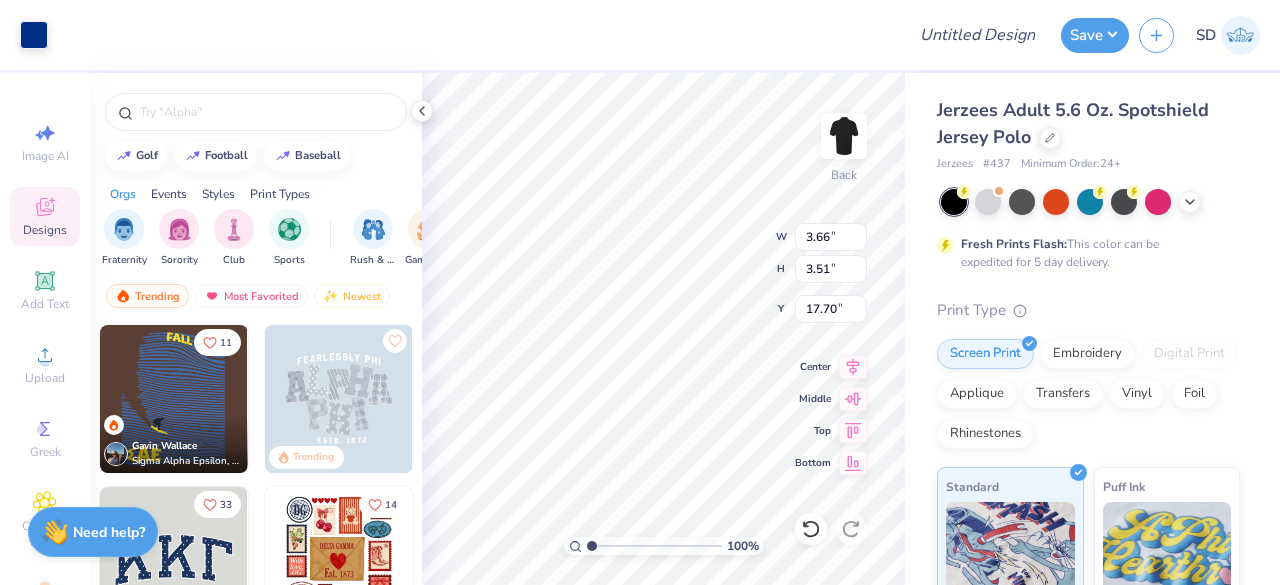 type on "17.70" 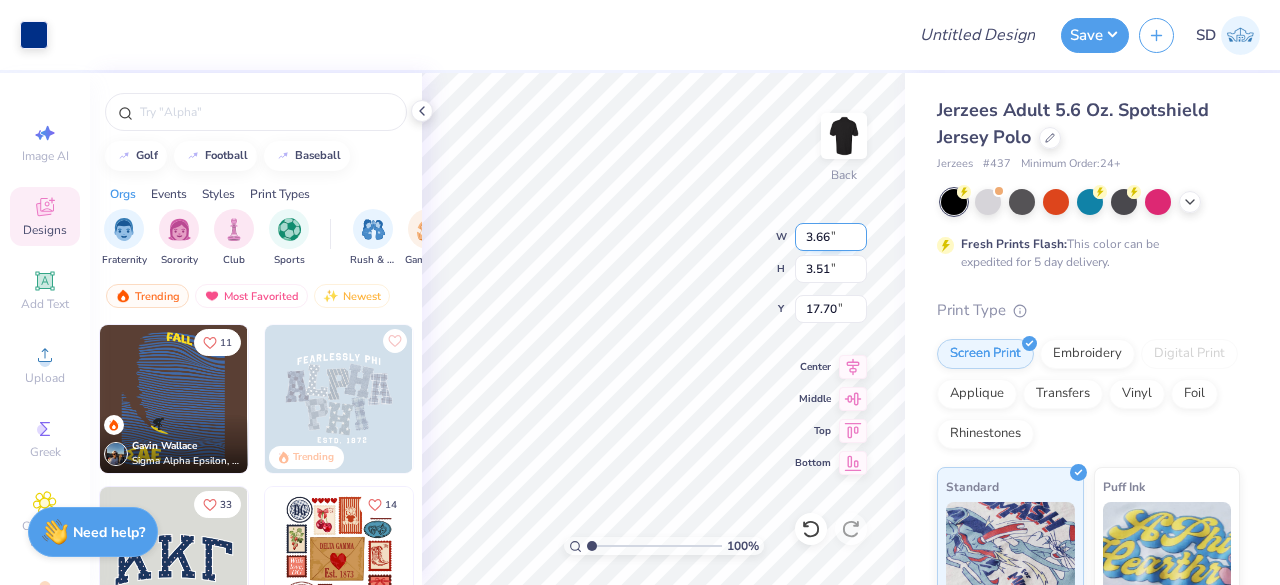 click on "3.66" at bounding box center (831, 237) 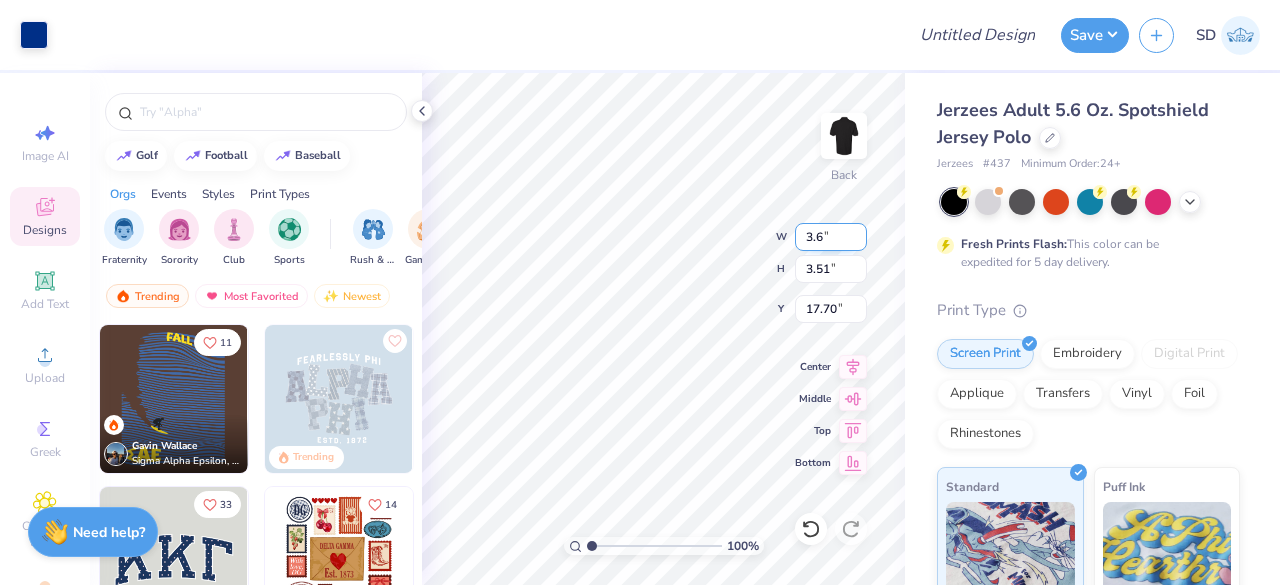 type on "3.60" 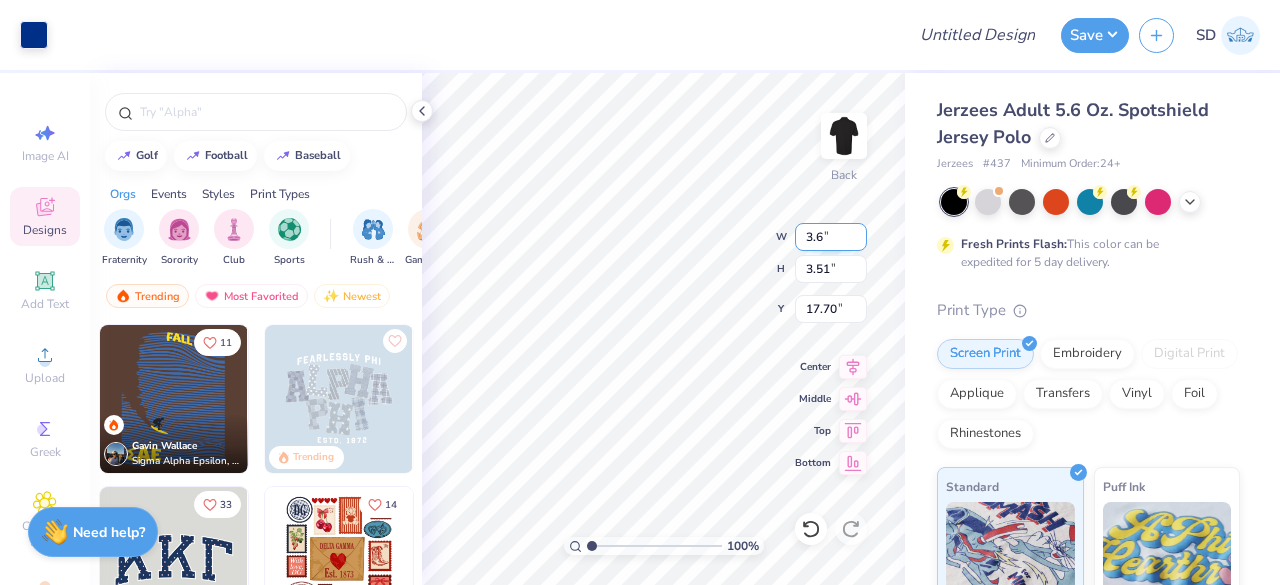 type on "3.45" 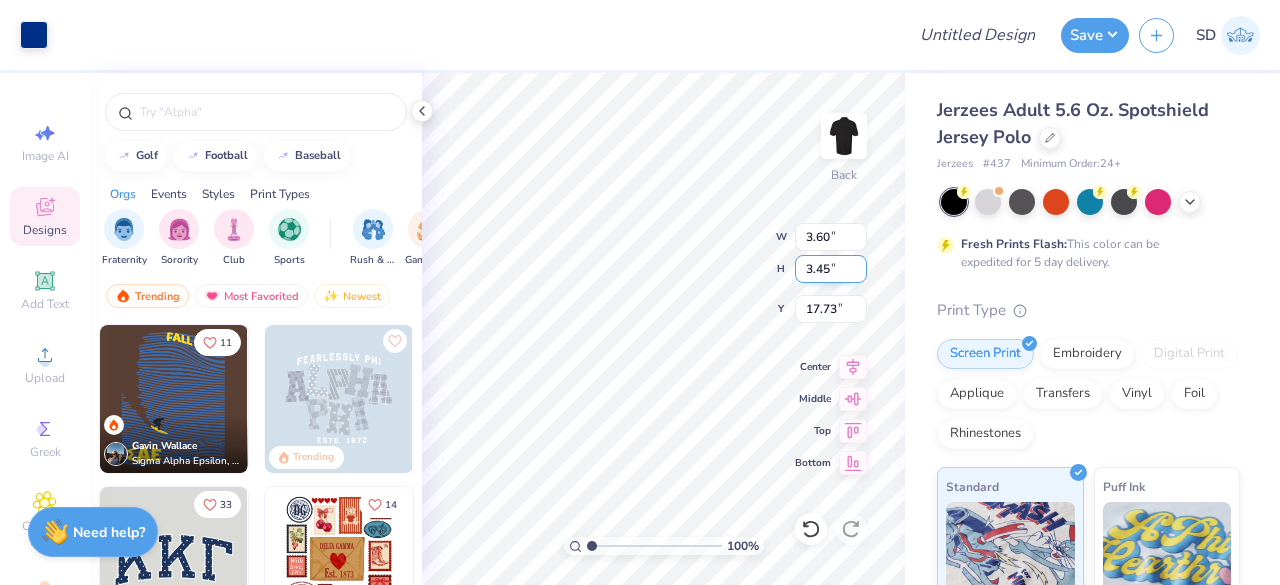 type on "3.00" 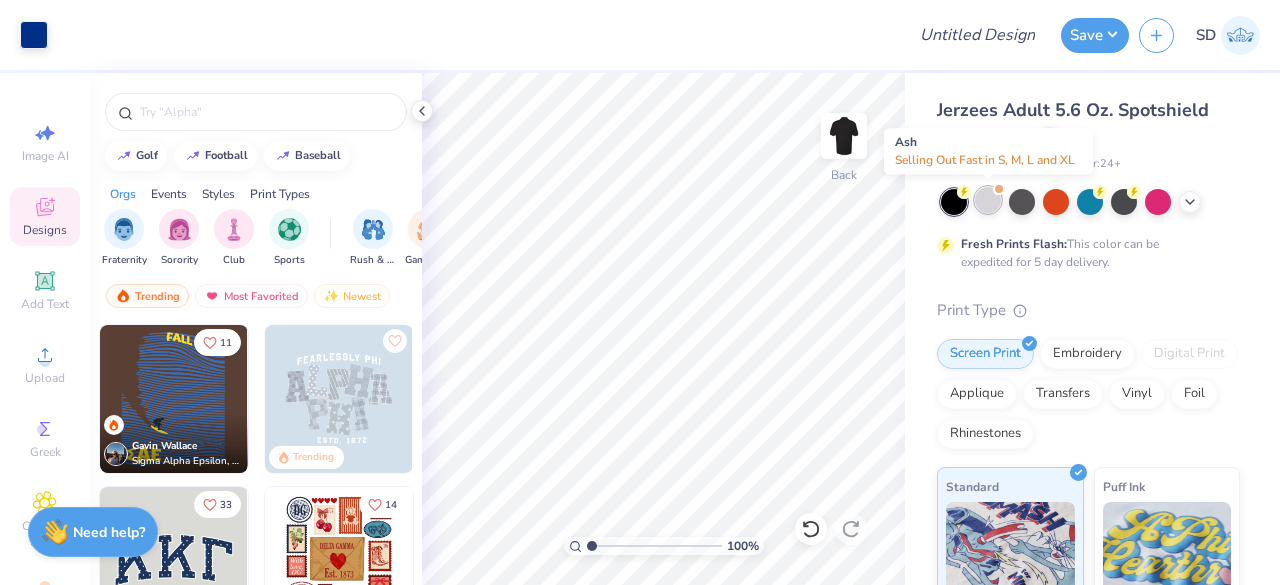 click at bounding box center [988, 200] 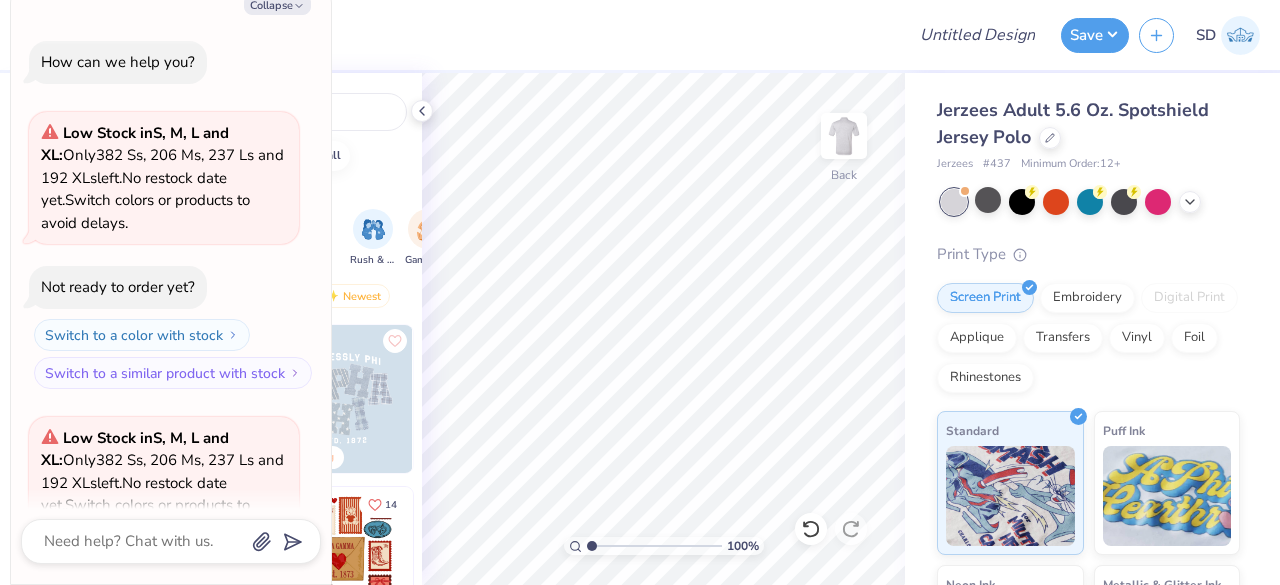 scroll, scrollTop: 200, scrollLeft: 0, axis: vertical 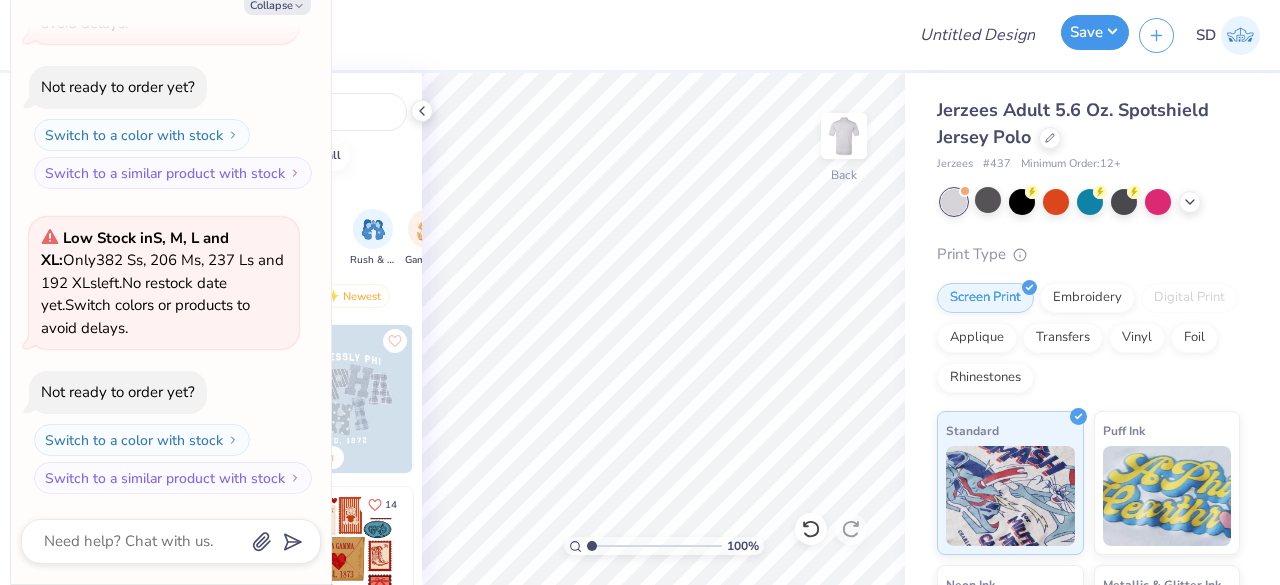 click on "Save" at bounding box center [1095, 32] 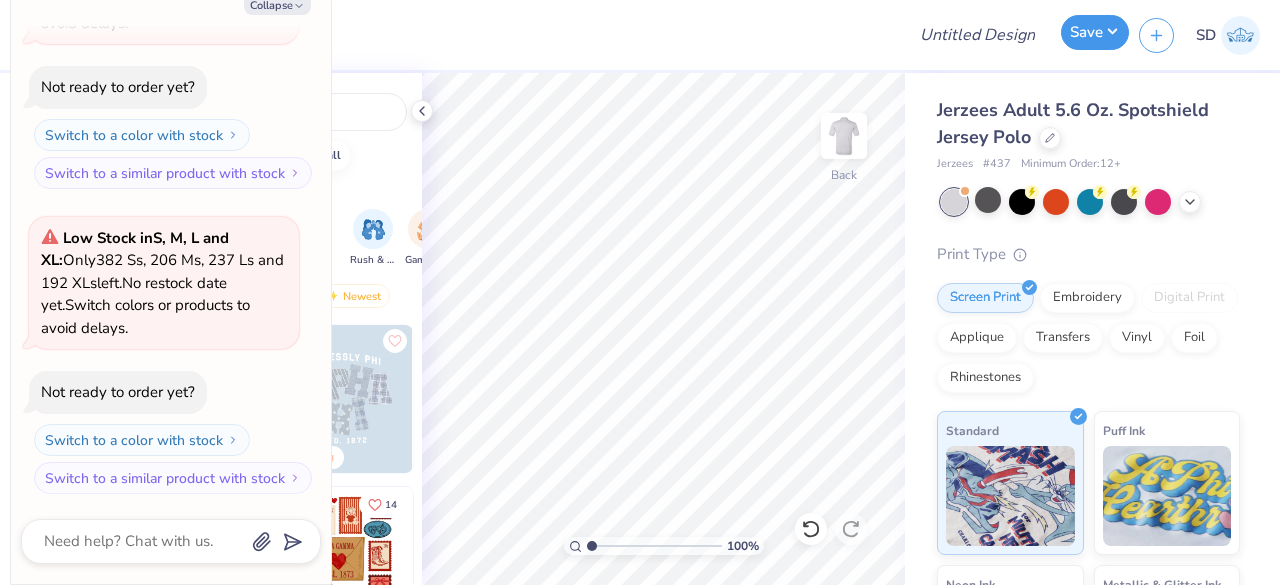 type on "x" 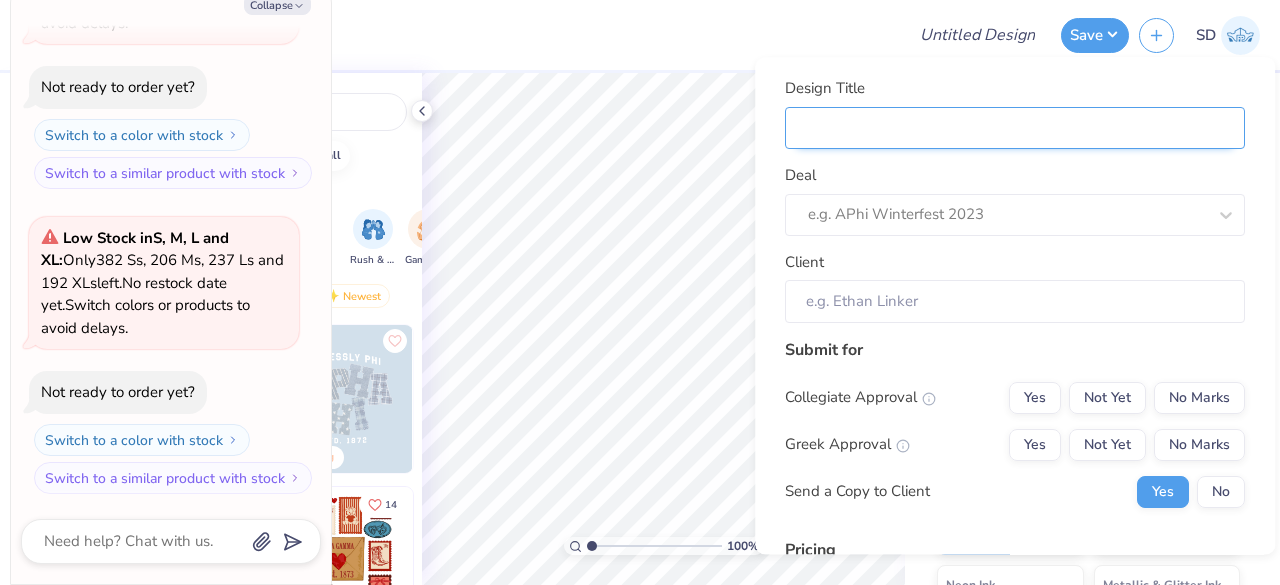 click on "Design Title" at bounding box center (1015, 128) 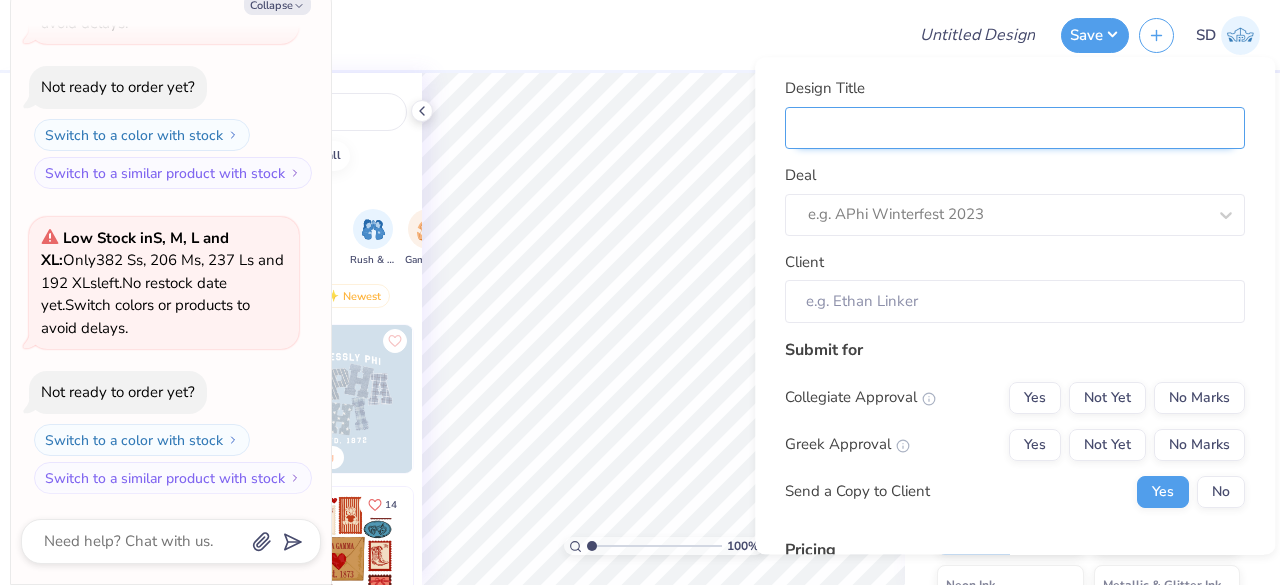 type on "P" 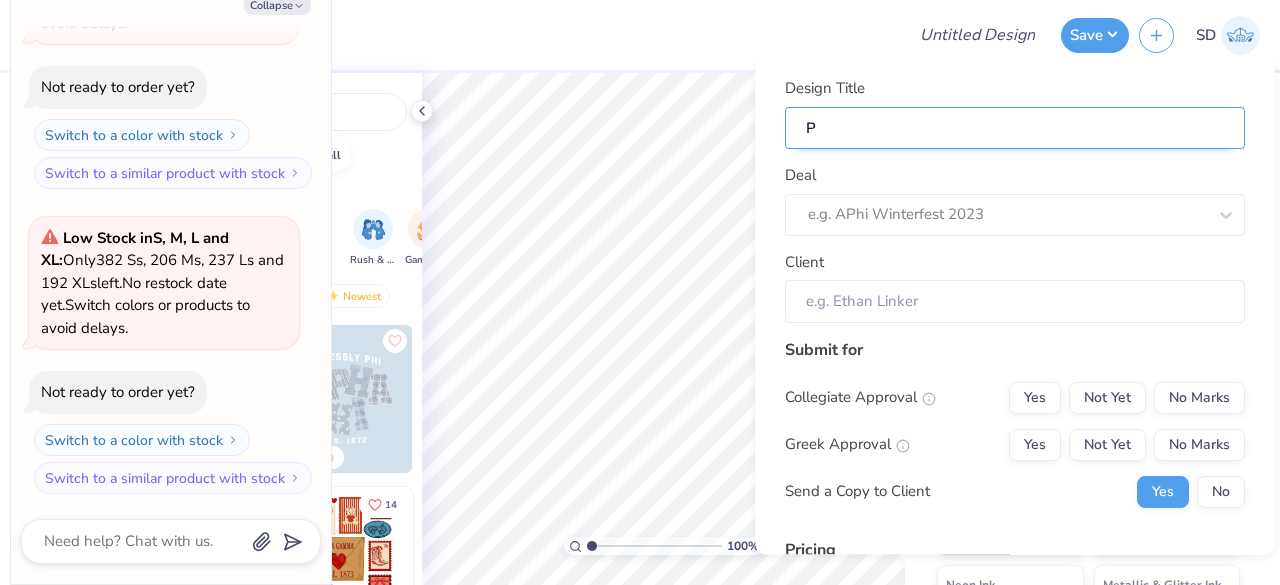type on "P" 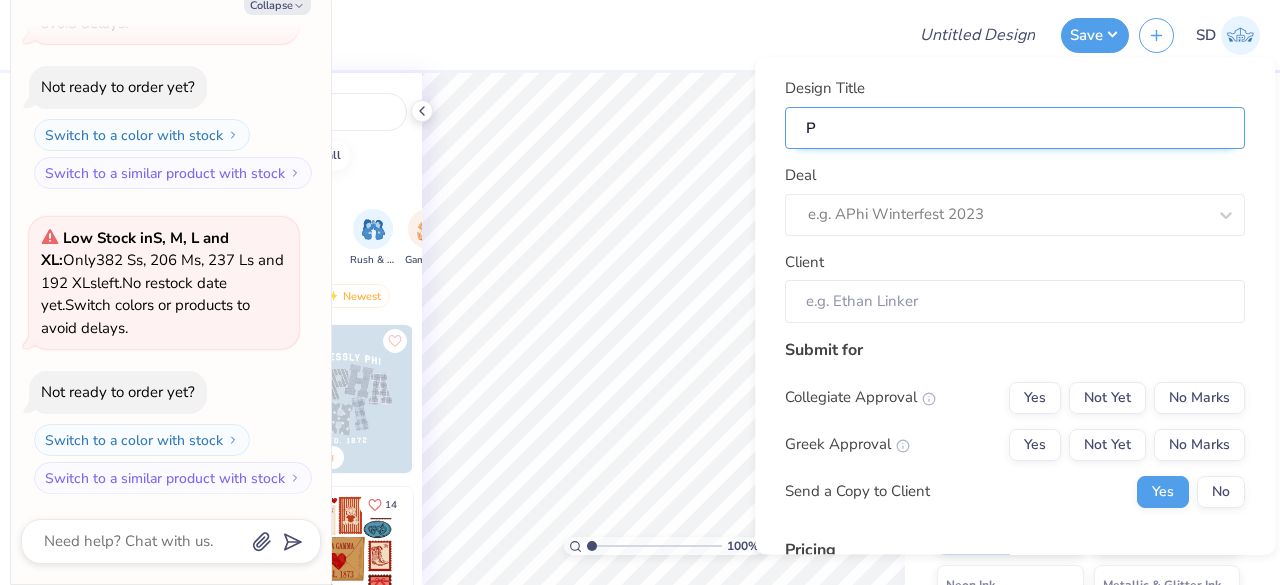 type on "x" 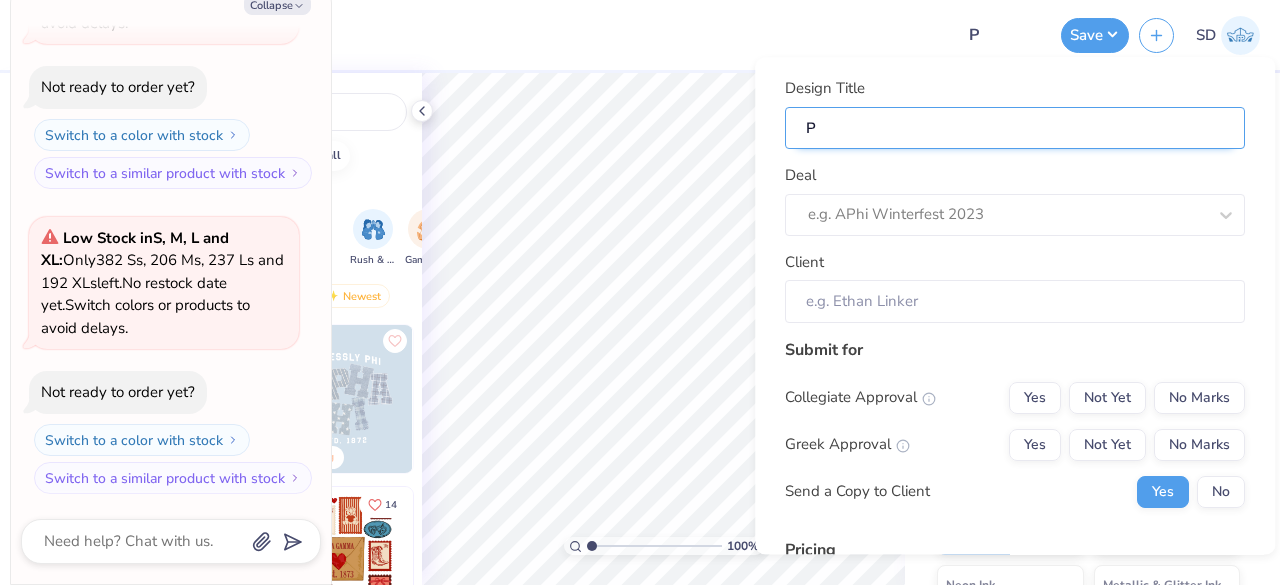 type on "Po" 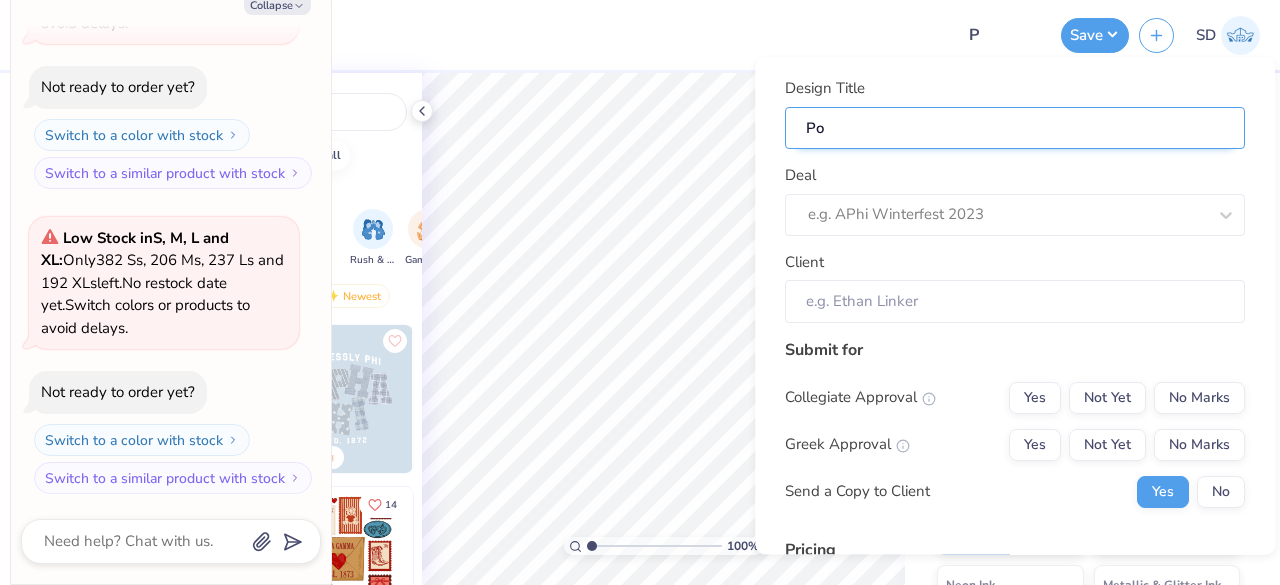 type on "Po" 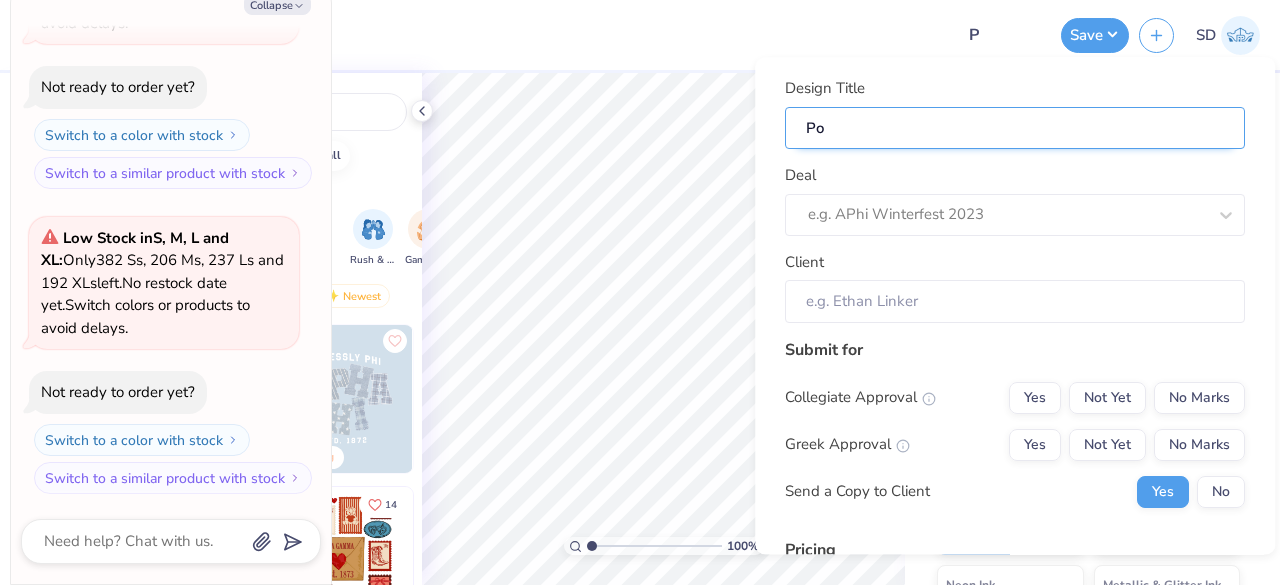 type on "x" 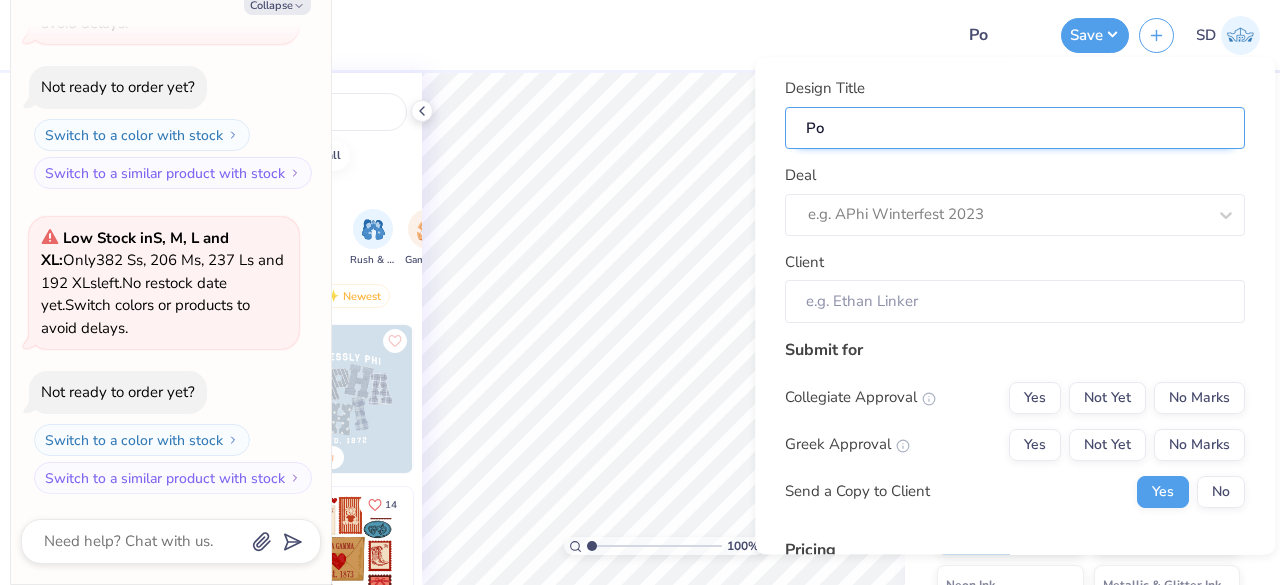 type on "Pol" 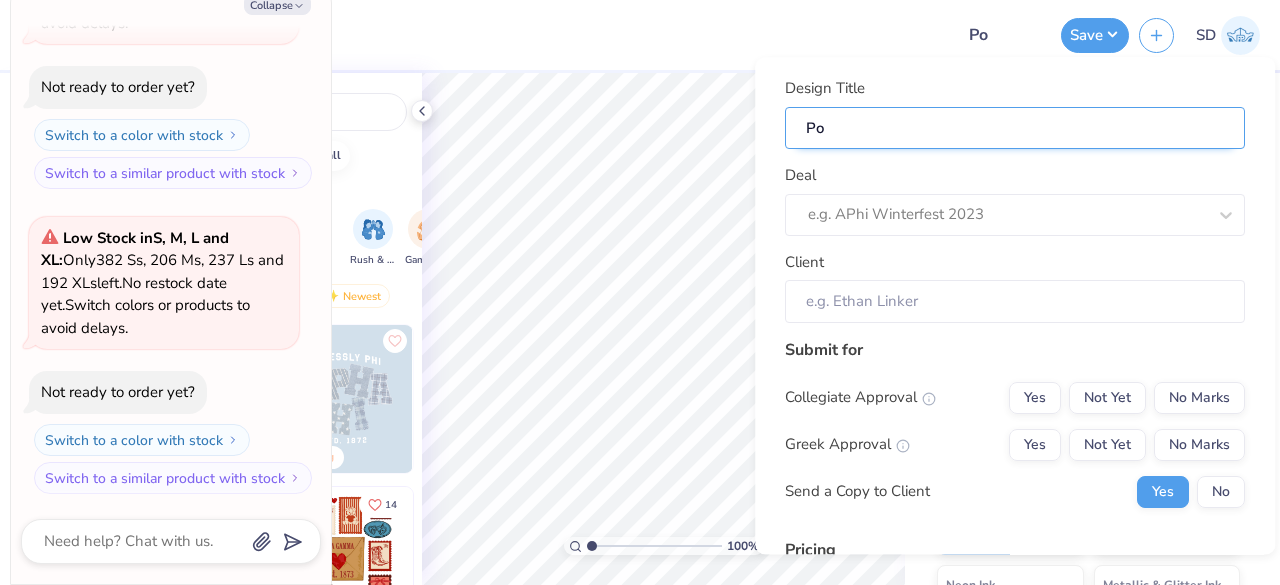 type on "x" 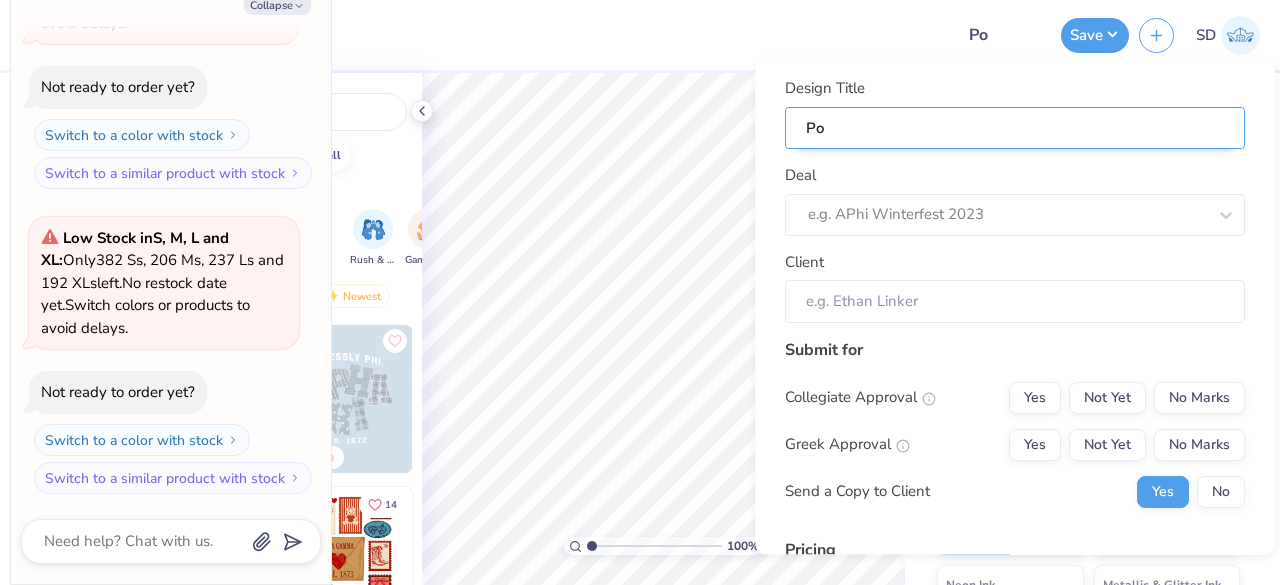 type on "Pol" 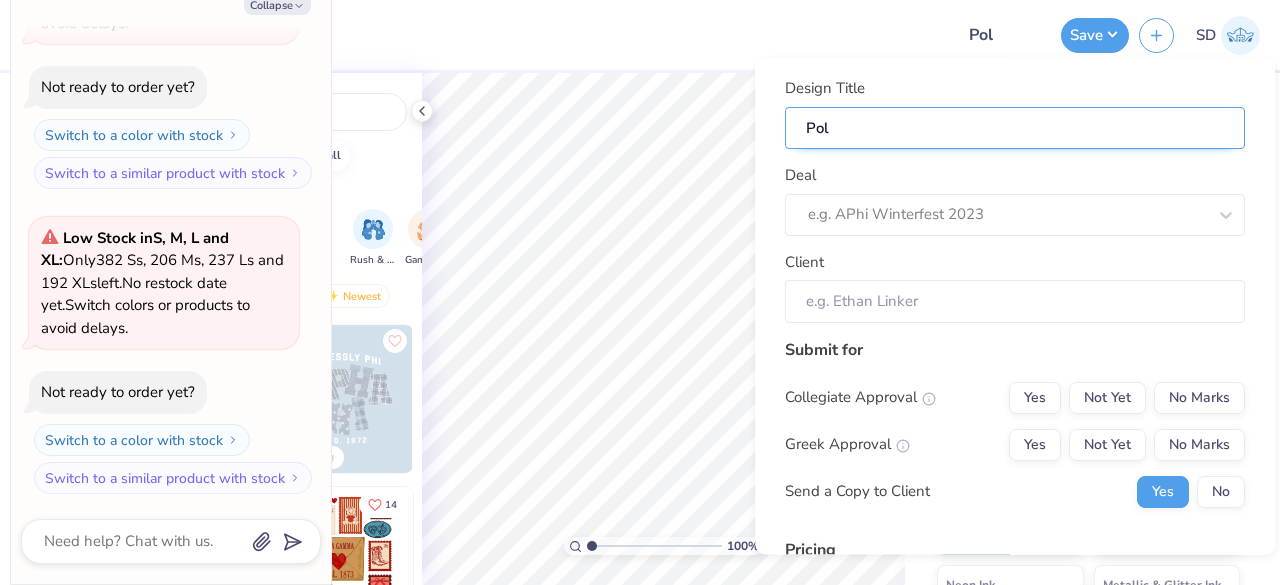 type on "Polo" 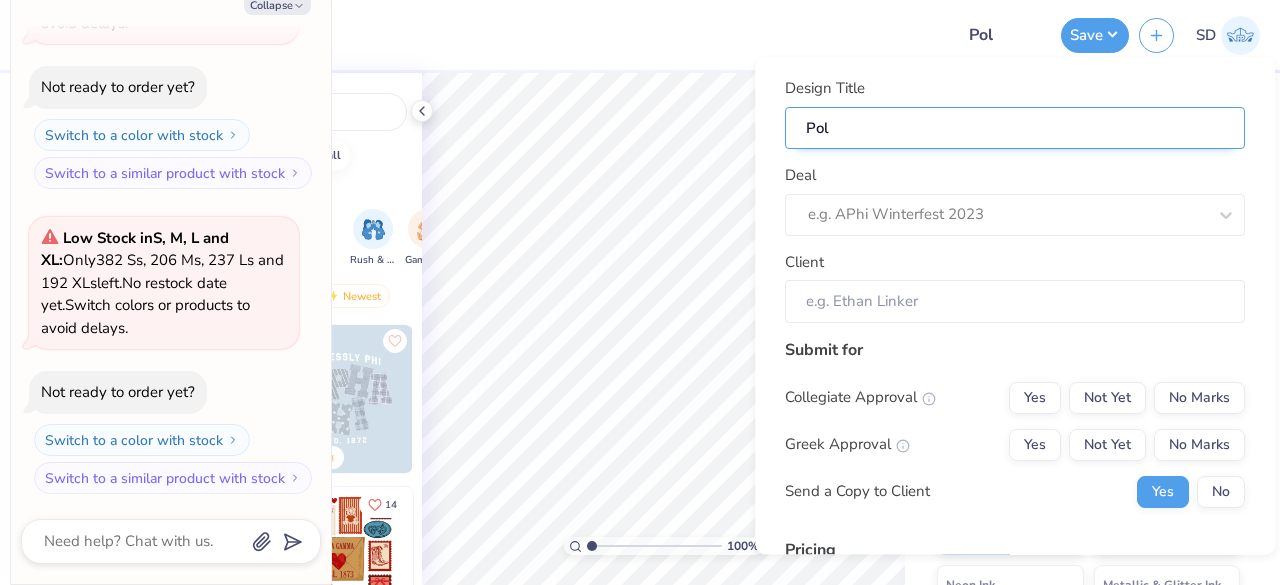 type on "x" 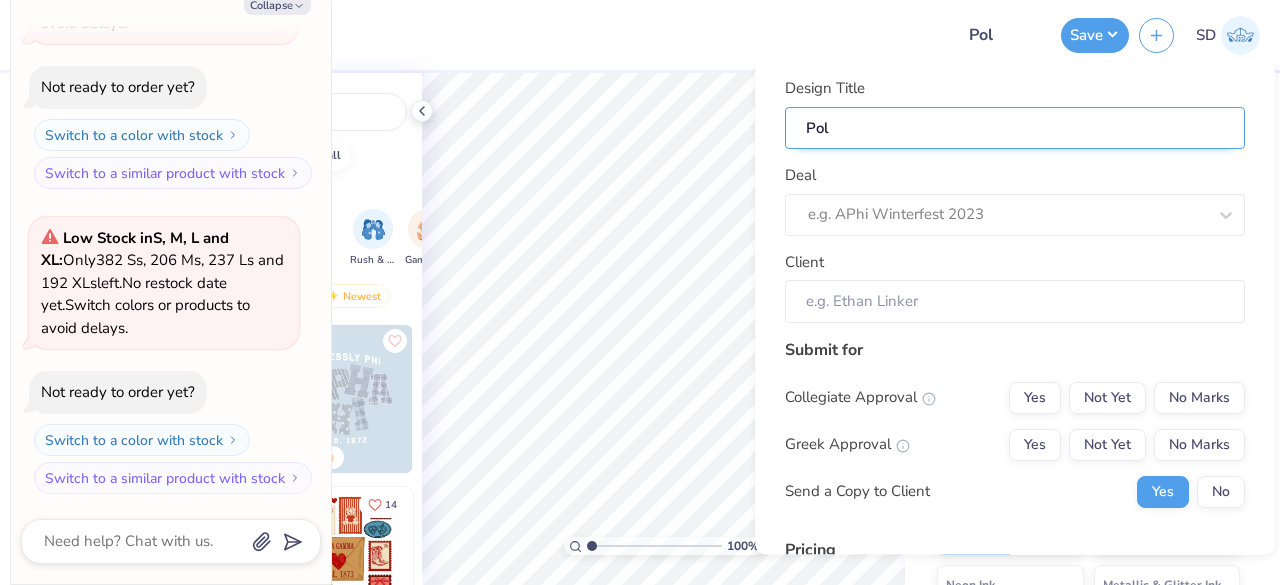 type on "Polo" 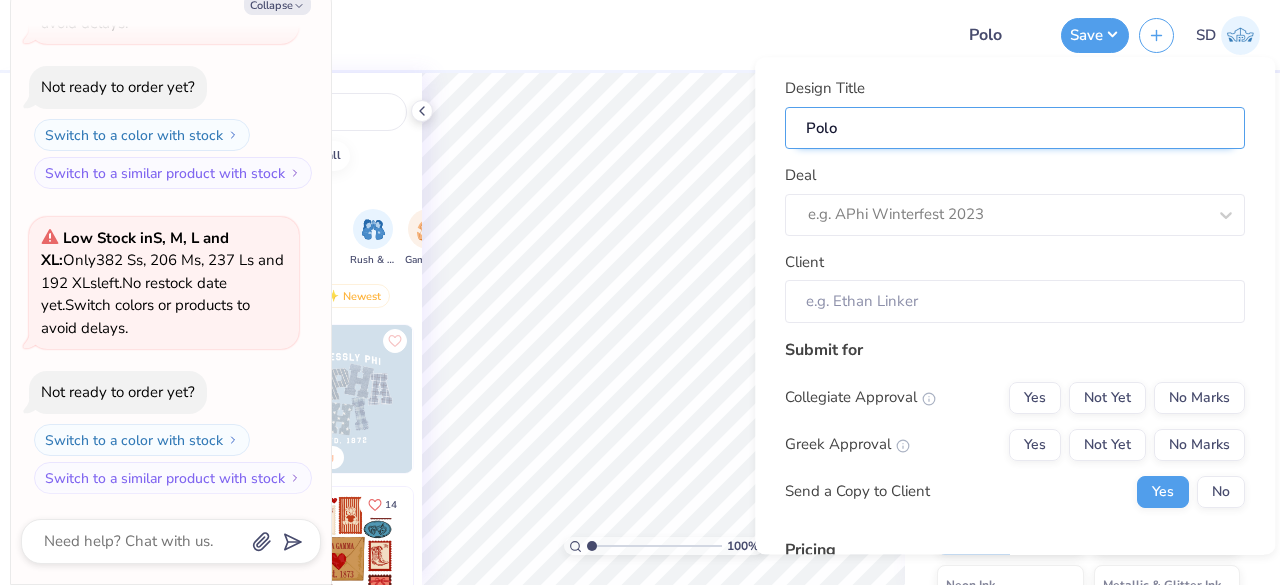 type on "Polos" 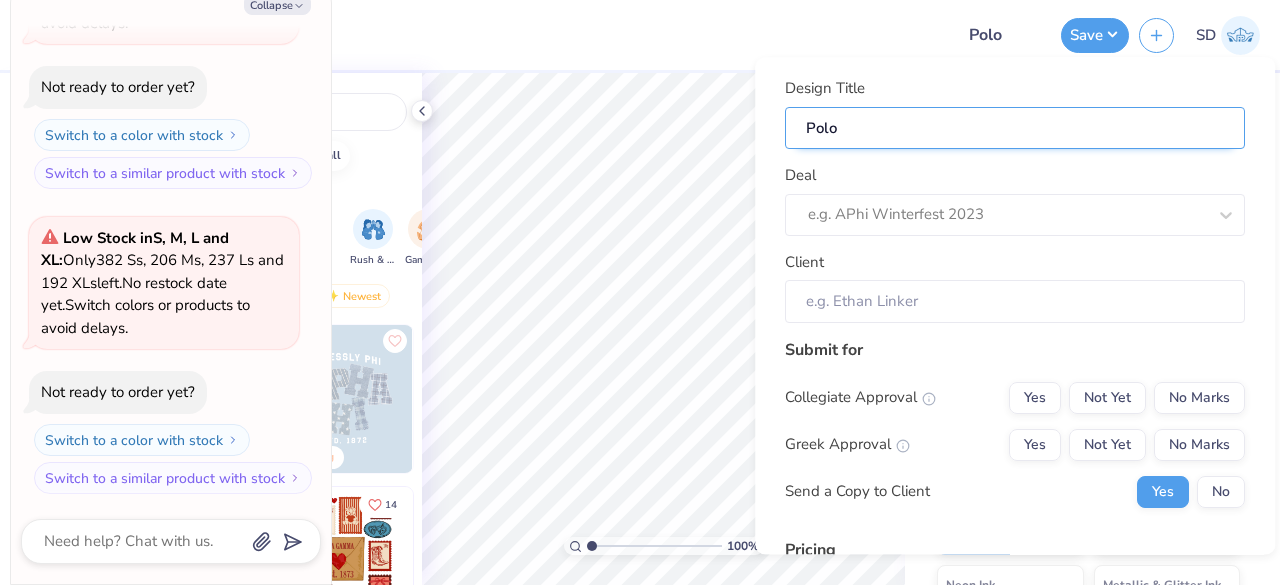 type on "x" 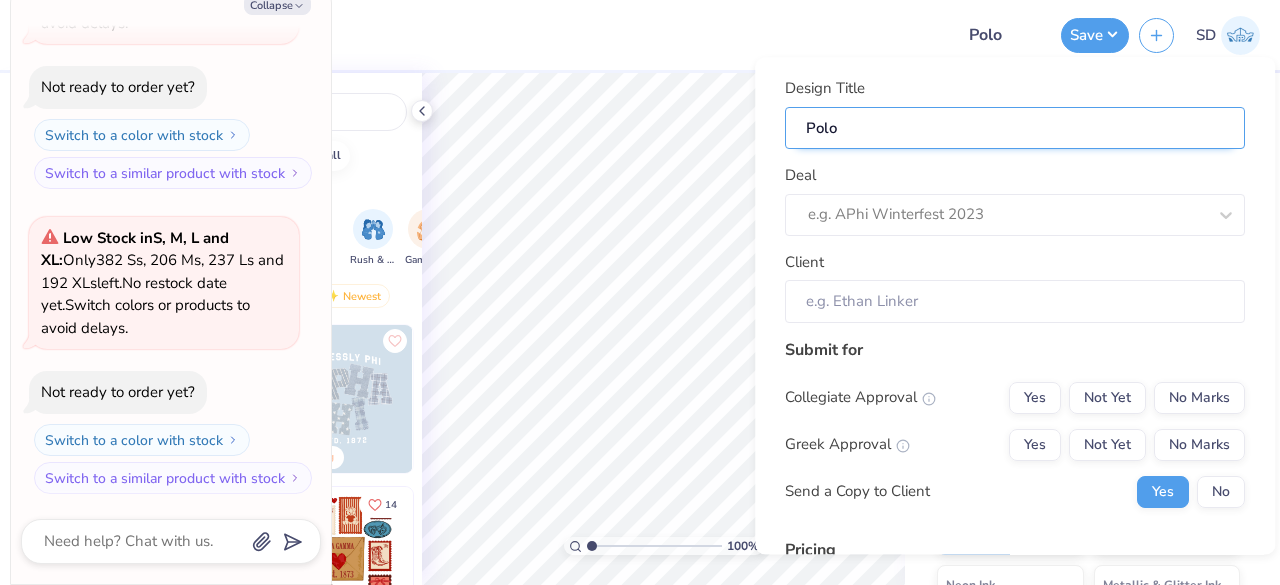 type on "Polos" 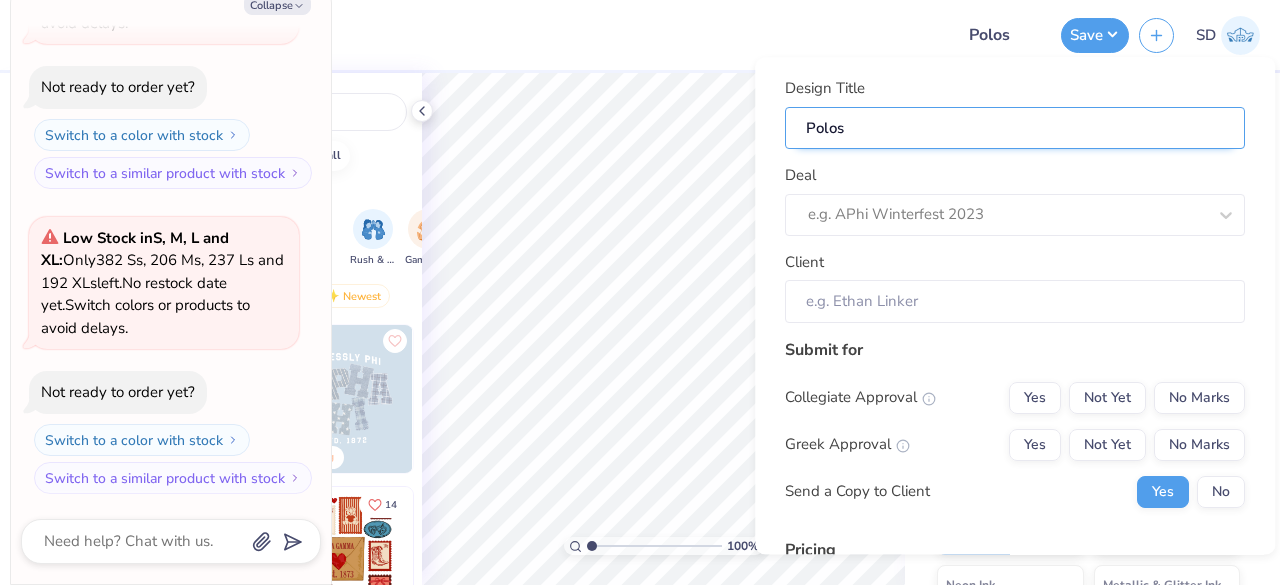 type on "Polos" 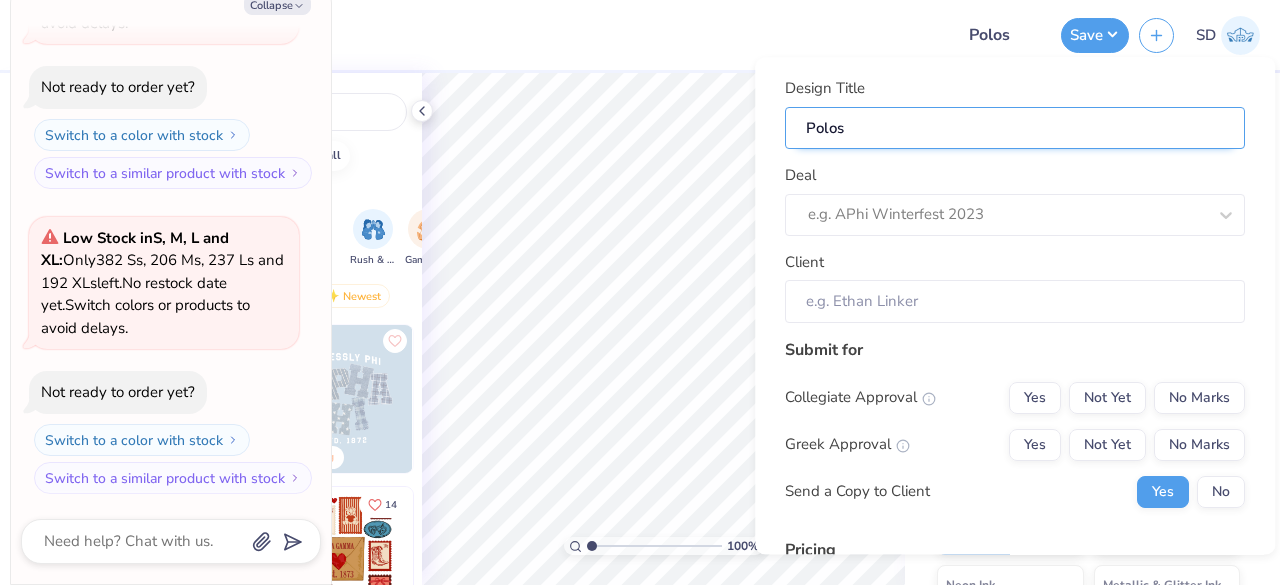 type on "x" 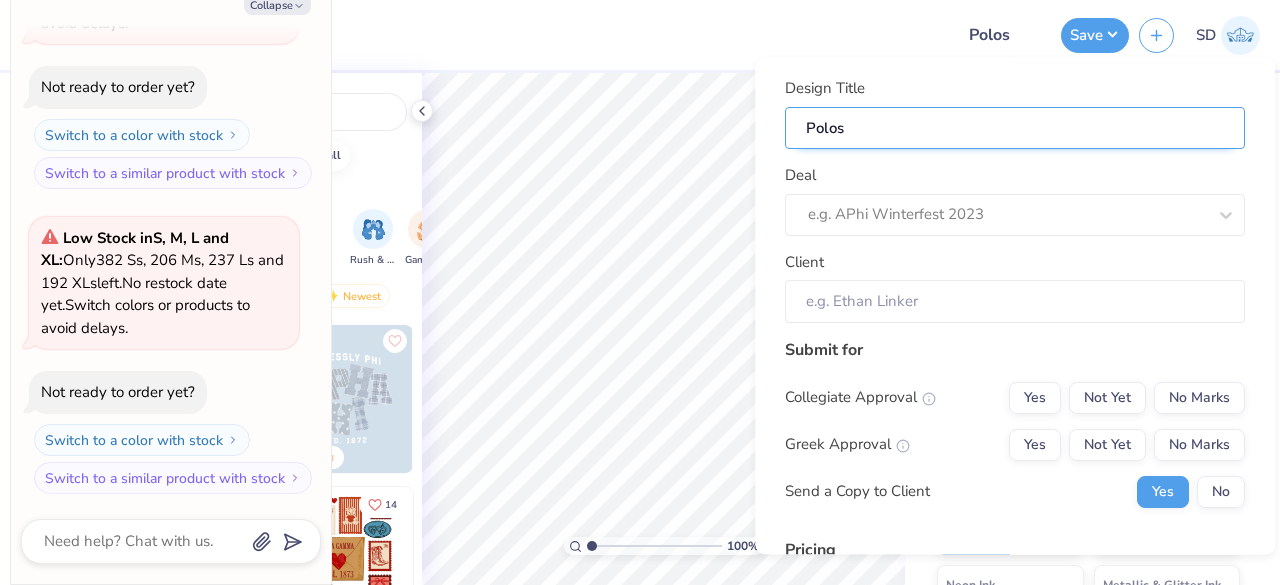 type on "Polos" 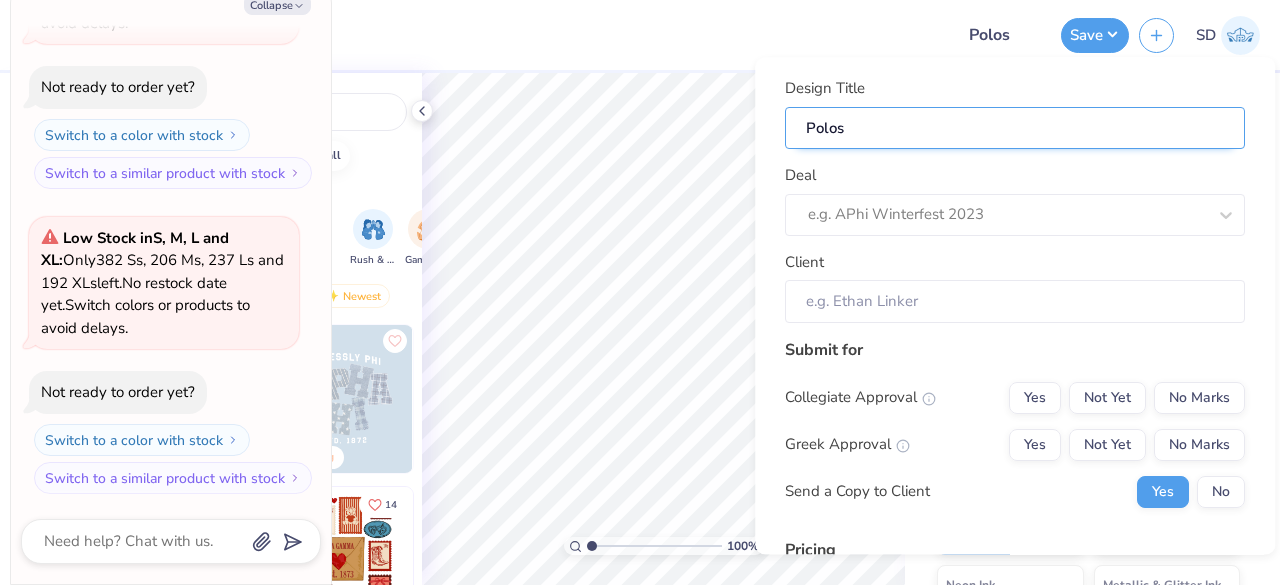 type on "Polos f" 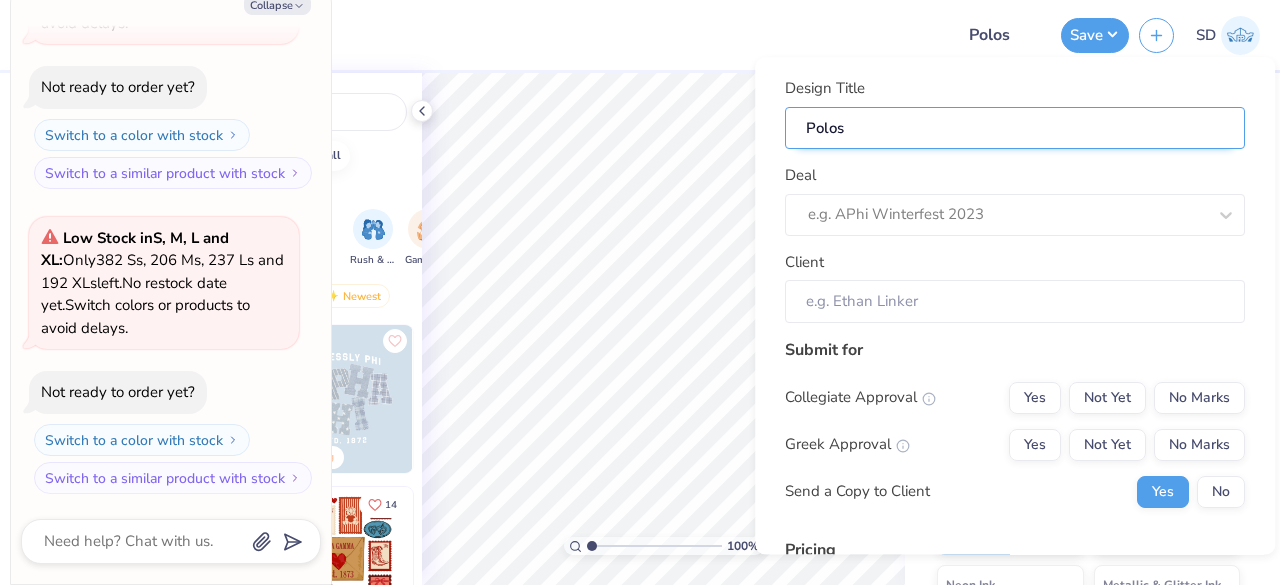 type on "x" 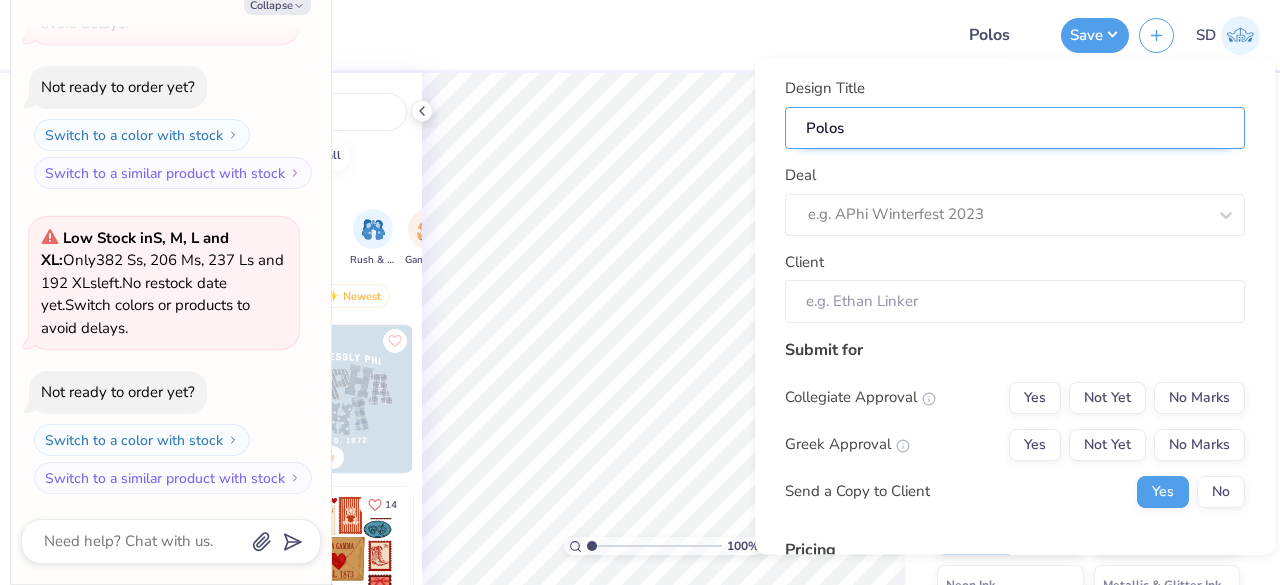 type on "Polos f" 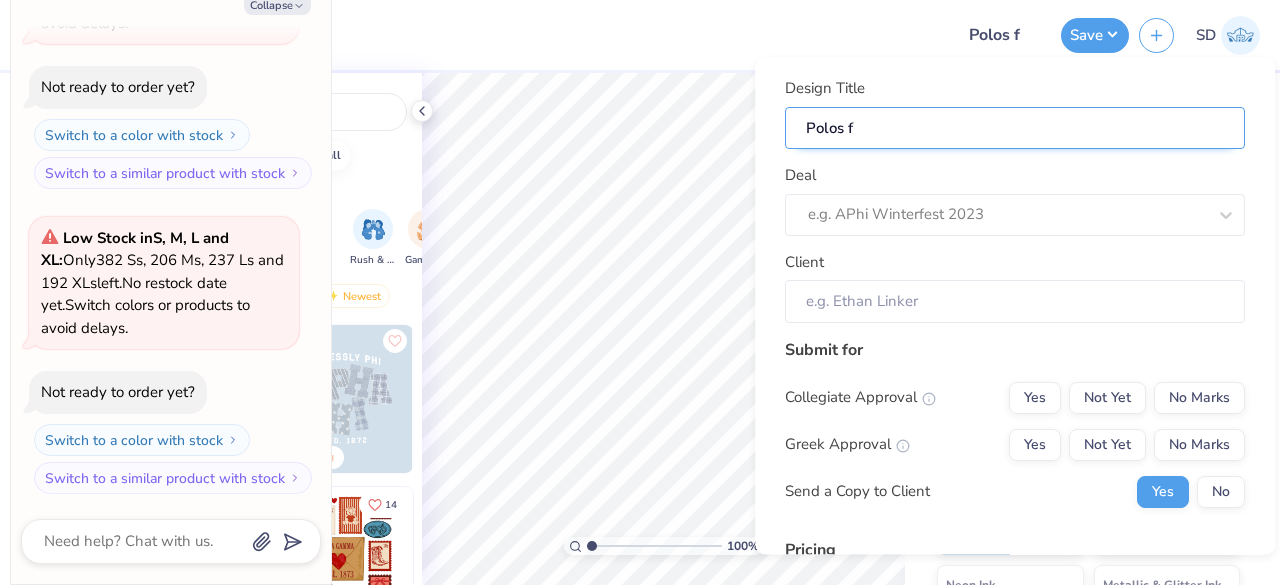 type on "Polos fo" 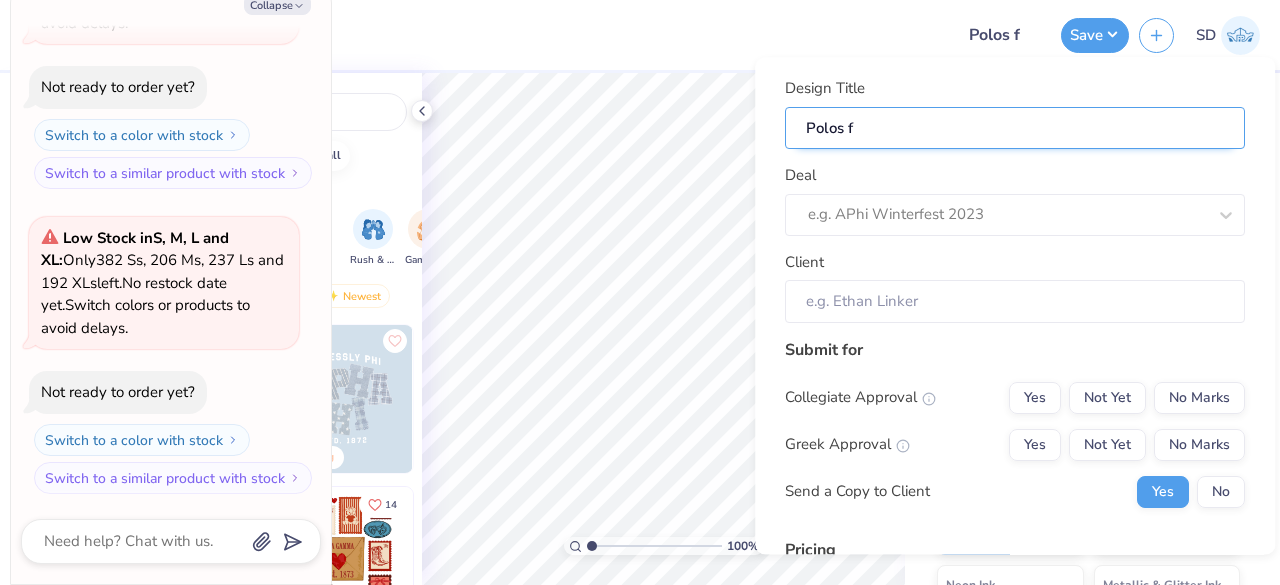 type on "x" 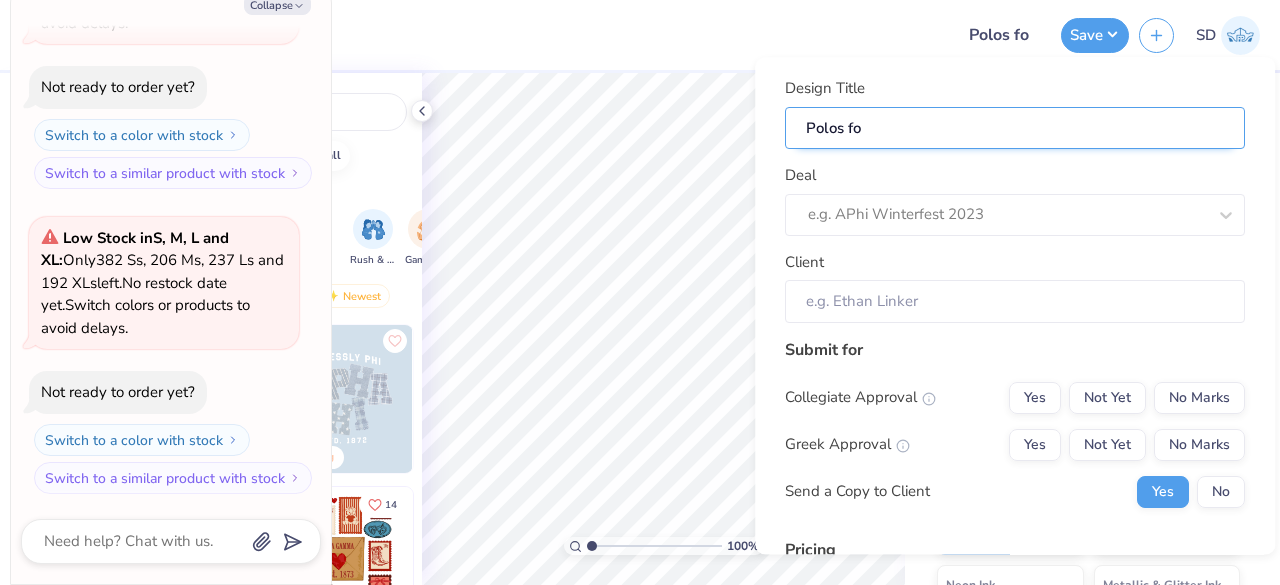 type on "Polos for" 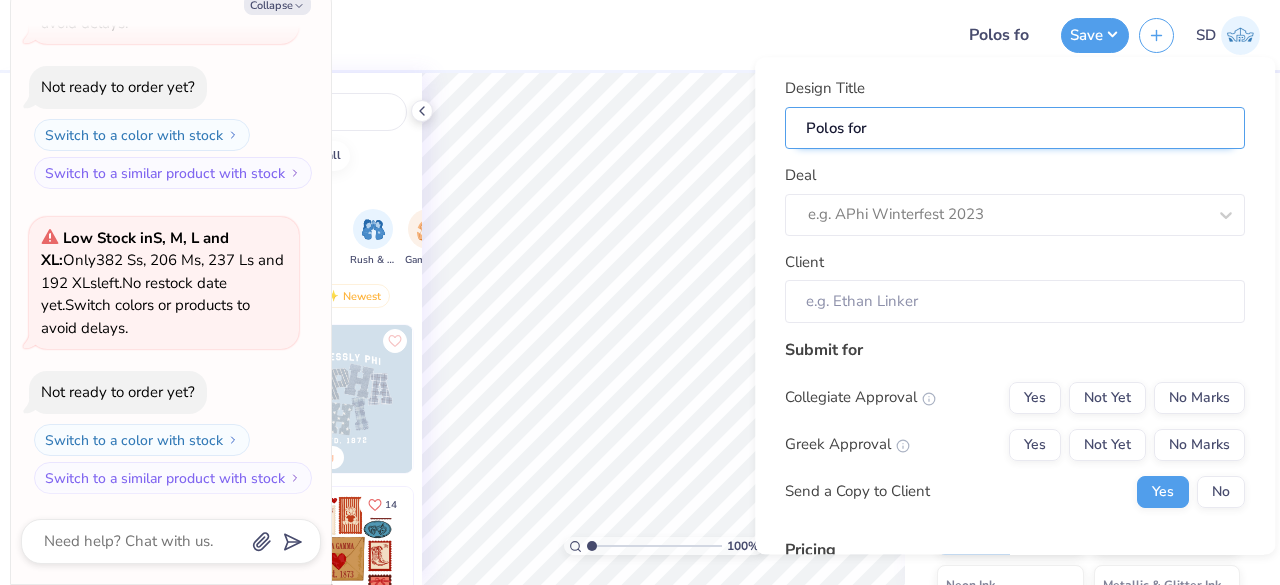type on "Polos for" 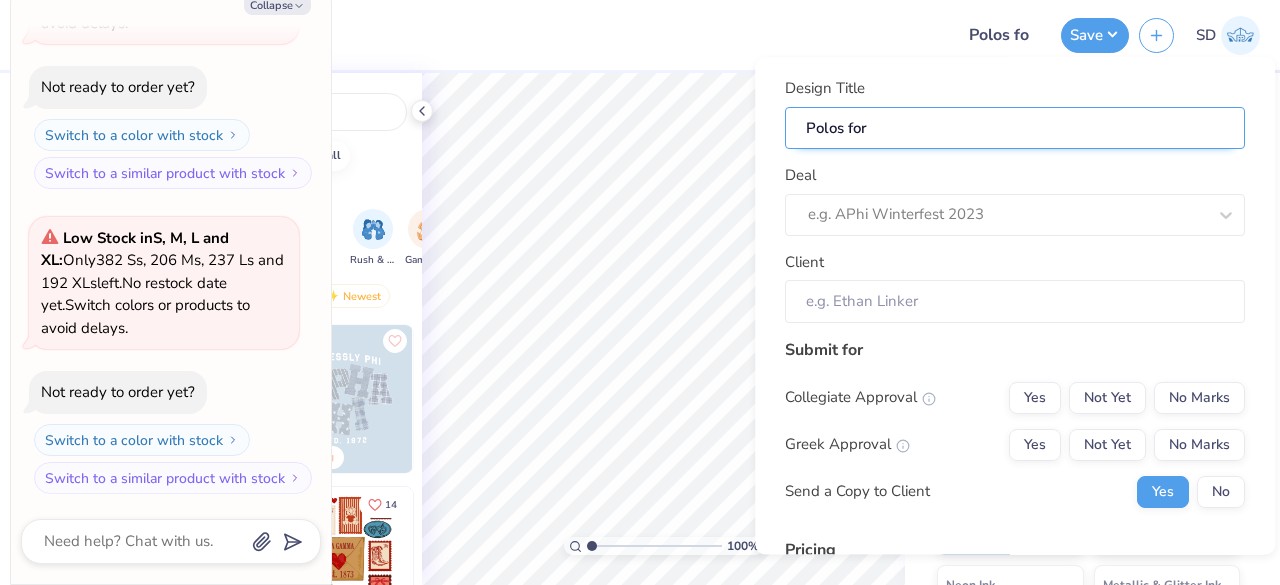 type on "x" 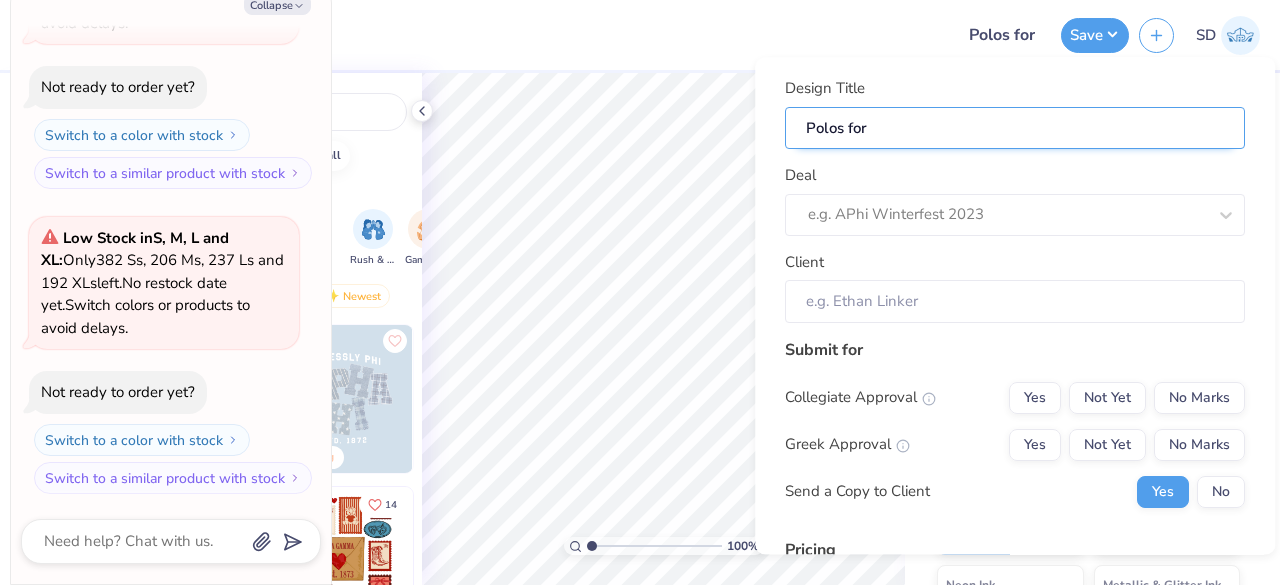 type on "Polos for" 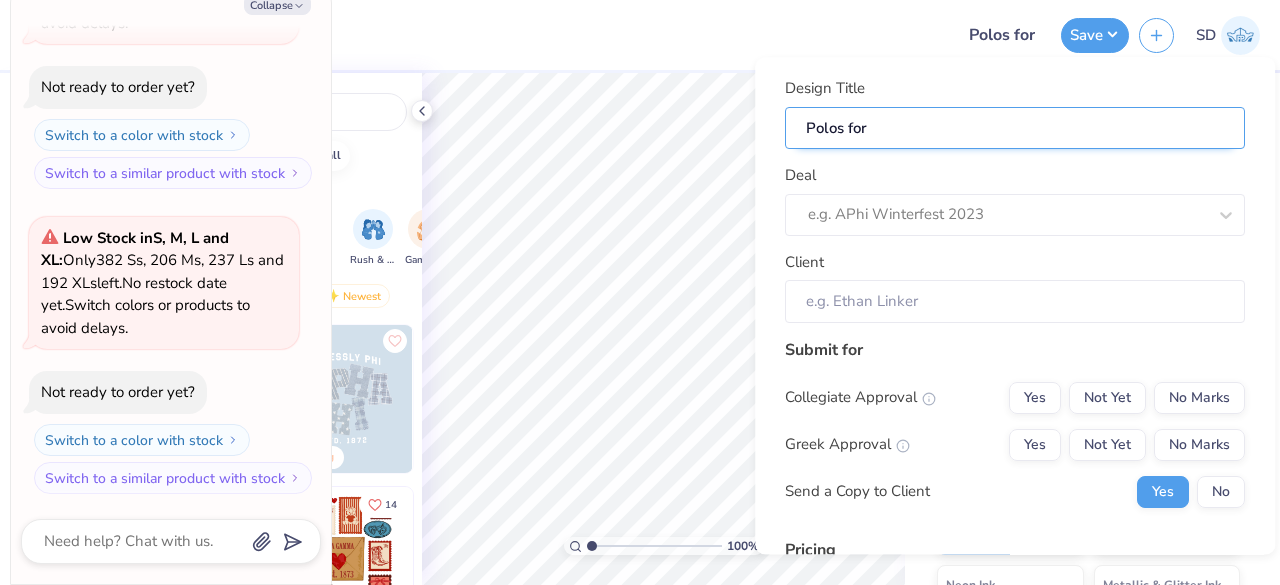 type on "x" 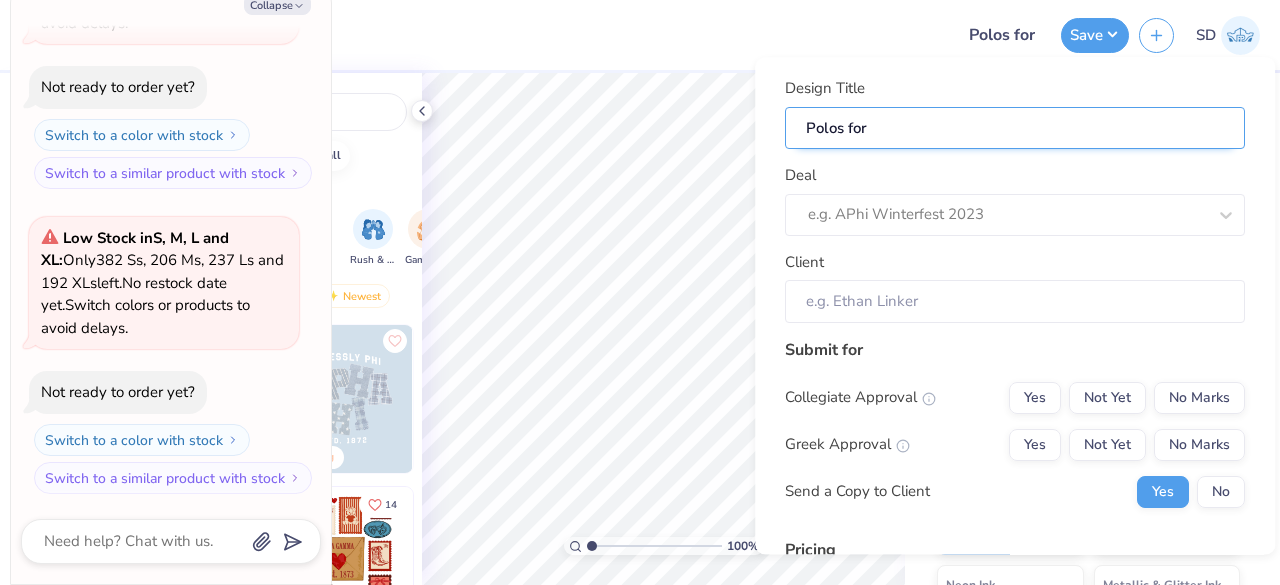 type on "Polos for" 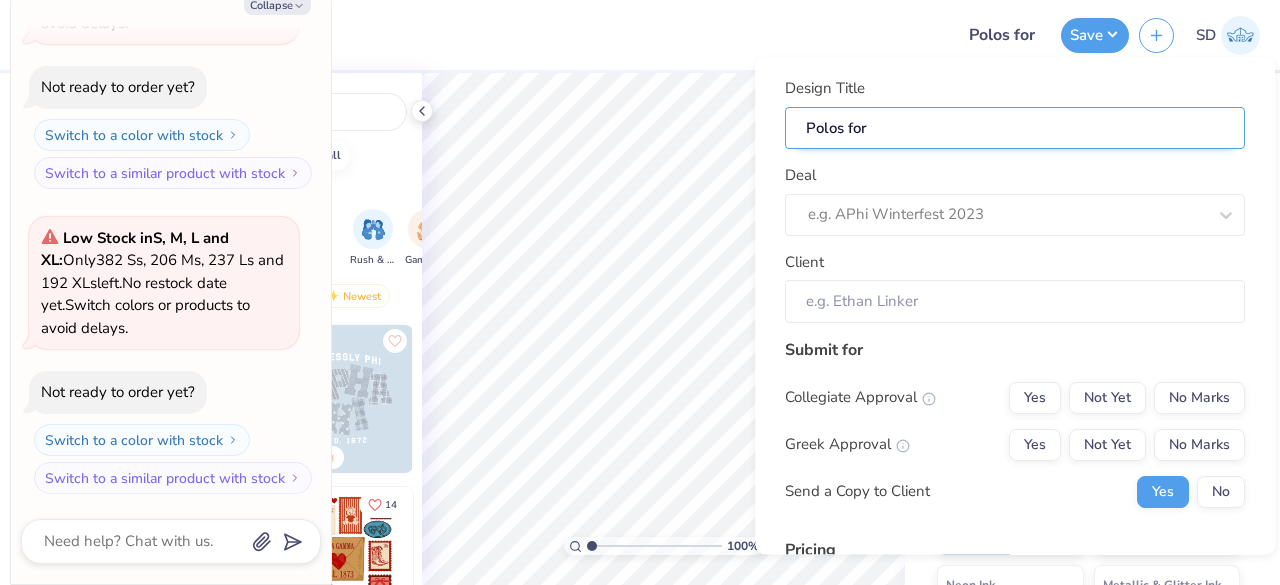 paste on "Tennessee State Teaching Tigers" 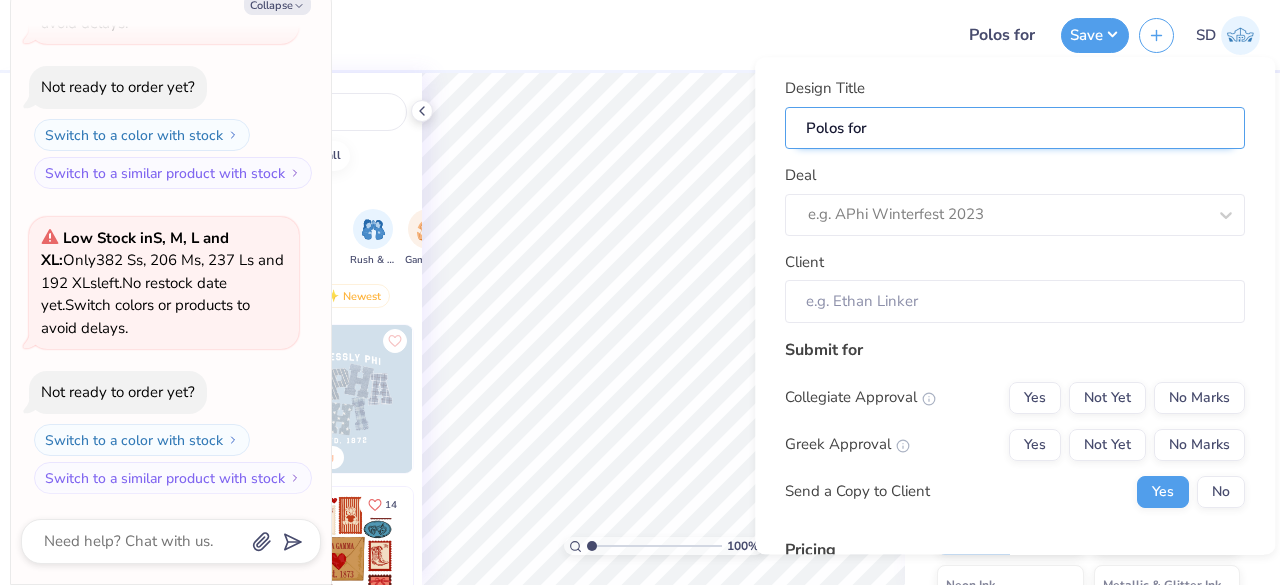 type on "Polos for Tennessee State Teaching Tigers" 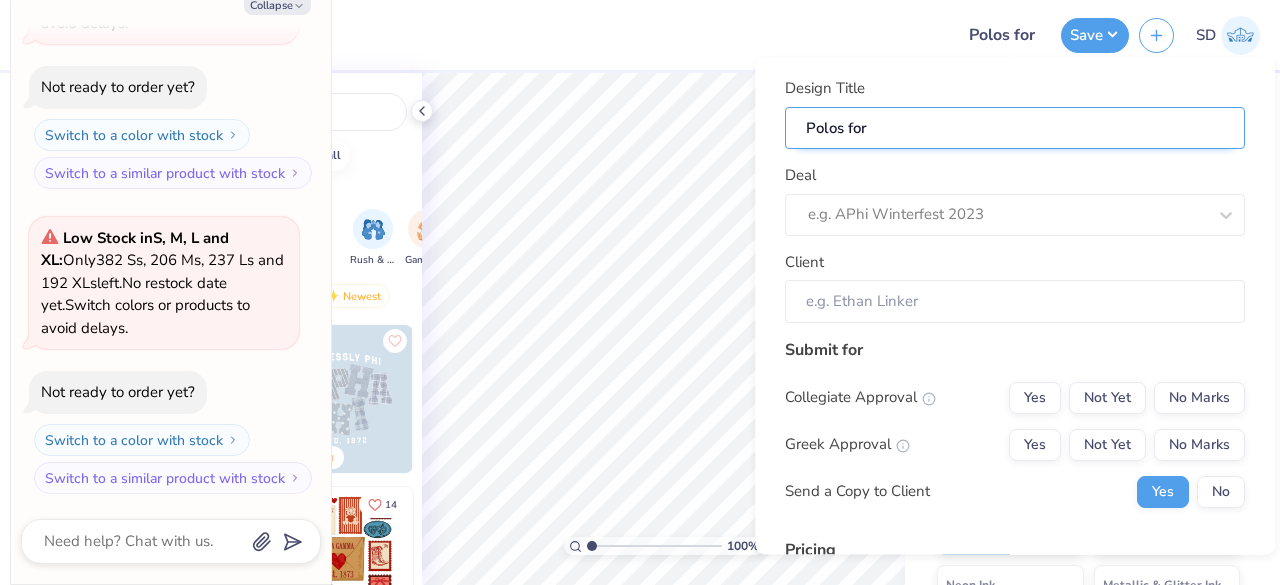 type on "x" 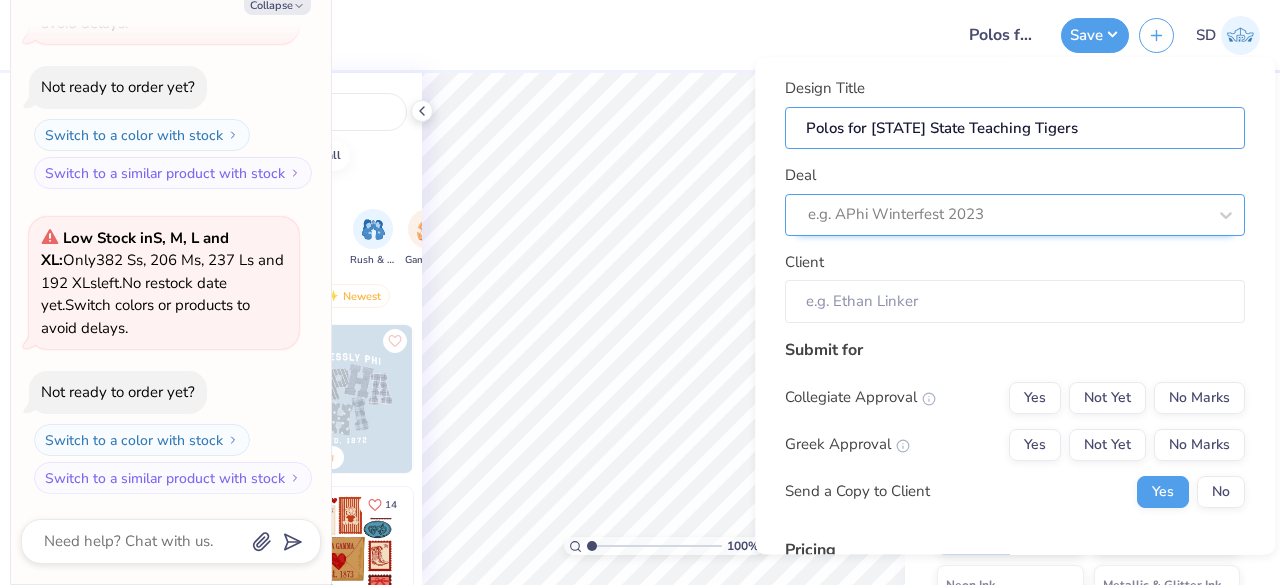 type on "Polos for Tennessee State Teaching Tigers" 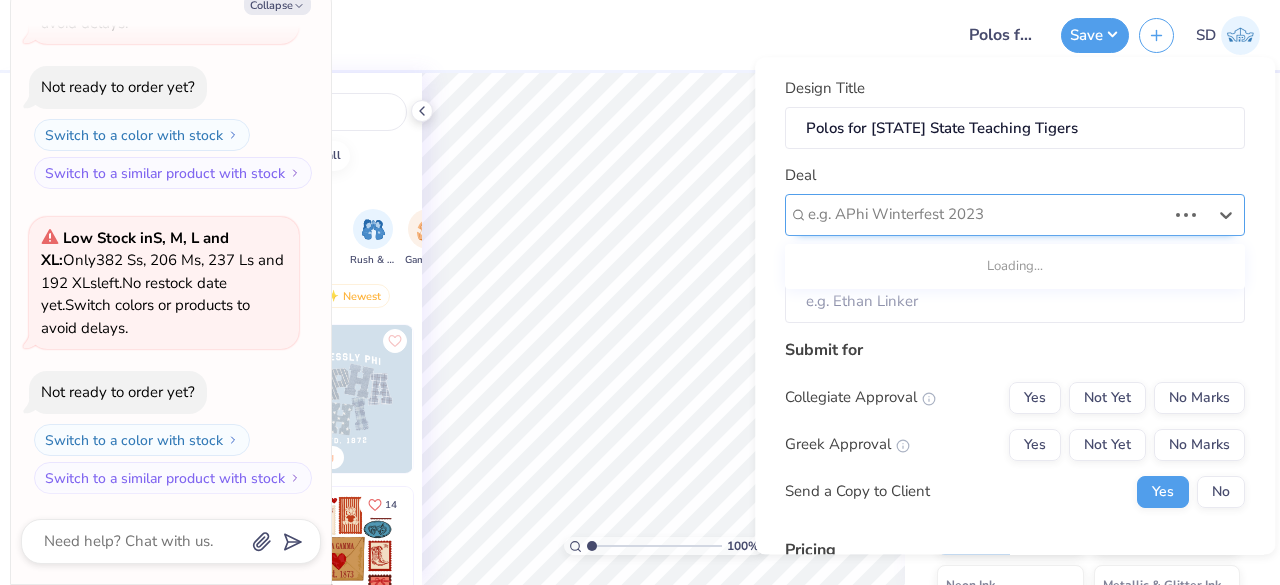 click at bounding box center (987, 215) 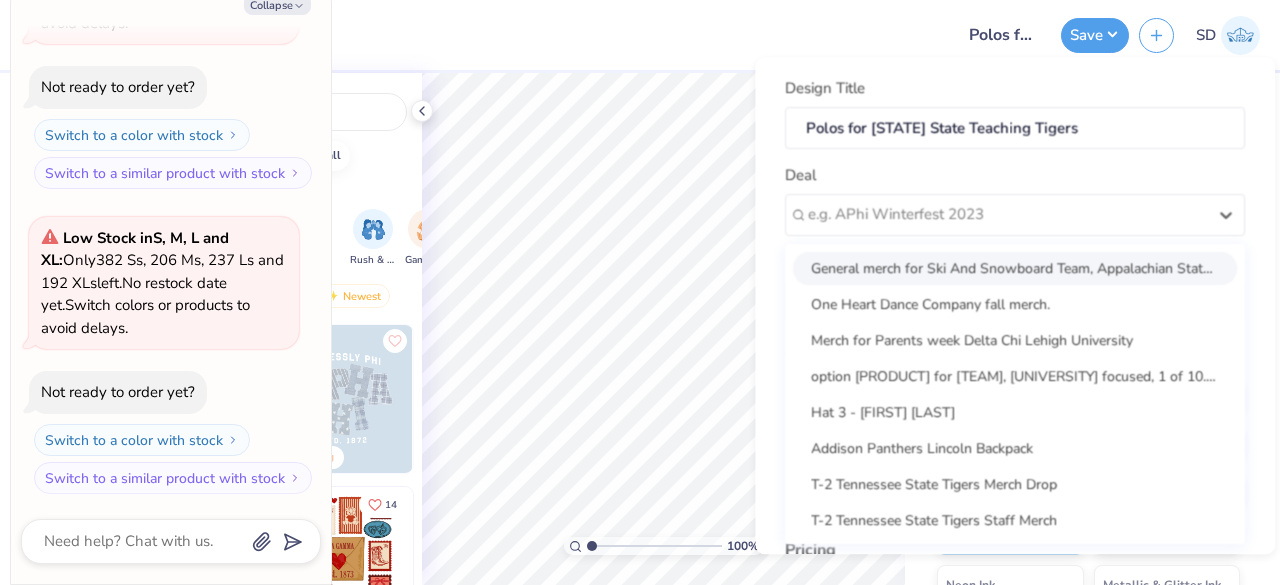 paste on "Tennessee State Teaching Tigers" 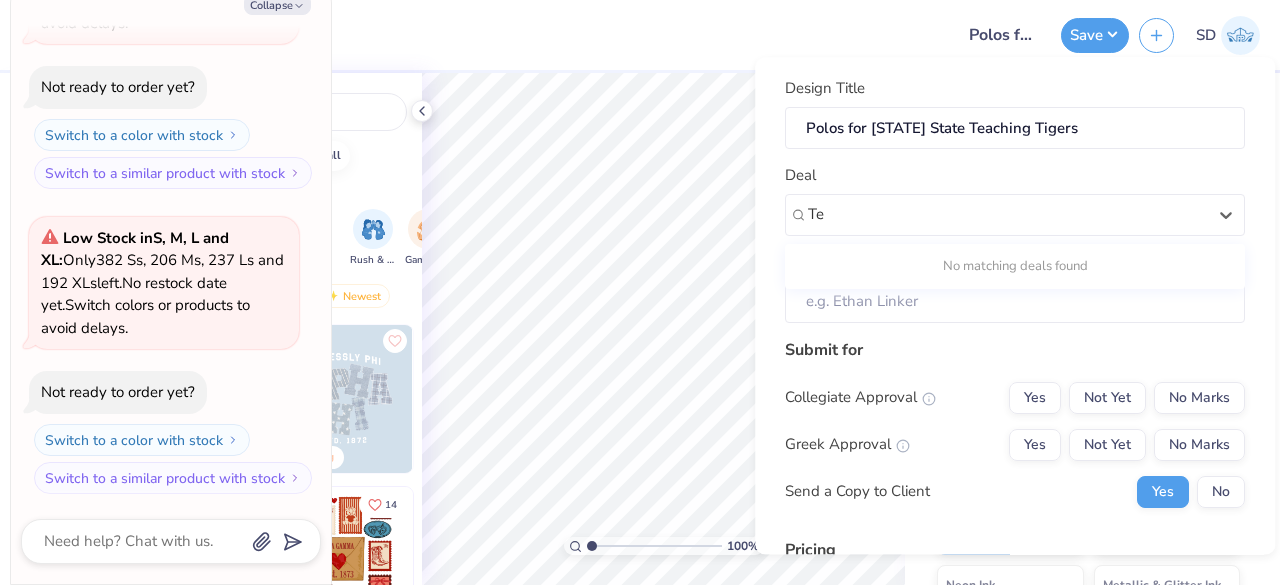 type on "T" 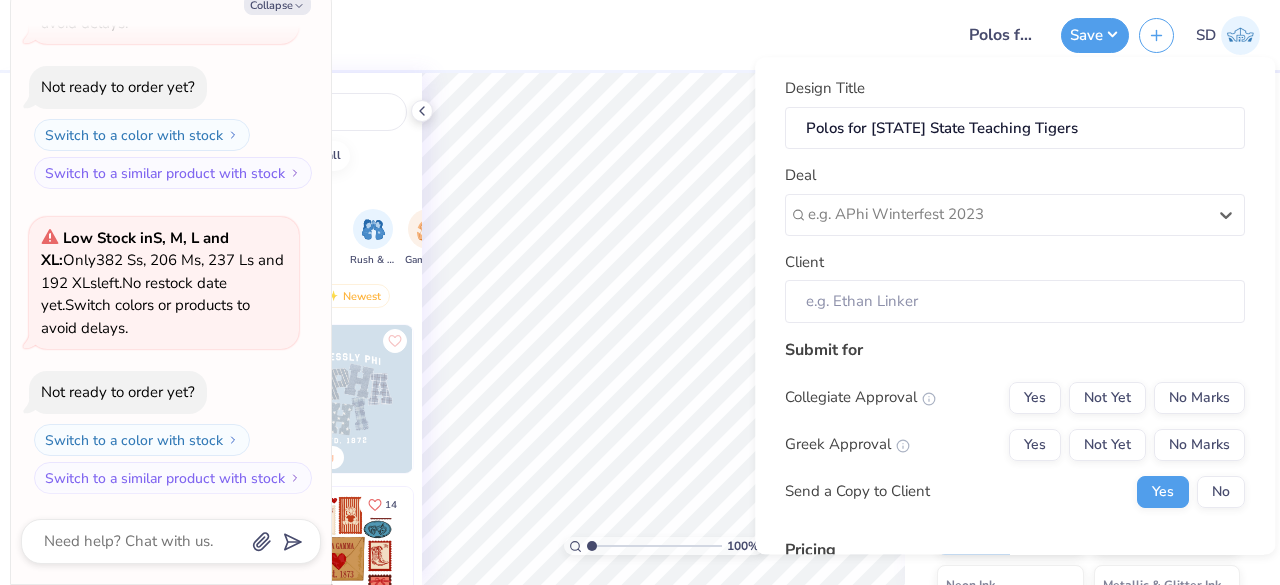 paste on "Tennessee State Teaching Tigers" 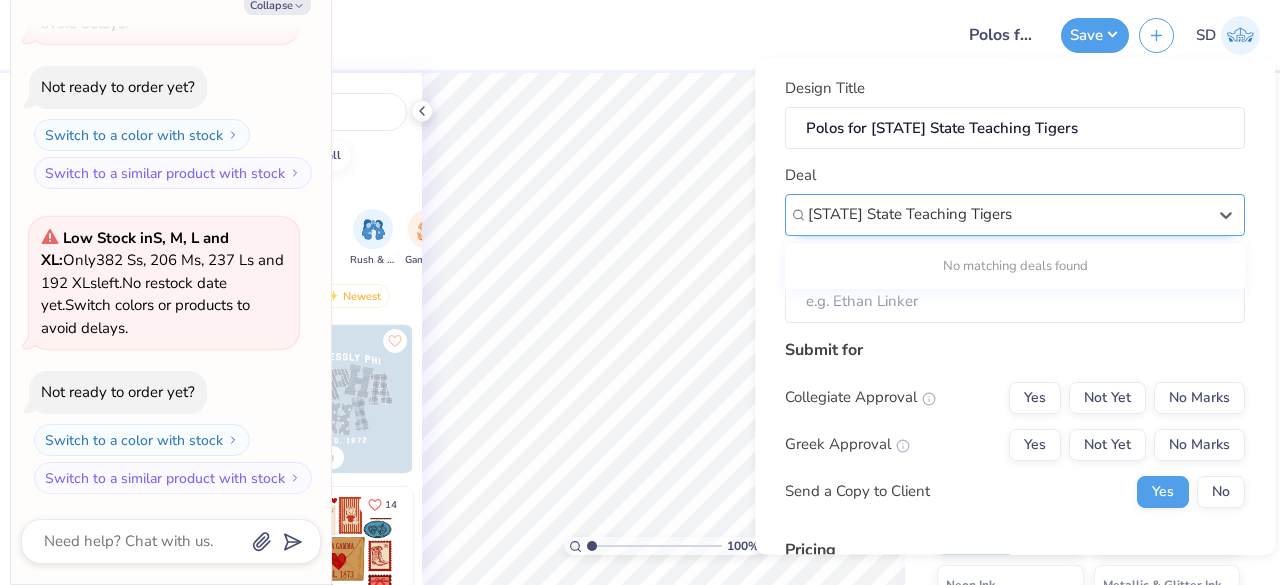 click on "Tennessee State Teaching Tigers" at bounding box center [920, 215] 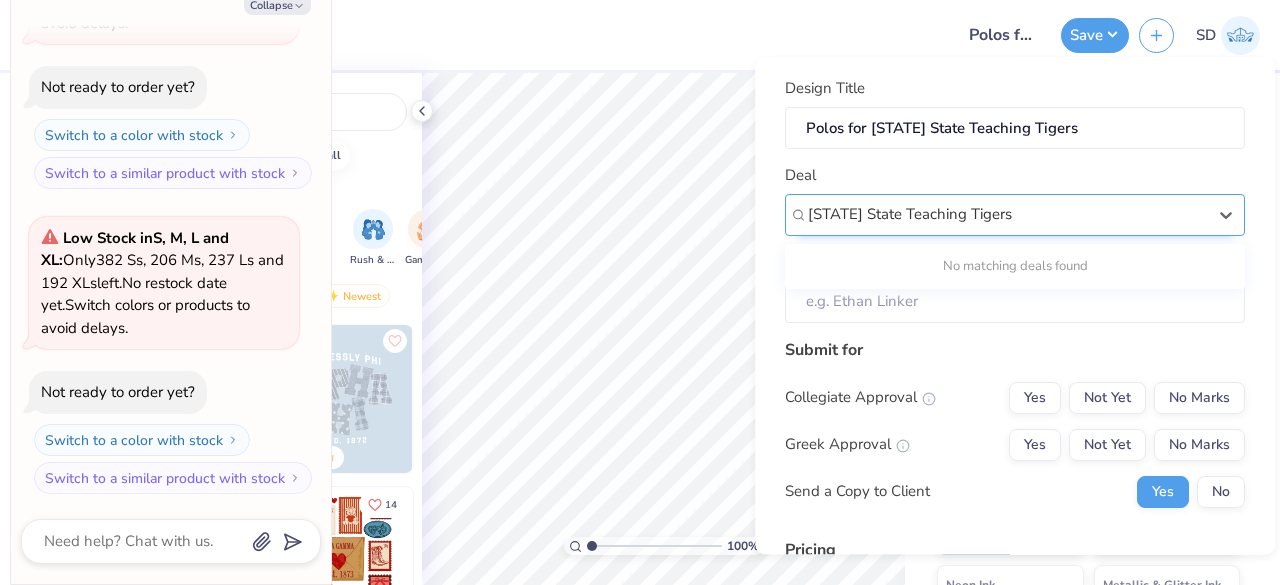 click on "Tennessee State Teaching Tigers" at bounding box center [920, 215] 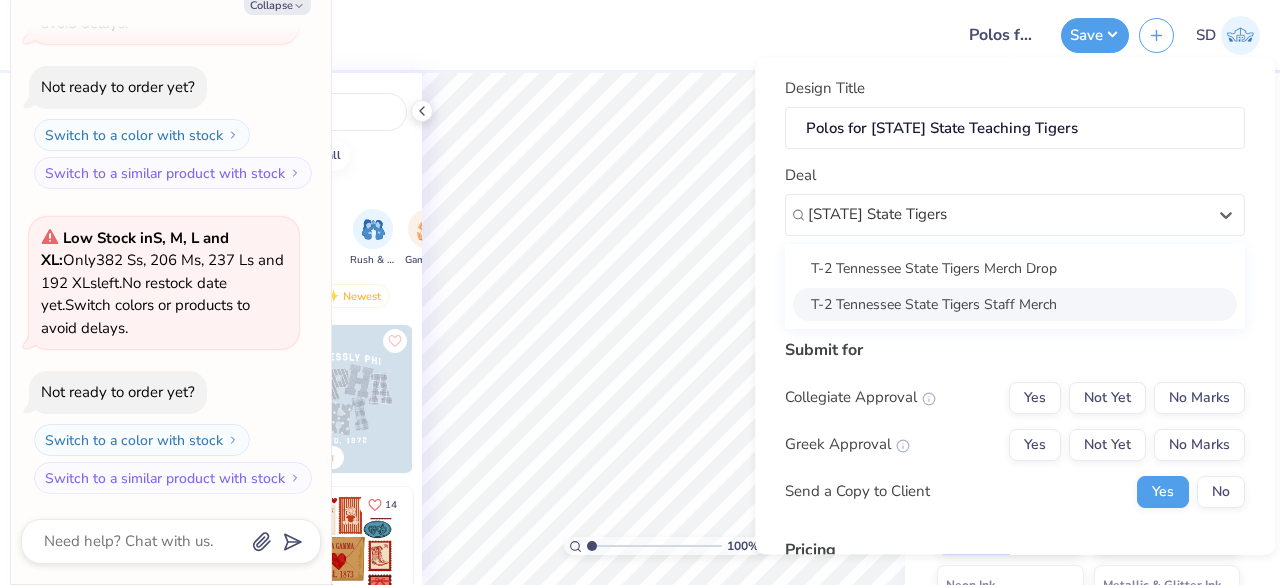 click on "T-2 Tennessee State Tigers Staff Merch" at bounding box center (1015, 304) 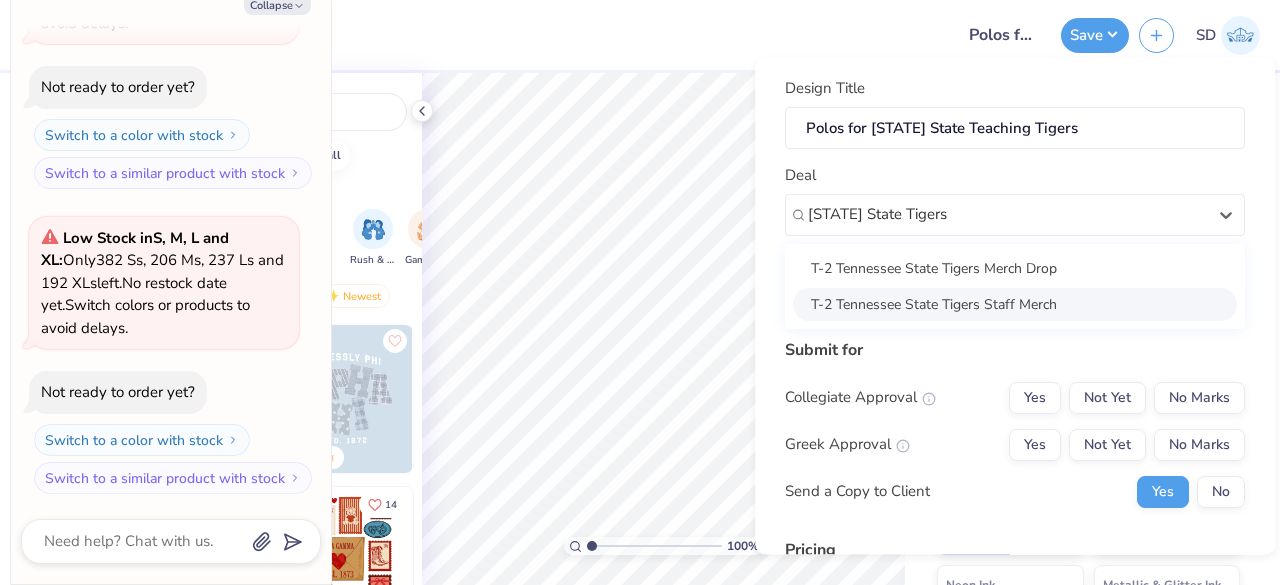 type on "Tennessee State Tigers" 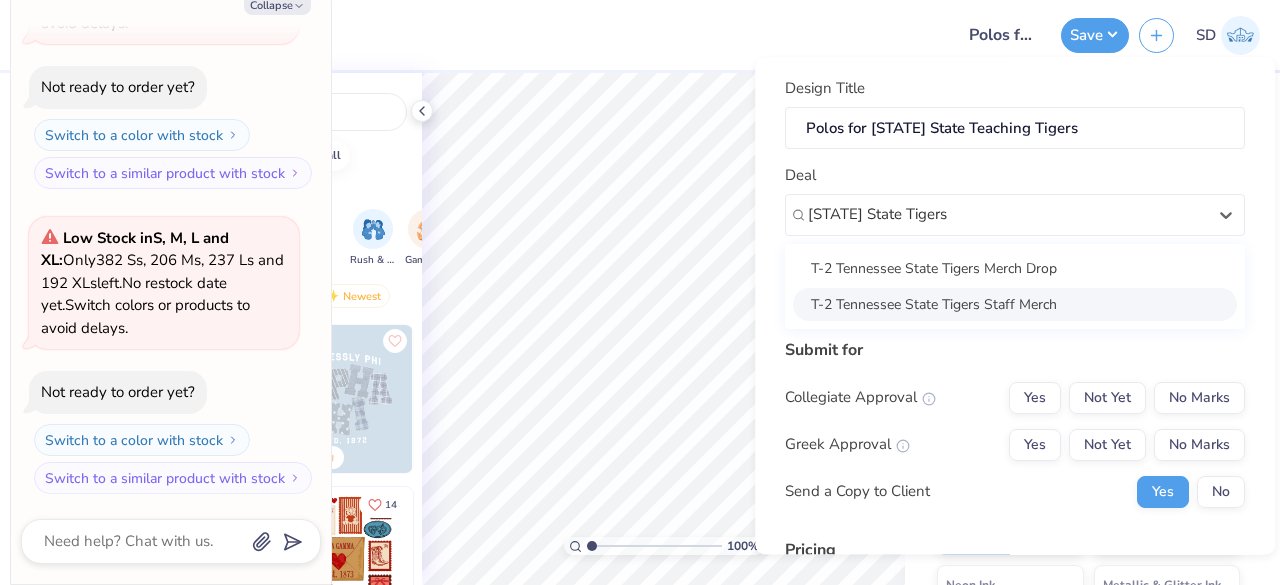 type on "x" 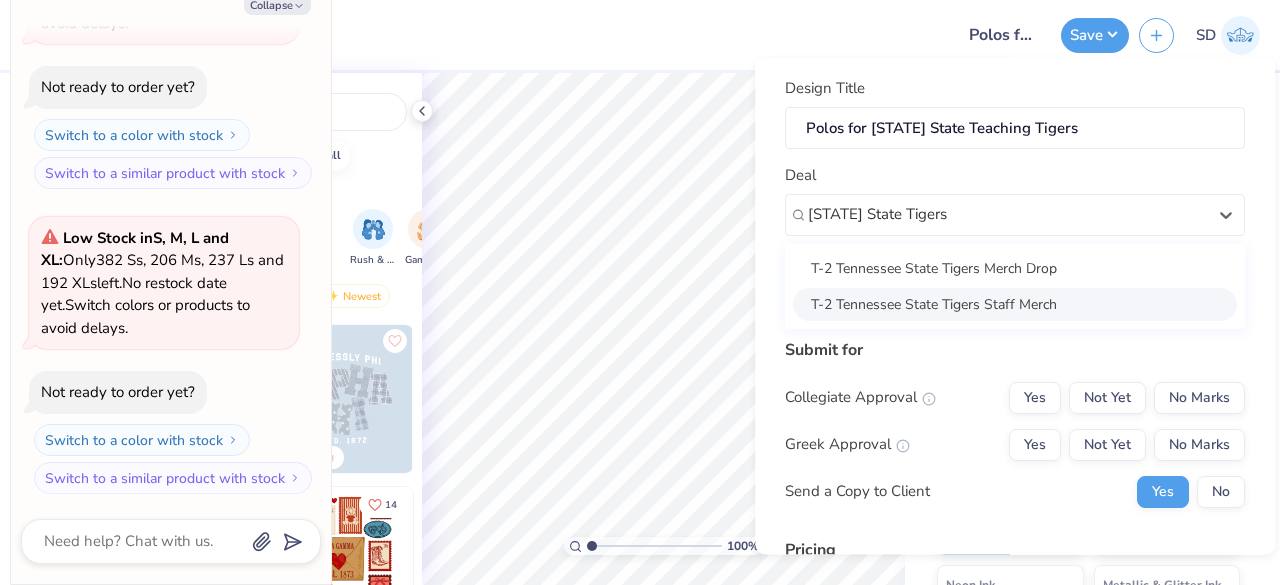 type 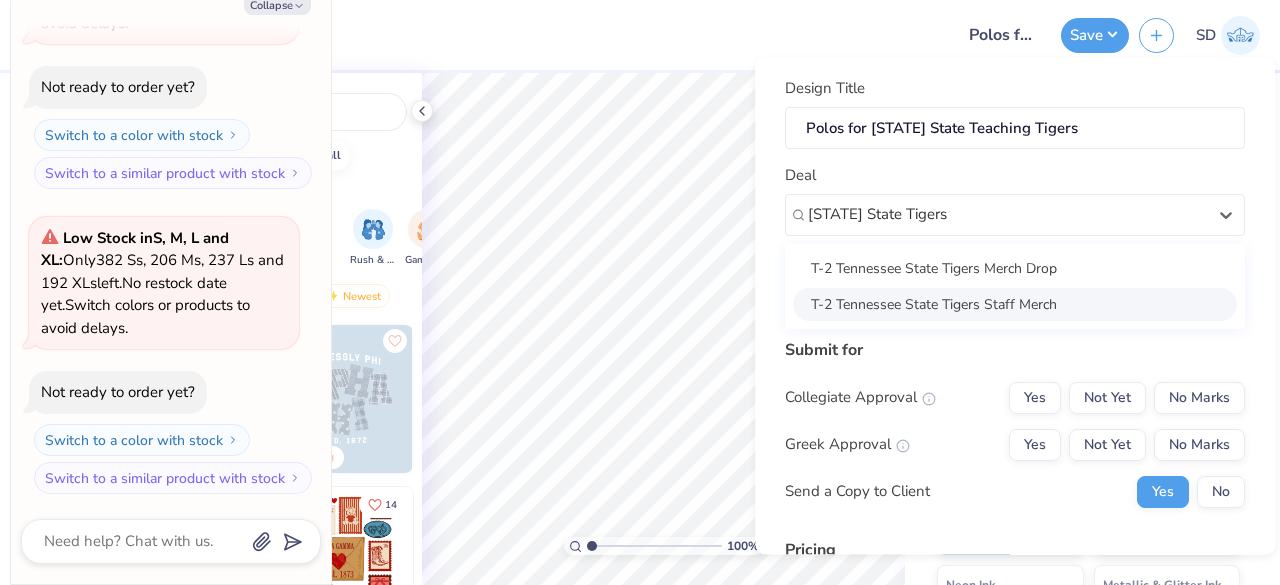 type on "Nicole Kendall" 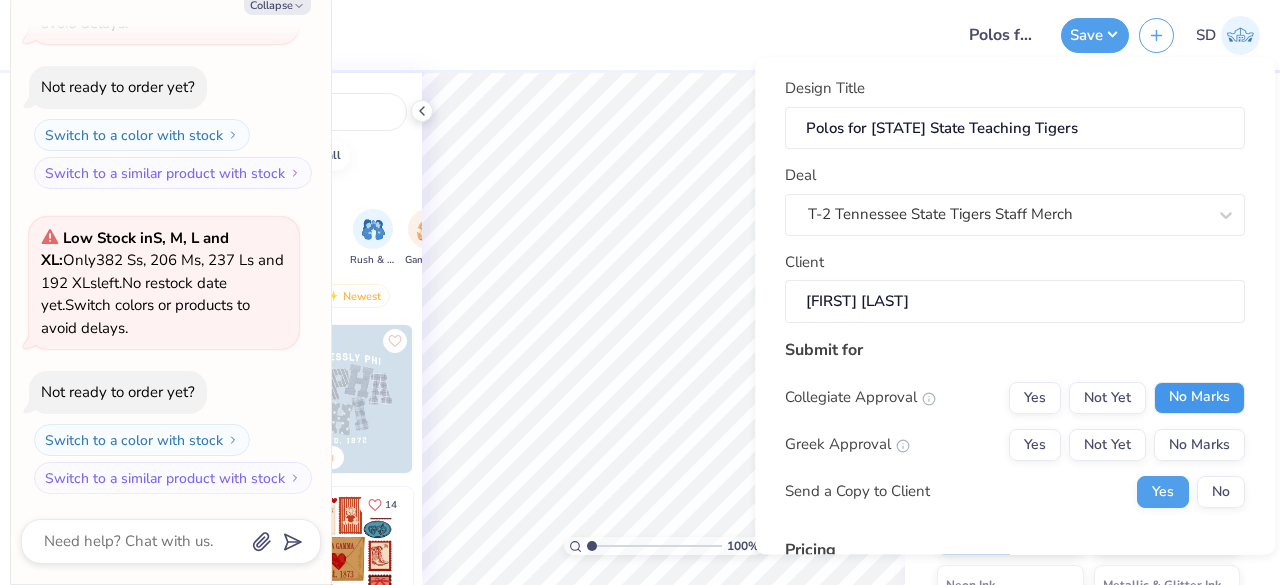 click on "No Marks" at bounding box center (1199, 398) 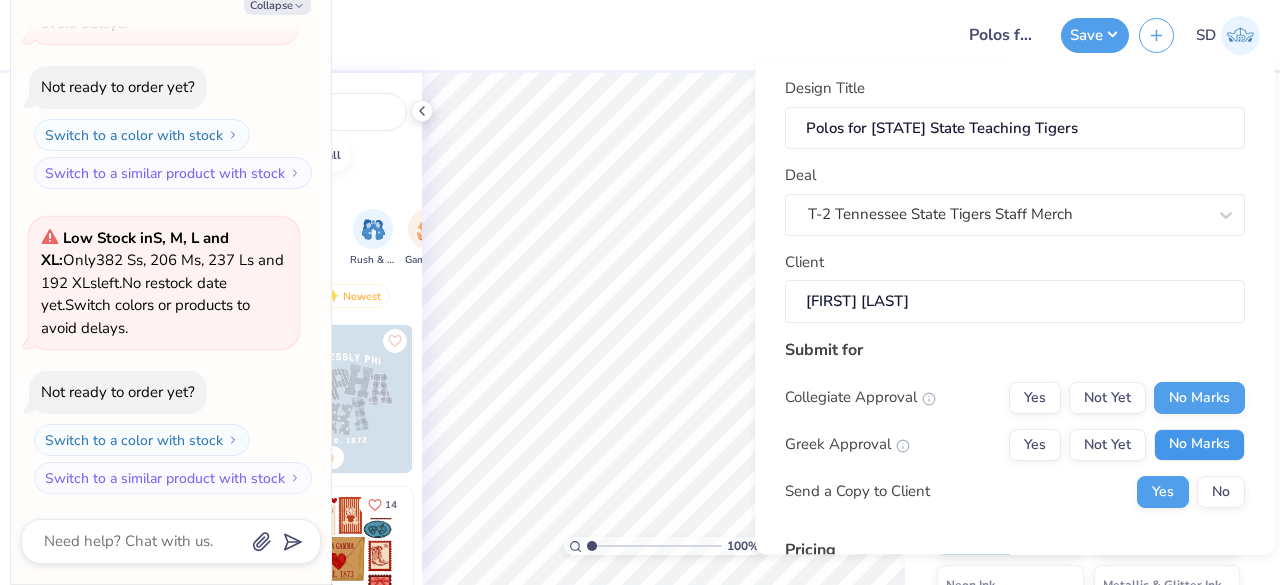 click on "No Marks" at bounding box center [1199, 445] 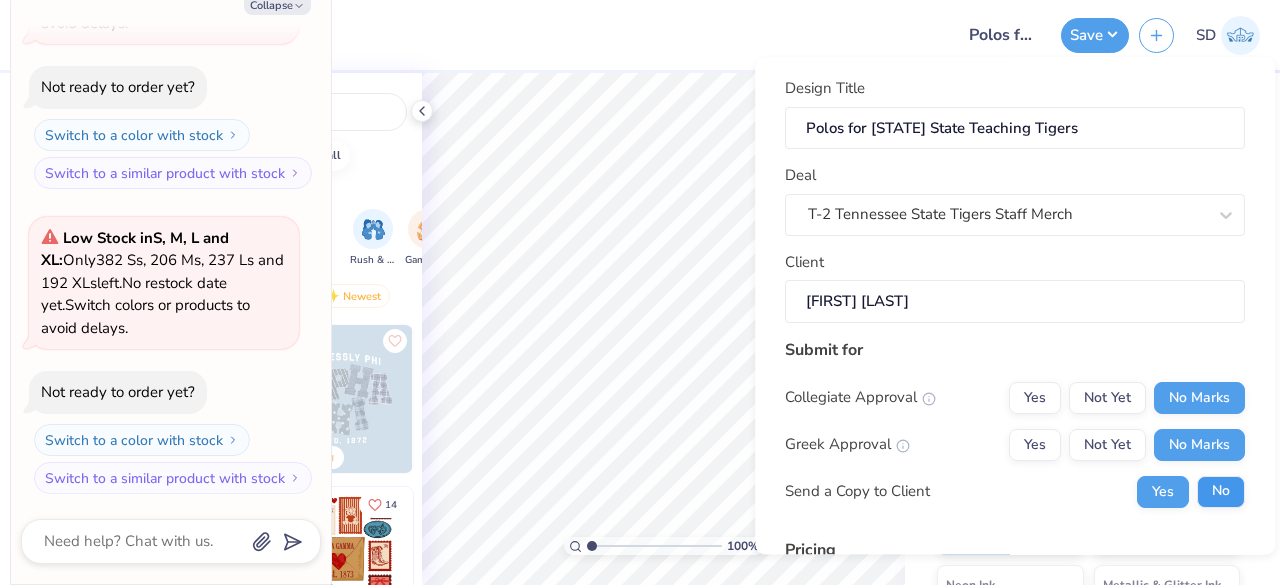 type on "$32.80" 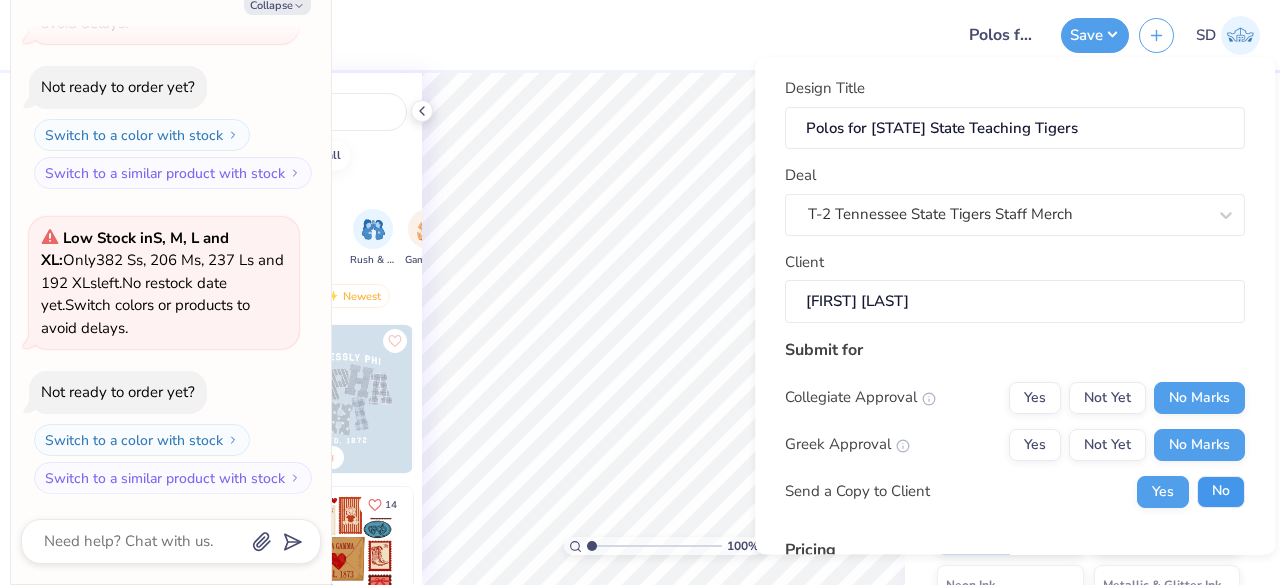 click on "No" at bounding box center [1221, 492] 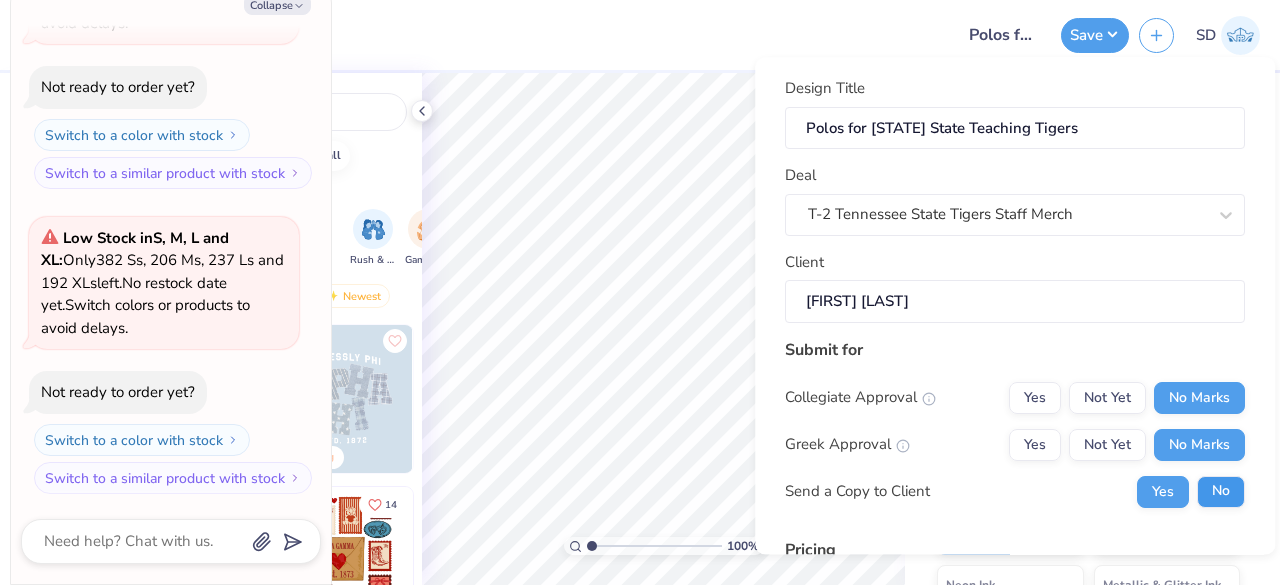 type on "x" 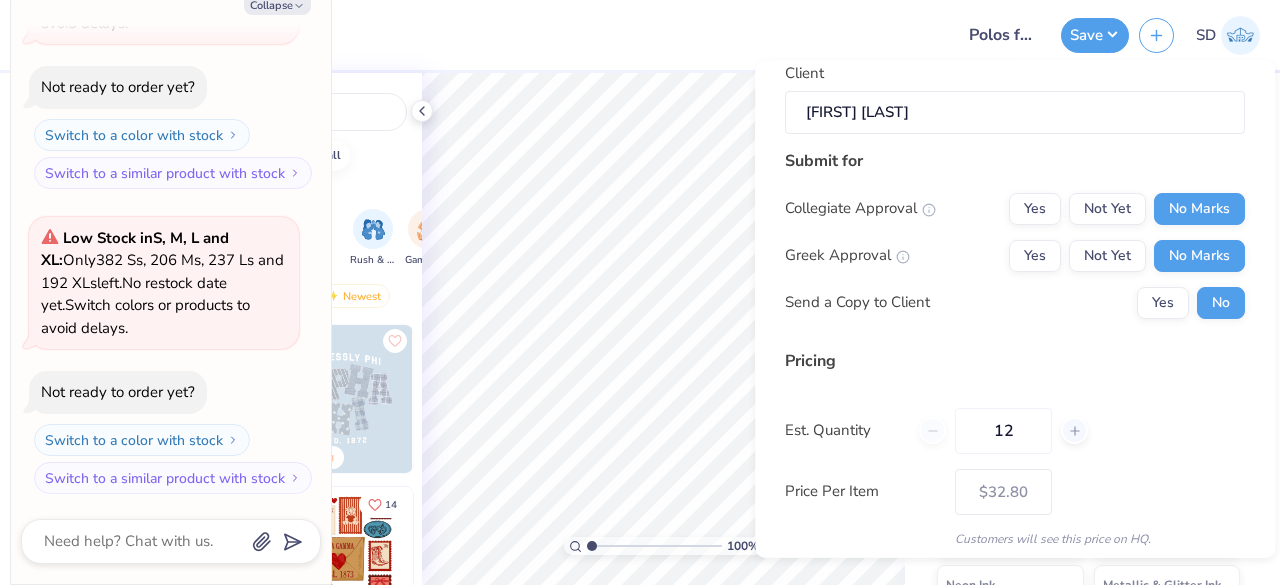 scroll, scrollTop: 305, scrollLeft: 0, axis: vertical 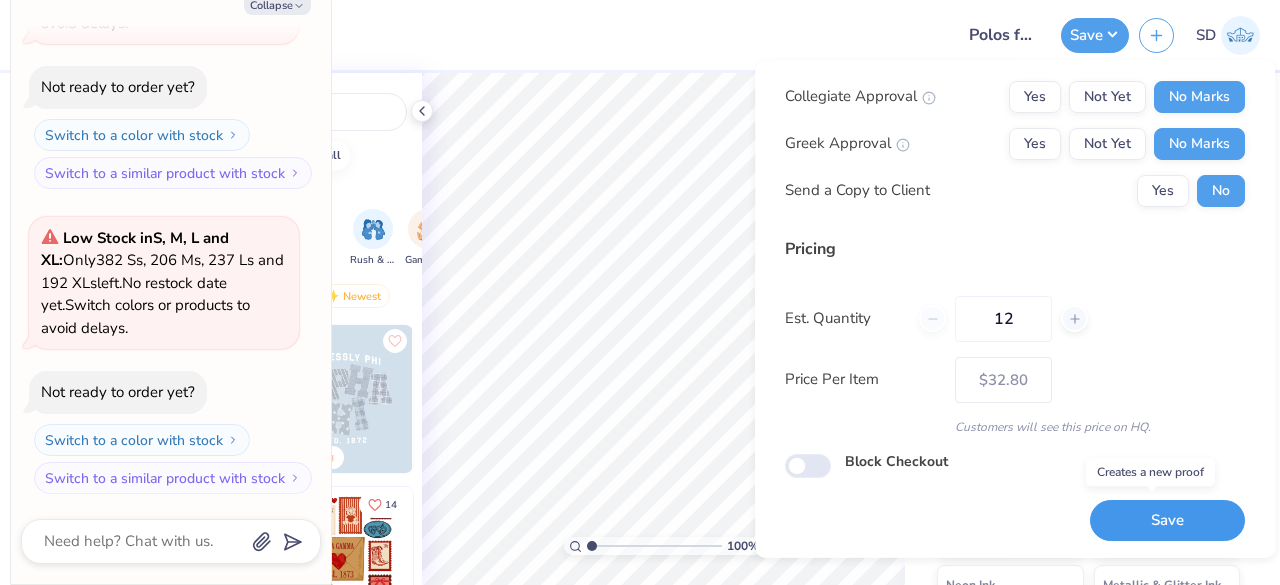click on "Save" at bounding box center [1167, 520] 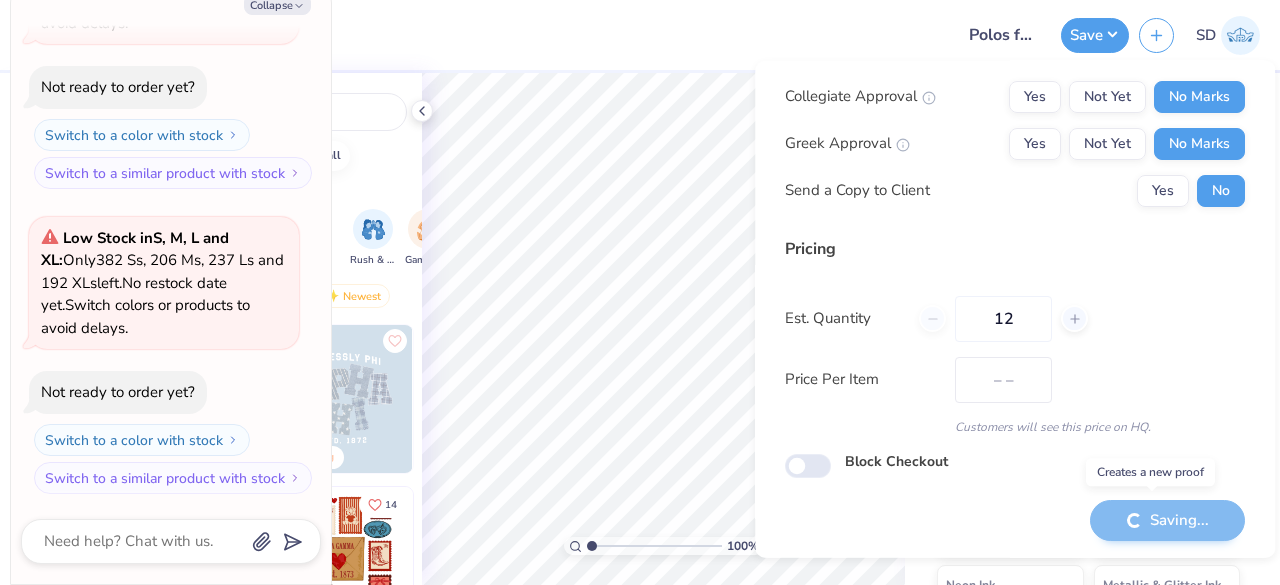 type on "$32.80" 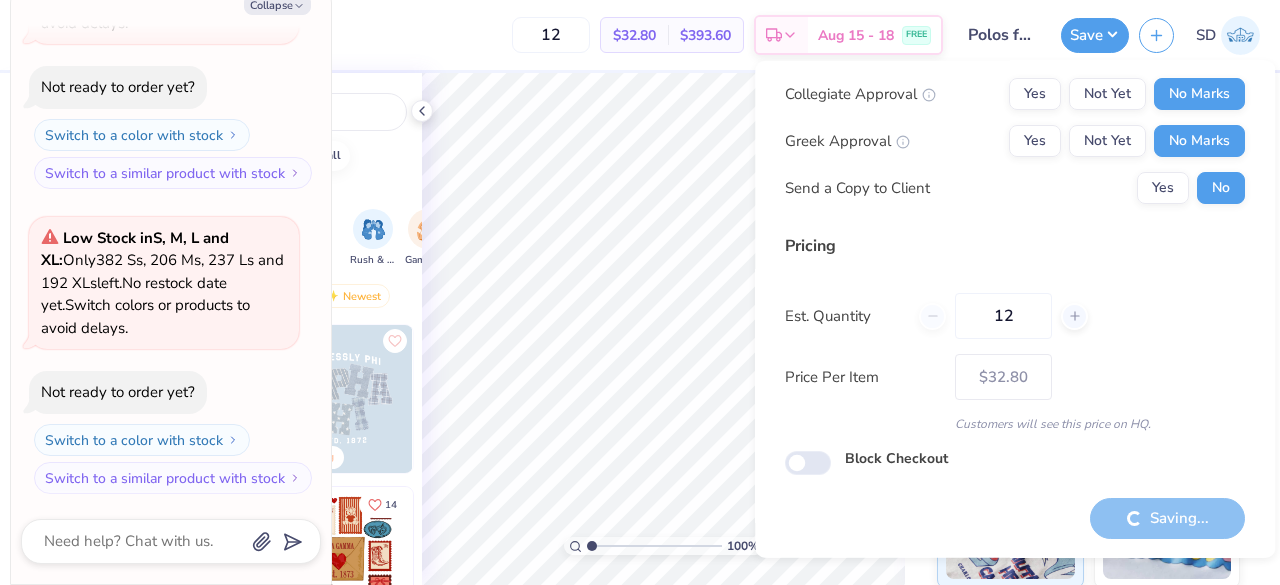 type on "x" 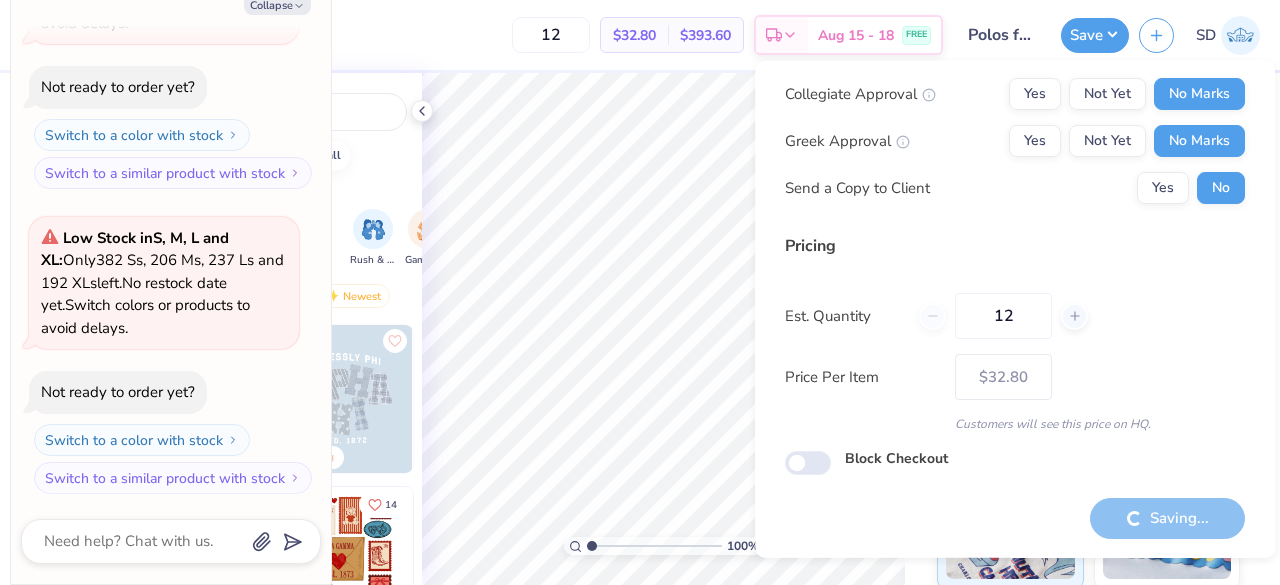 type on "– –" 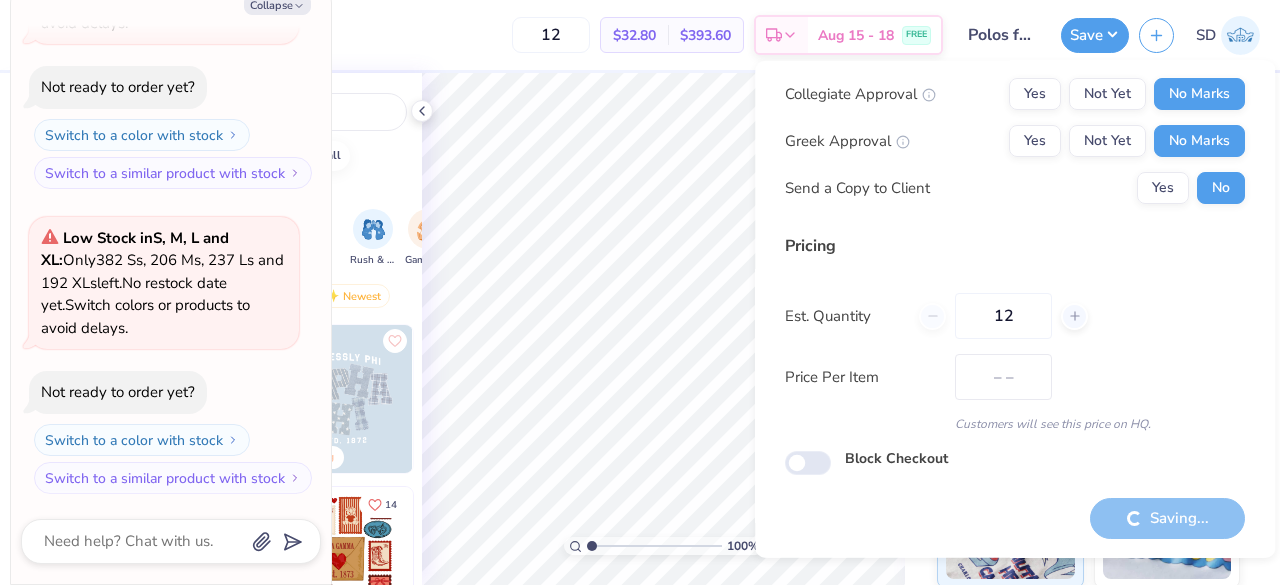 scroll, scrollTop: 46, scrollLeft: 0, axis: vertical 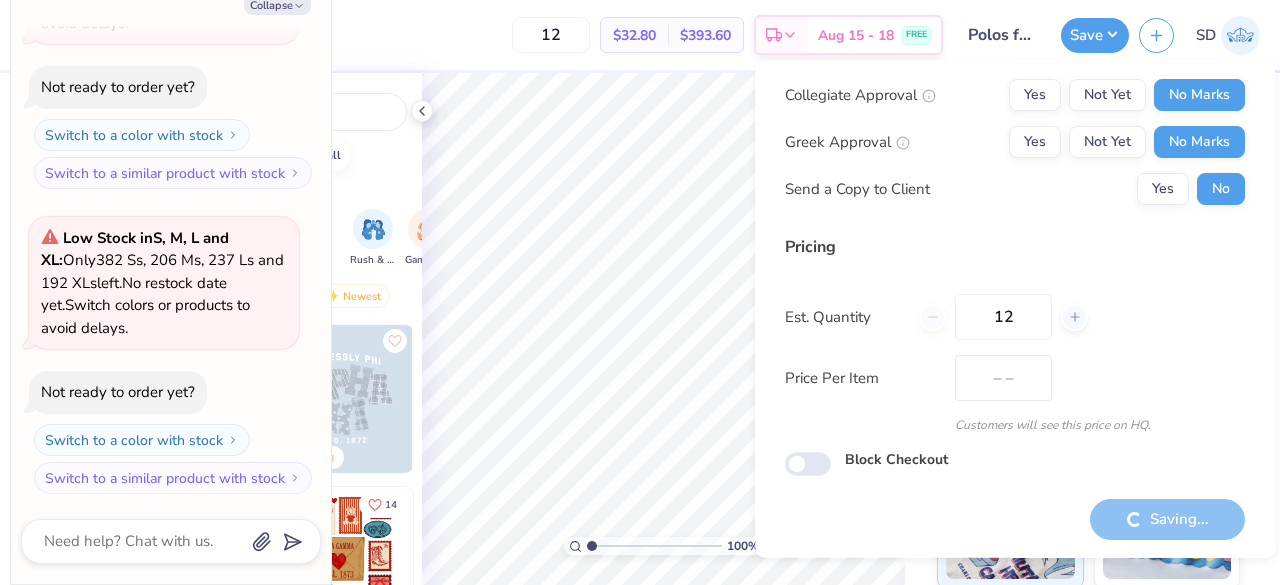 type on "x" 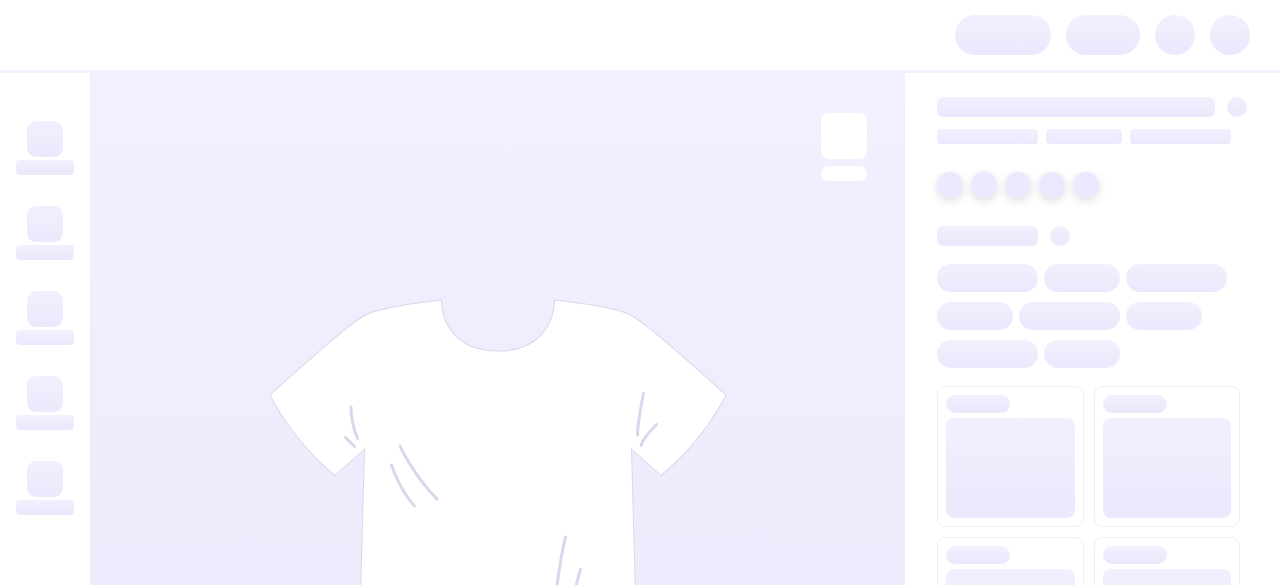 scroll, scrollTop: 0, scrollLeft: 0, axis: both 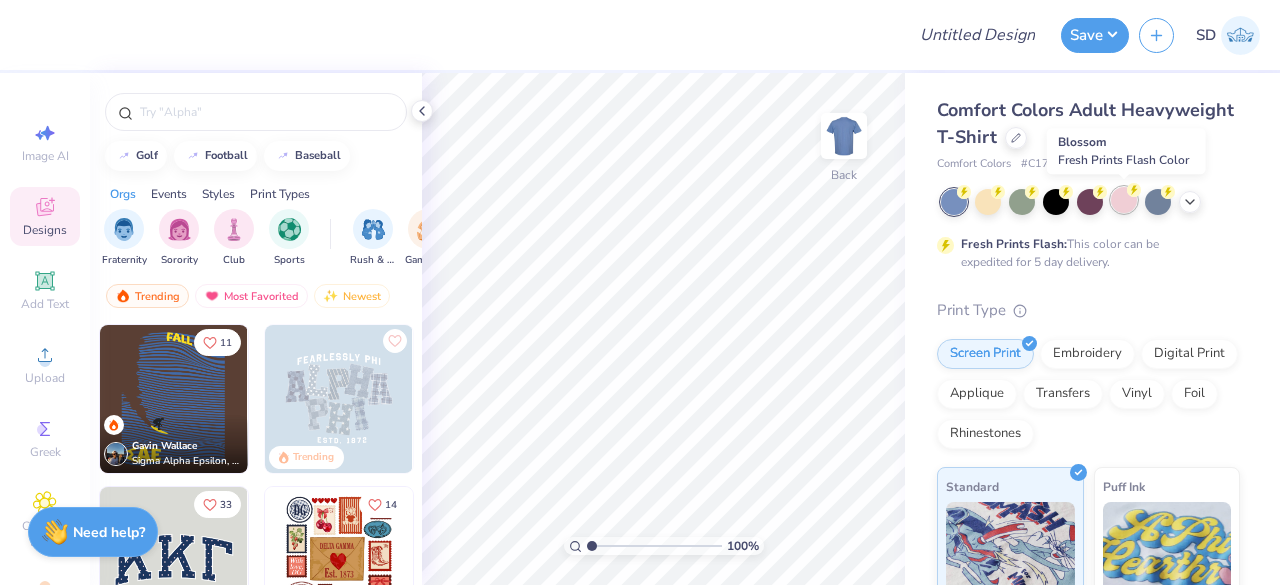 click at bounding box center [1124, 200] 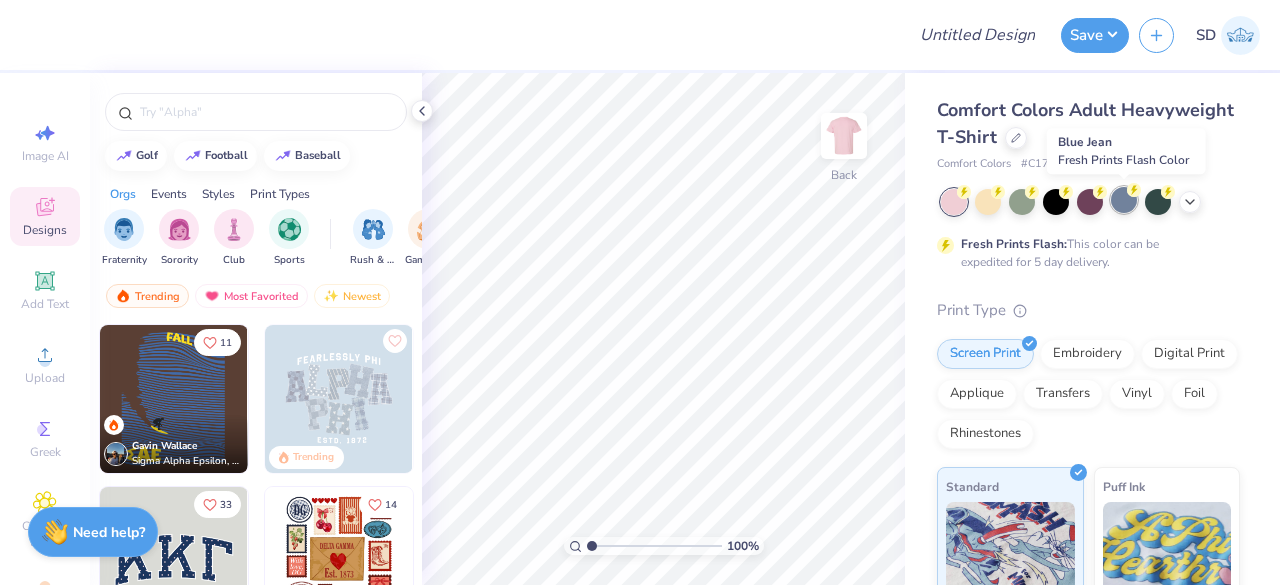 click at bounding box center [1124, 200] 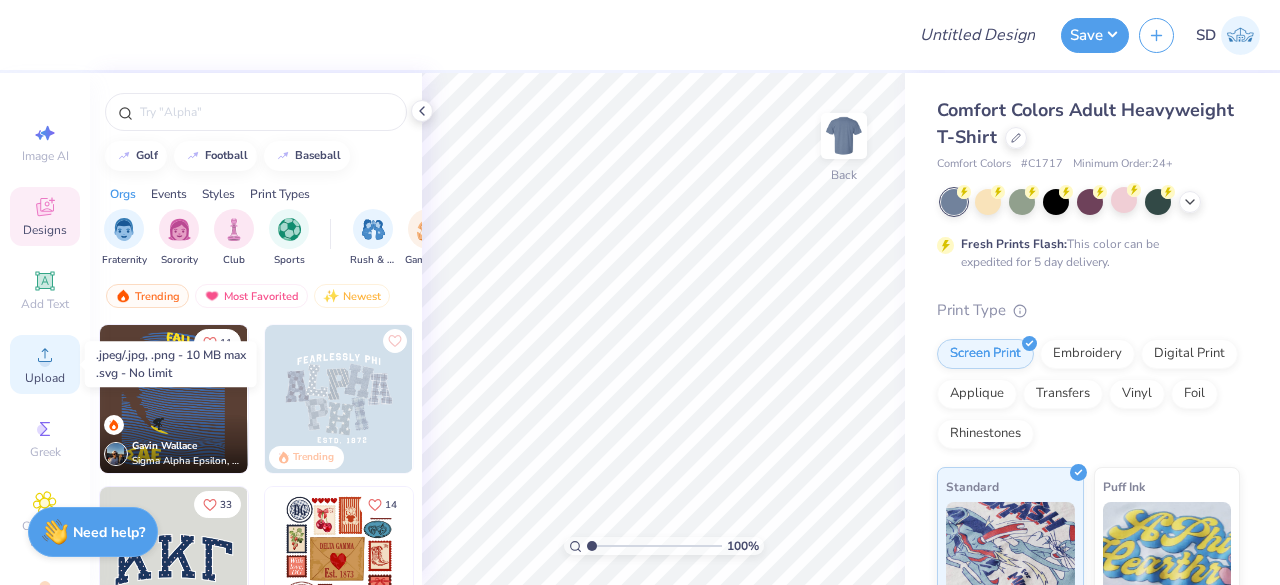 click on "Upload" at bounding box center (45, 378) 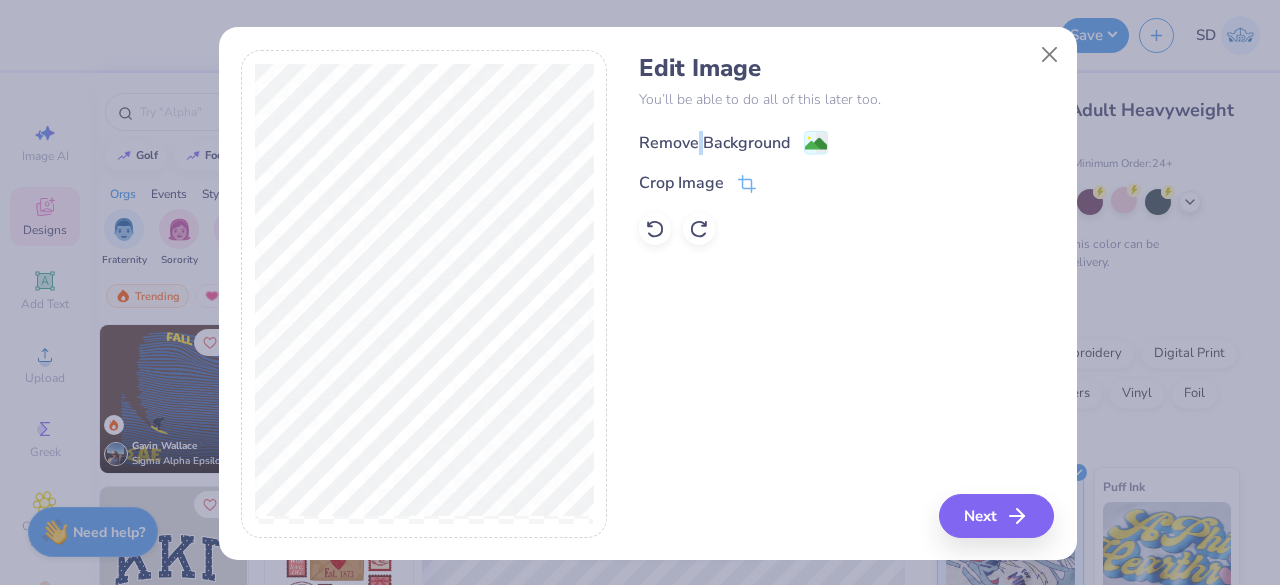drag, startPoint x: 691, startPoint y: 153, endPoint x: 697, endPoint y: 144, distance: 10.816654 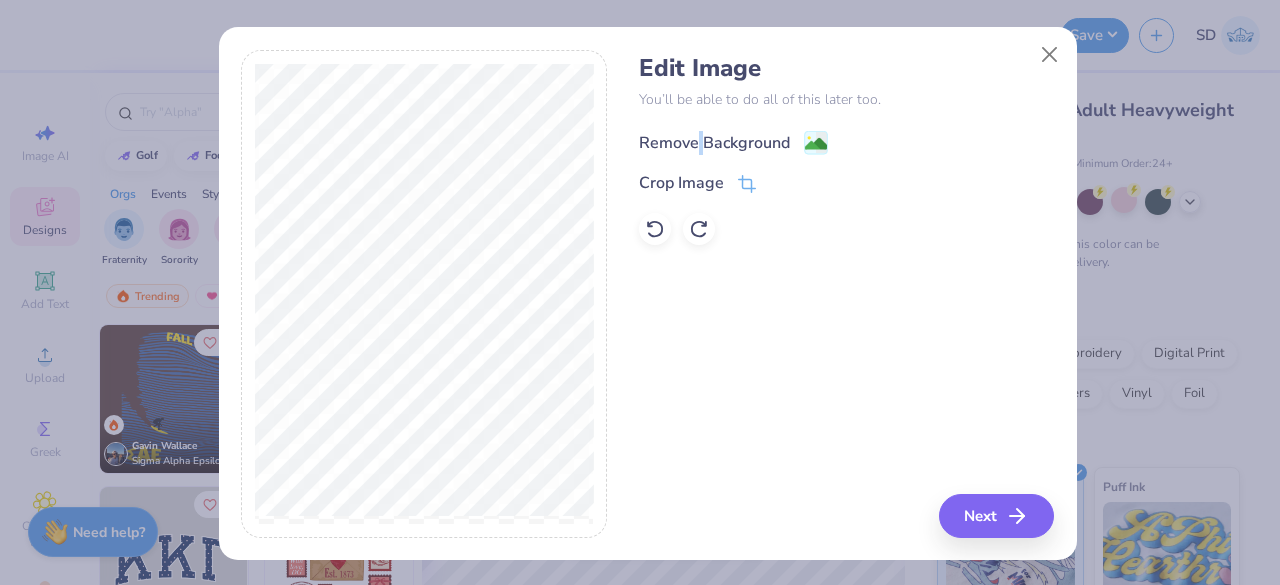 click on "Remove Background" at bounding box center [714, 143] 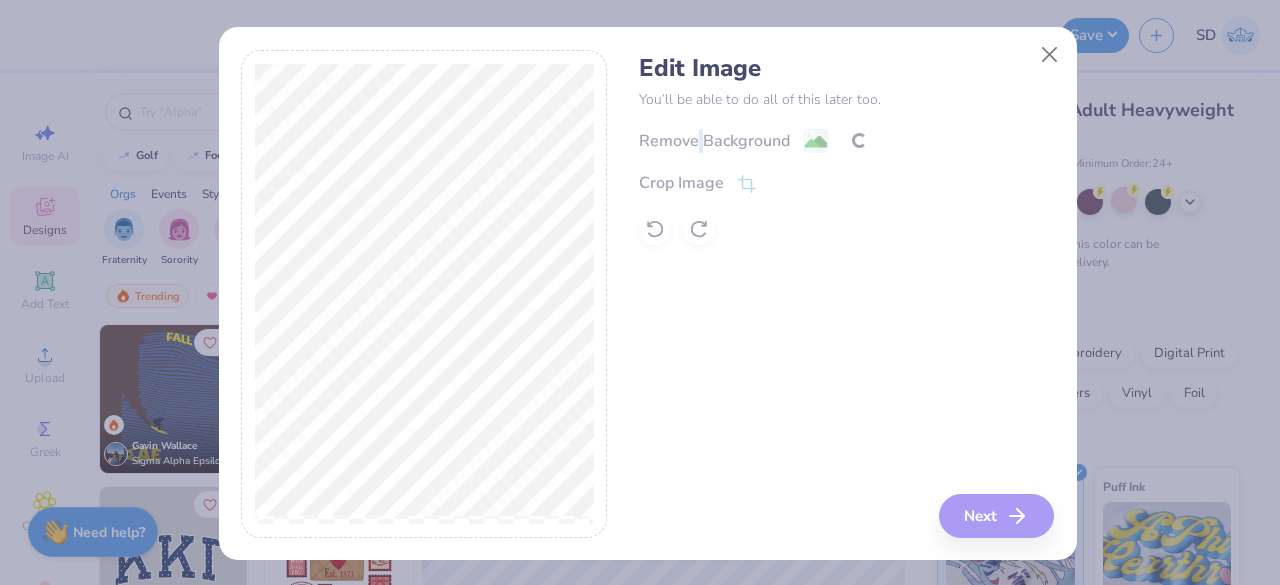 click on "Remove Background Crop Image" at bounding box center (846, 186) 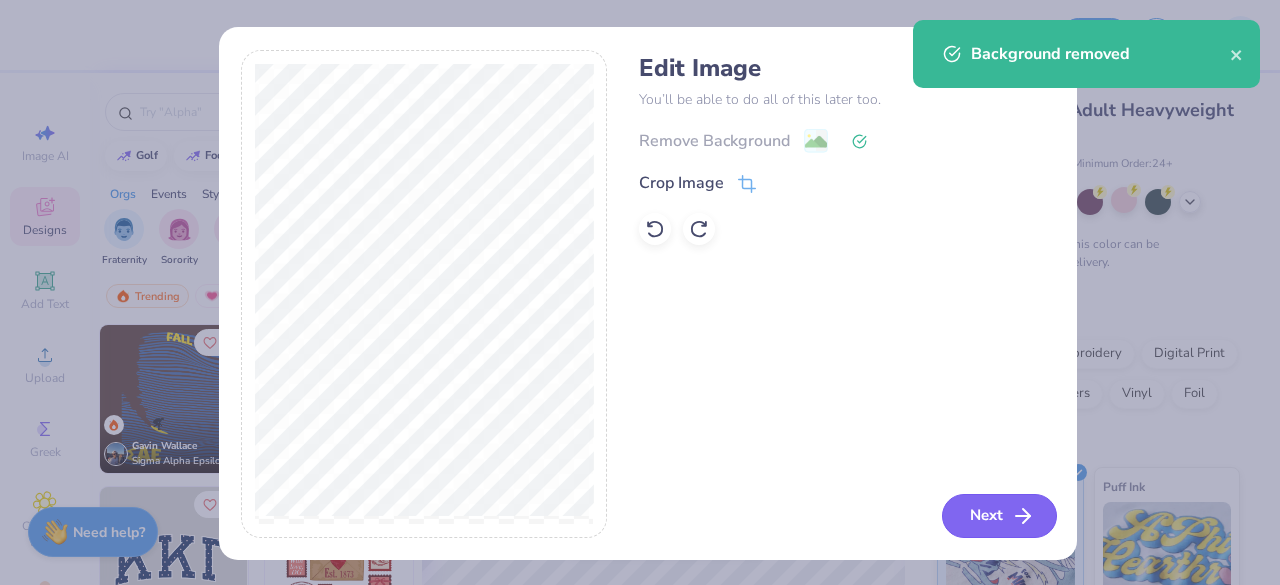 click on "Next" at bounding box center (999, 516) 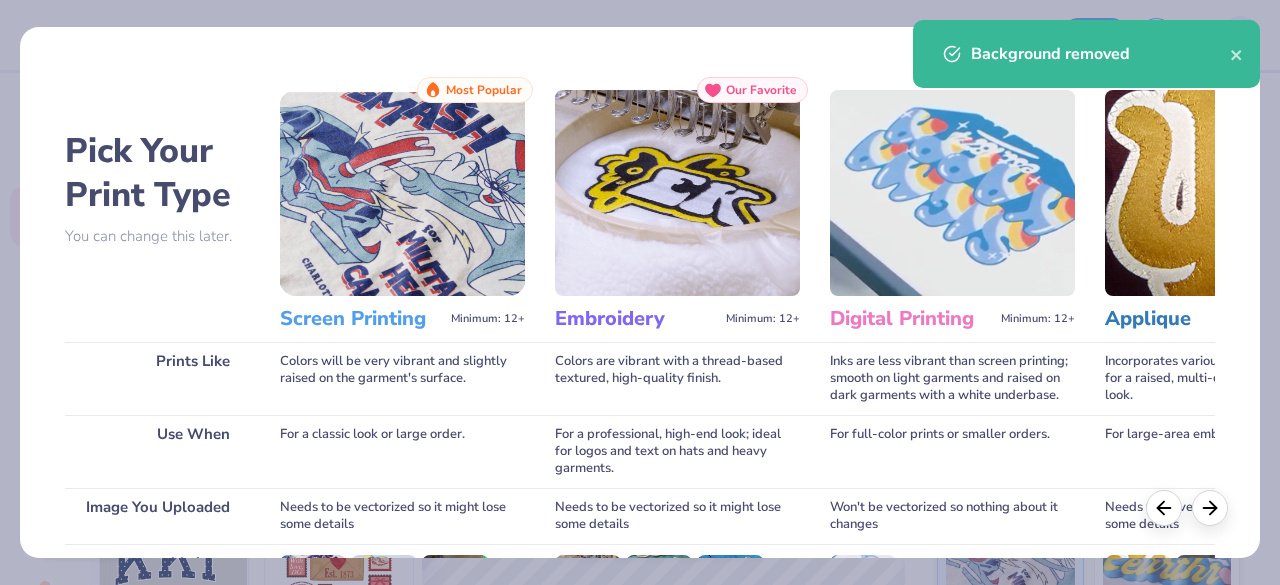 scroll, scrollTop: 311, scrollLeft: 0, axis: vertical 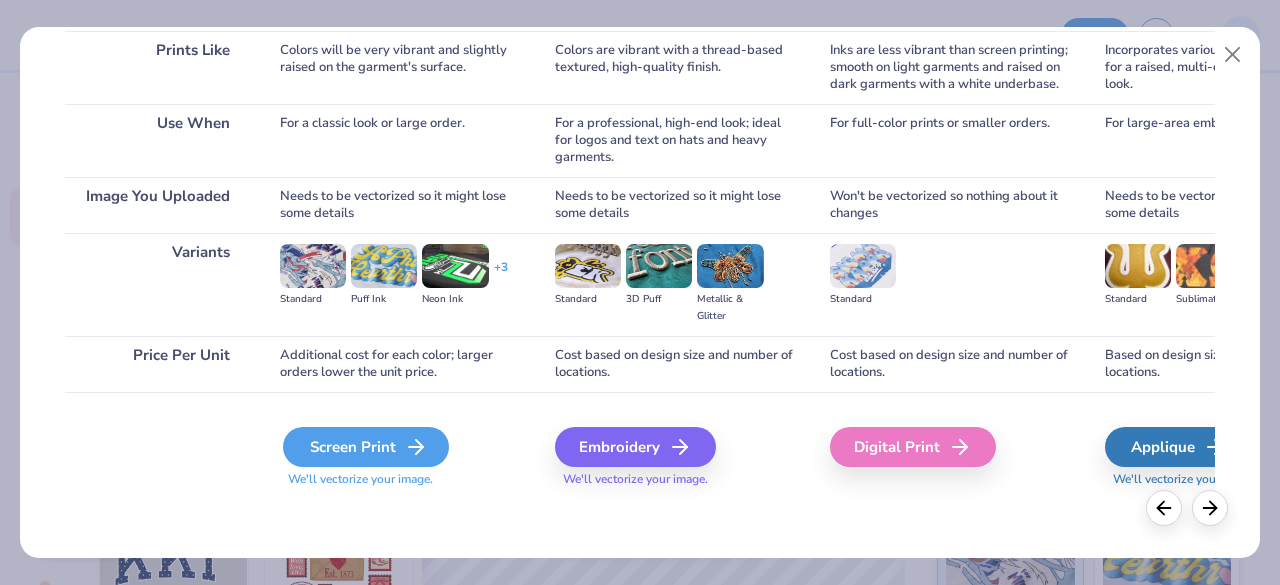 click on "Screen Print" at bounding box center [366, 447] 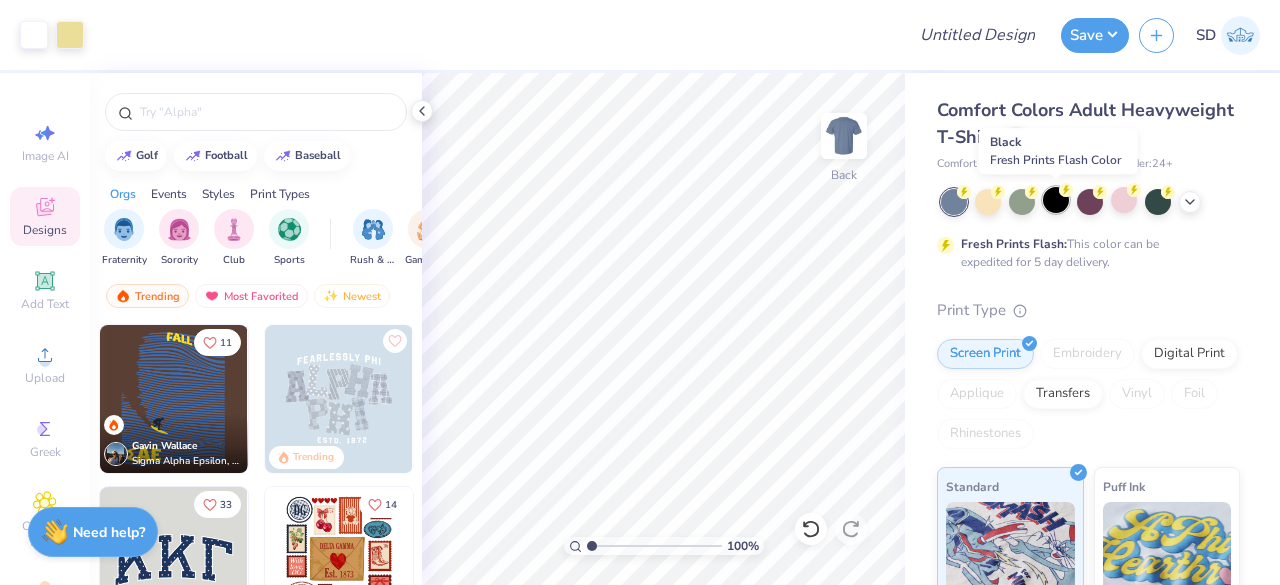click at bounding box center [1056, 200] 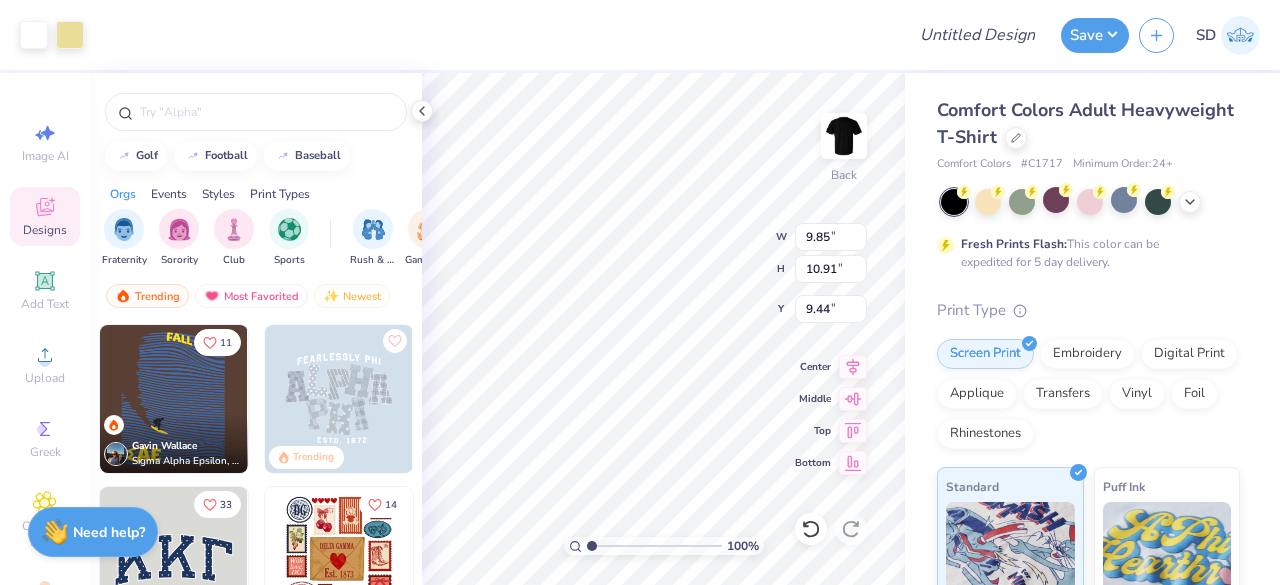 type on "9.85" 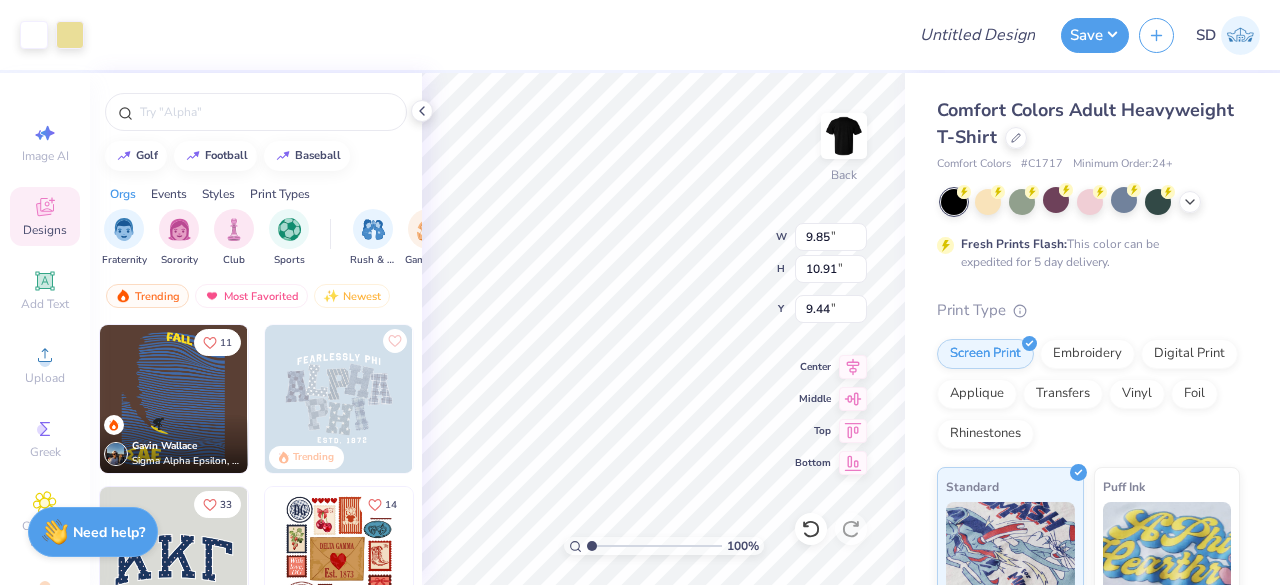 type on "10.91" 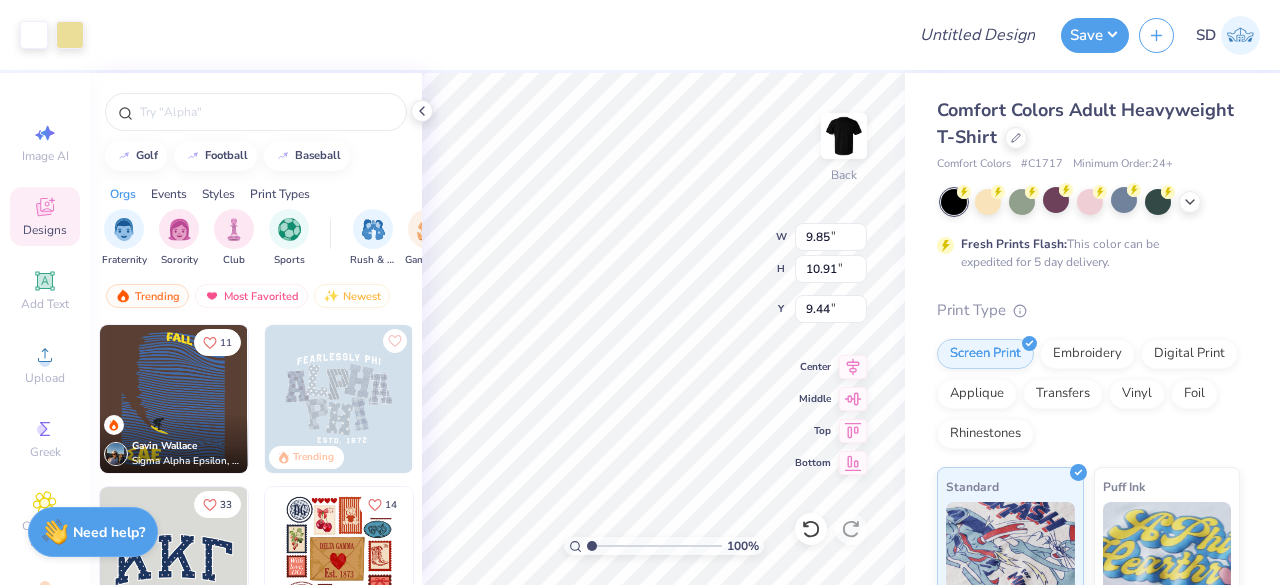 type on "3.00" 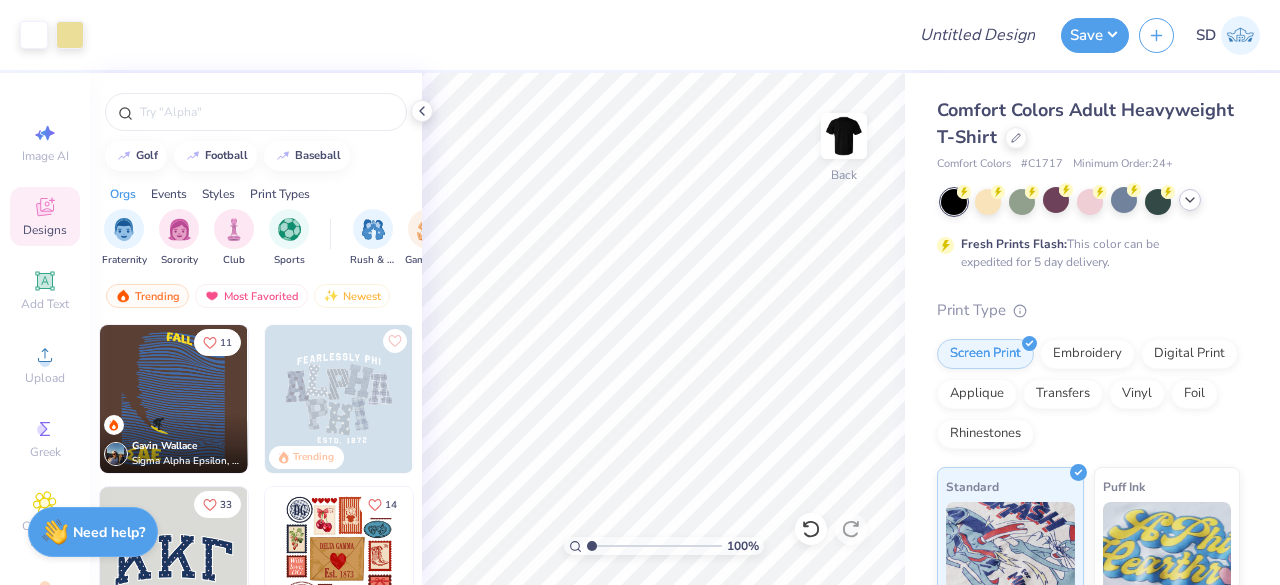click at bounding box center [1190, 200] 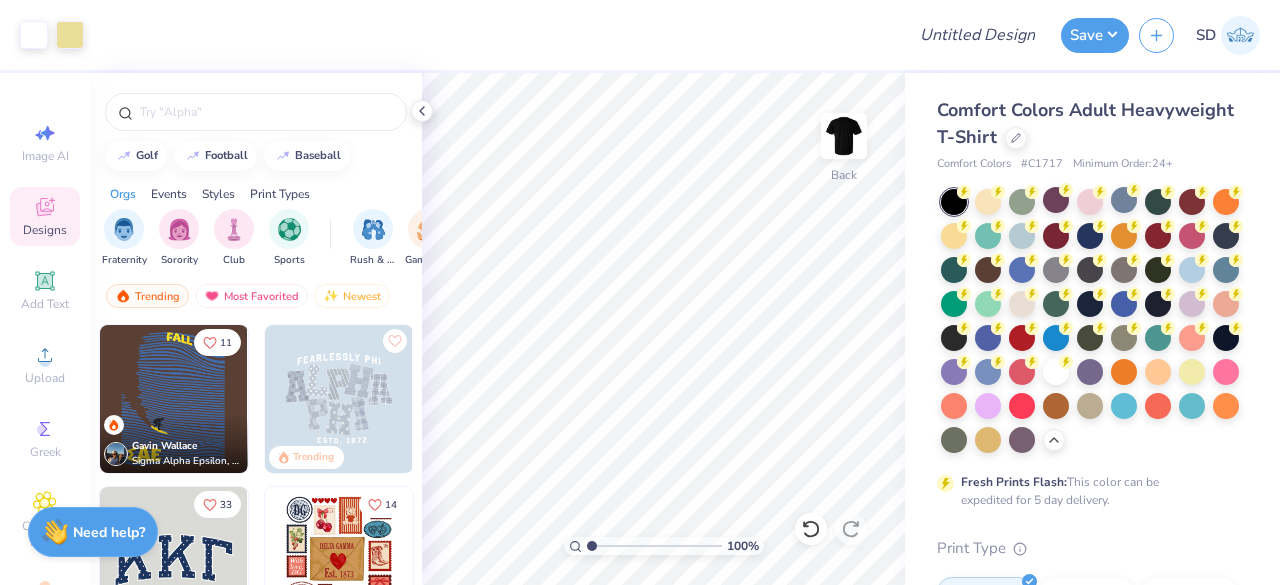 click on "Comfort Colors Adult Heavyweight T-Shirt" at bounding box center [1088, 124] 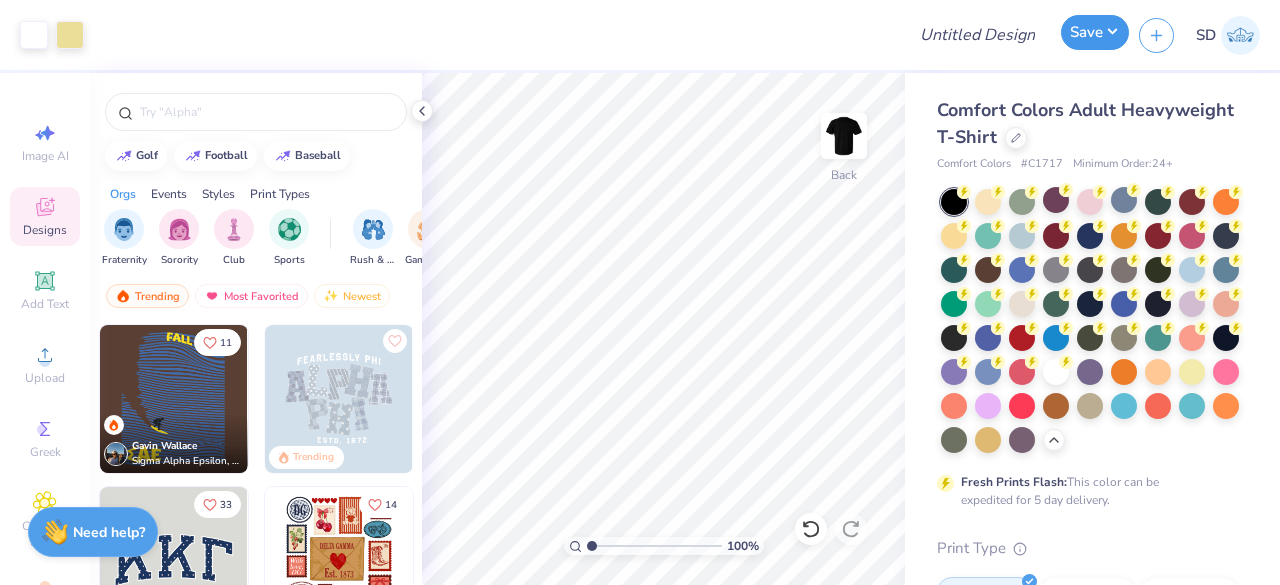 click on "Save" at bounding box center (1095, 32) 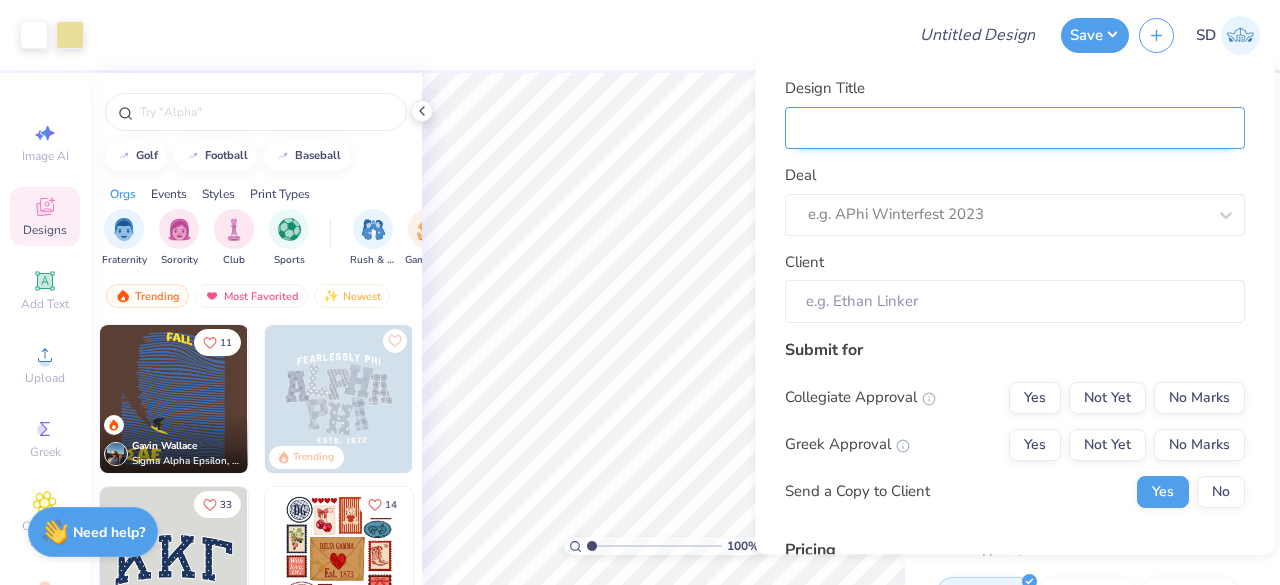 click on "Design Title" at bounding box center [1015, 128] 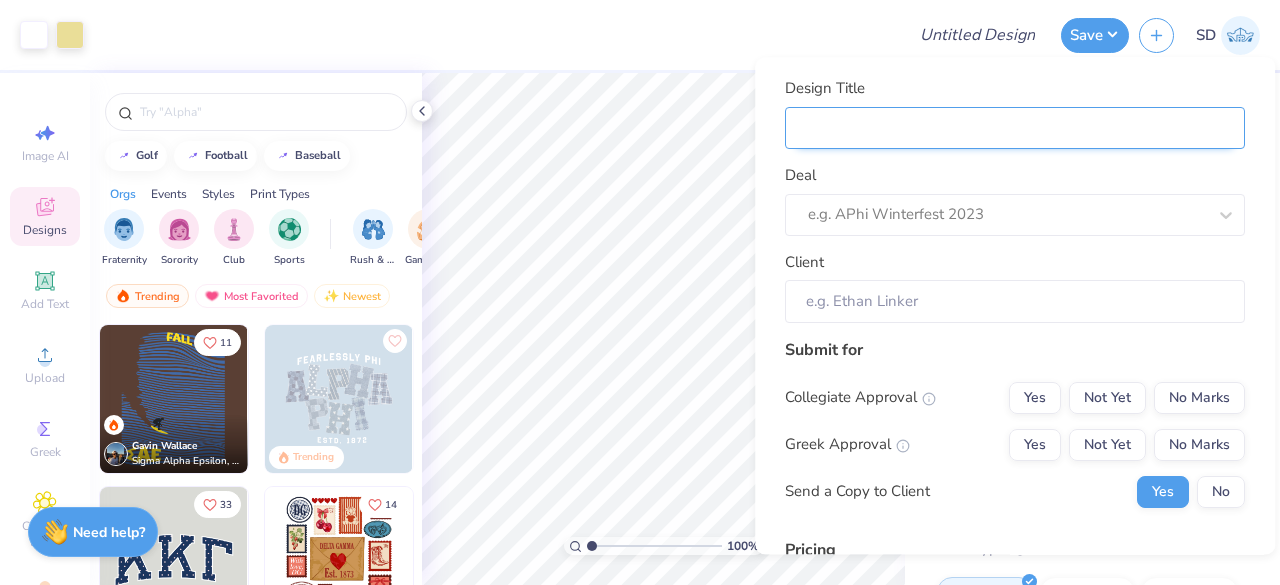 type on "M" 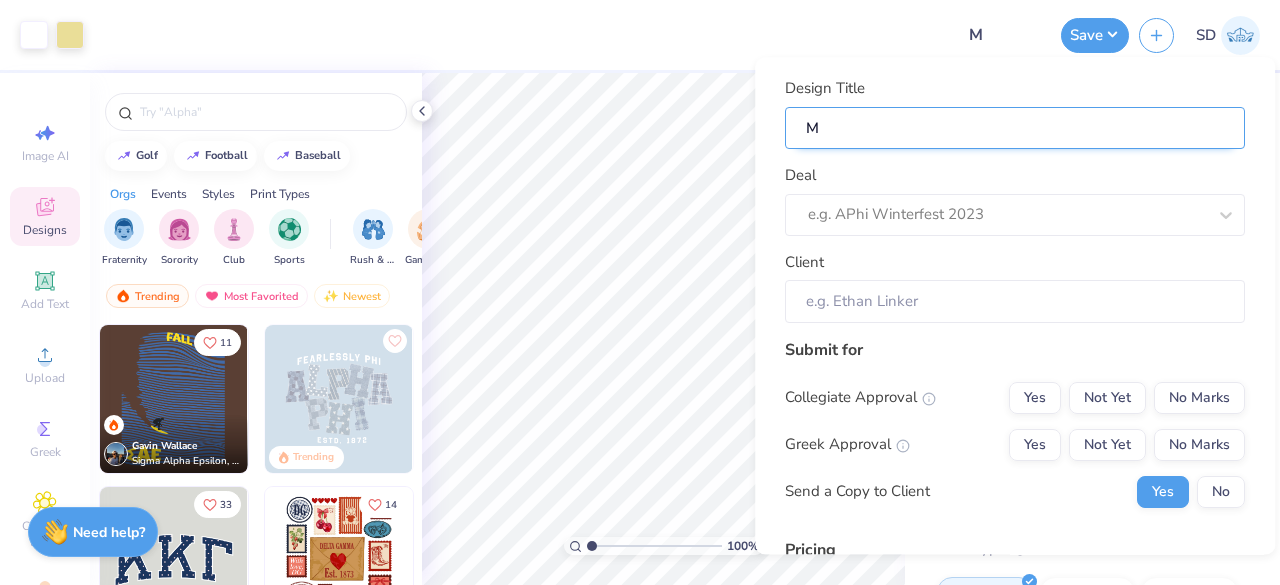 type on "Me" 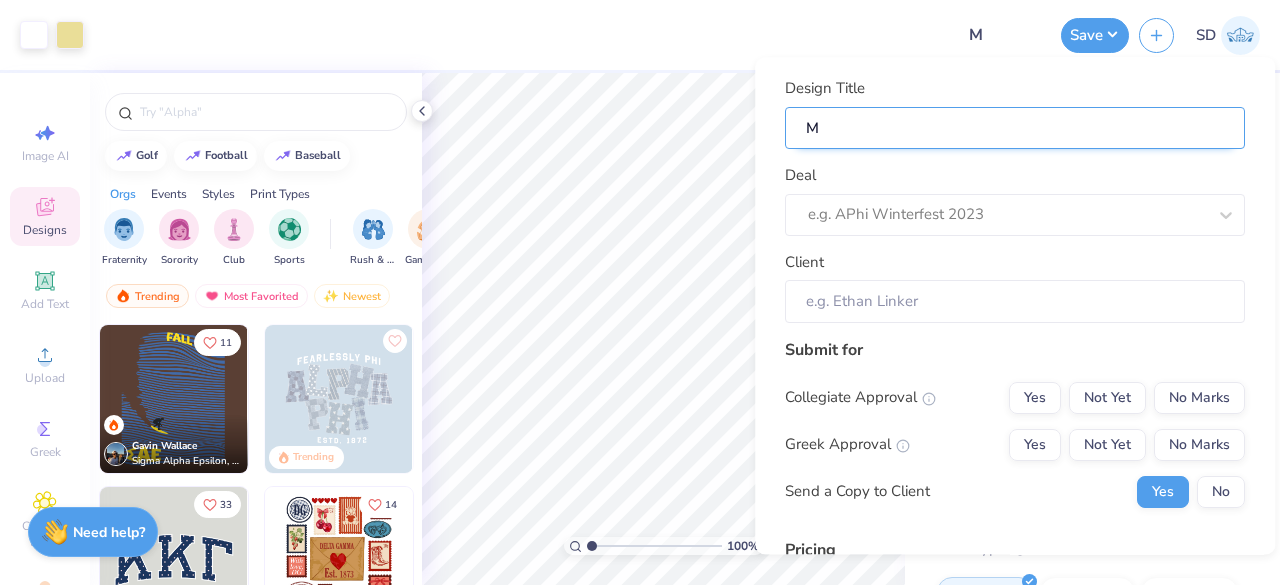 type on "Me" 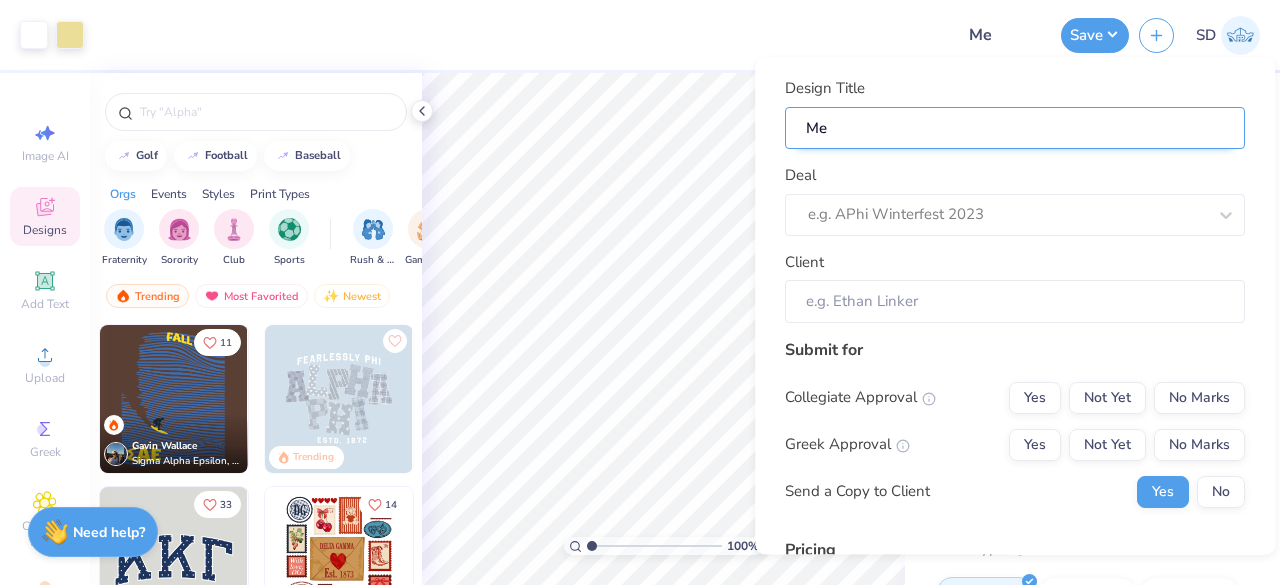 type on "Mer" 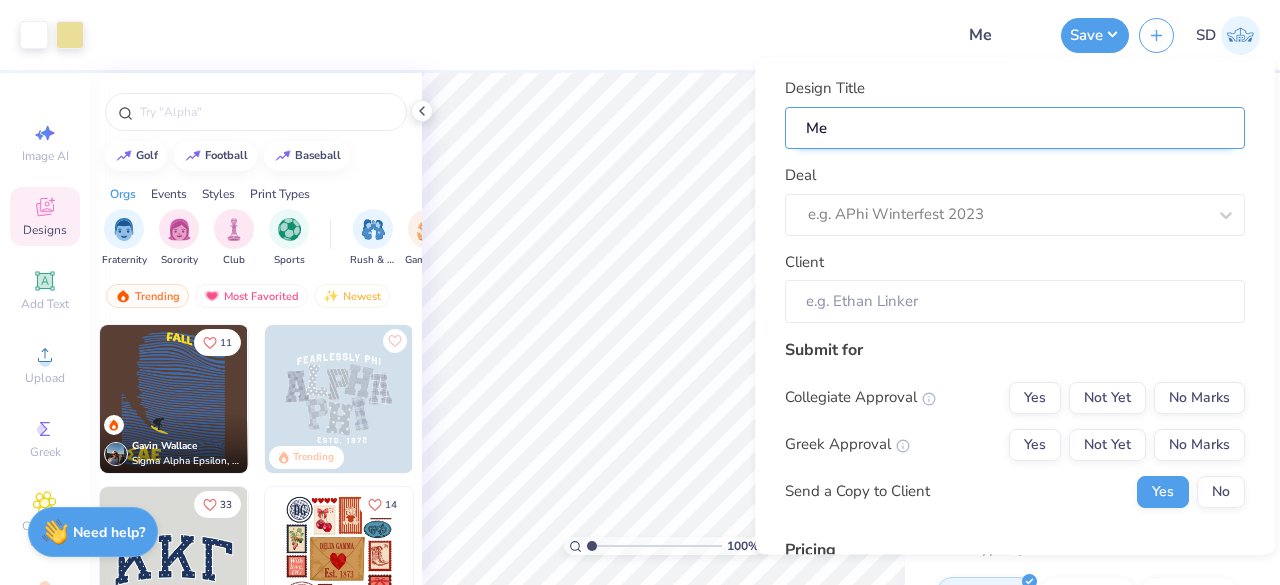 type on "Mer" 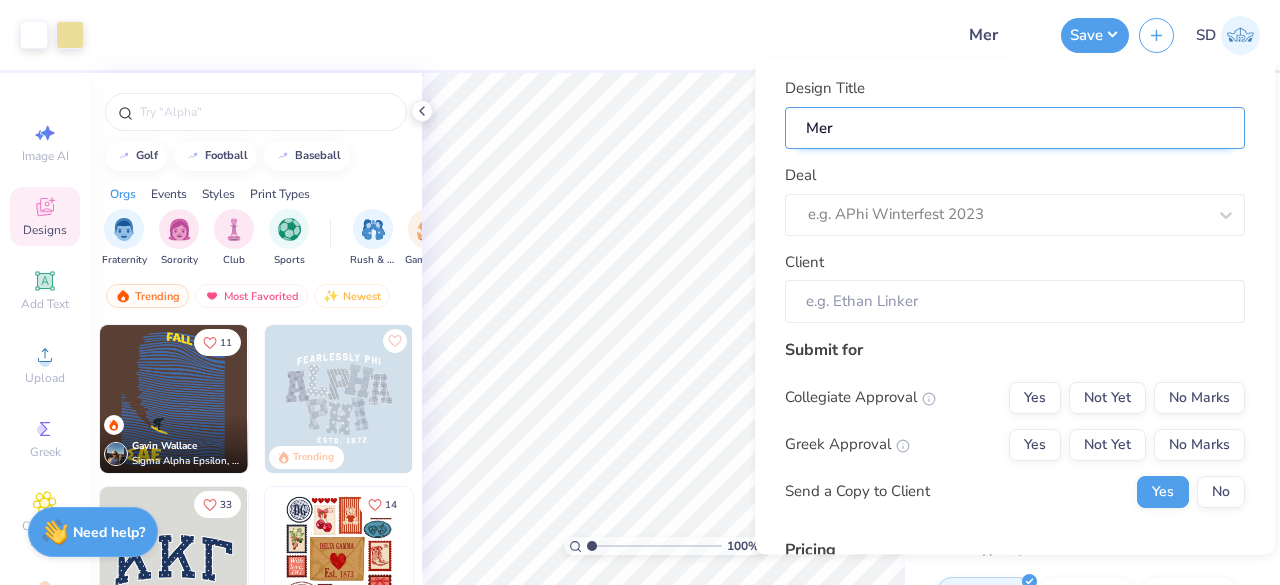 type on "Merc" 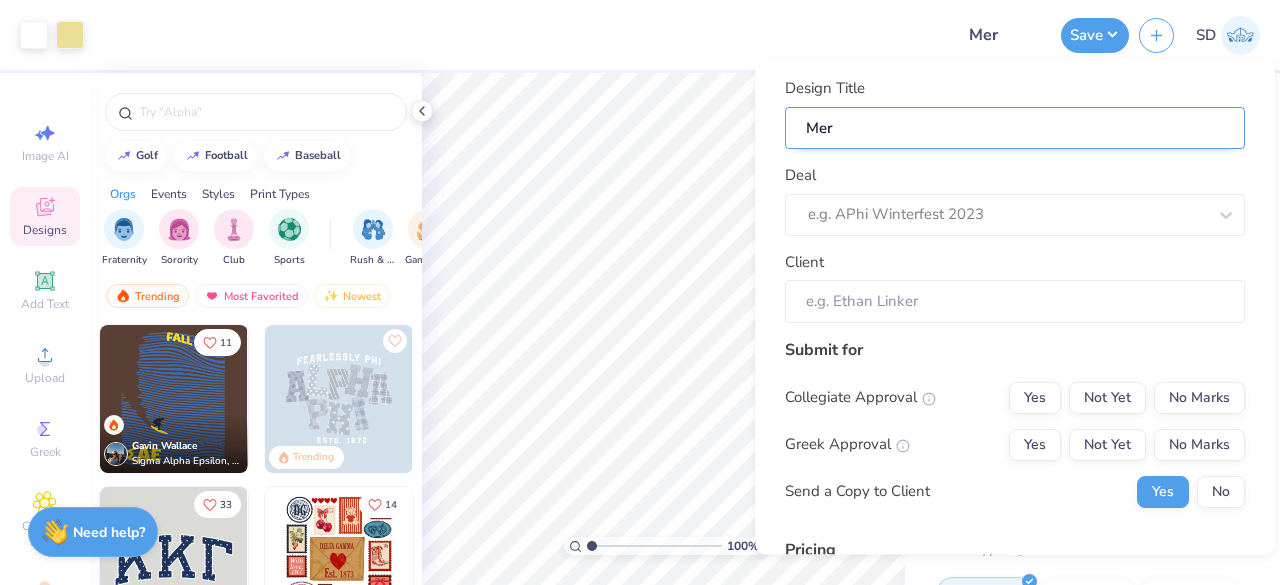type on "Merc" 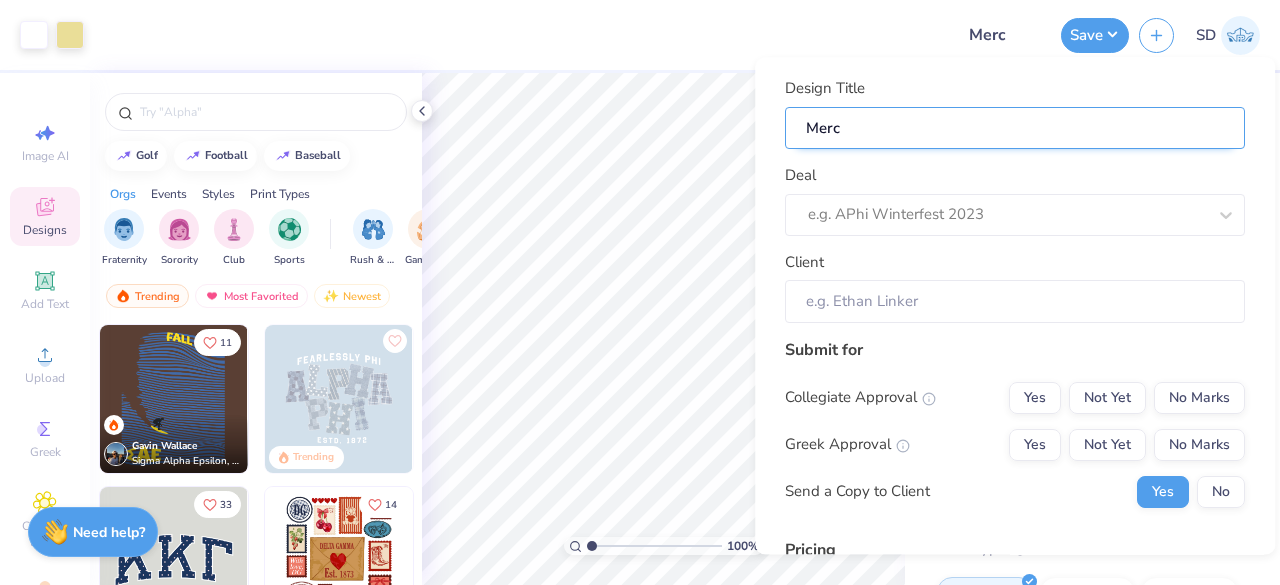 type on "Merch" 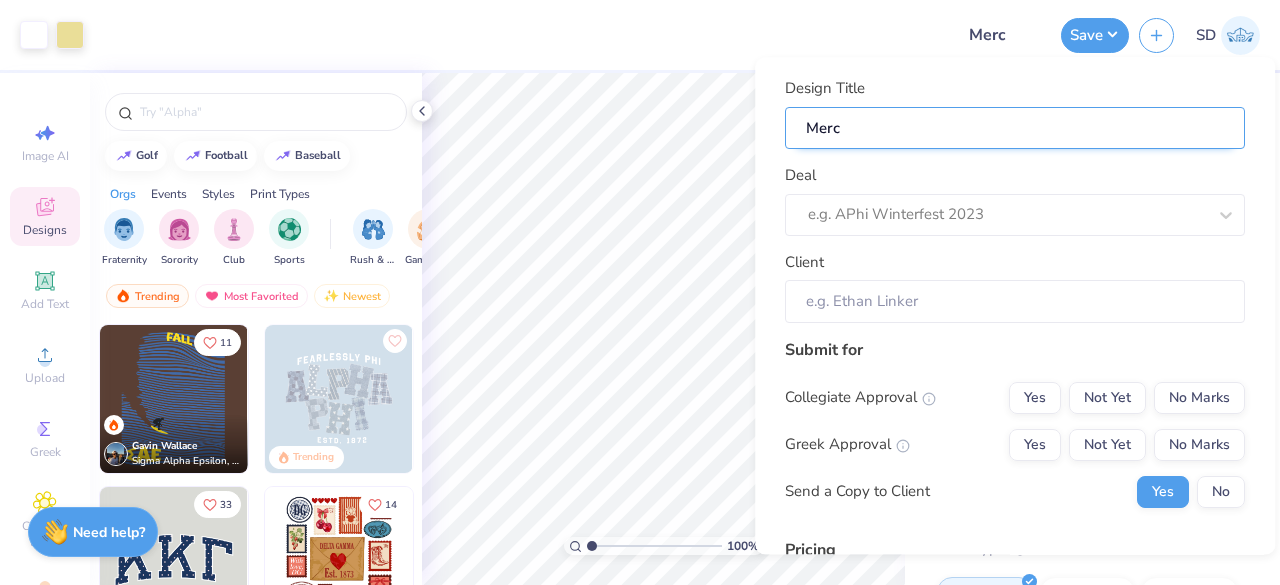 type on "Merch" 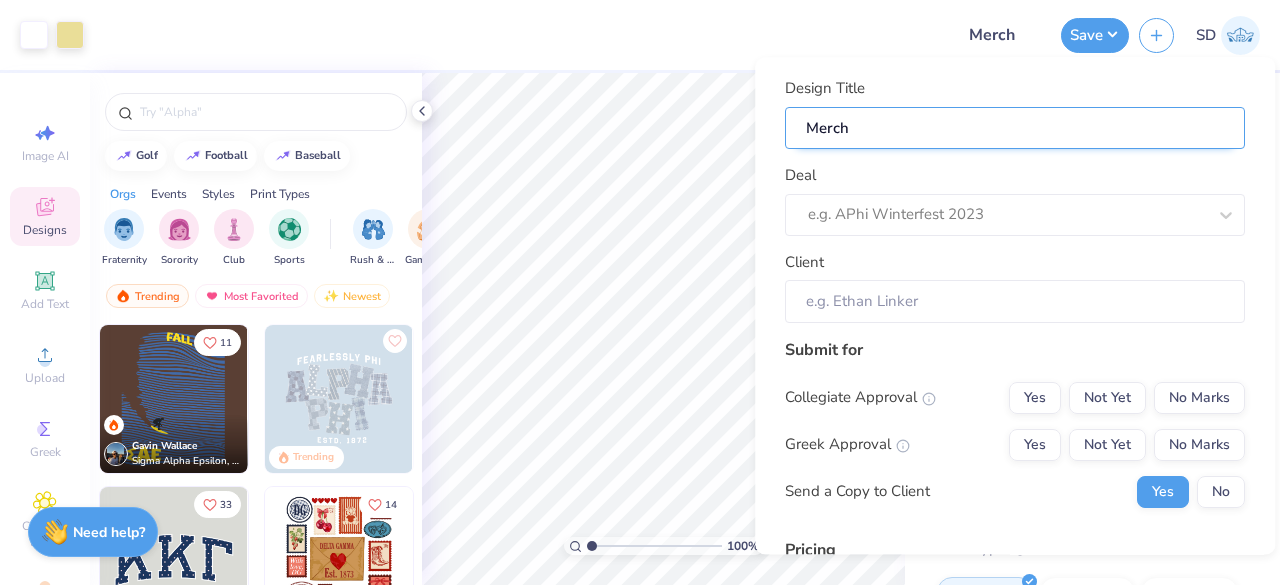 type on "Merch" 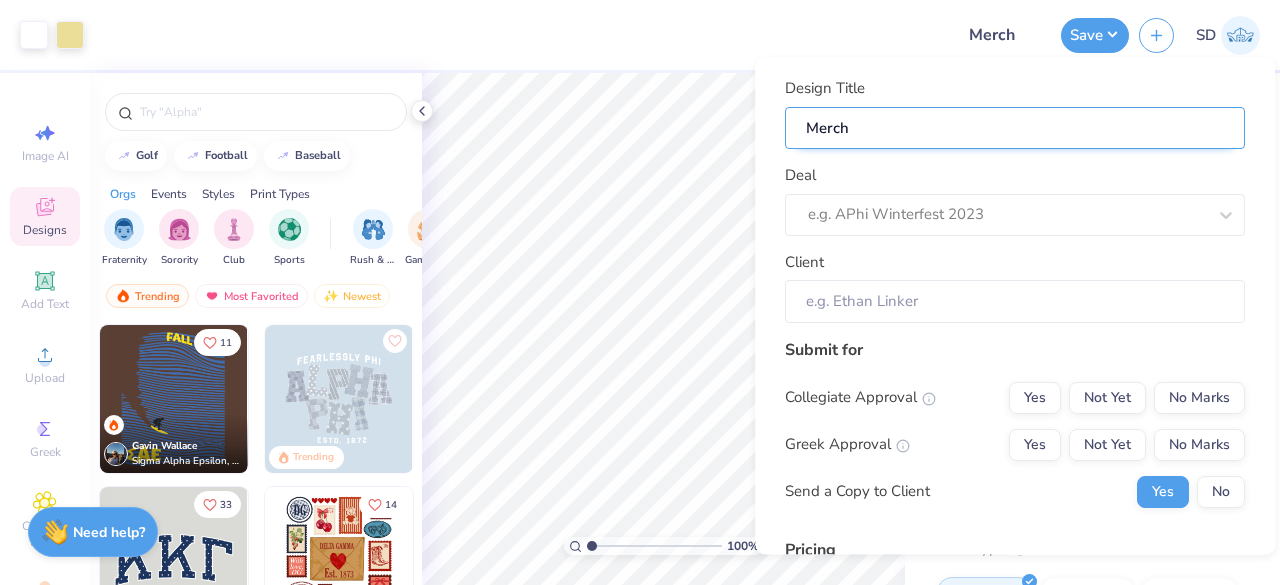 type on "Merch" 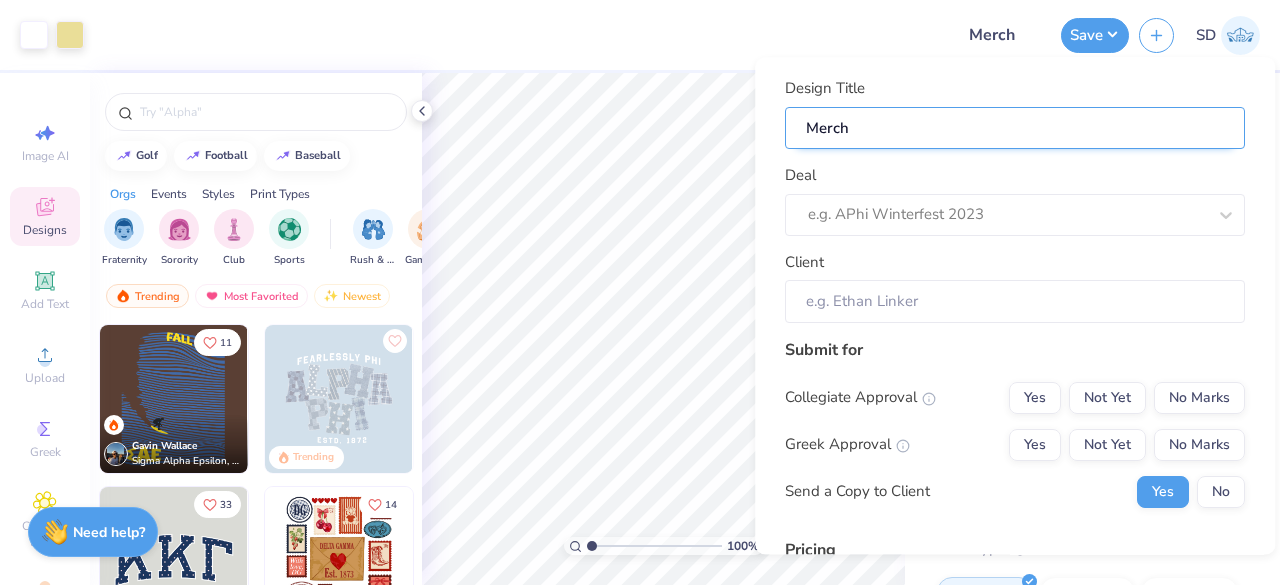 type on "Merch f" 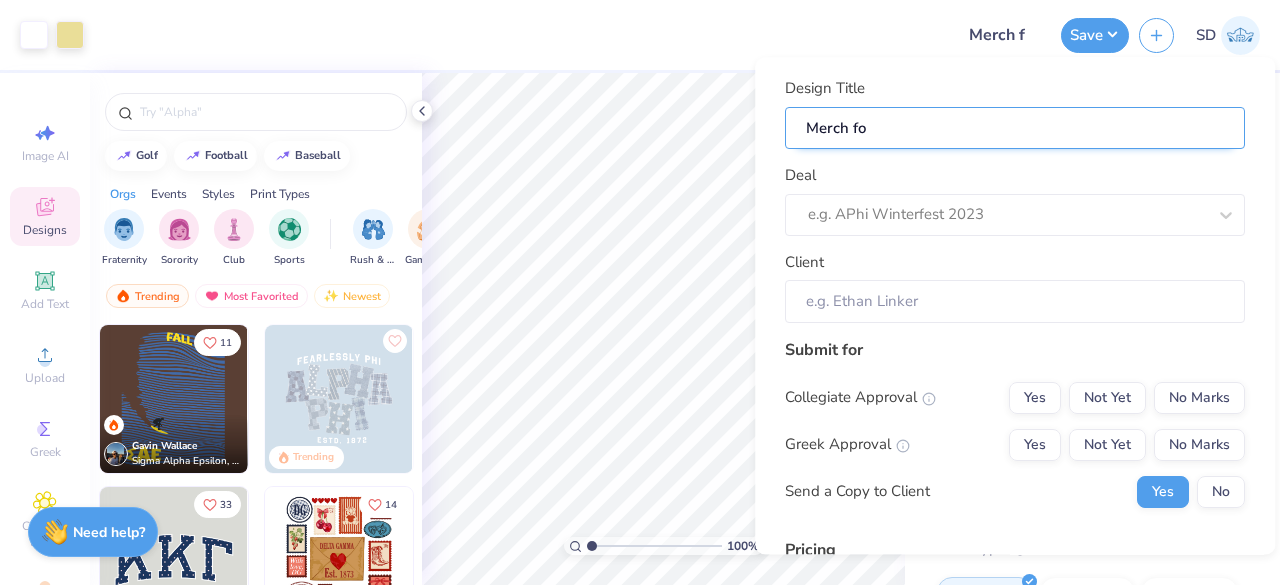 type on "Merch for" 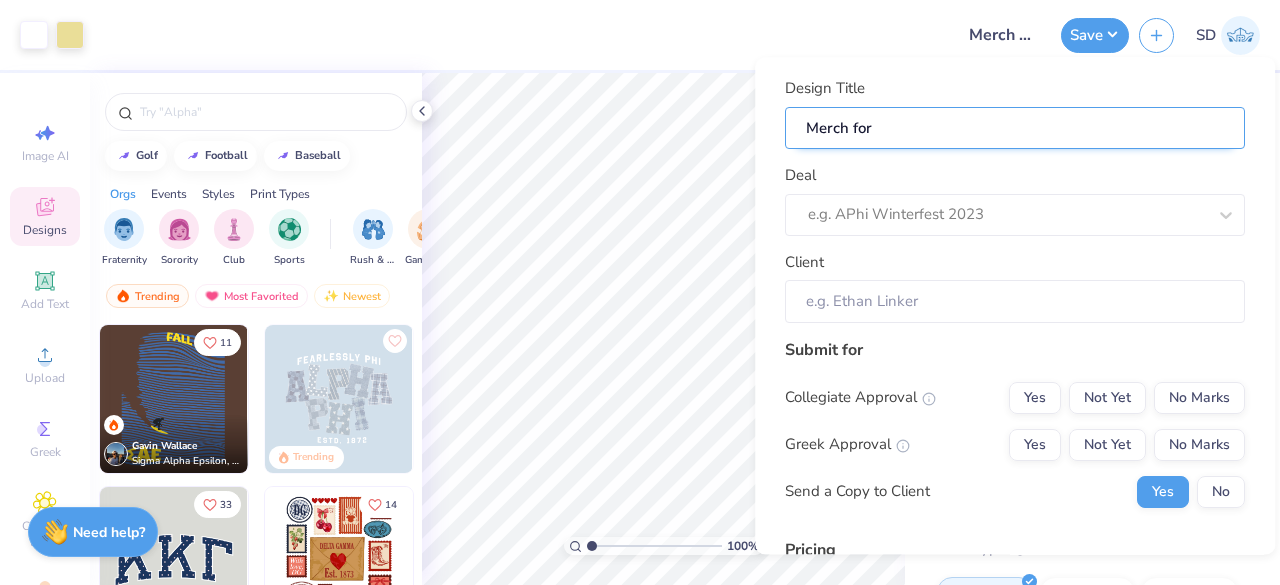 type on "Merch for" 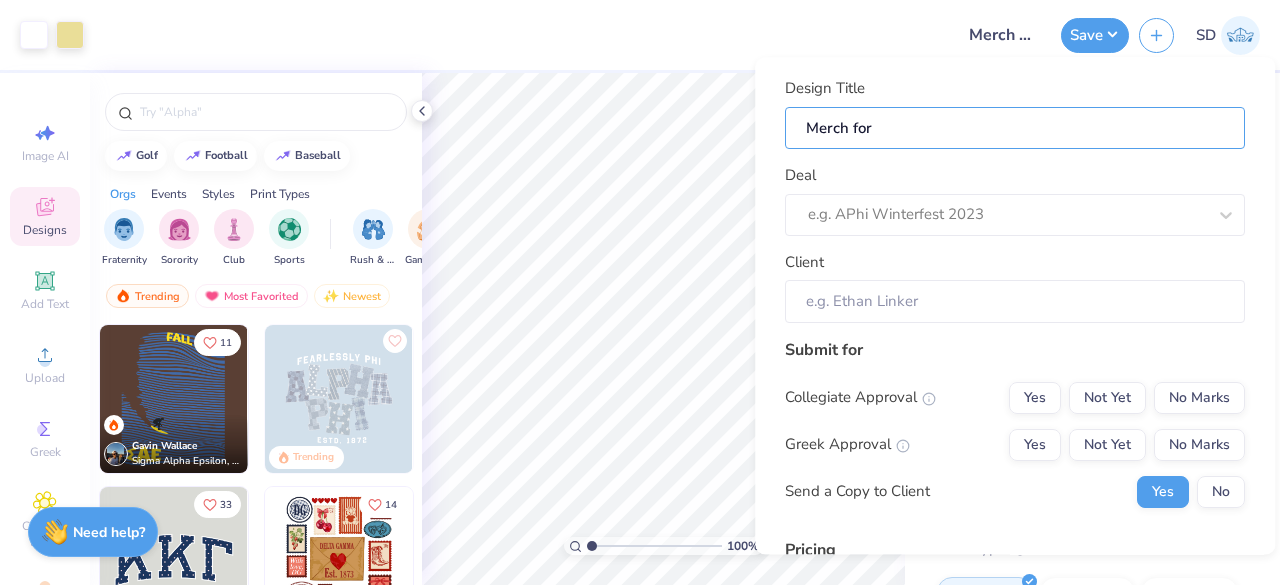 type on "Merch for" 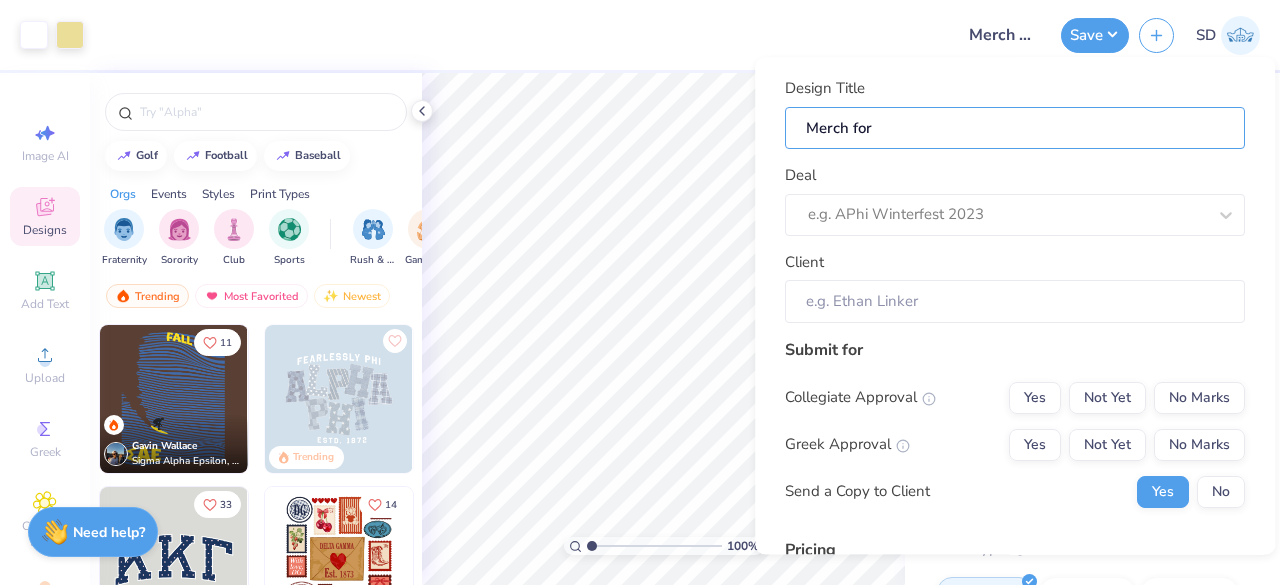 paste on "Hosp Club 24-25" 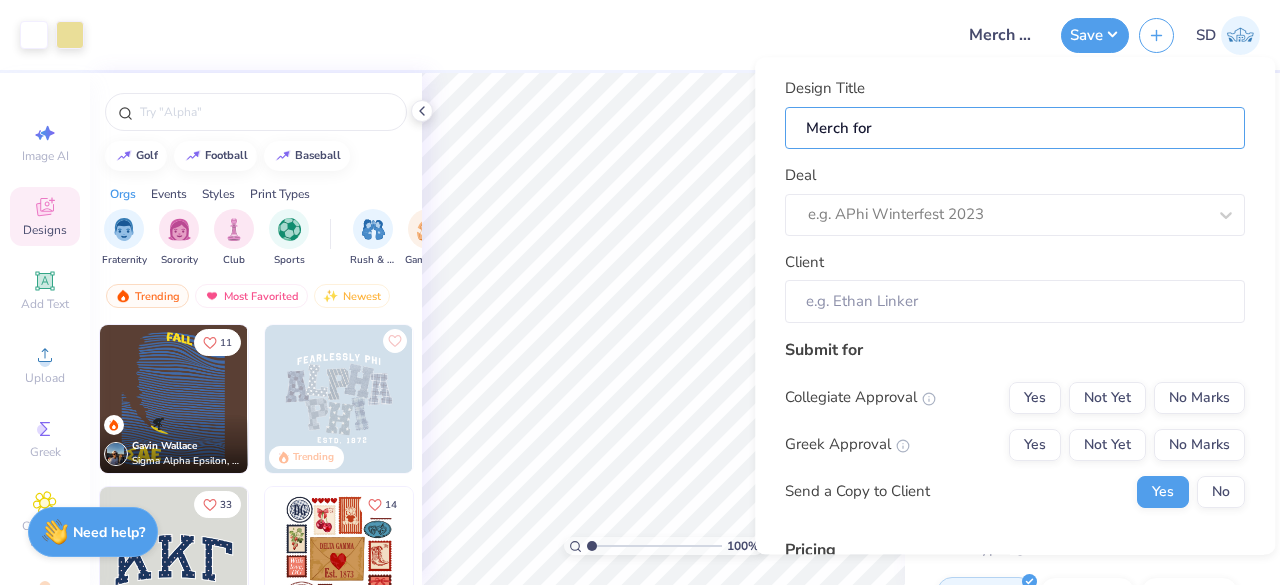 type on "Merch for Hosp Club 24-25" 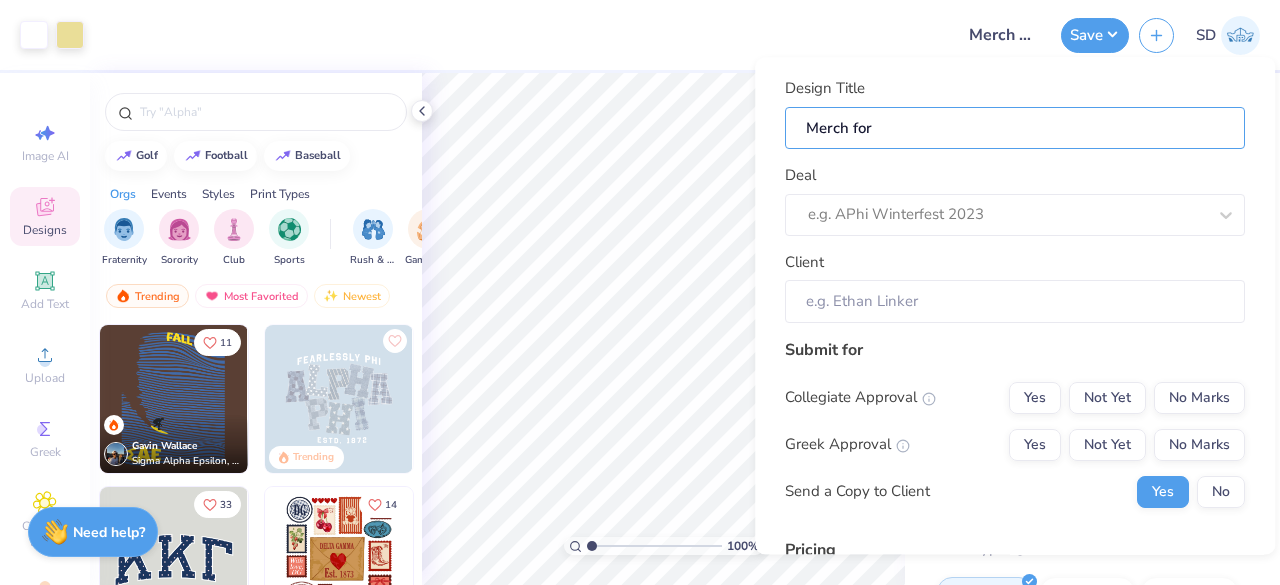 type on "Merch for Hosp Club 24-25" 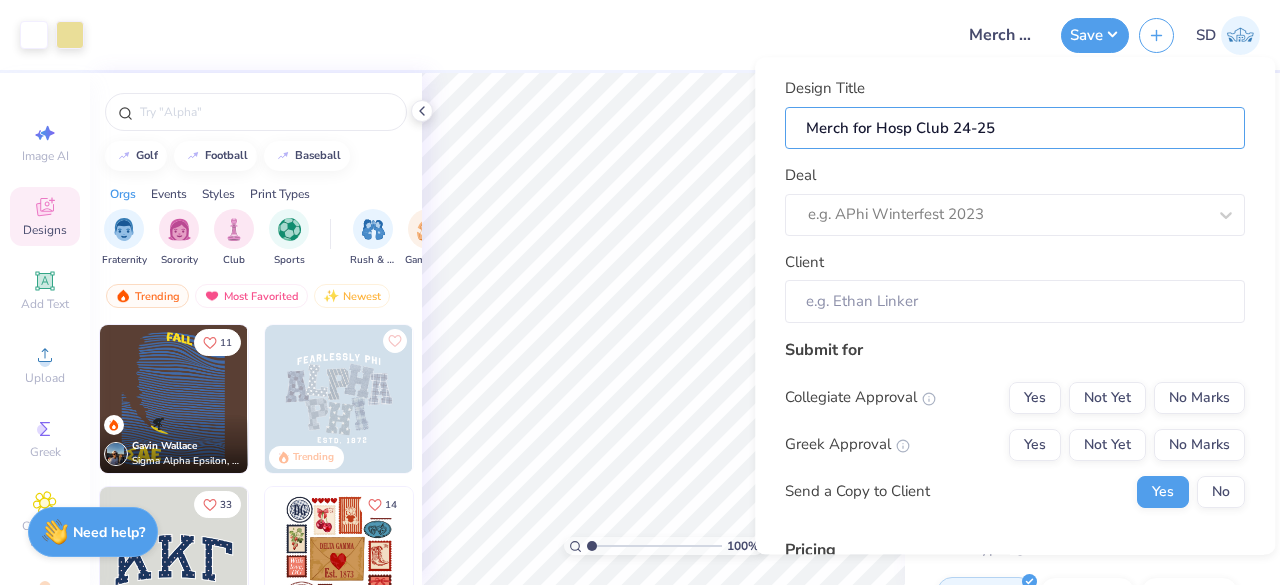 type on "Merch for Hosp Club 2-25" 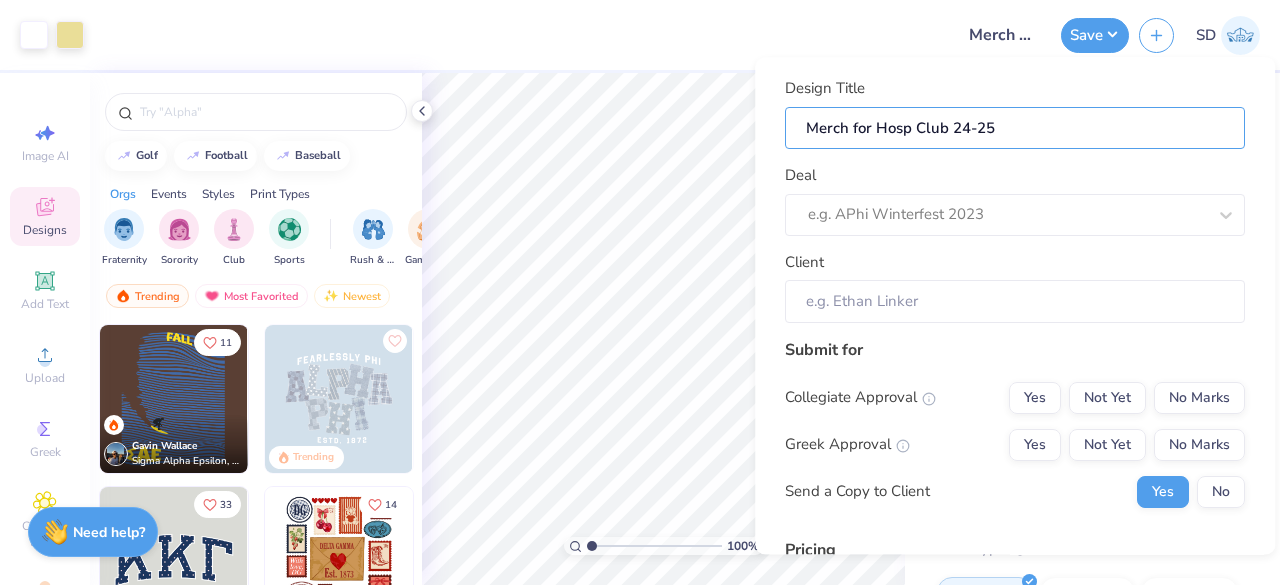 type on "Merch for Hosp Club 2-25" 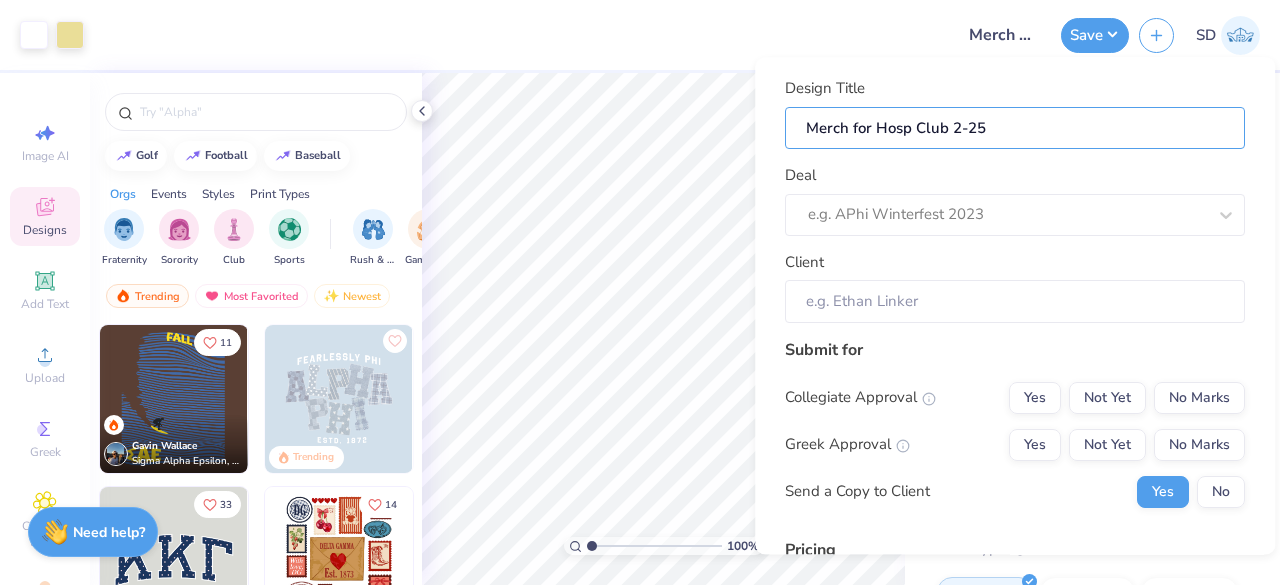type on "Merch for Hosp Club 25-25" 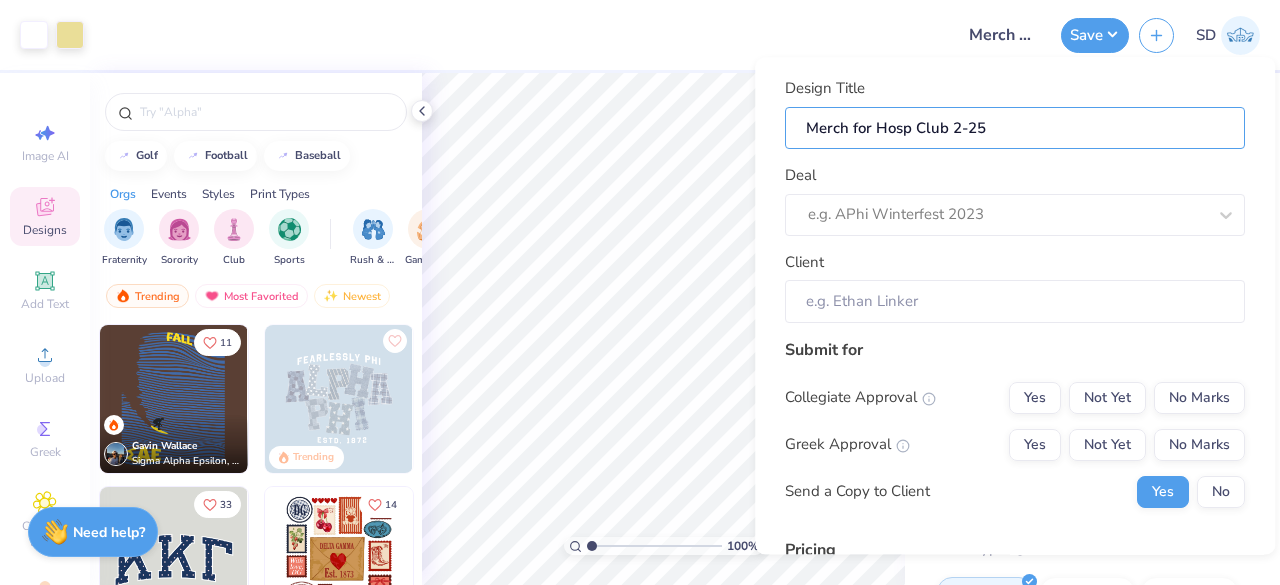 type on "Merch for Hosp Club 25-25" 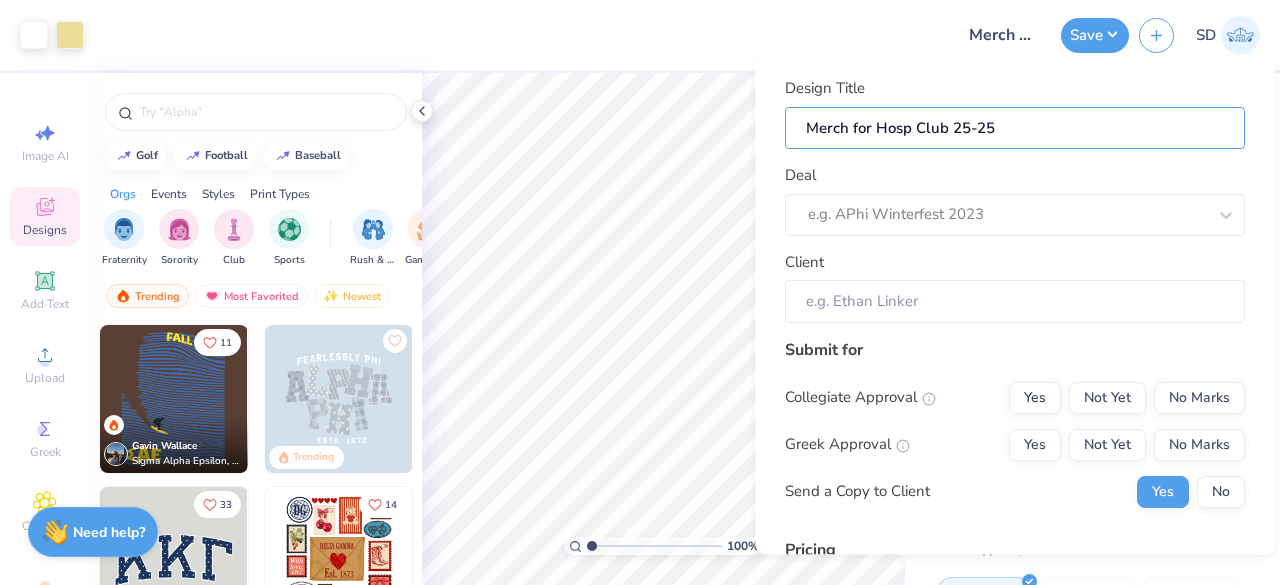 type on "Merch for Hosp Club 25-2" 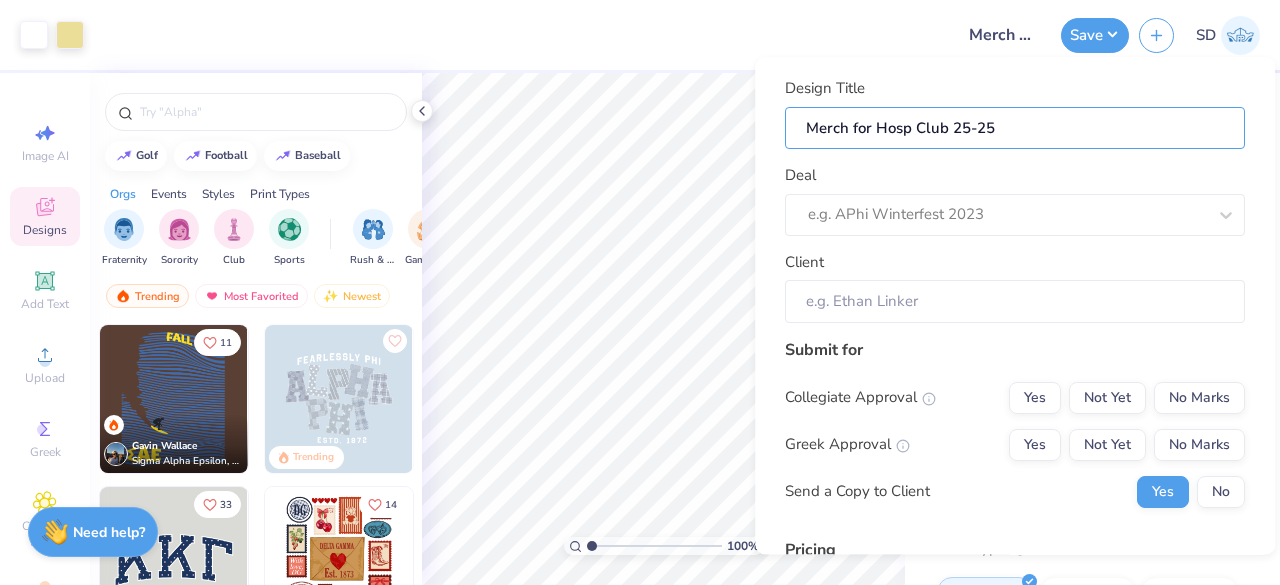 type on "Merch for Hosp Club 25-2" 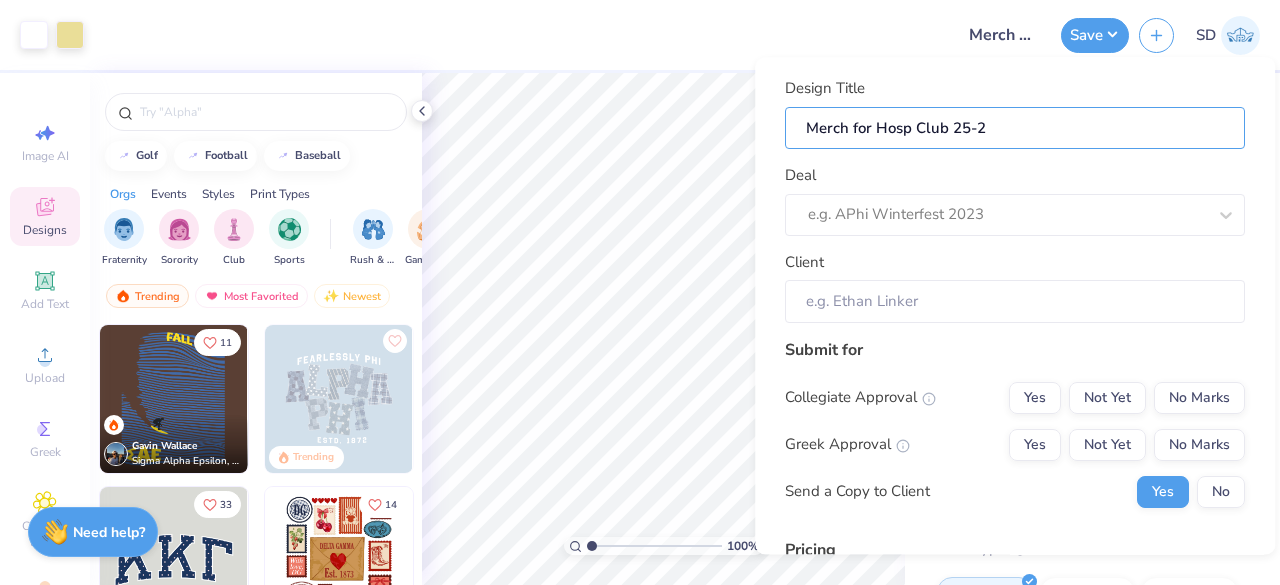 type on "Merch for Hosp Club 25-26" 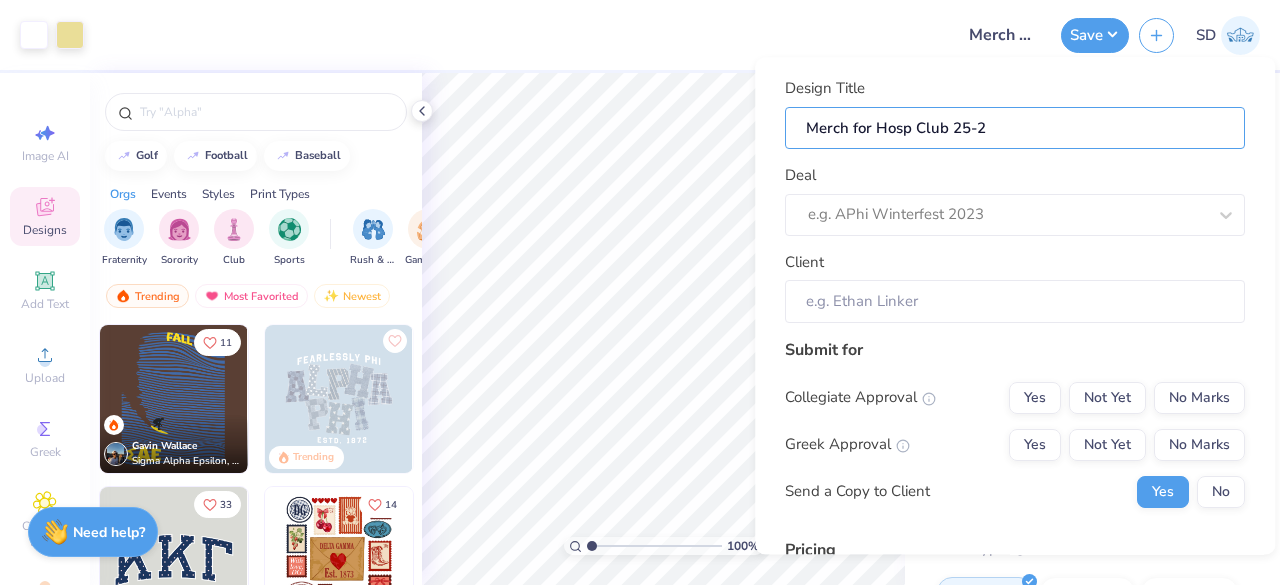 type on "Merch for Hosp Club 25-26" 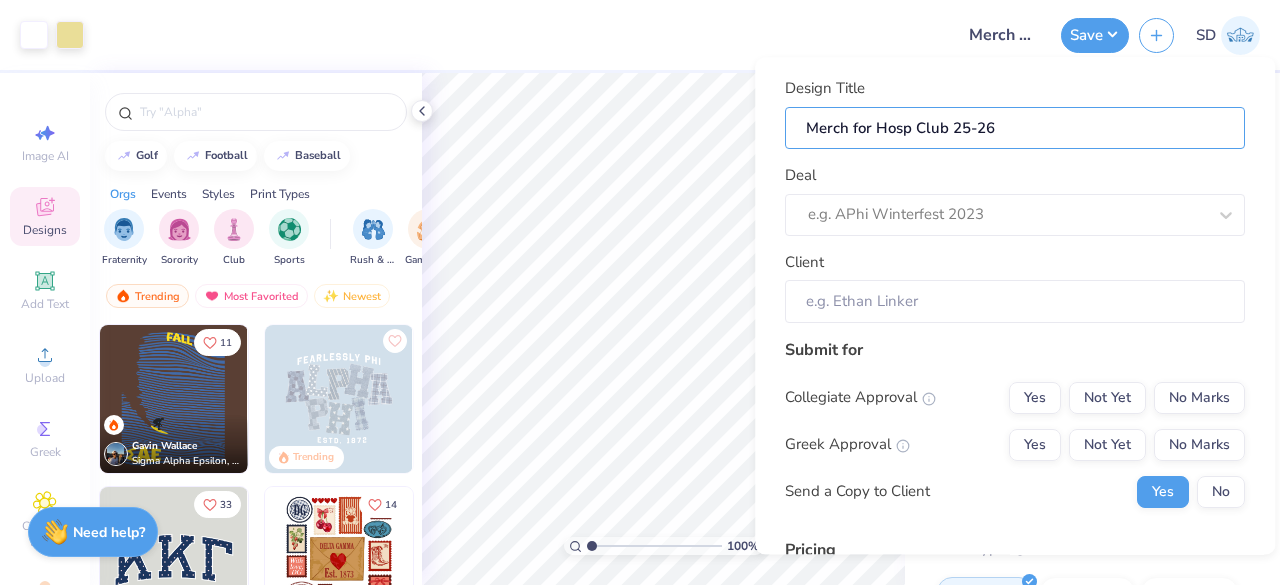 type on "Merch for Hos Club 25-26" 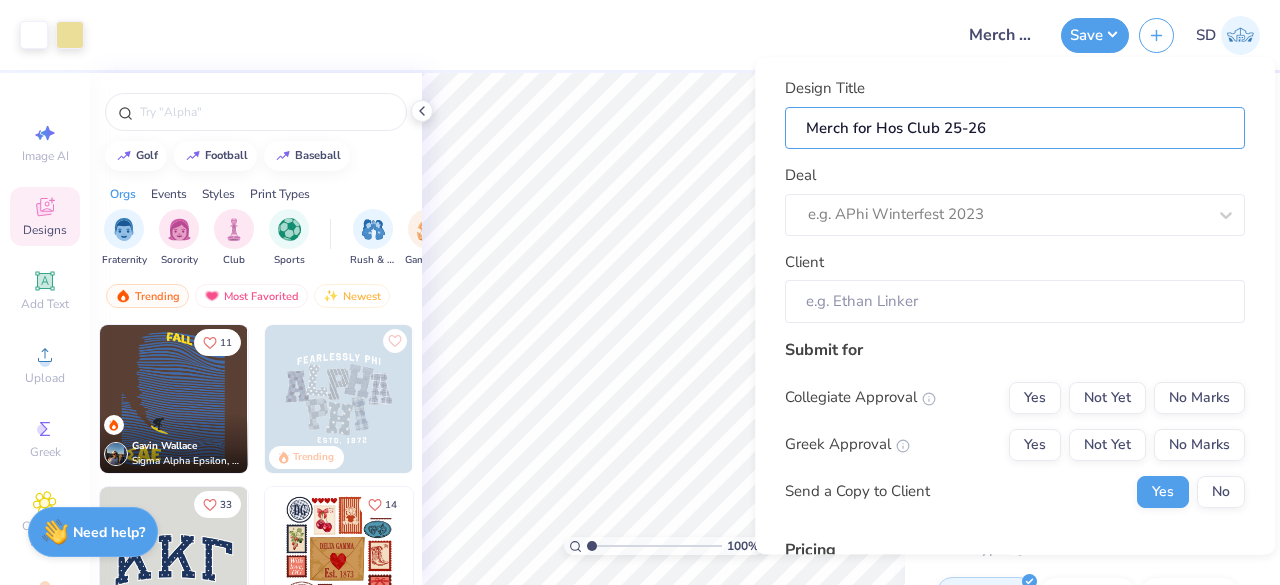 type on "Merch for Ho Club 25-26" 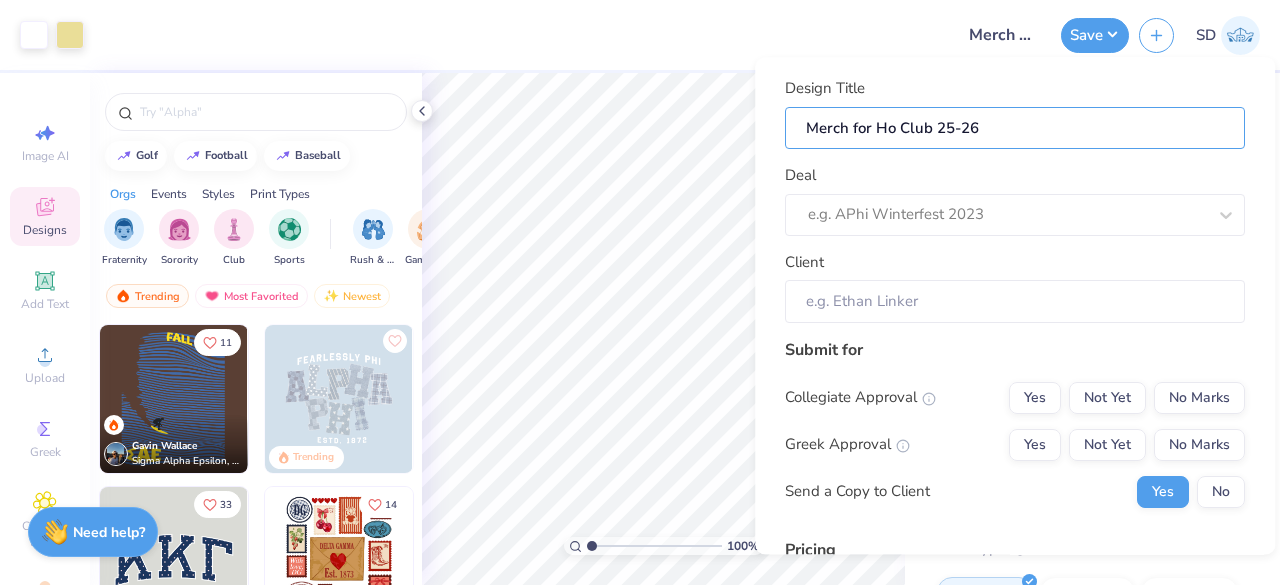 type on "Merch for H Club 25-26" 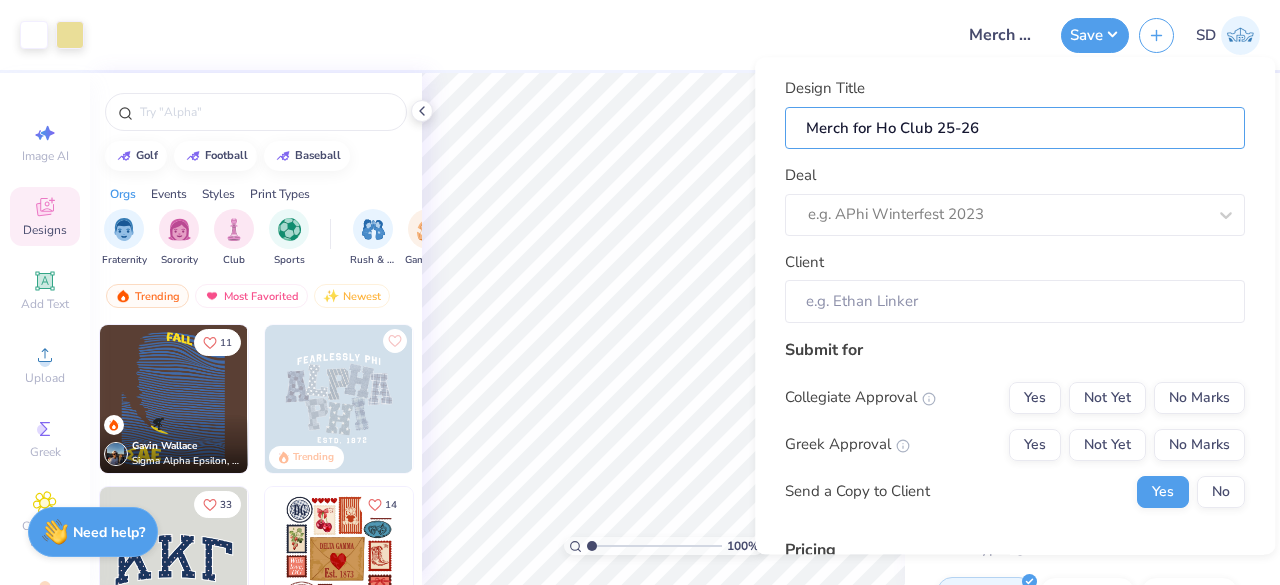 type on "Merch for H Club 25-26" 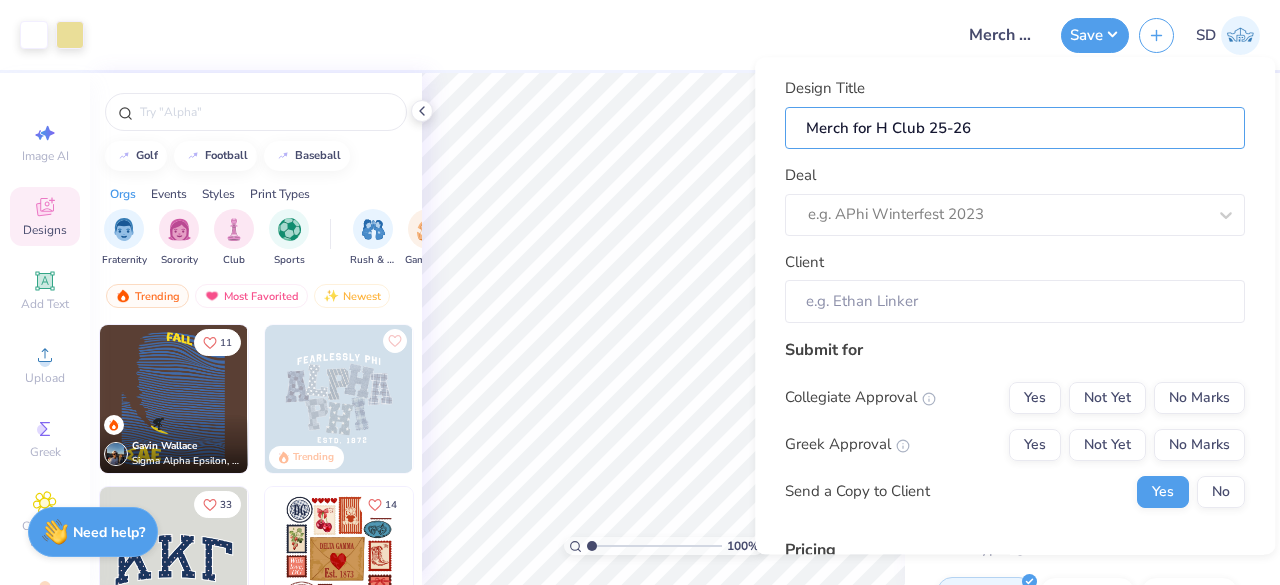 type on "Merch for HO Club 25-26" 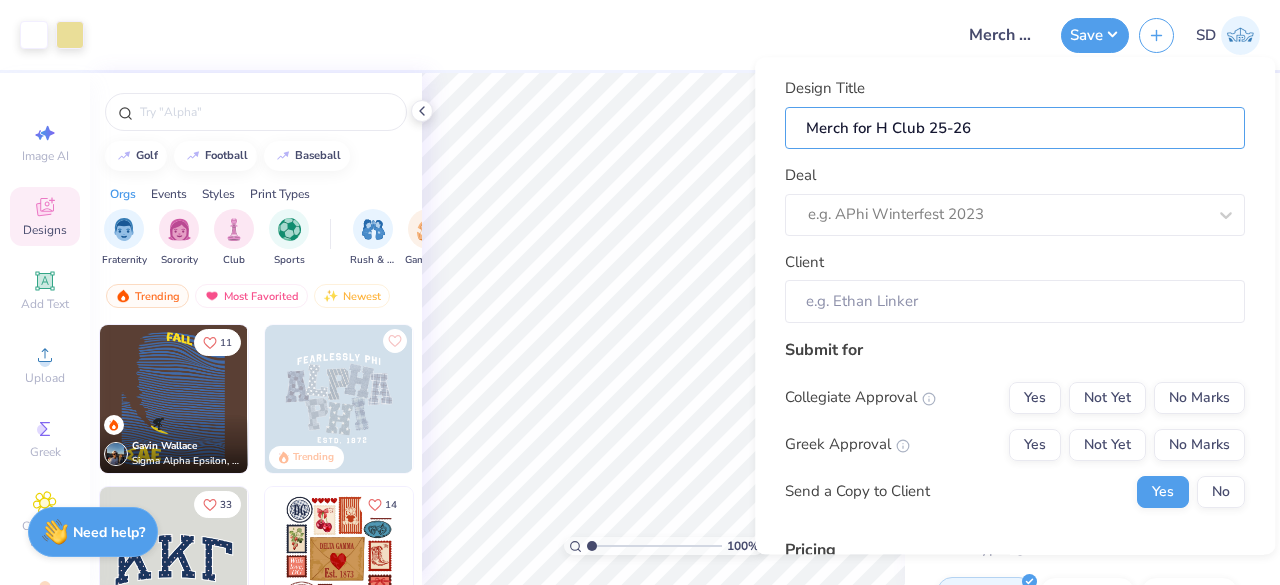 type on "Merch for HO Club 25-26" 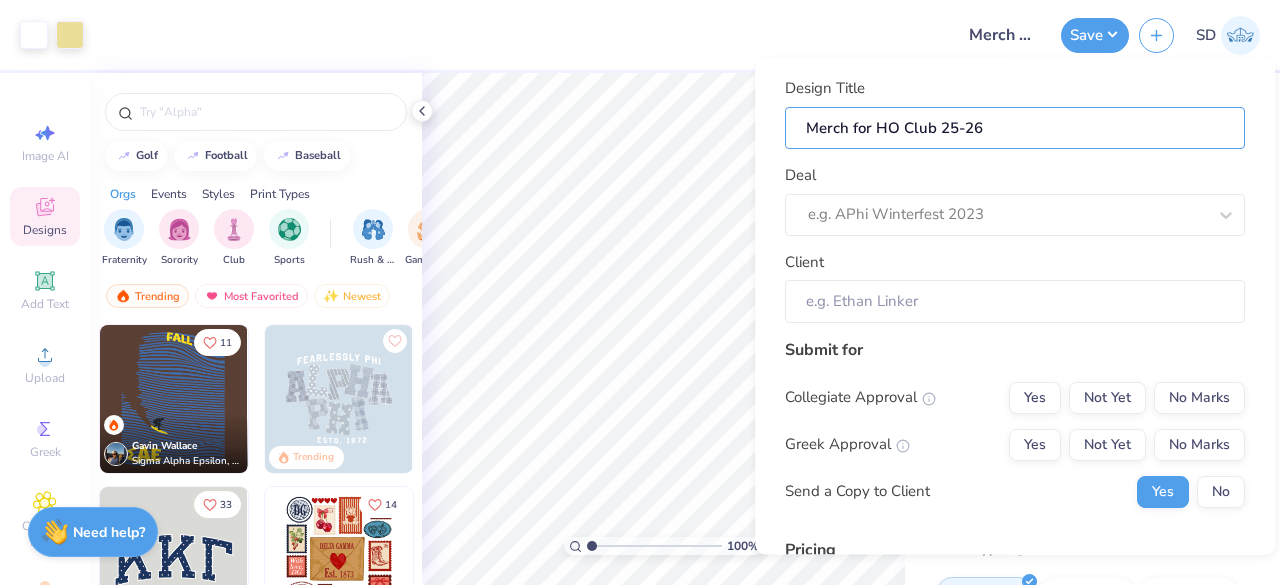 type on "Merch for HOS Club 25-26" 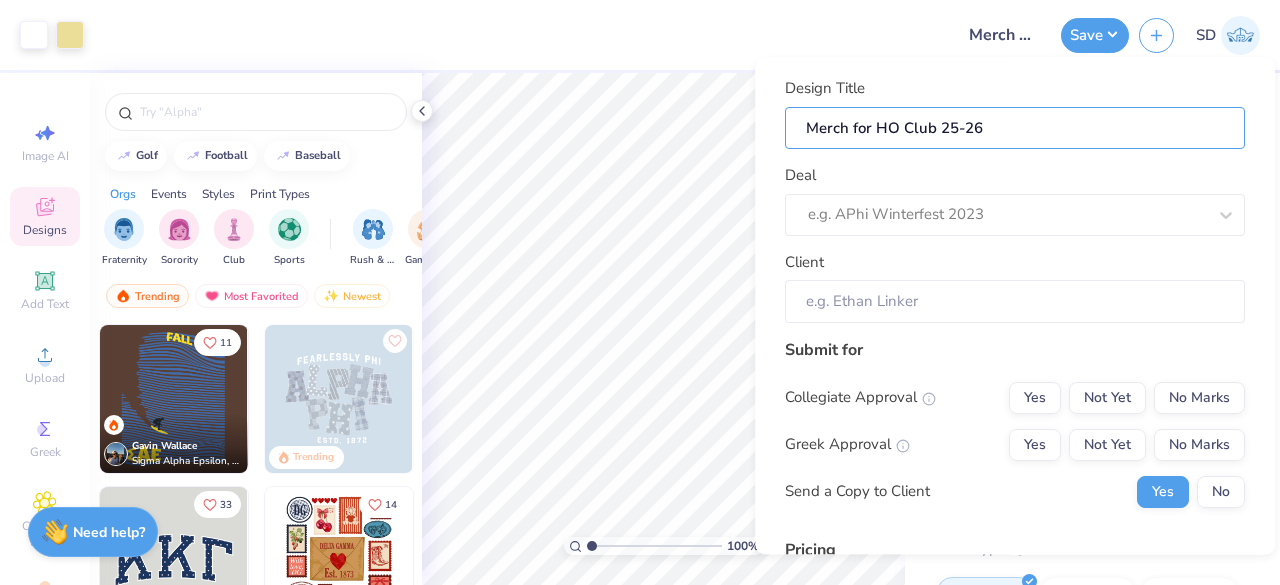type on "Merch for HOS Club 25-26" 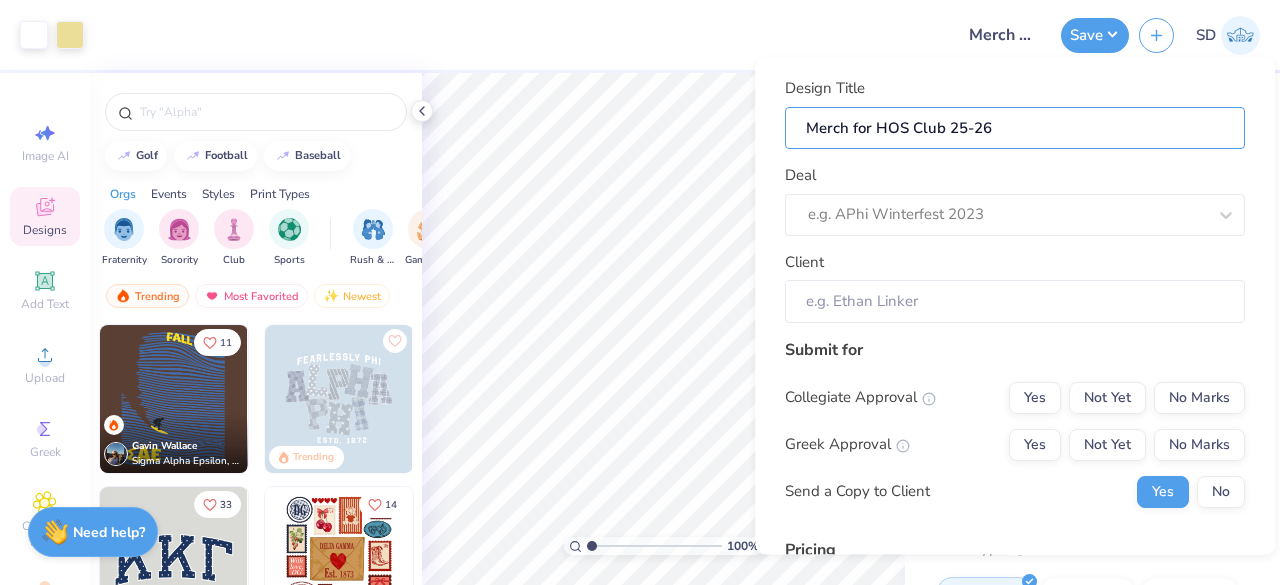 type on "Merch for HOSP Club 25-26" 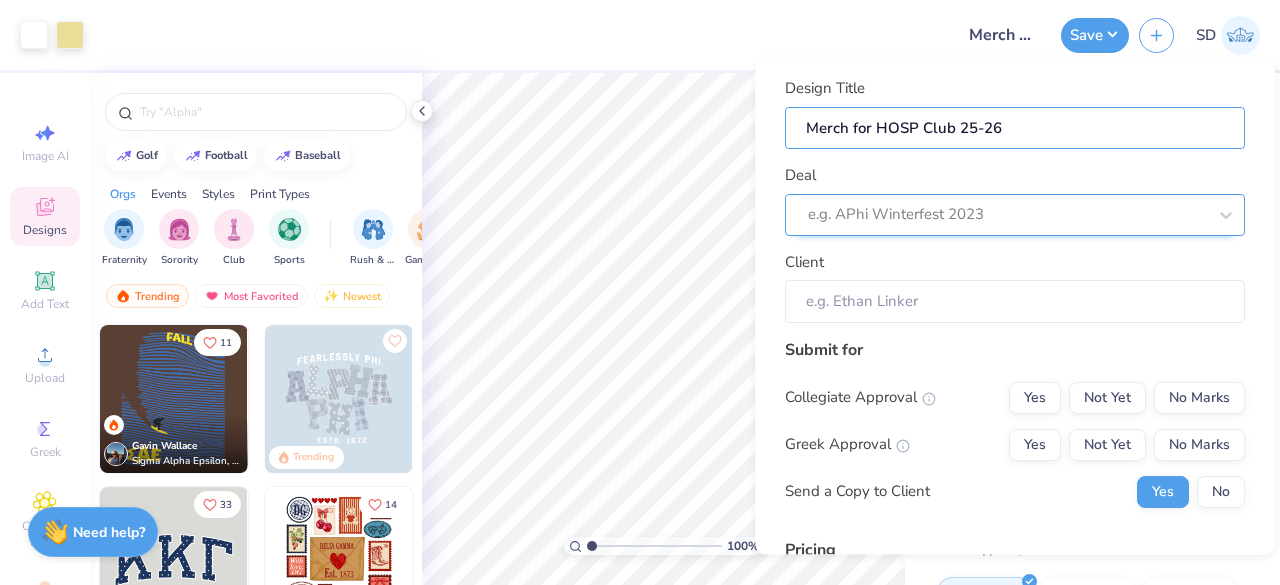 type on "Merch for HOSP Club 25-26" 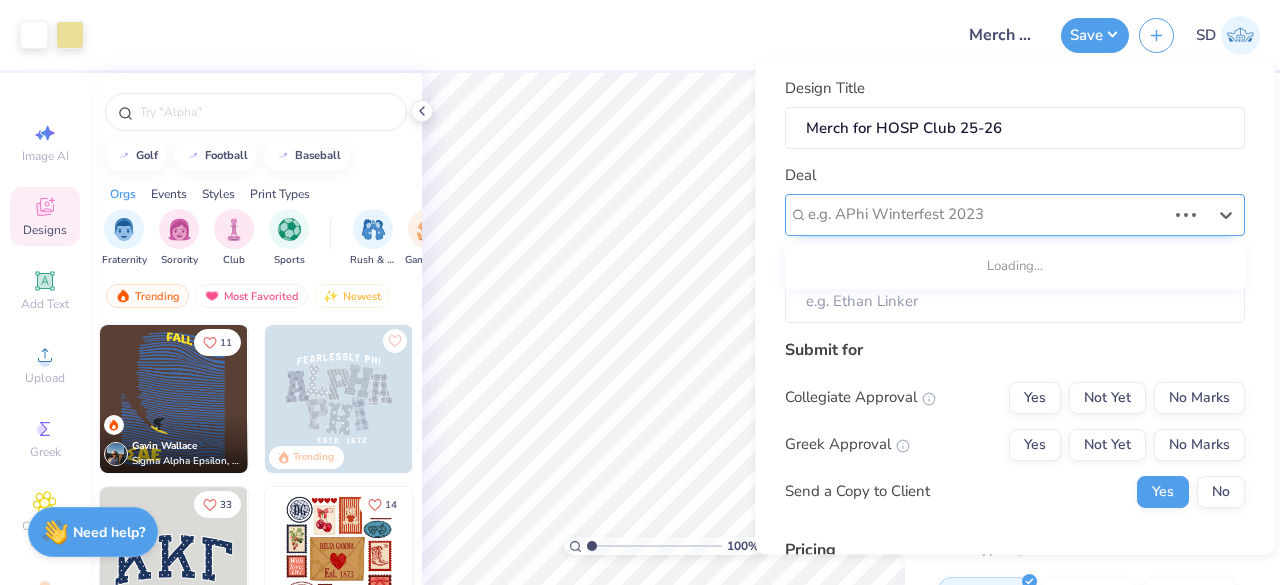 click at bounding box center [987, 215] 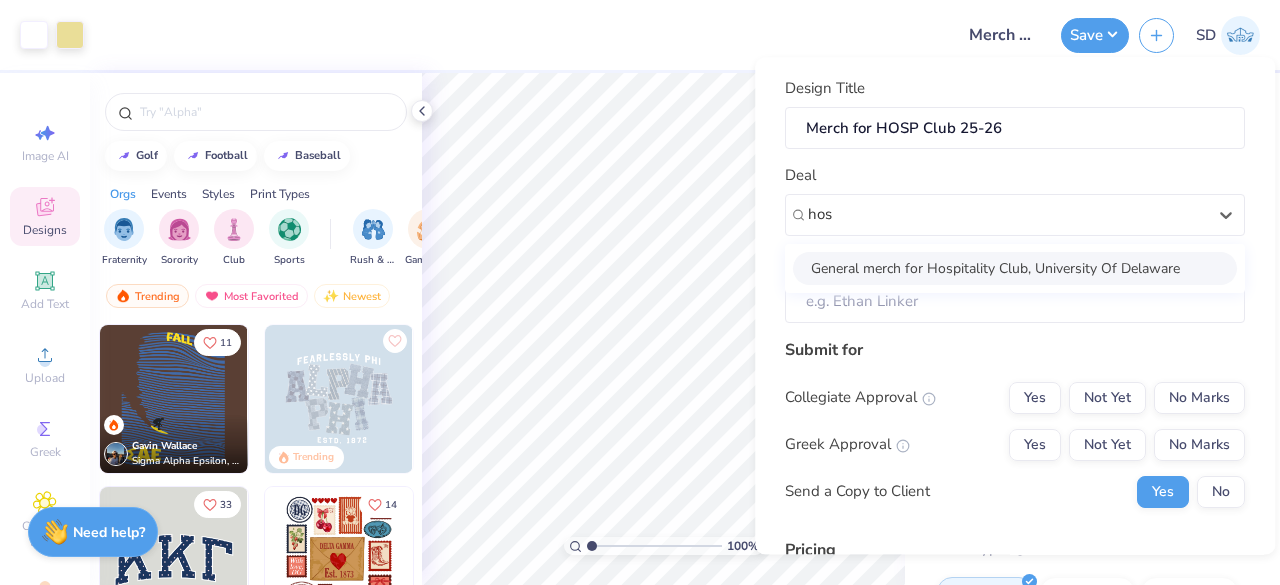 click on "General merch for Hospitality Club, University Of Delaware" at bounding box center [1015, 268] 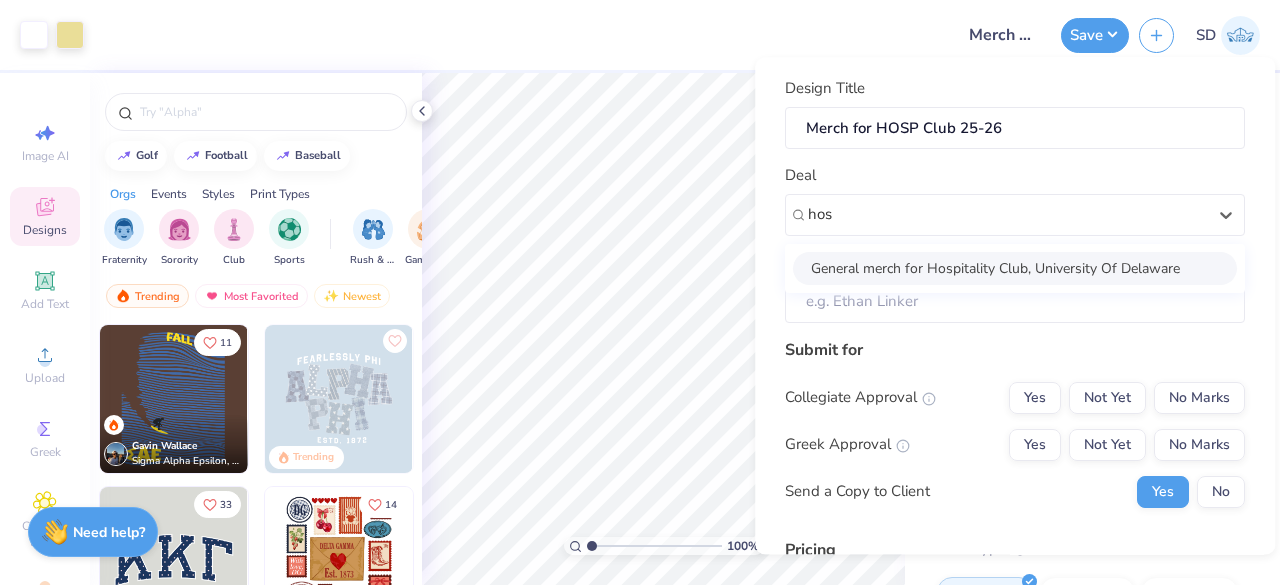 type on "hos" 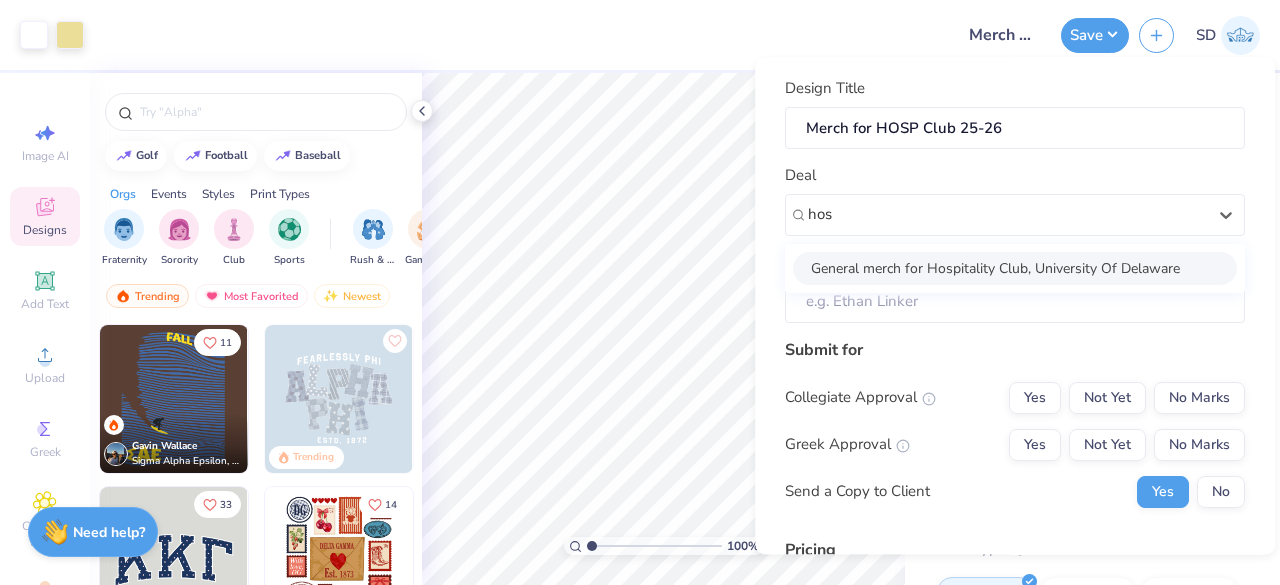 type 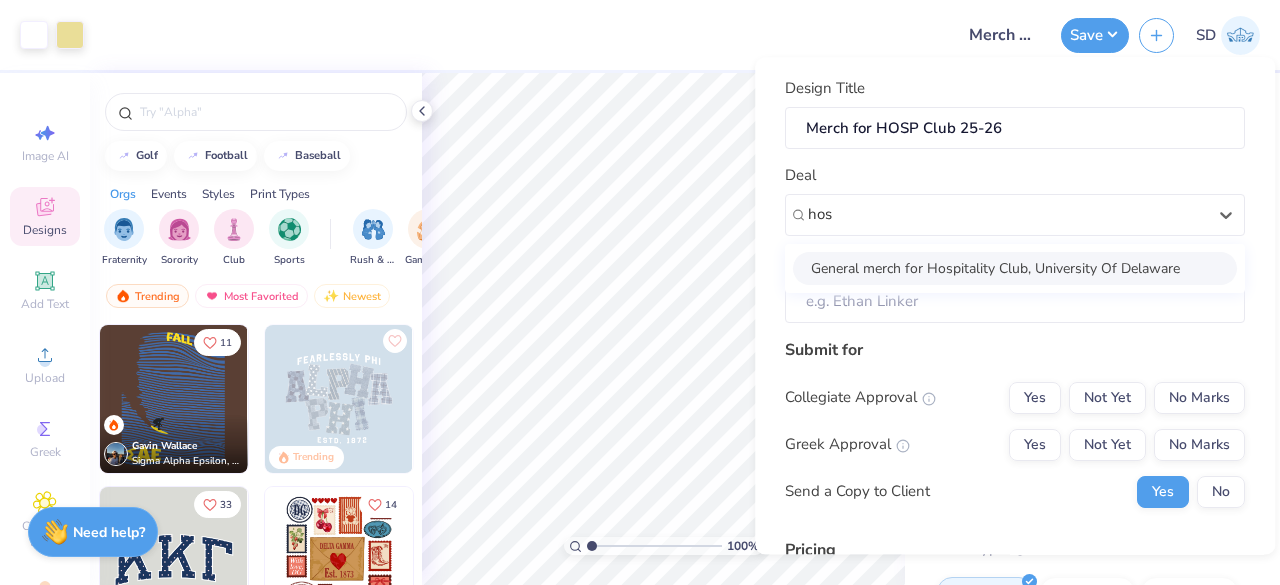 type on "Abigail Boyd" 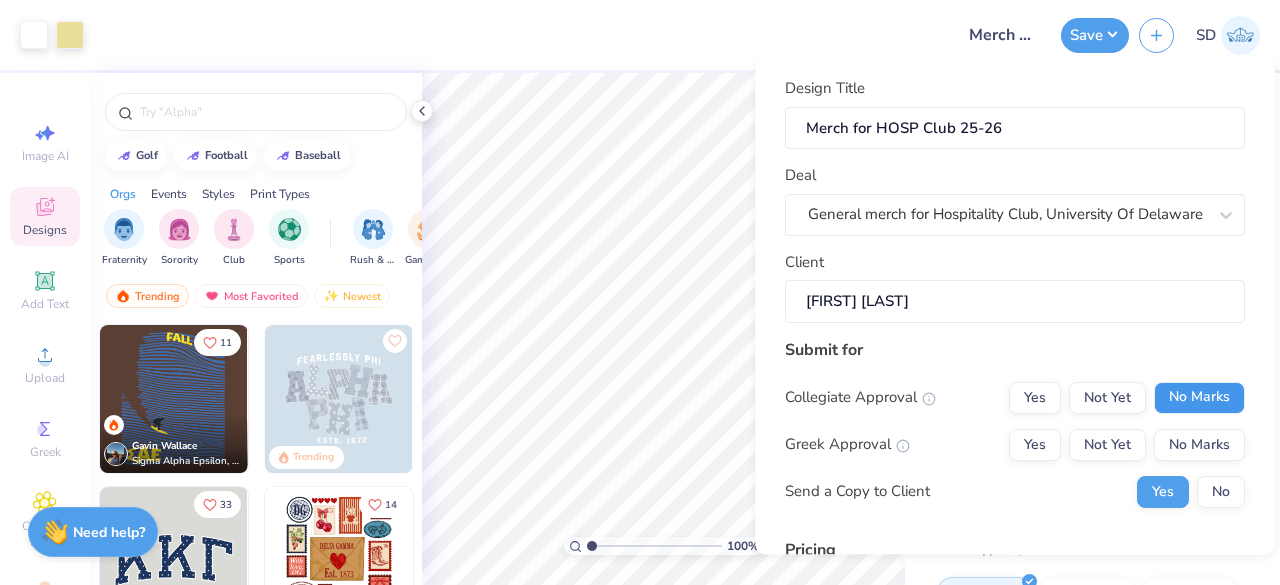 click on "No Marks" at bounding box center [1199, 398] 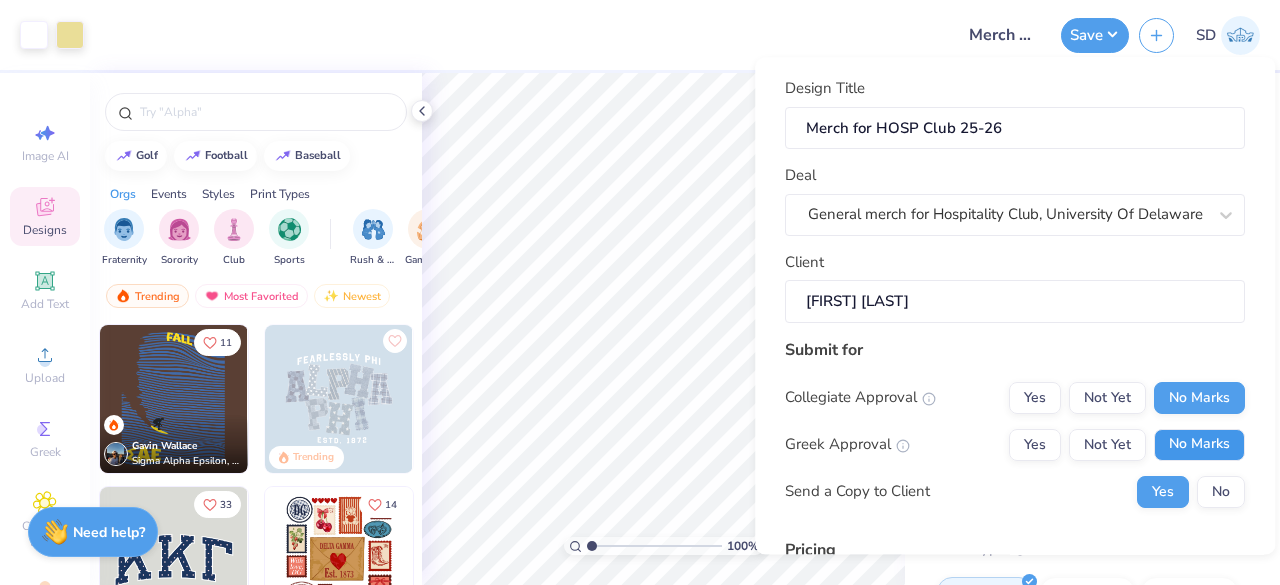 click on "No Marks" at bounding box center [1199, 445] 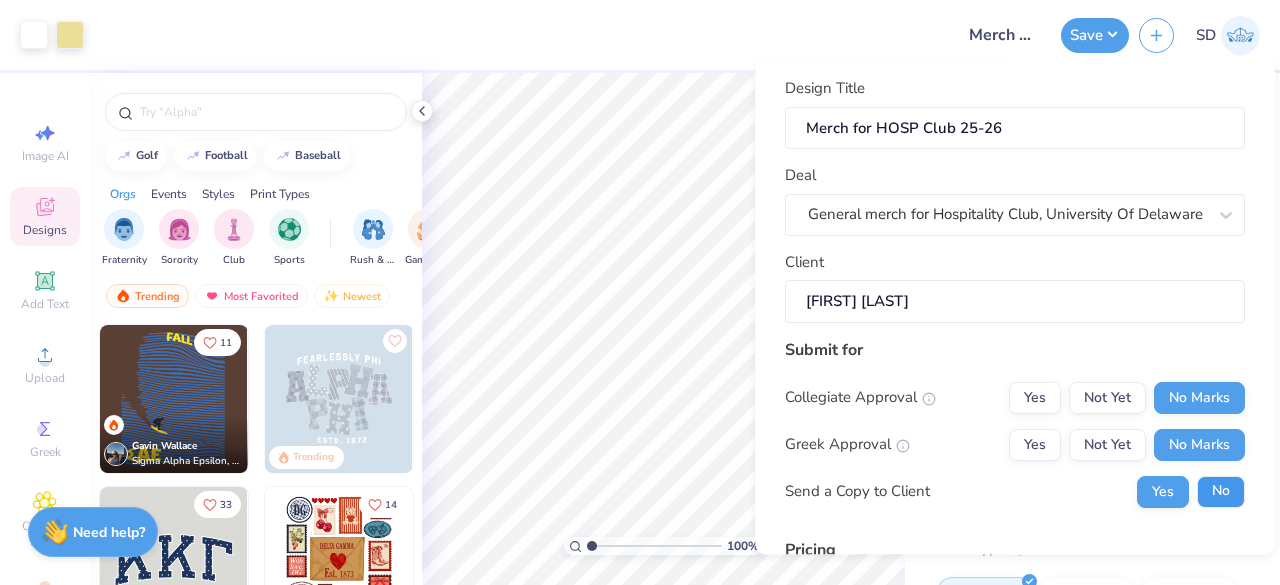 click on "No" at bounding box center [1221, 492] 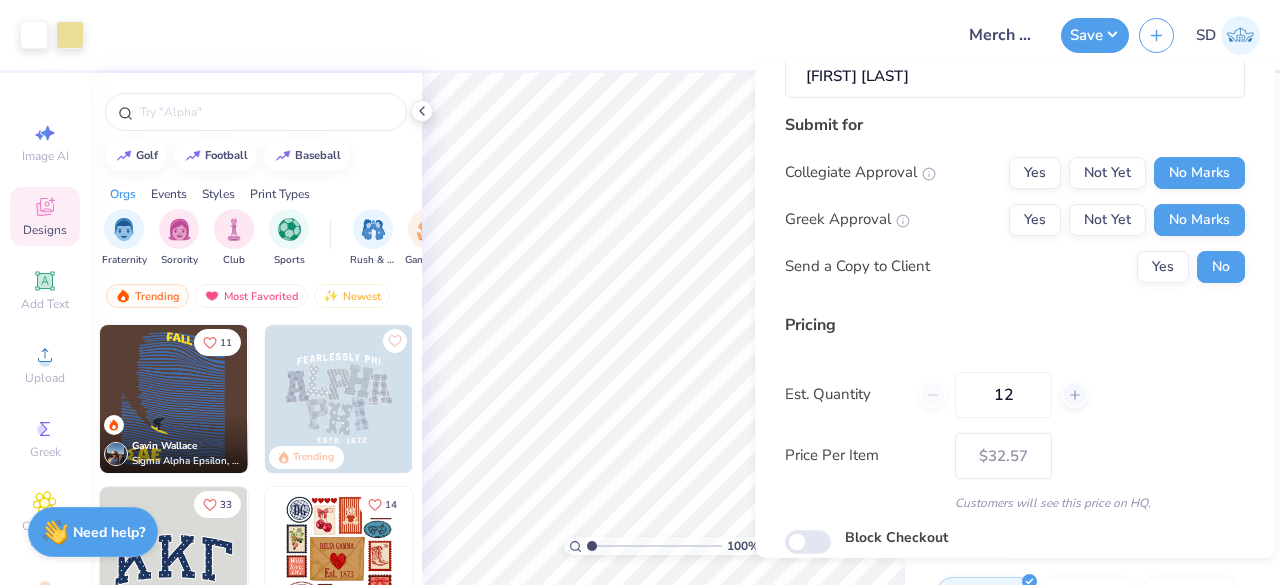 scroll, scrollTop: 305, scrollLeft: 0, axis: vertical 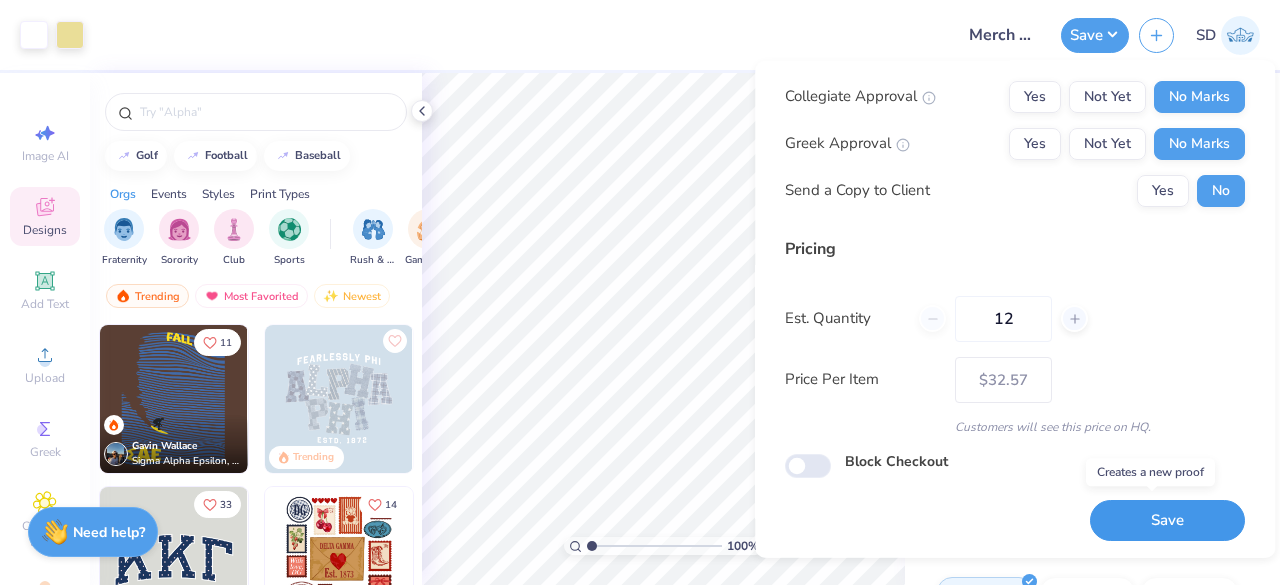 click on "Save" at bounding box center [1167, 520] 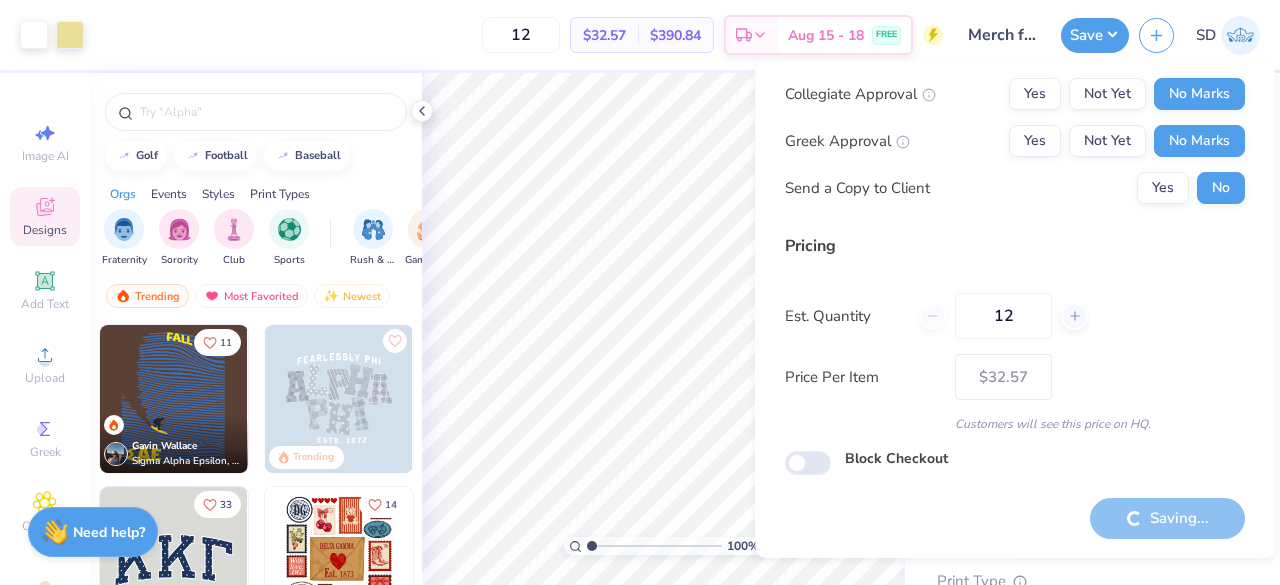 type on "– –" 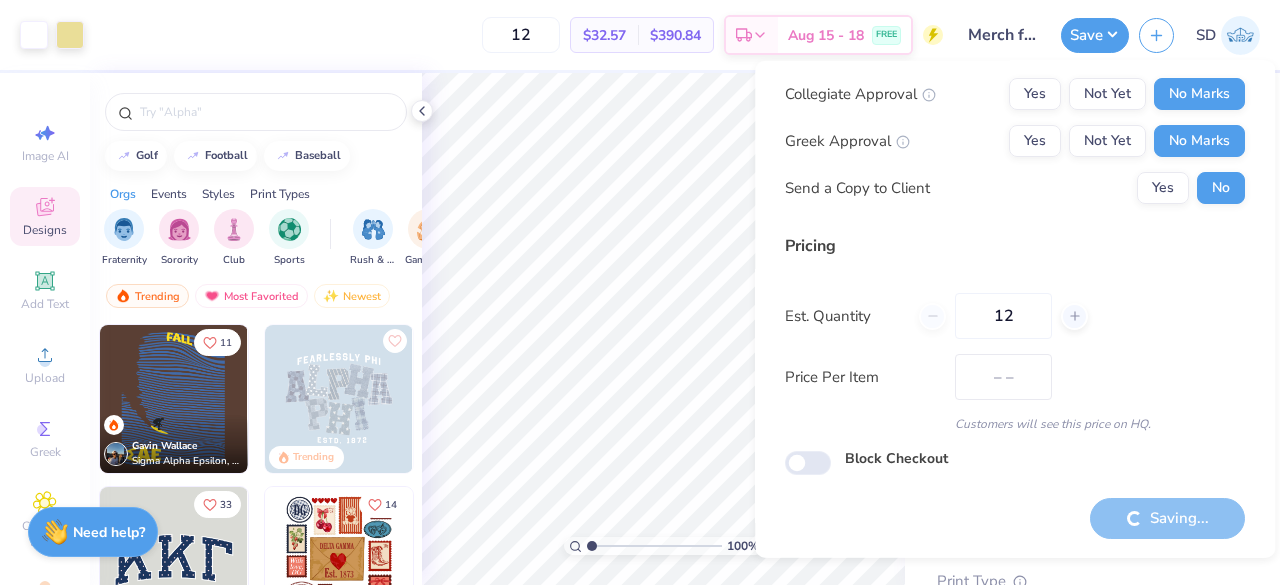 scroll, scrollTop: 46, scrollLeft: 0, axis: vertical 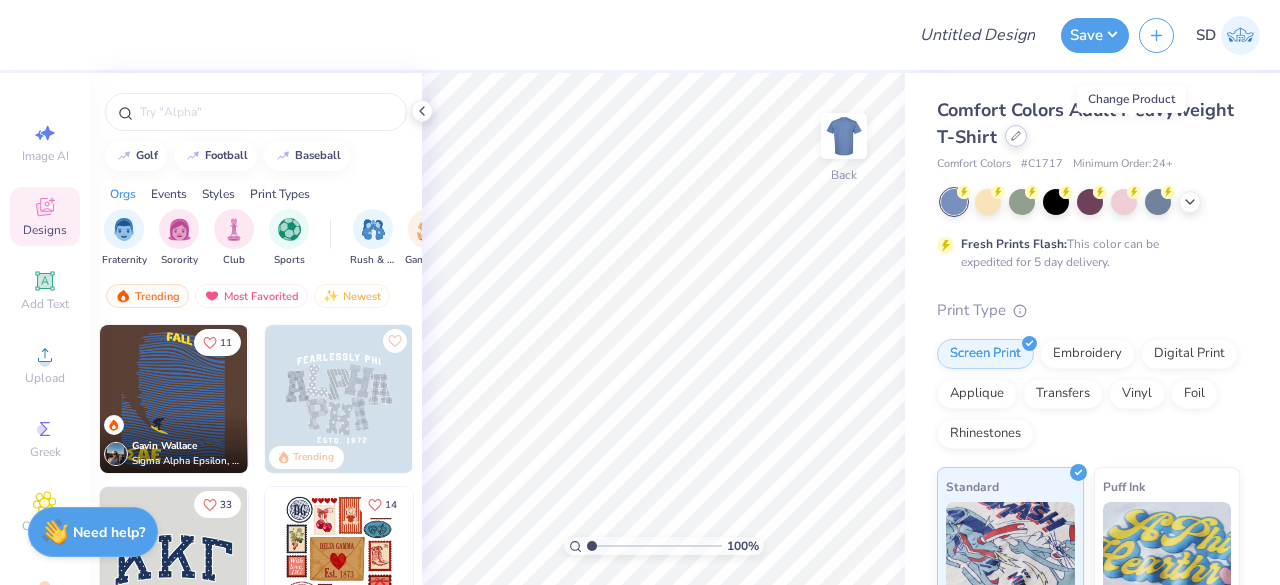 click 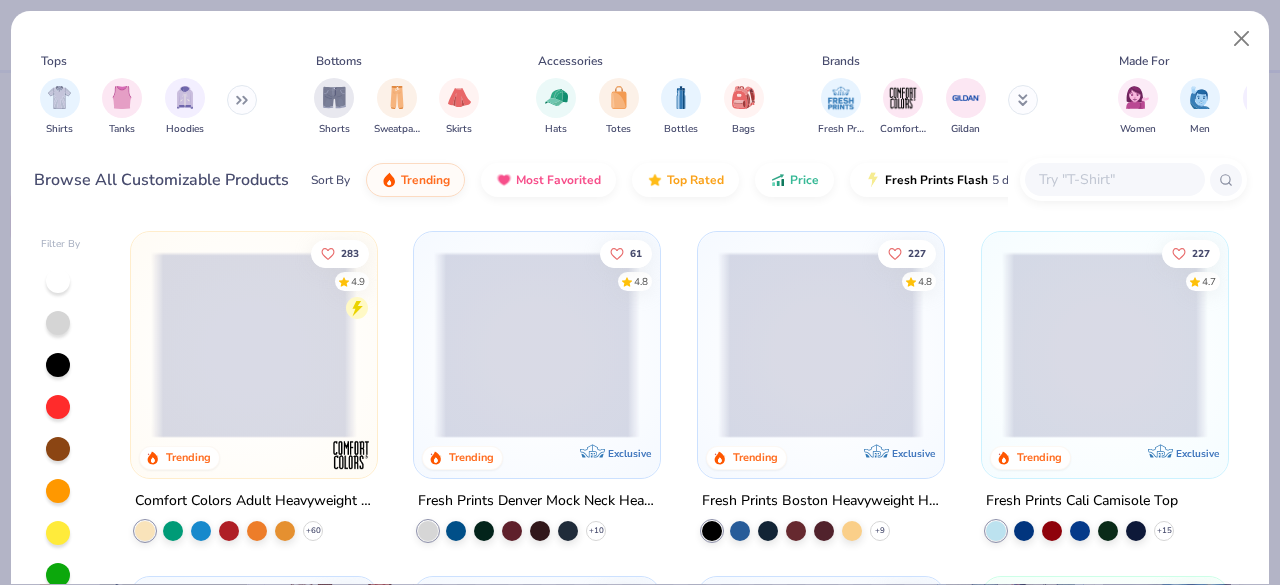 click at bounding box center (242, 100) 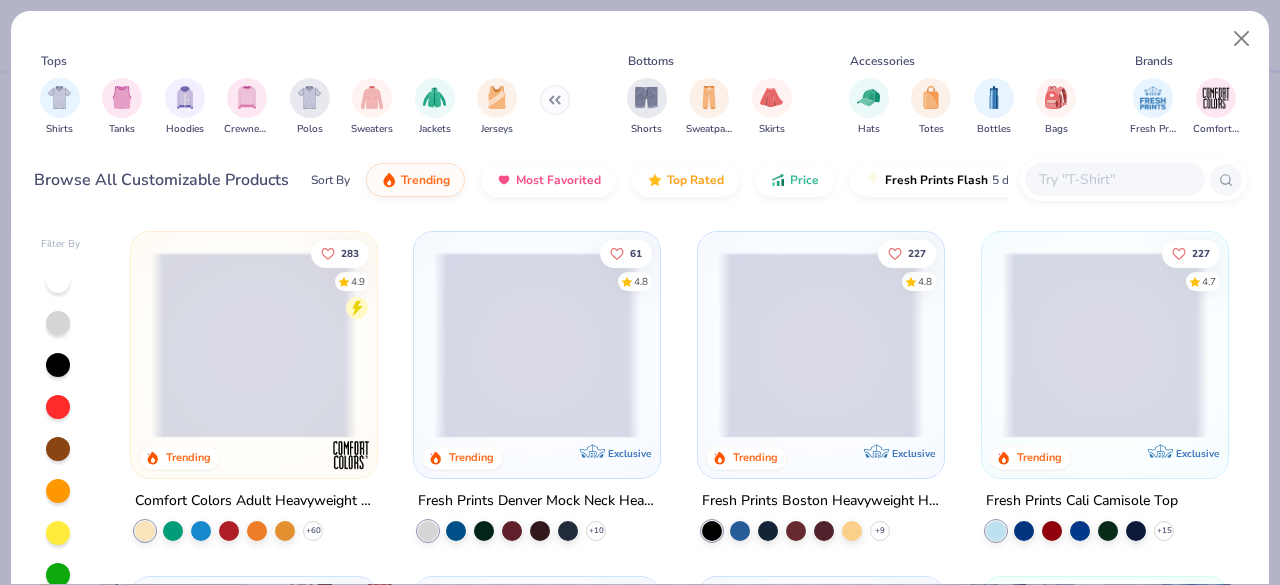 click at bounding box center [247, 98] 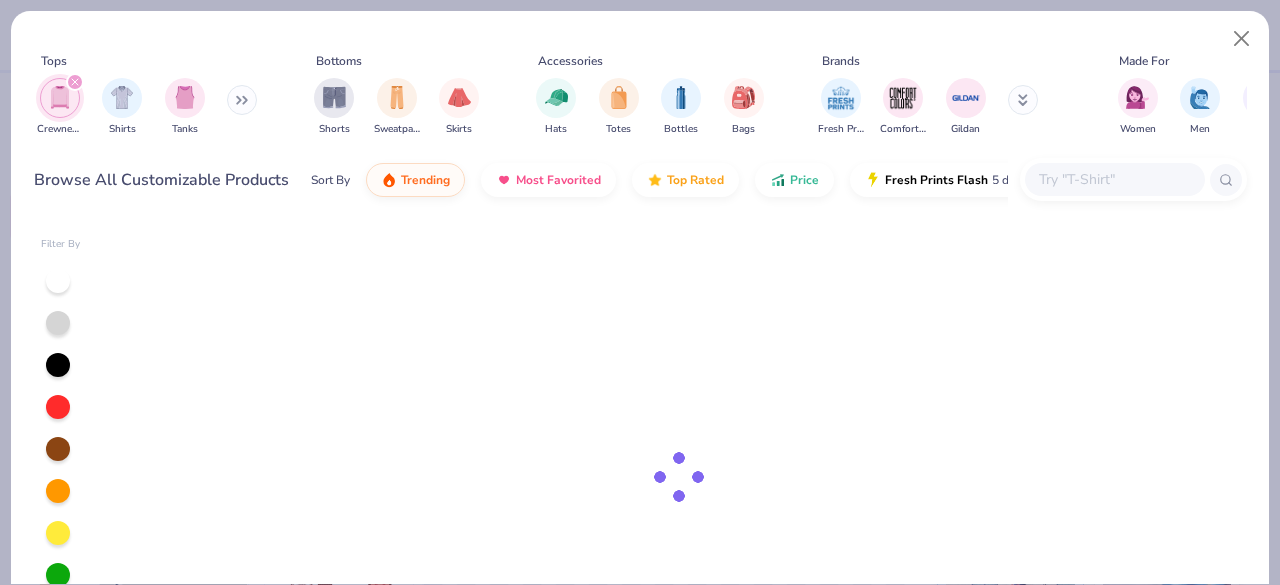 click at bounding box center (242, 100) 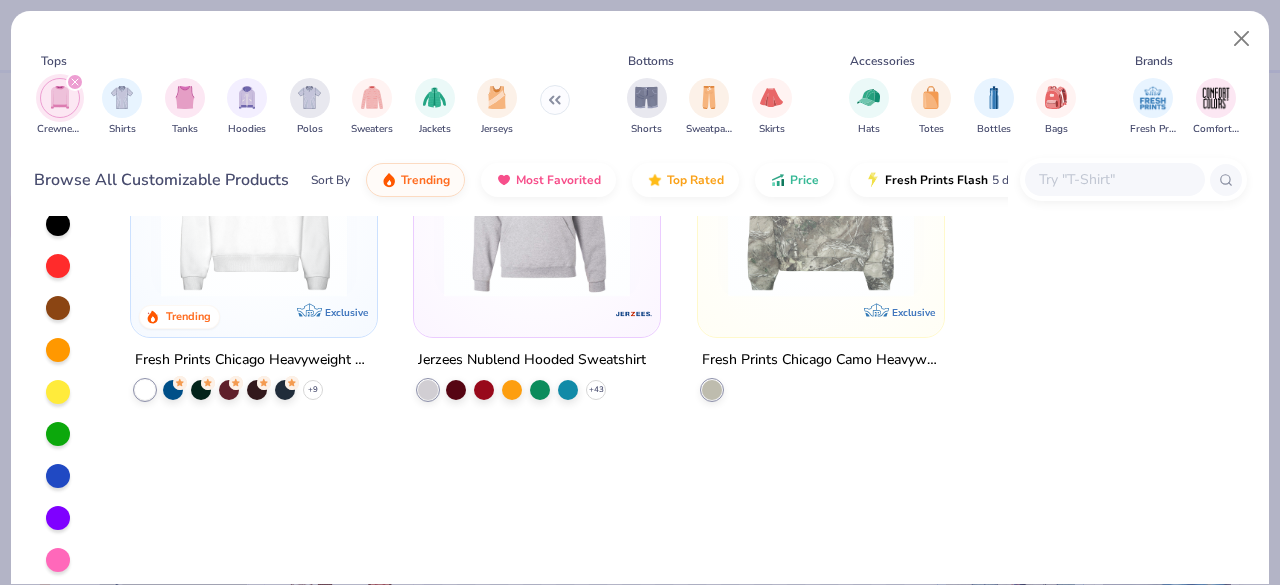 scroll, scrollTop: 0, scrollLeft: 0, axis: both 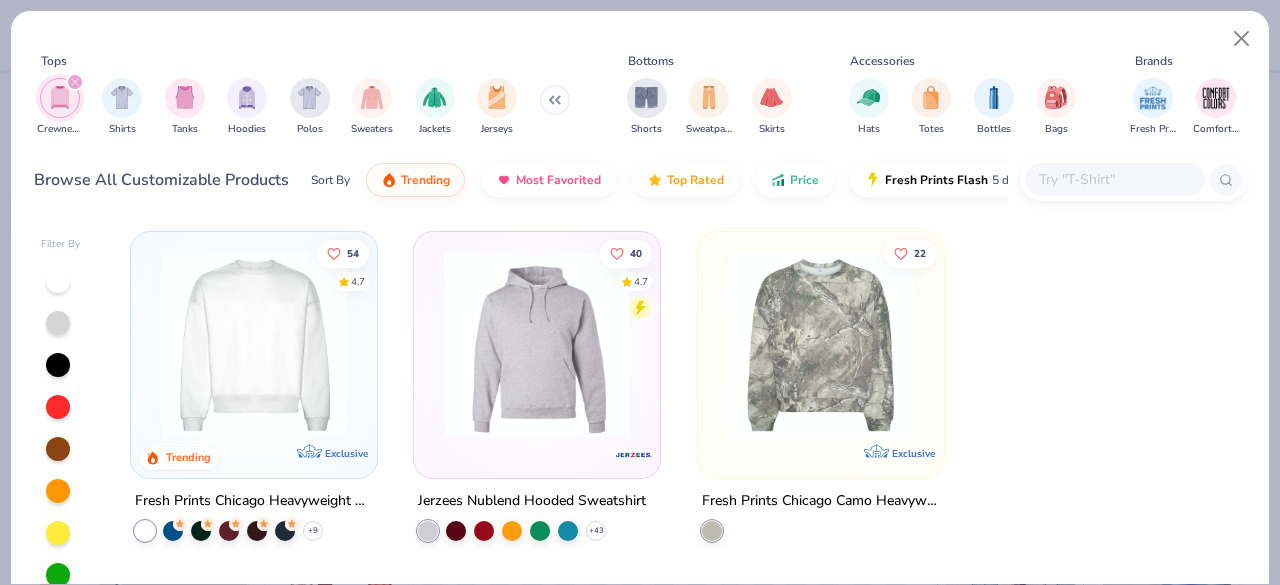 click at bounding box center (254, 345) 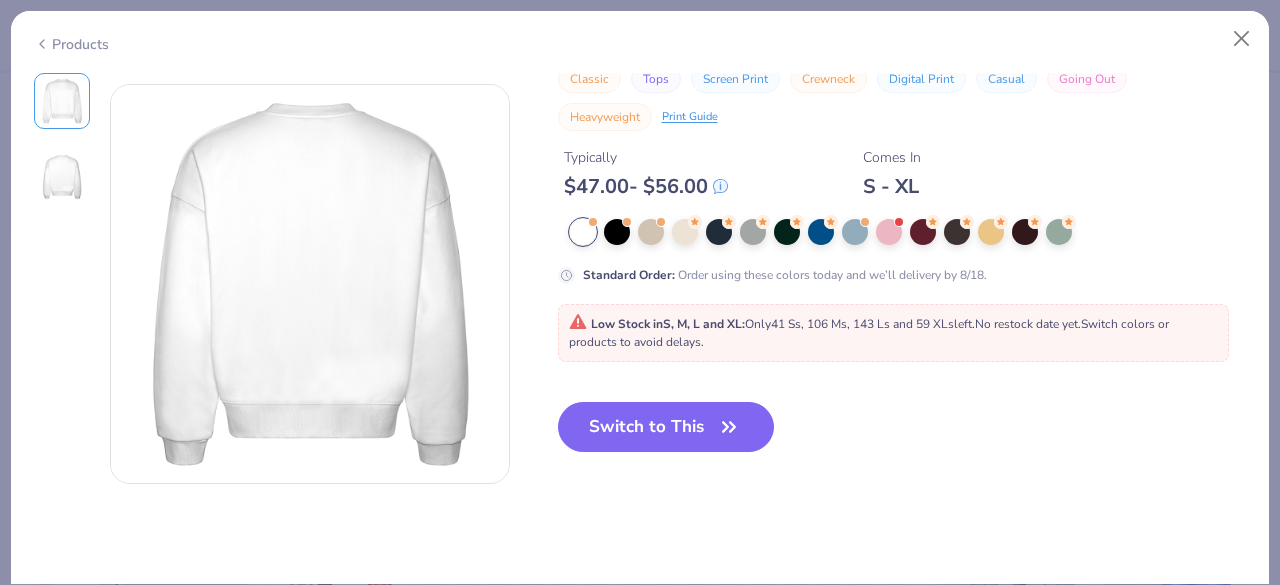 scroll, scrollTop: 445, scrollLeft: 0, axis: vertical 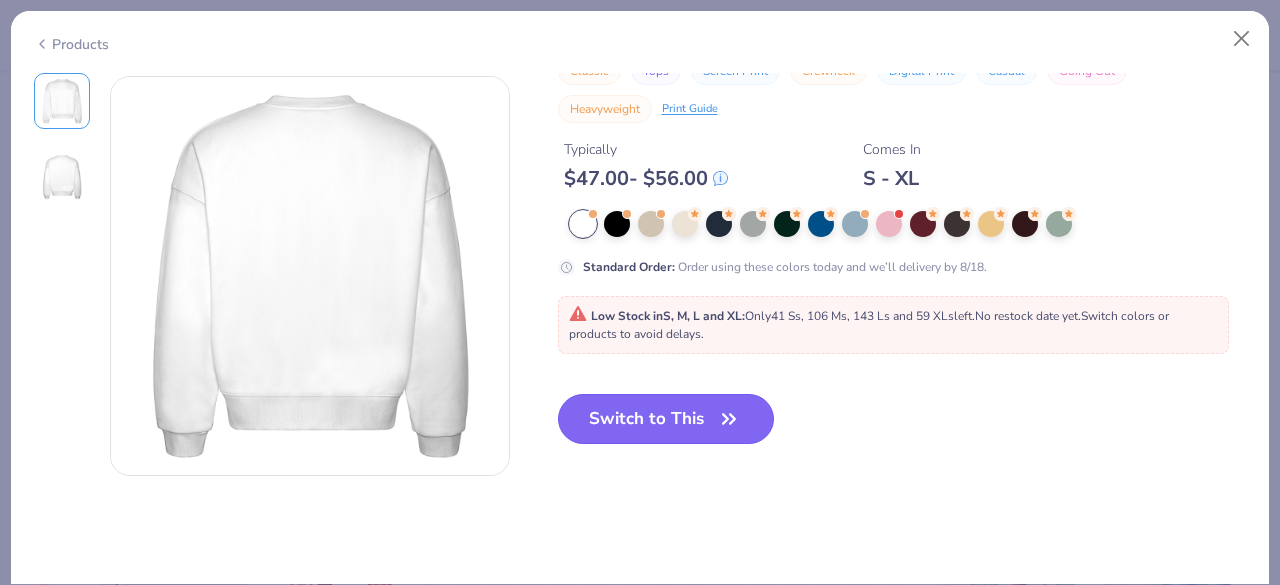 click on "Switch to This" at bounding box center [666, 419] 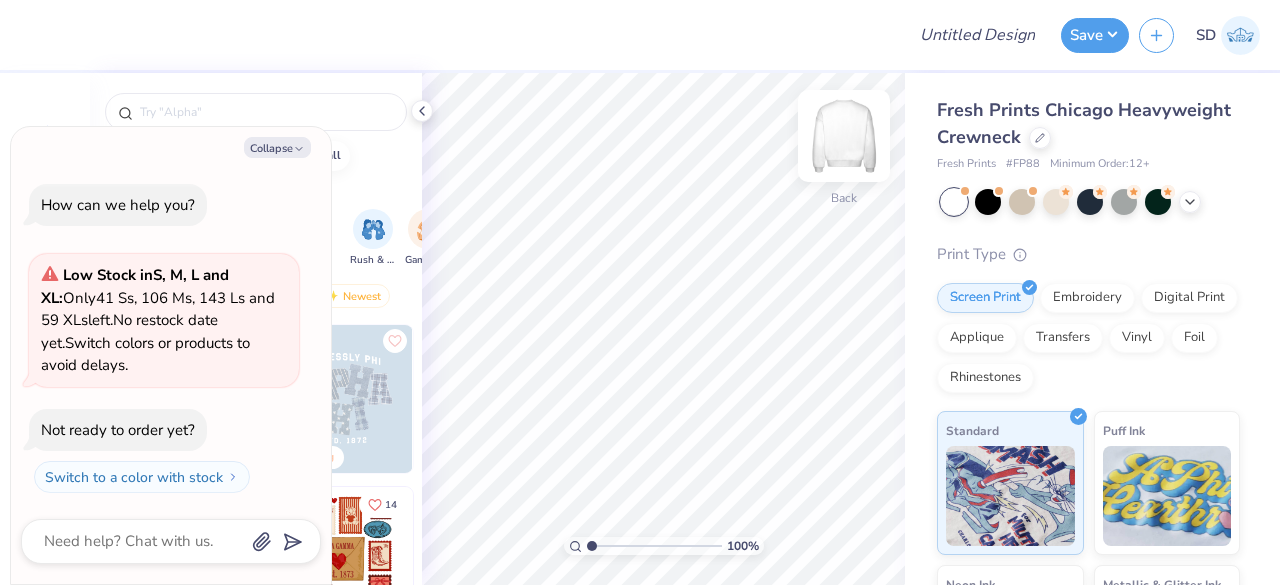 click at bounding box center (844, 136) 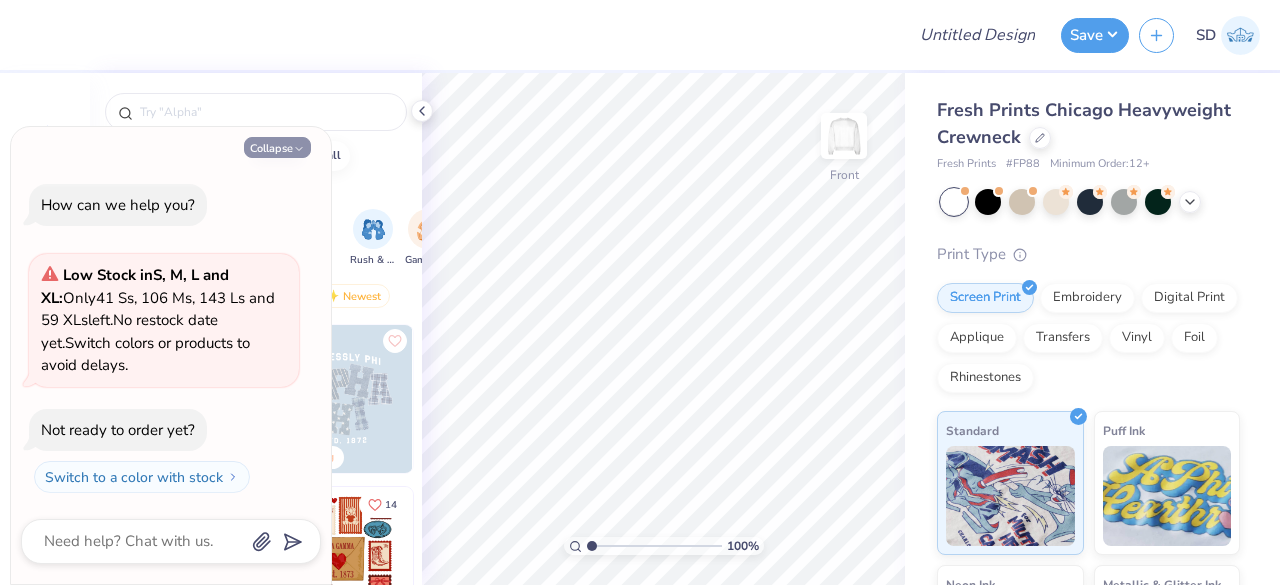 click on "Collapse" at bounding box center [277, 147] 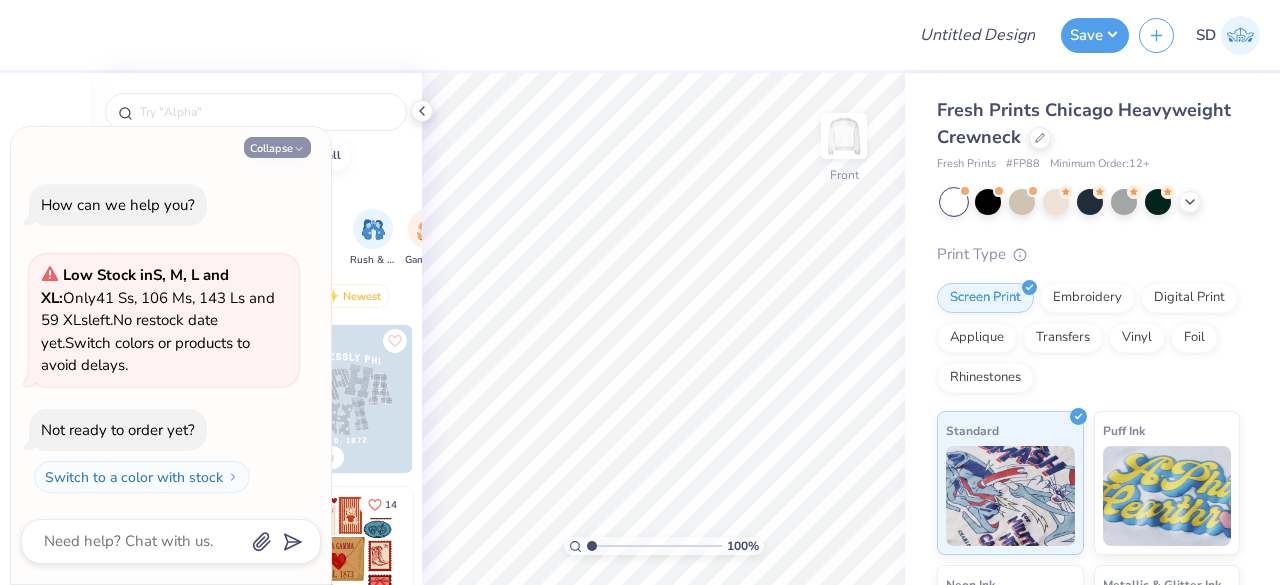 type on "x" 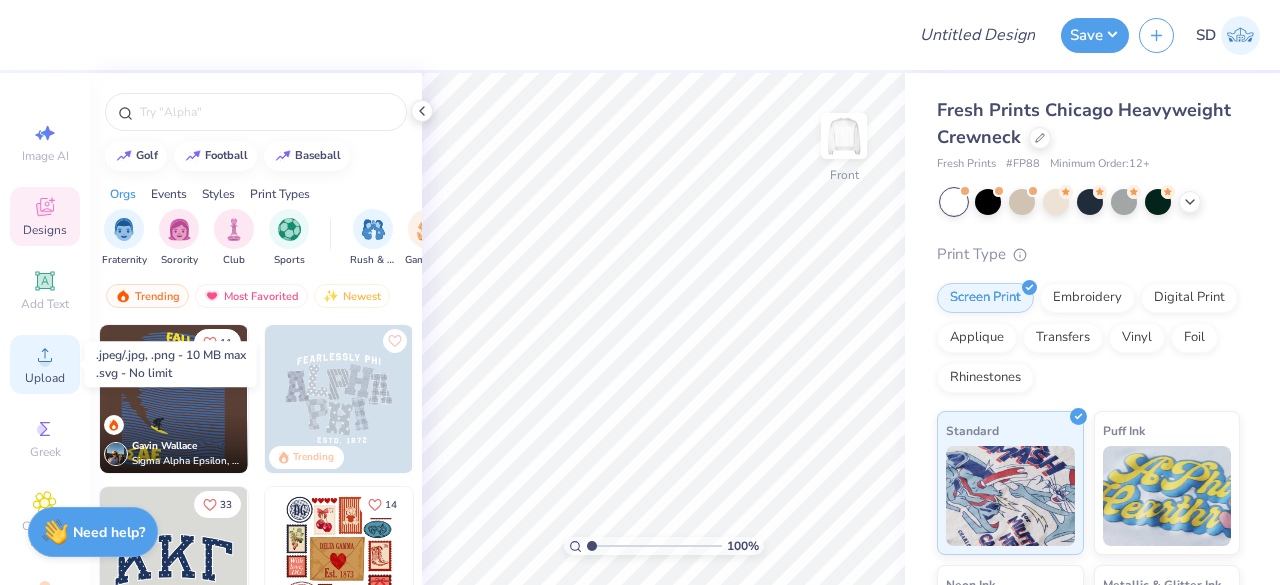 click on "Upload" at bounding box center (45, 364) 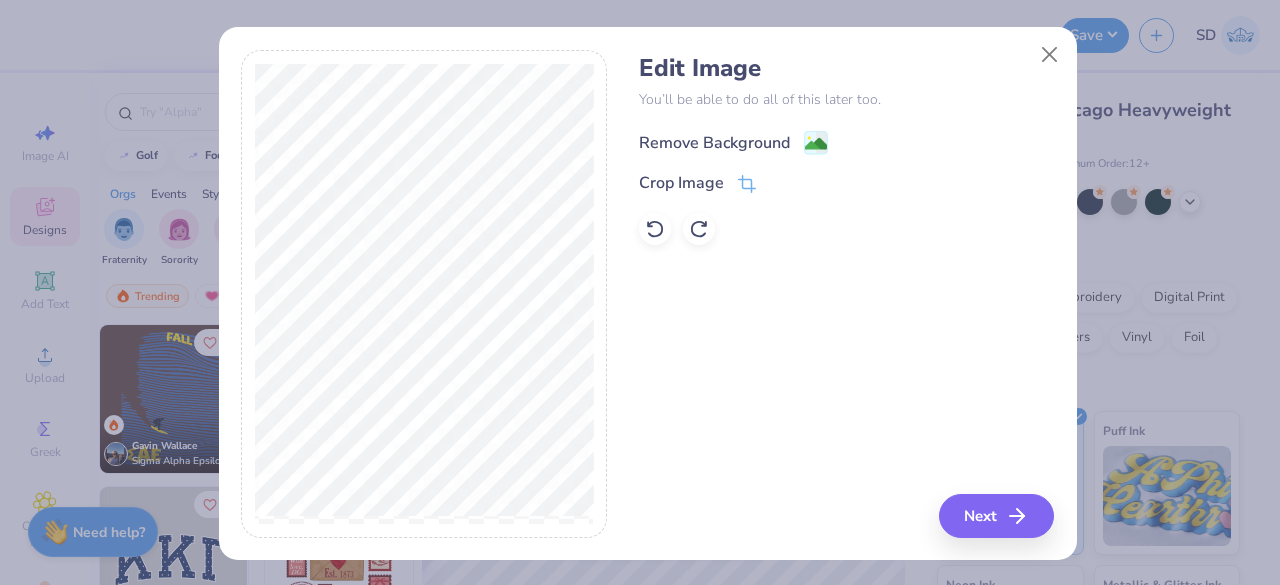 click on "Remove Background" at bounding box center (714, 143) 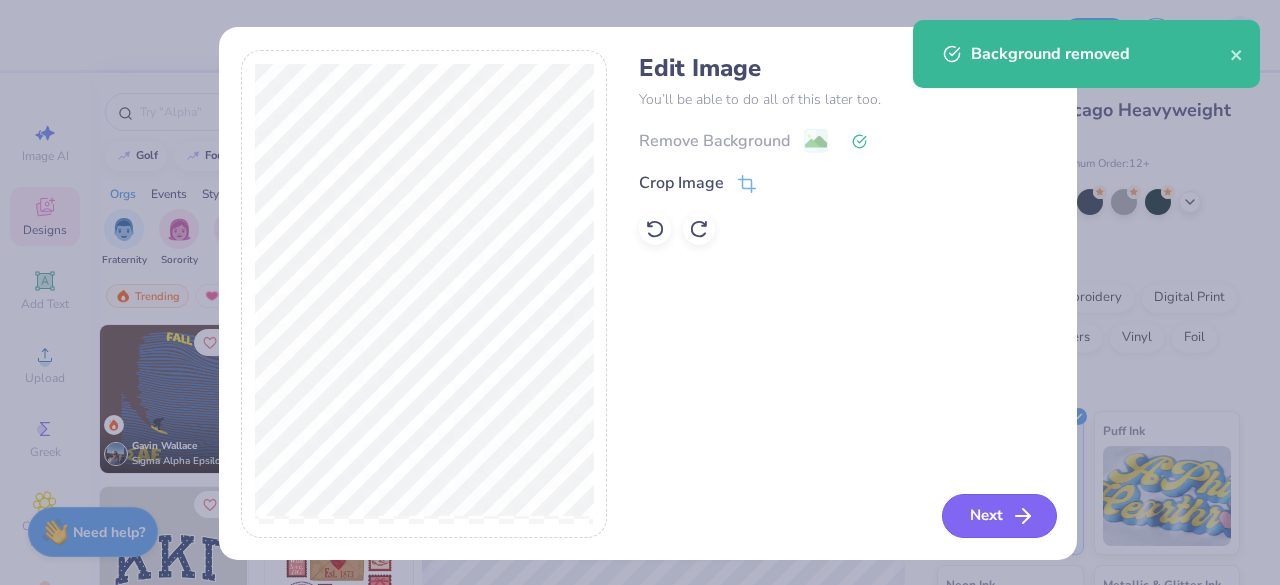 click on "Next" at bounding box center (999, 516) 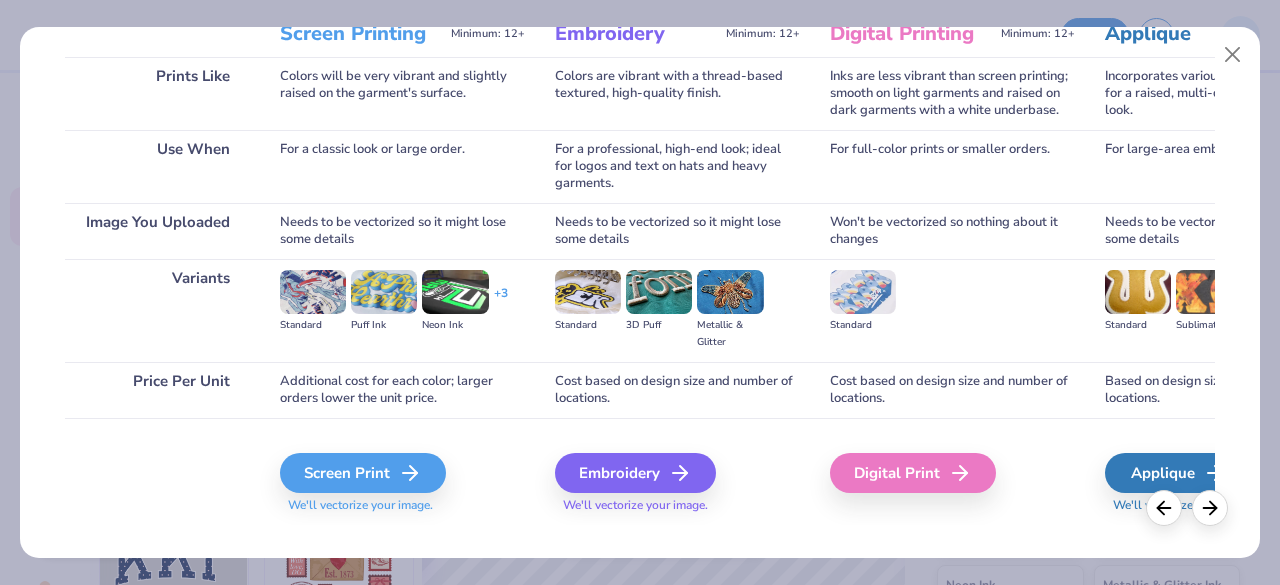 scroll, scrollTop: 311, scrollLeft: 0, axis: vertical 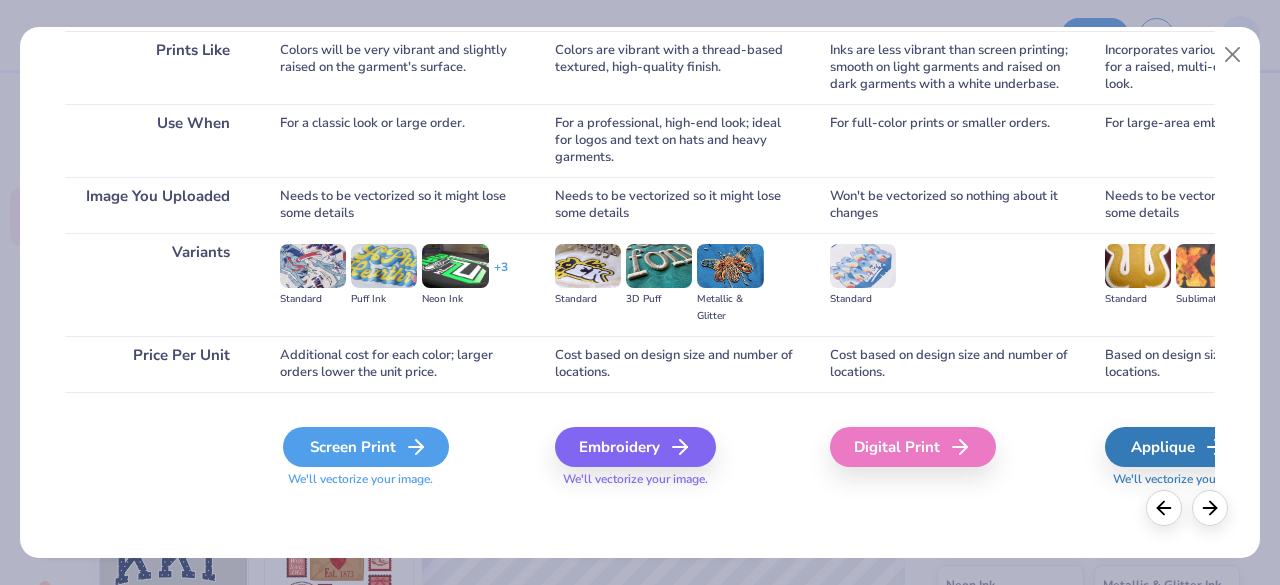 click on "Screen Print" at bounding box center [366, 447] 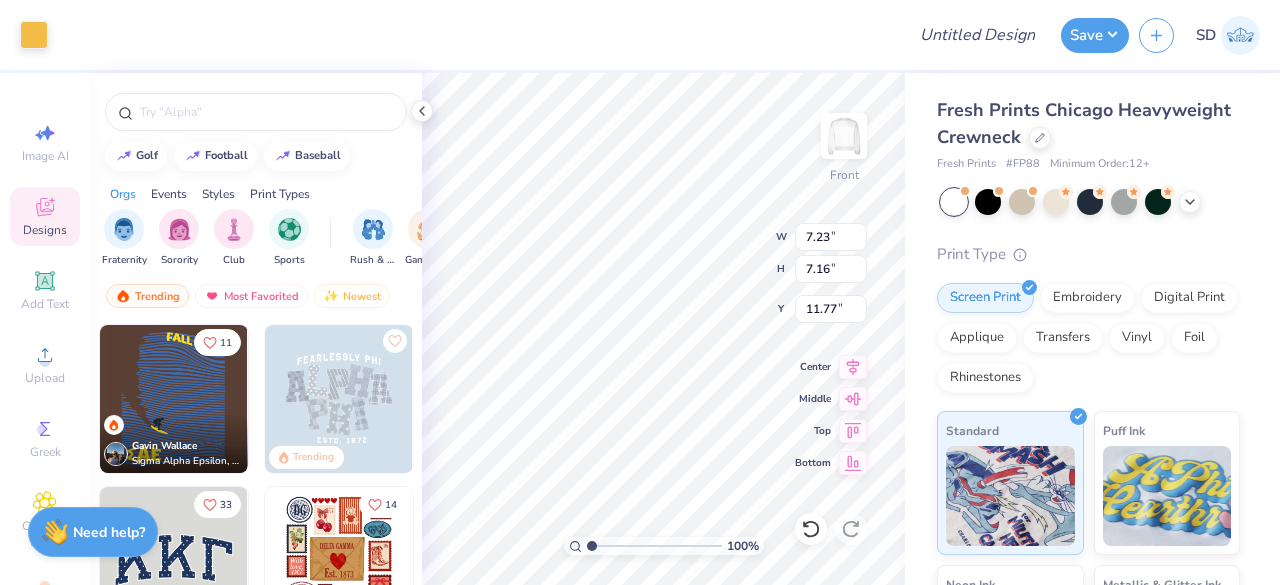 type on "7.23" 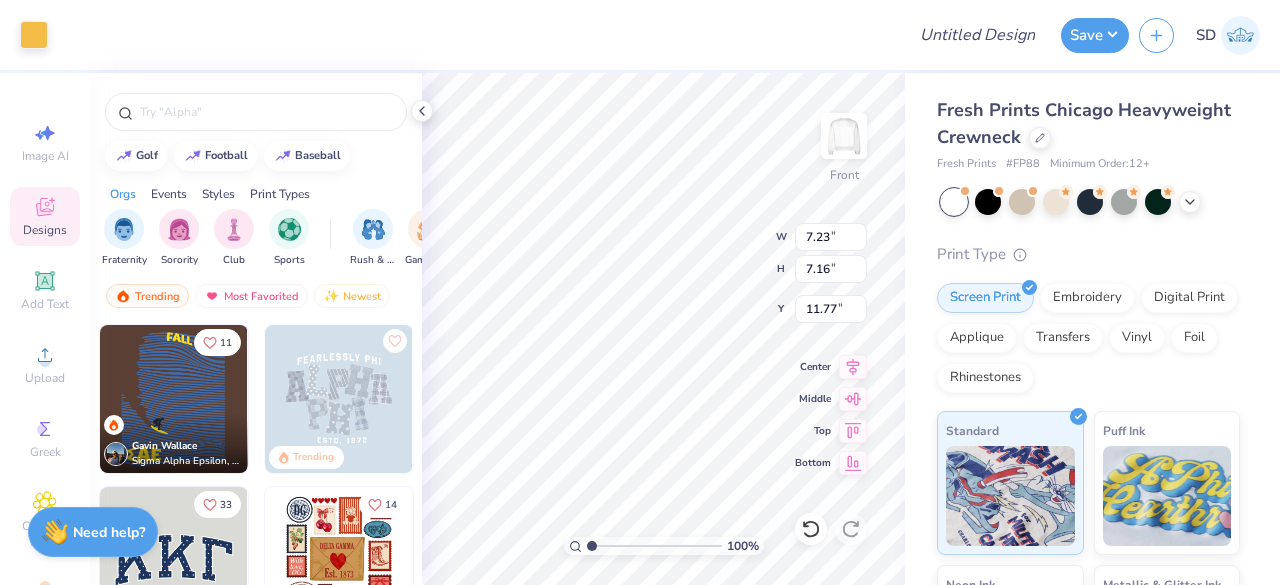 type on "7.16" 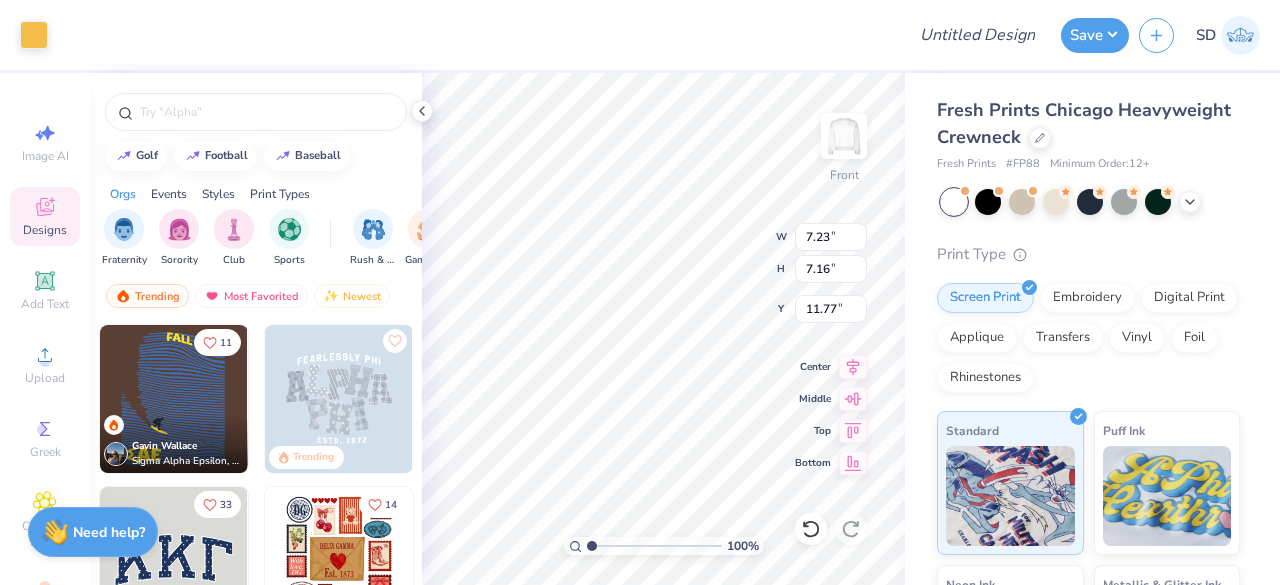 type on "11.77" 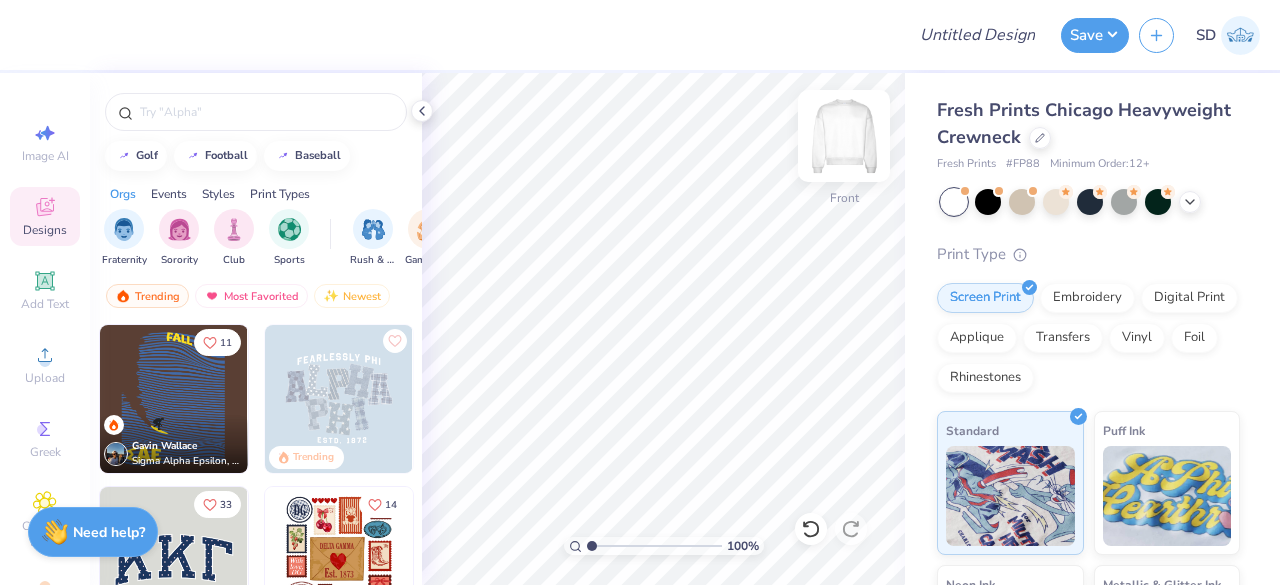 click at bounding box center [844, 136] 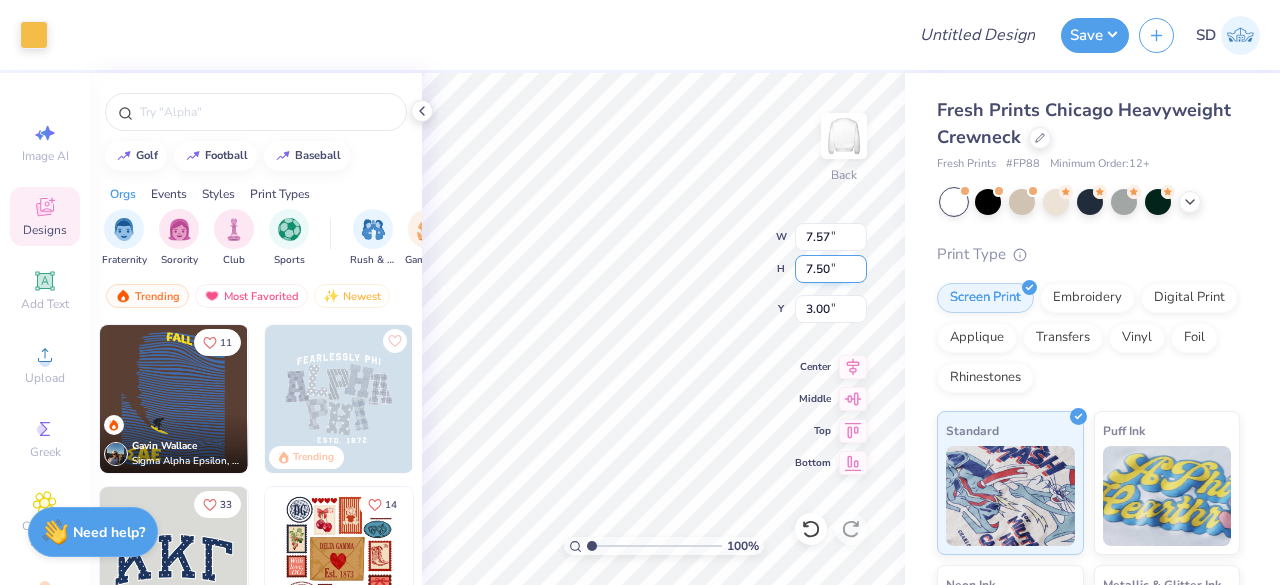 type on "3.00" 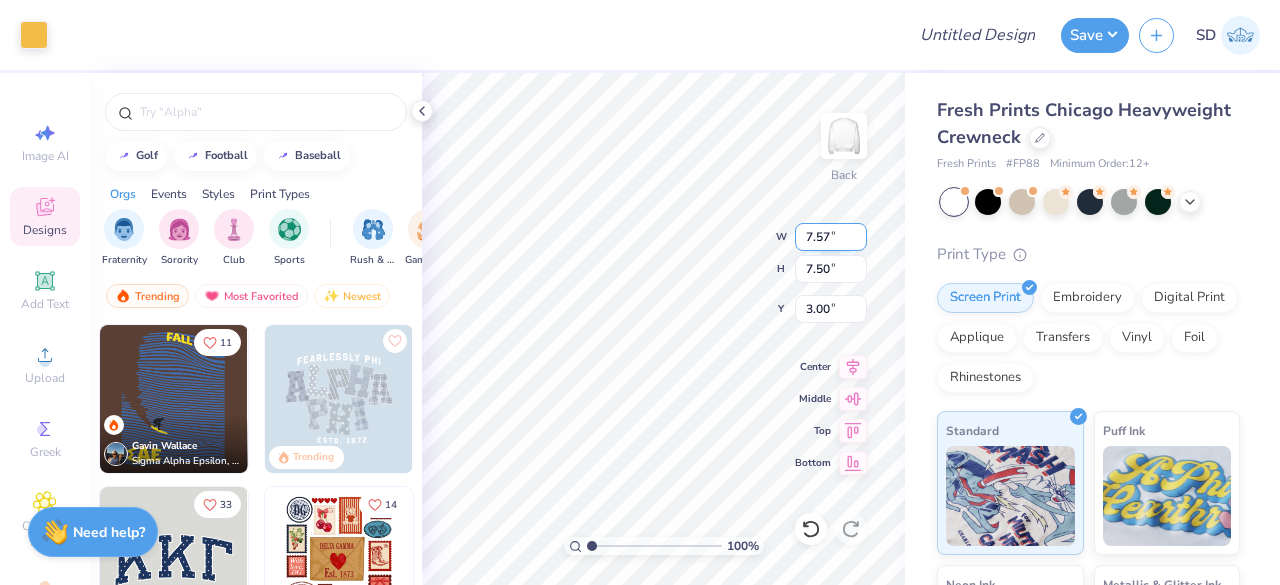 click on "100  % Back W 7.57 7.57 " H 7.50 7.50 " Y 3.00 3.00 " Center Middle Top Bottom" at bounding box center [663, 329] 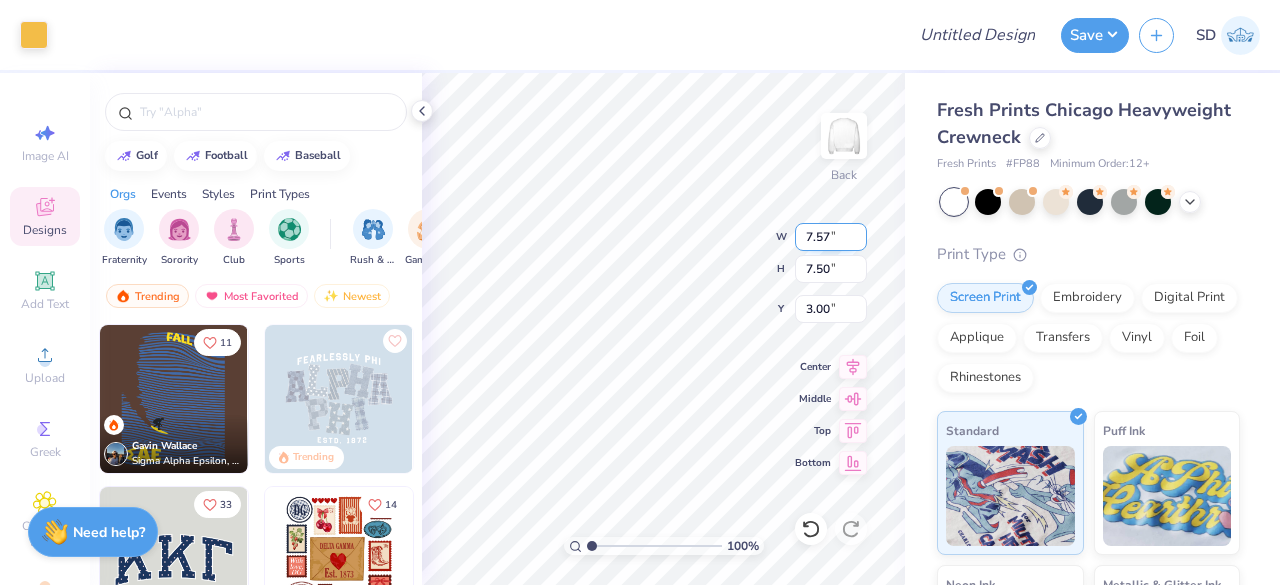 click on "7.57" at bounding box center (831, 237) 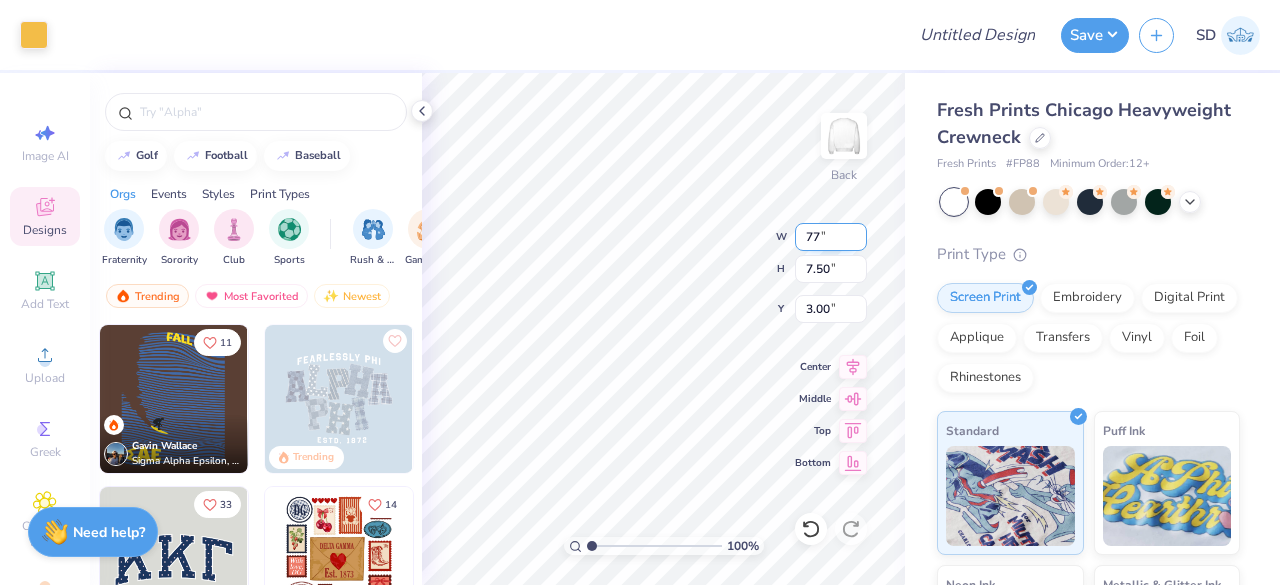 type on "7" 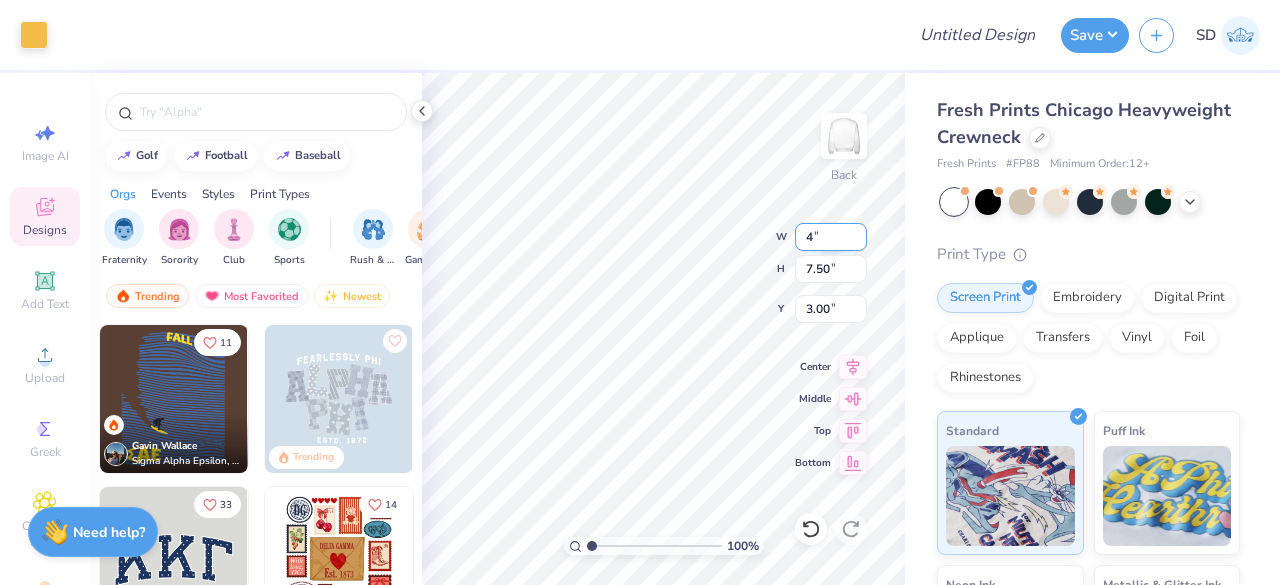 type on "4.00" 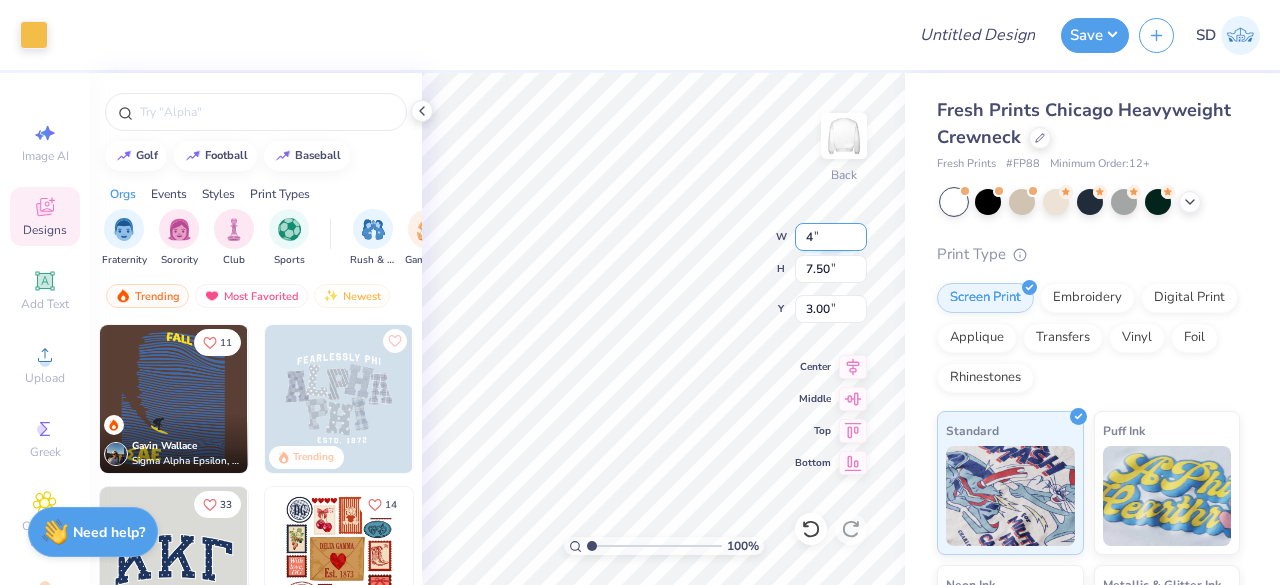 type on "3.96" 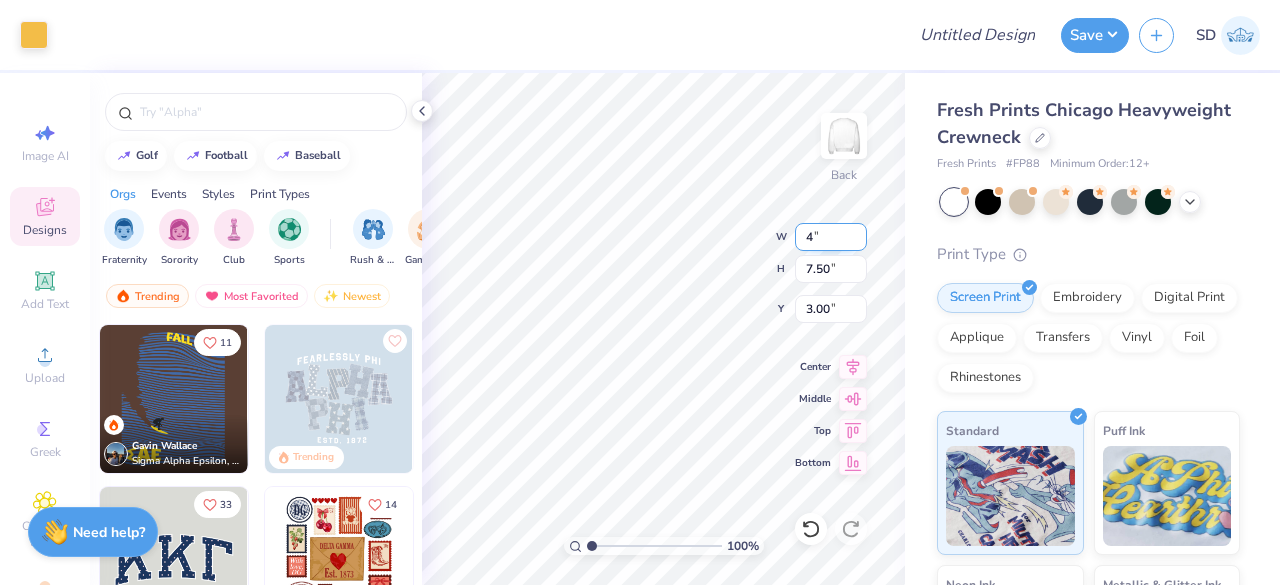 type on "4.77" 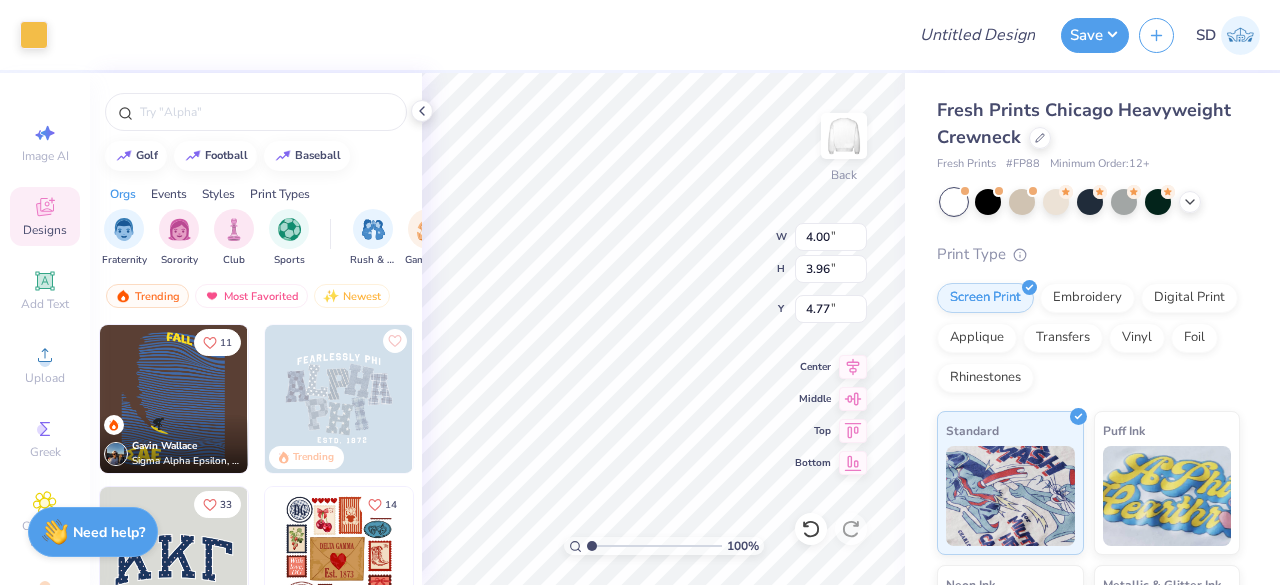 type on "3.00" 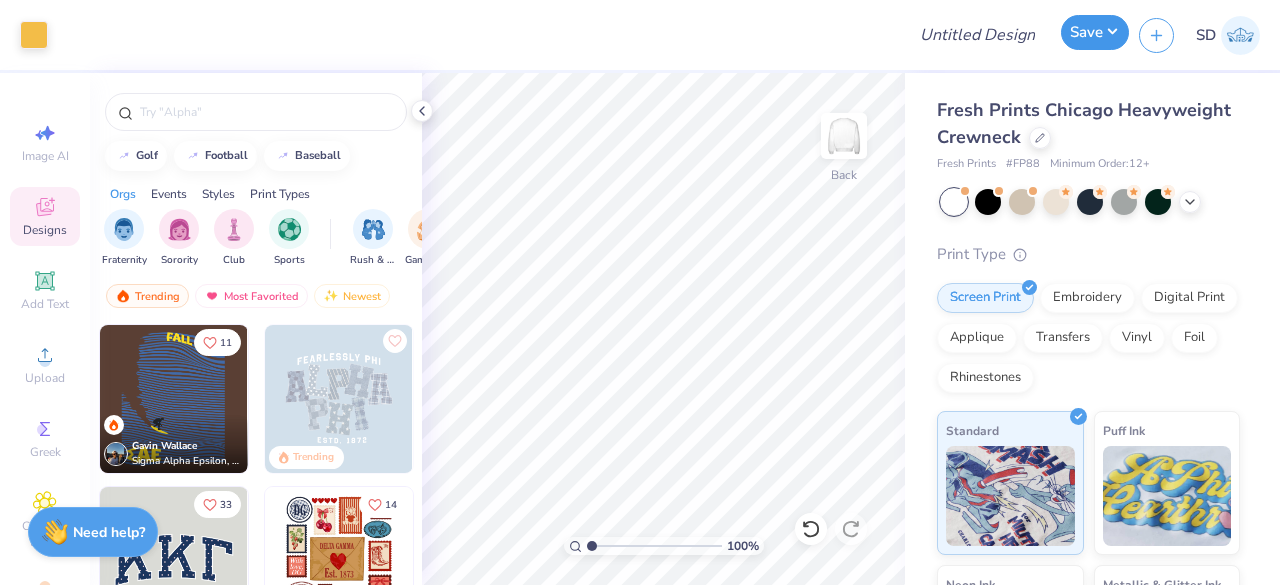 click on "Save" at bounding box center (1095, 32) 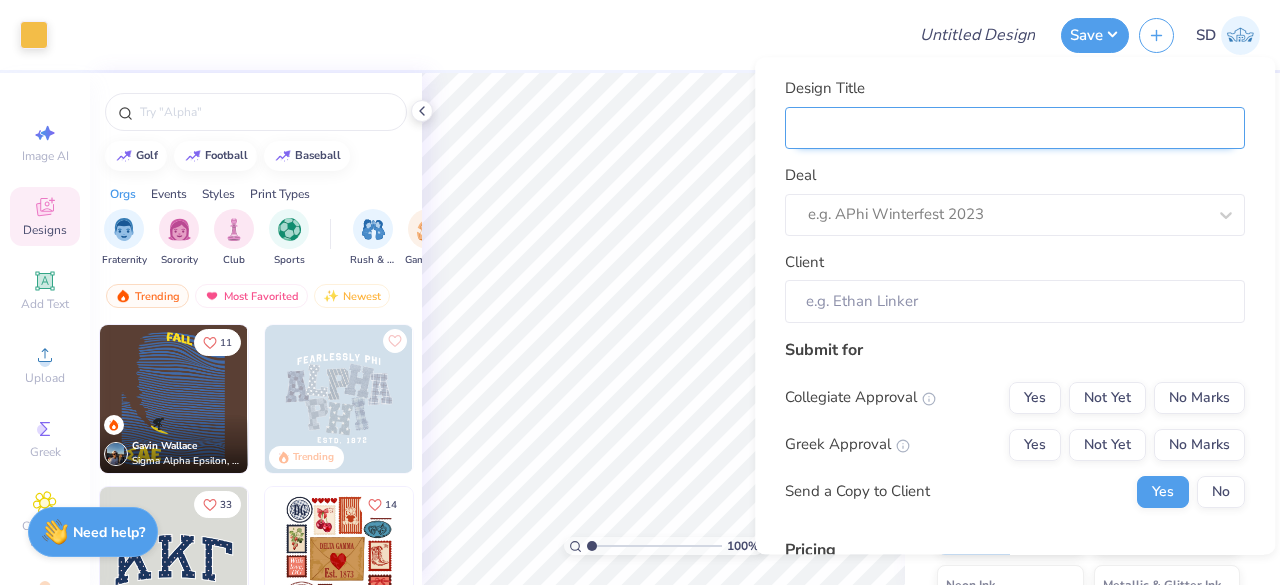 click on "Design Title" at bounding box center (1015, 128) 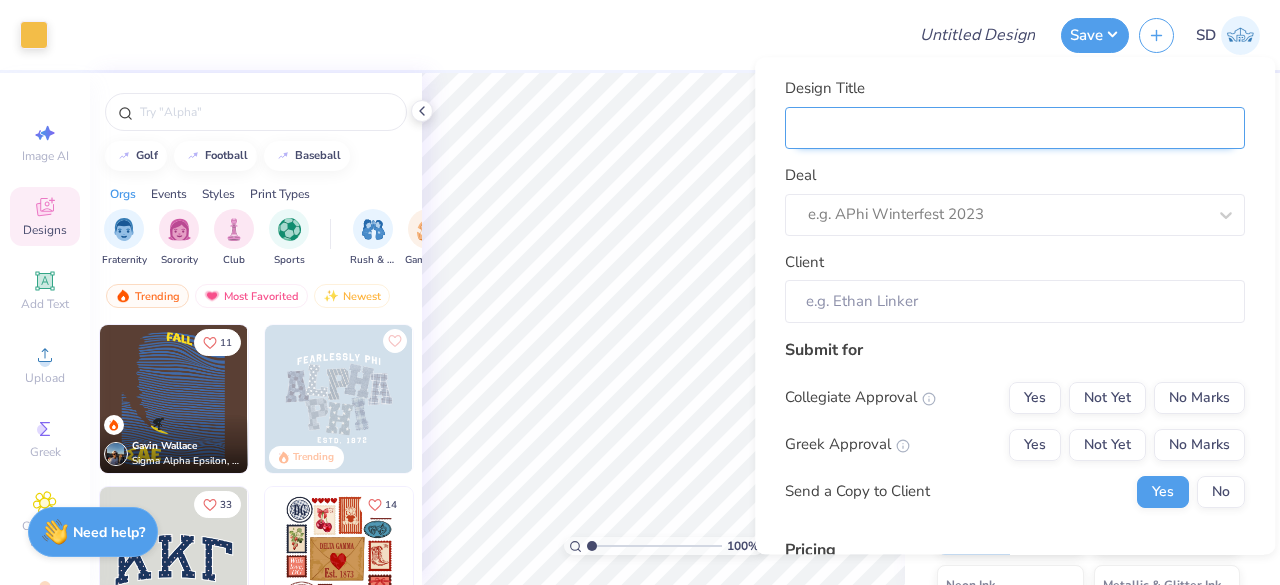 type on "C" 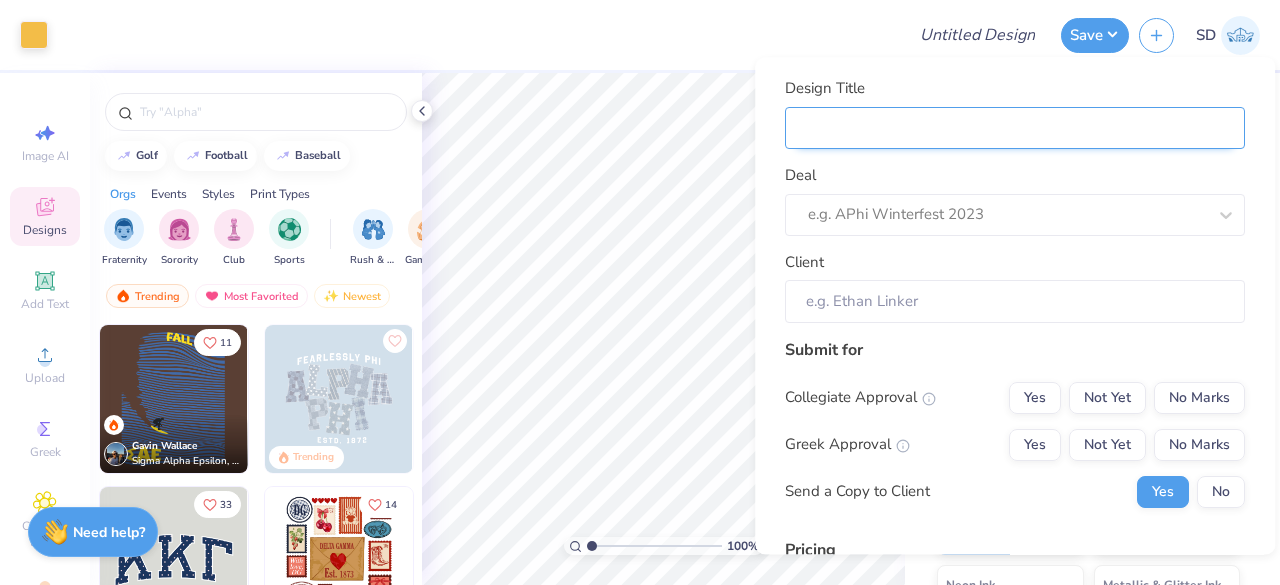 type on "C" 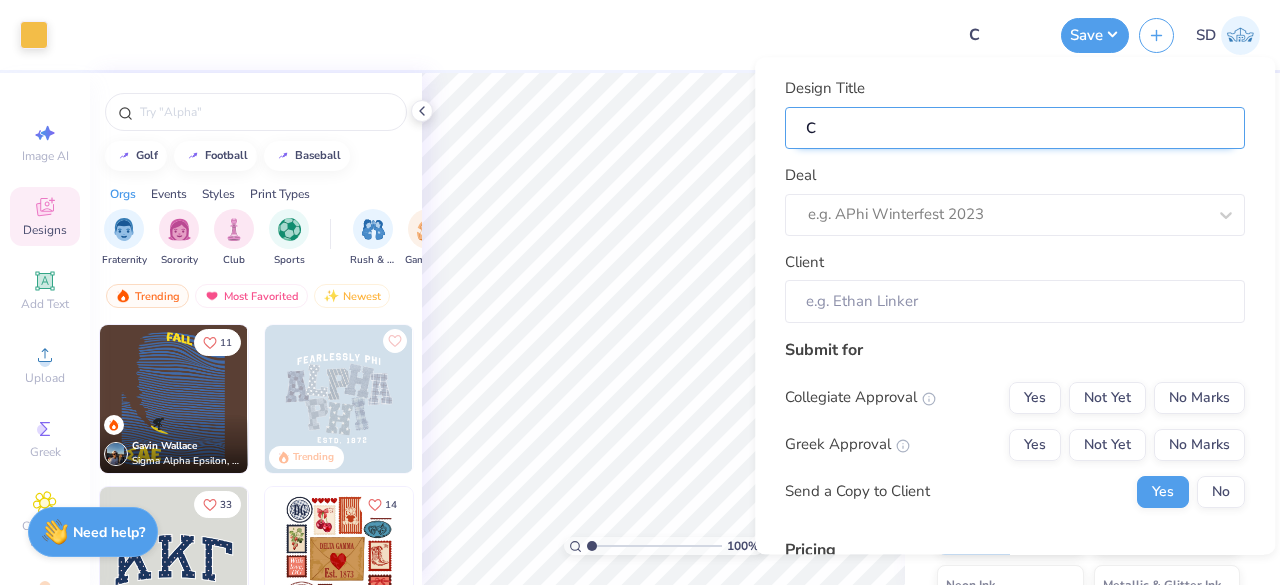 type on "Cr" 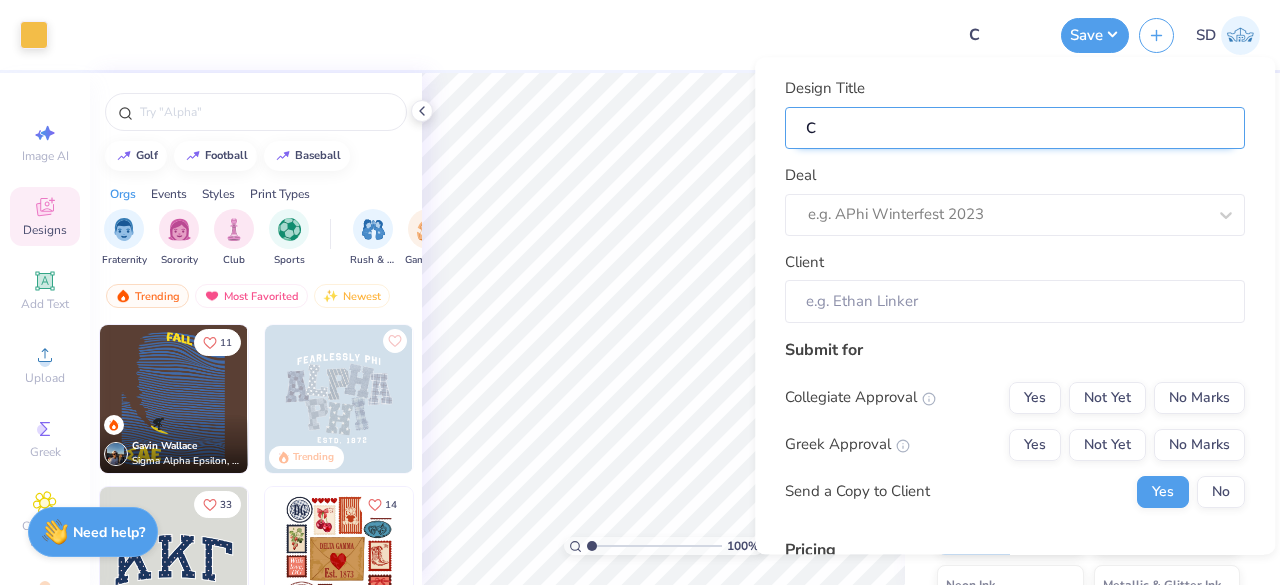 type on "Cr" 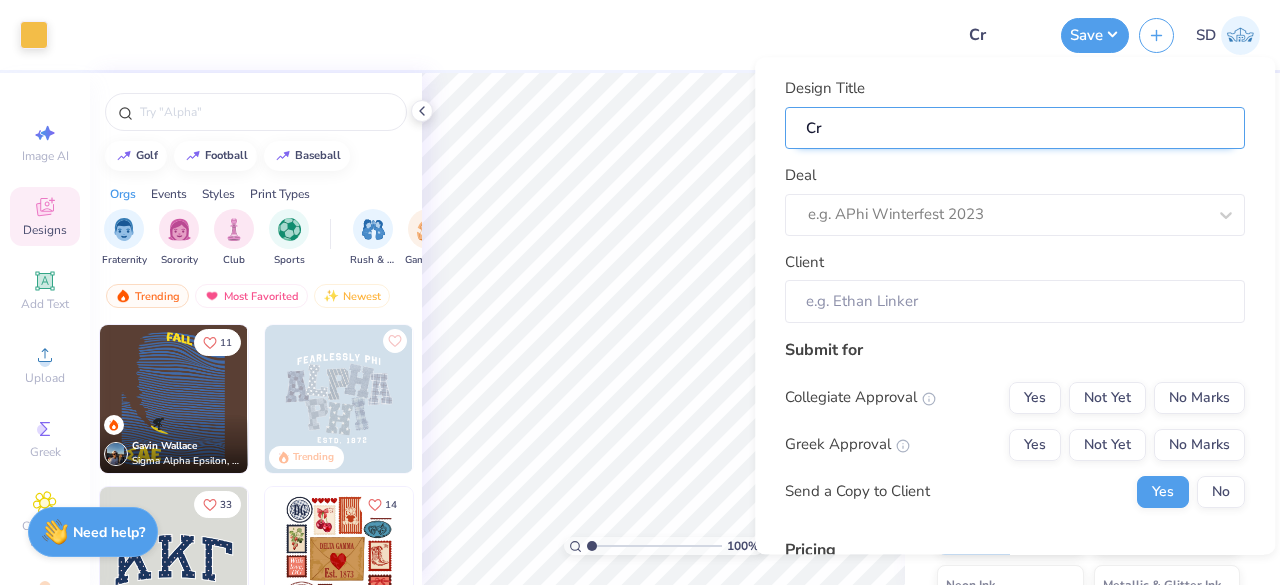 type on "Cre" 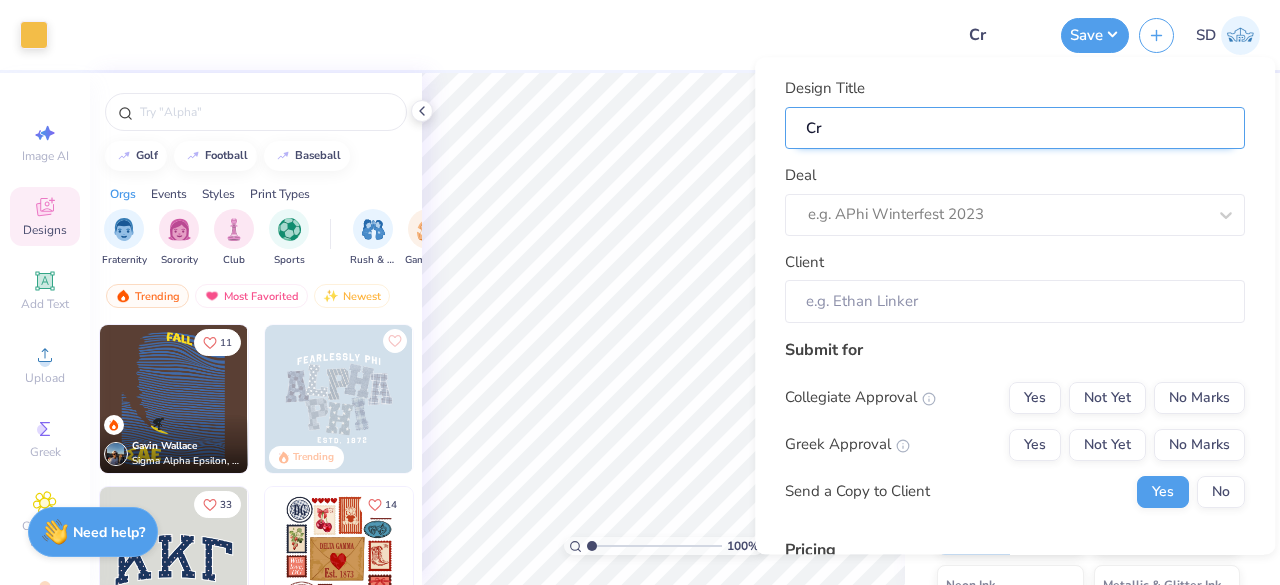 type on "Cre" 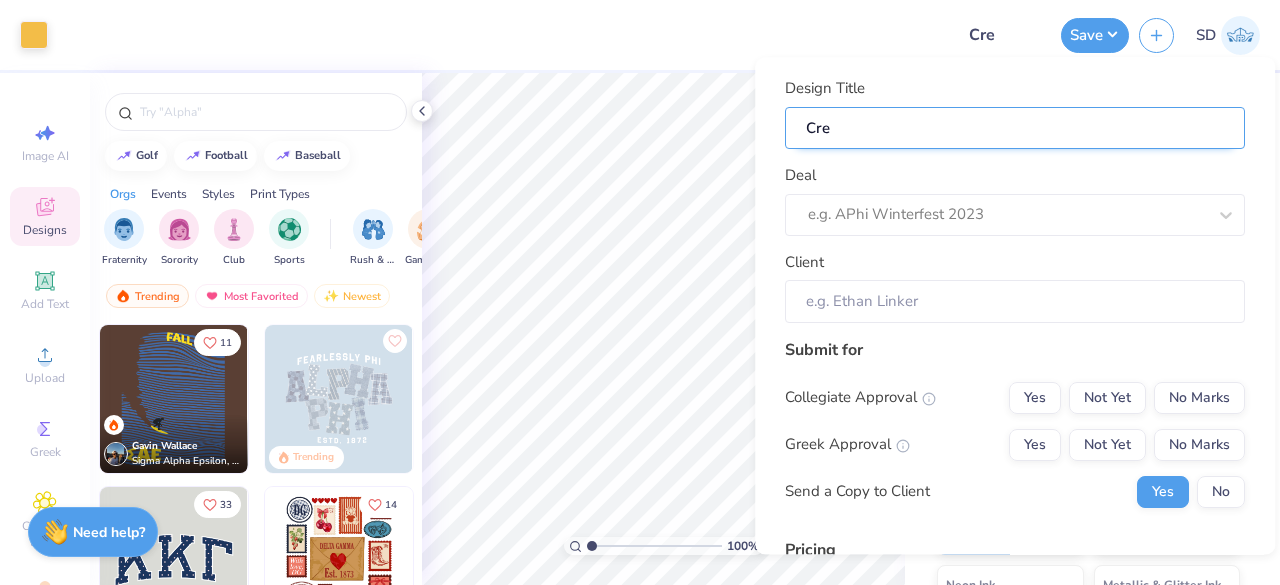 type on "Crew" 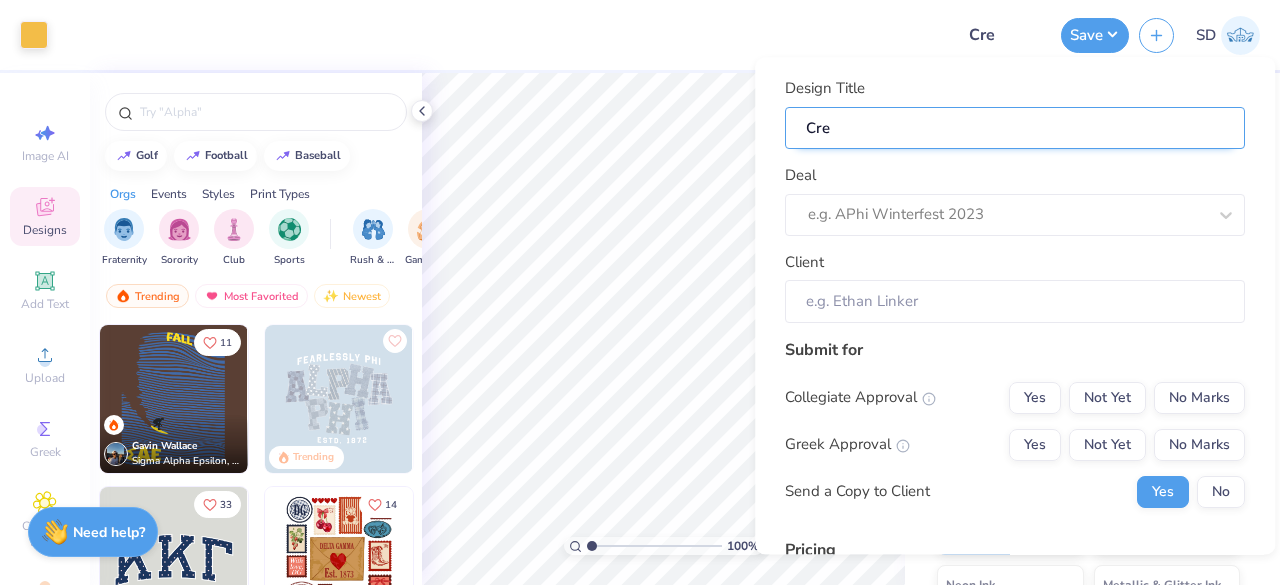 type on "Crew" 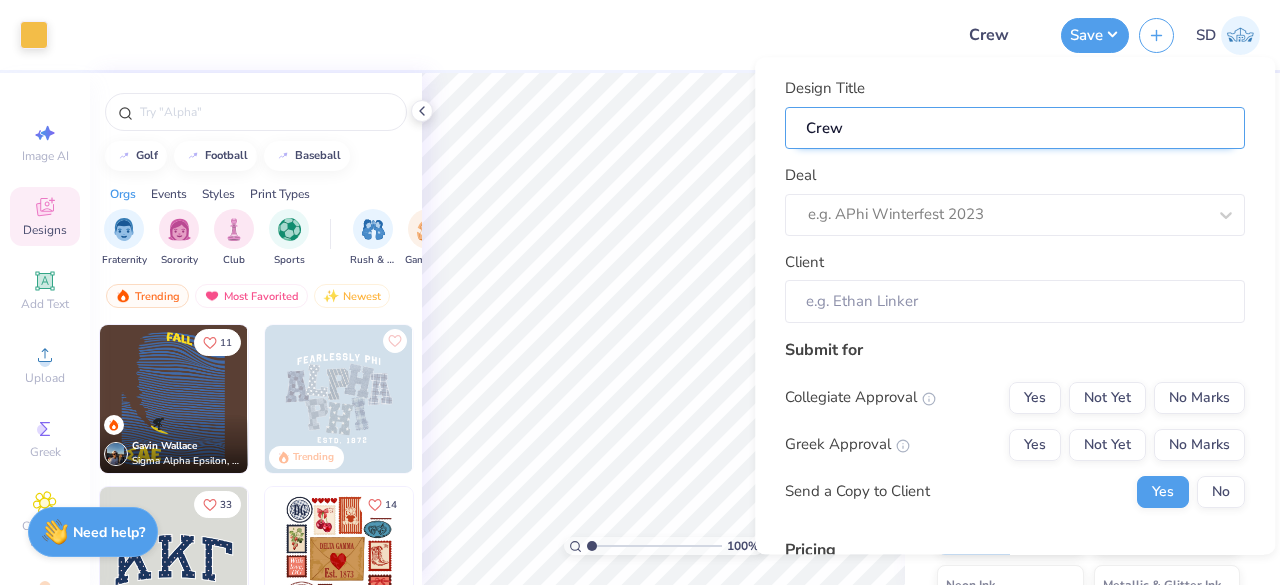 type on "Crewn" 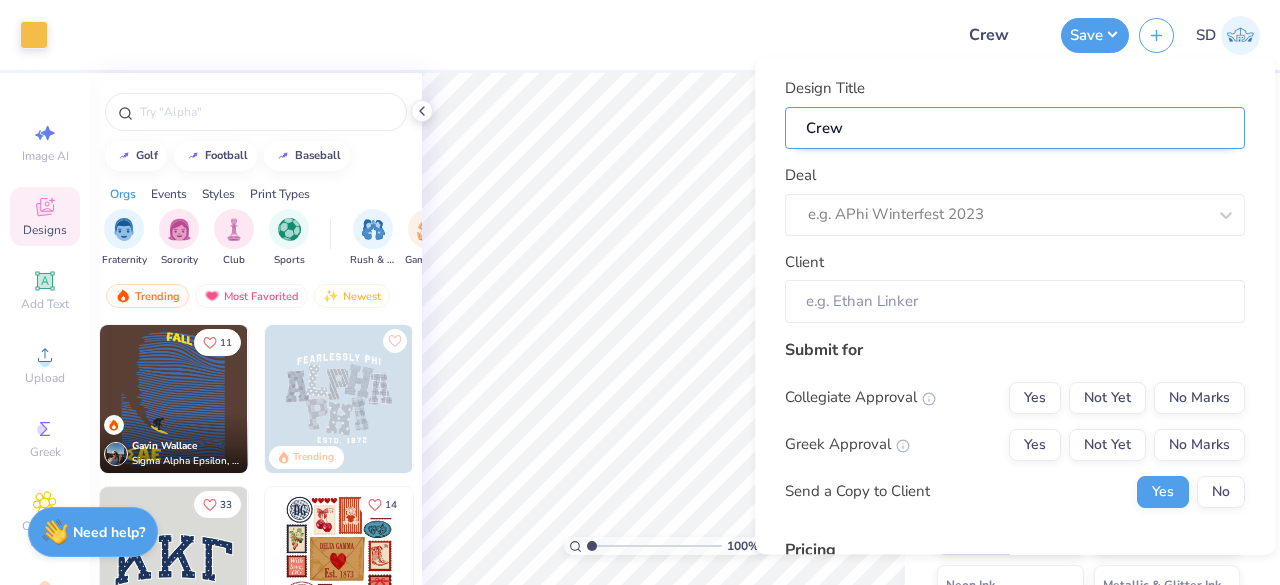 type on "Crewn" 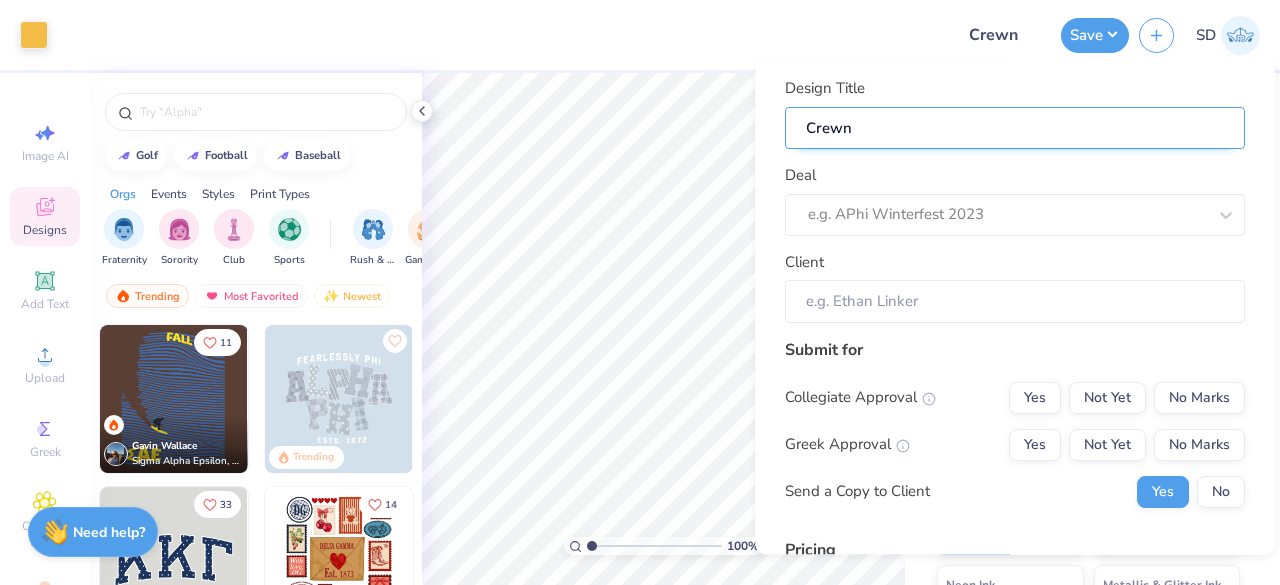 type on "Crewne" 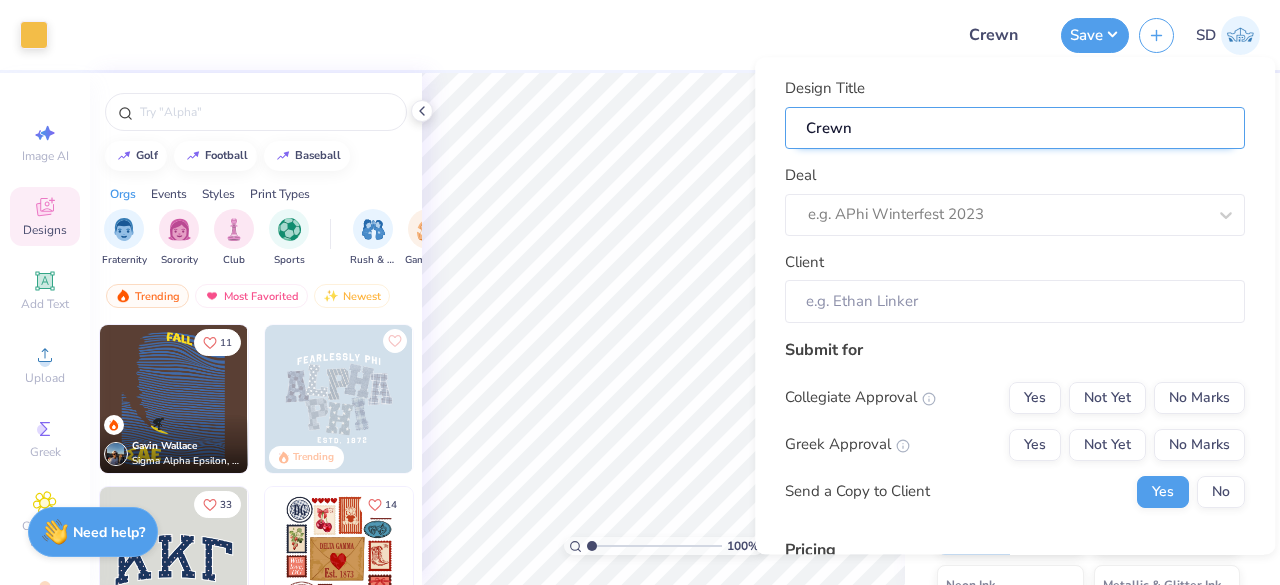 type on "Crewne" 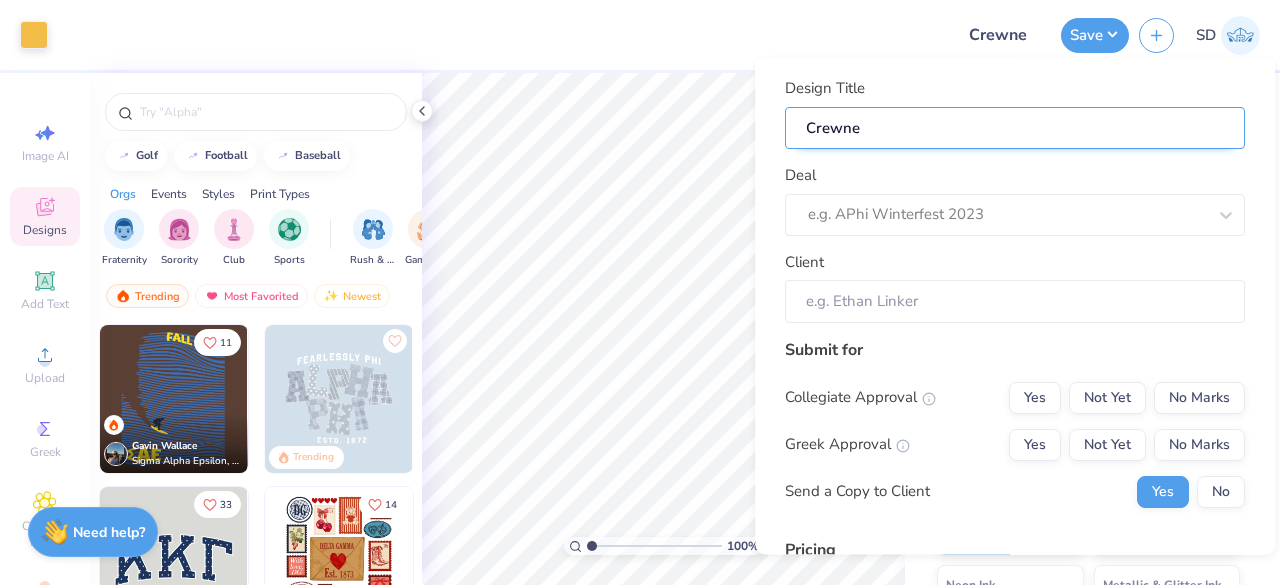 type on "Crewnec" 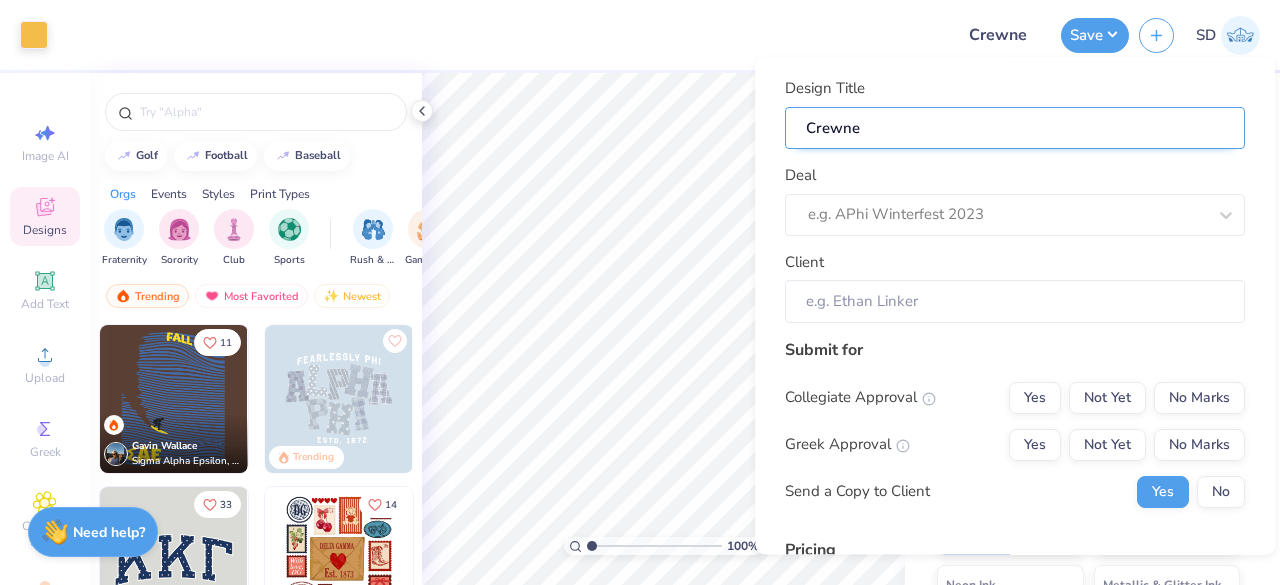 type on "Crewnec" 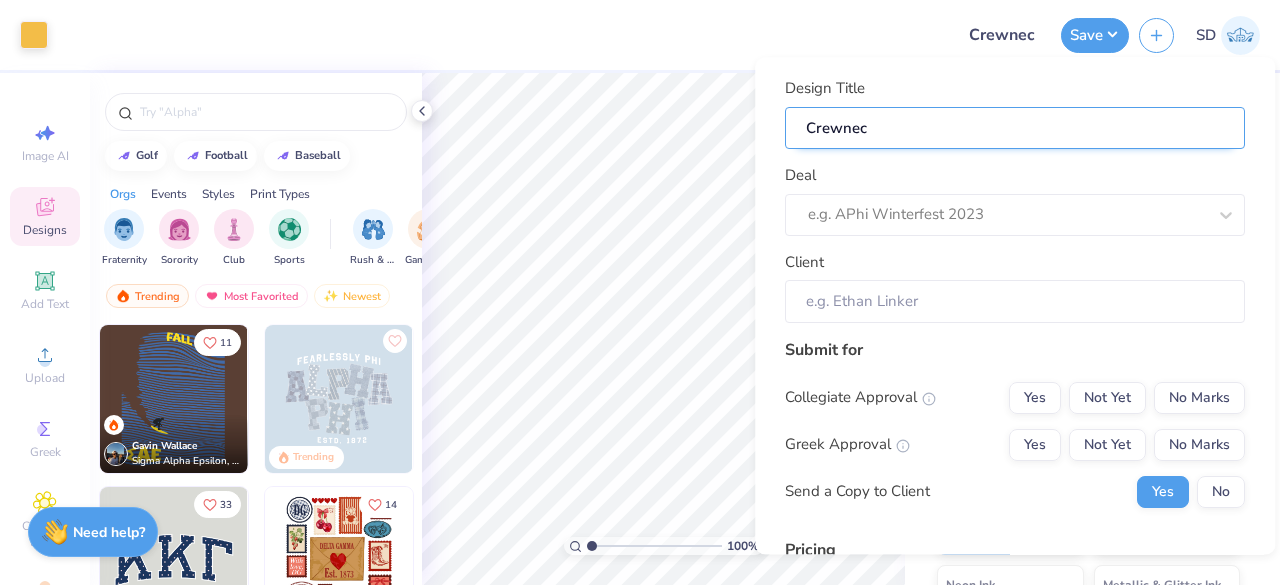 type on "Crewneck" 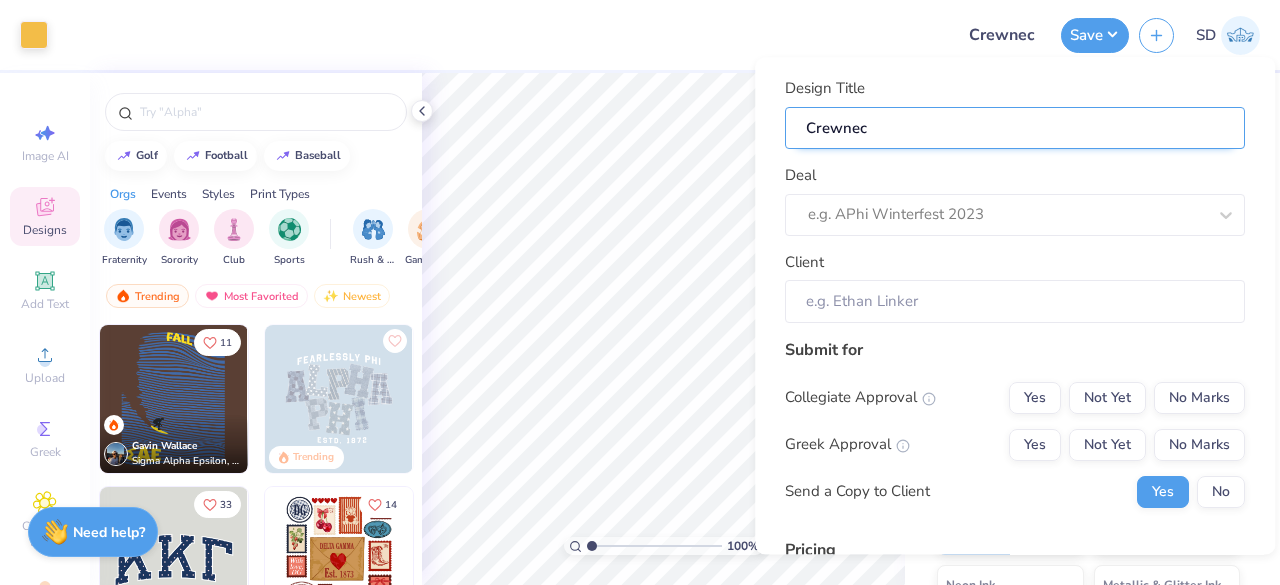 type on "Crewneck" 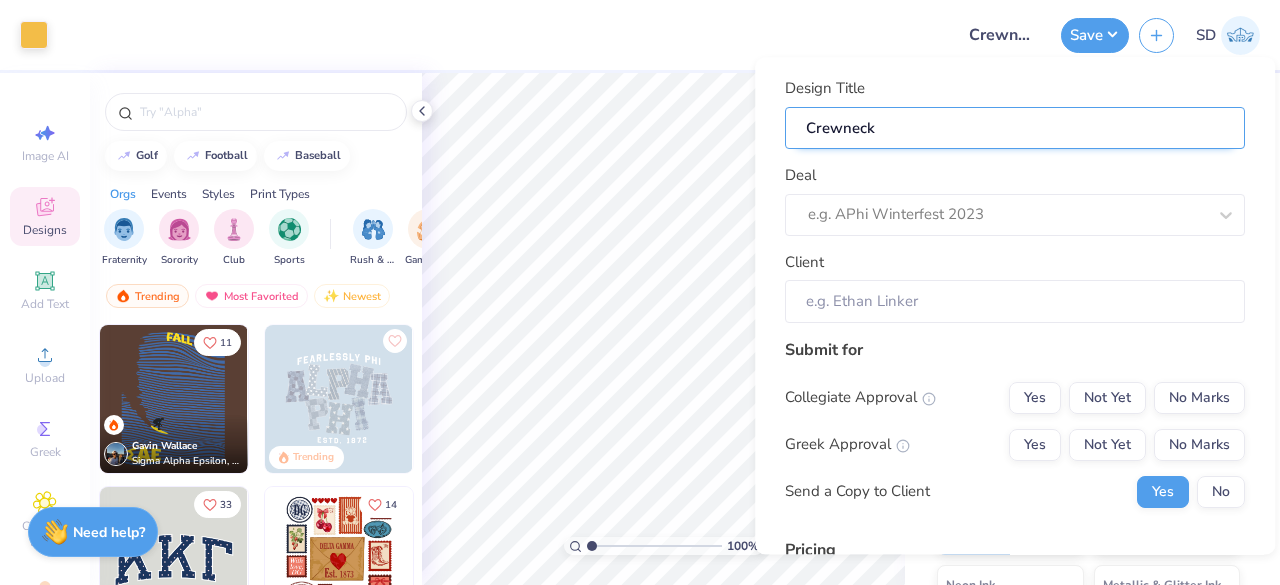 type on "Crewneck" 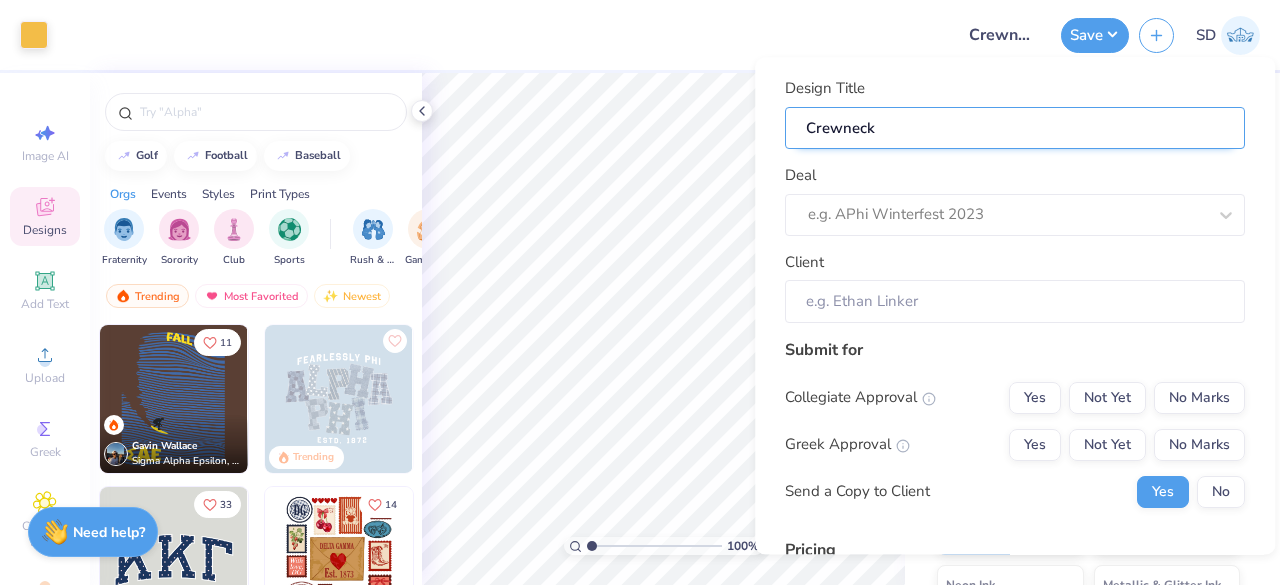 type on "Crewneck" 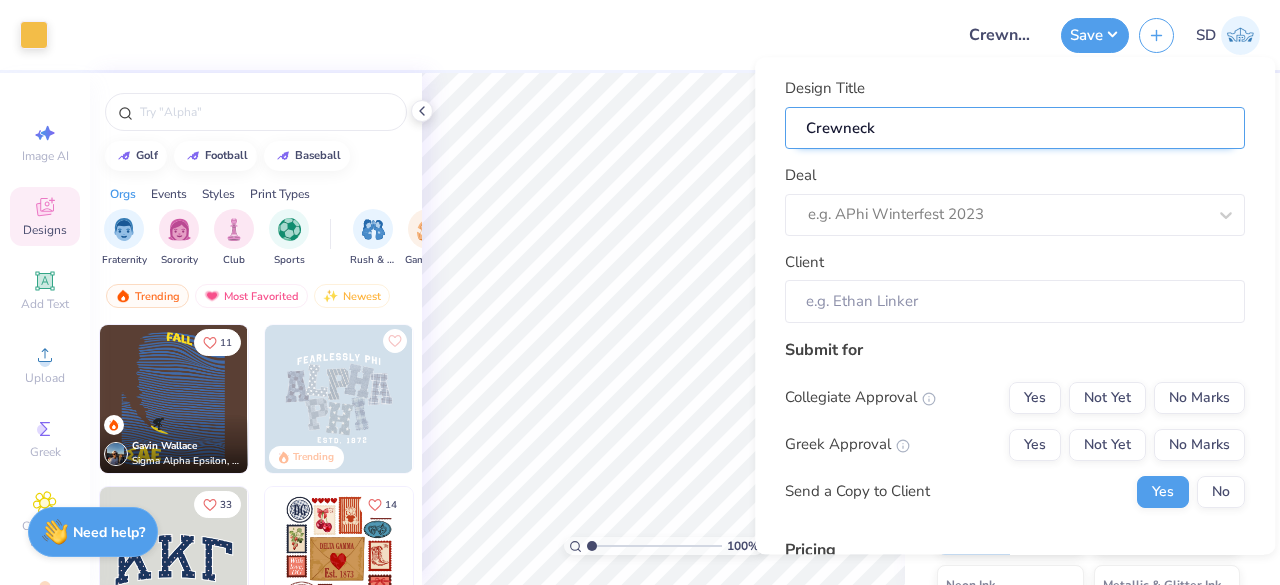 type on "Crewneck f" 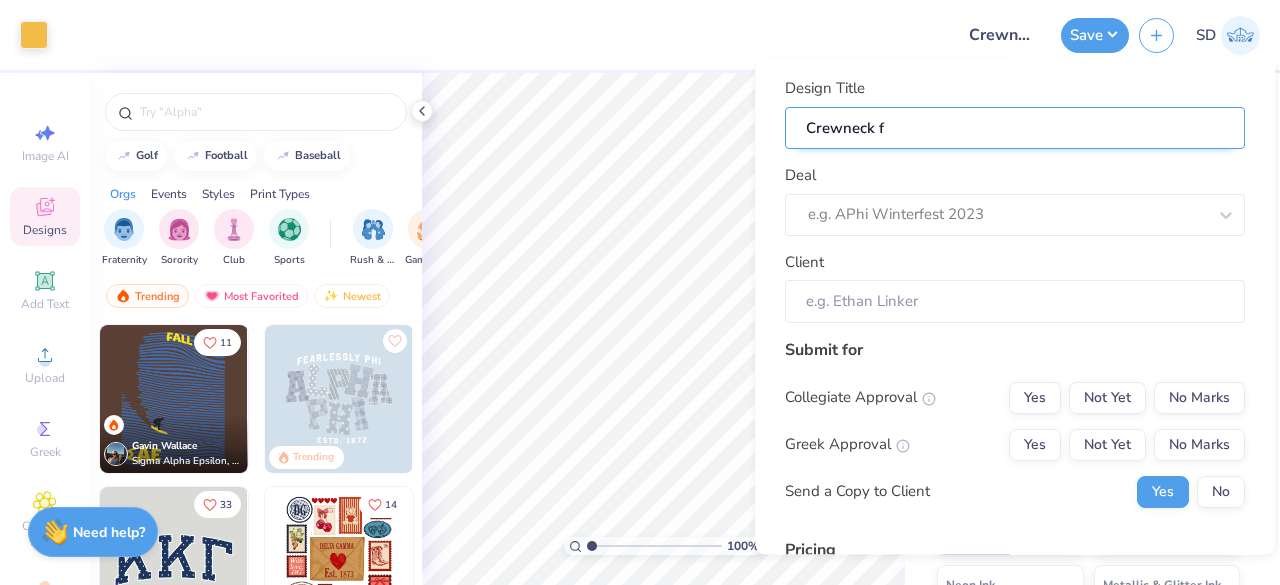 type on "Crewneck fo" 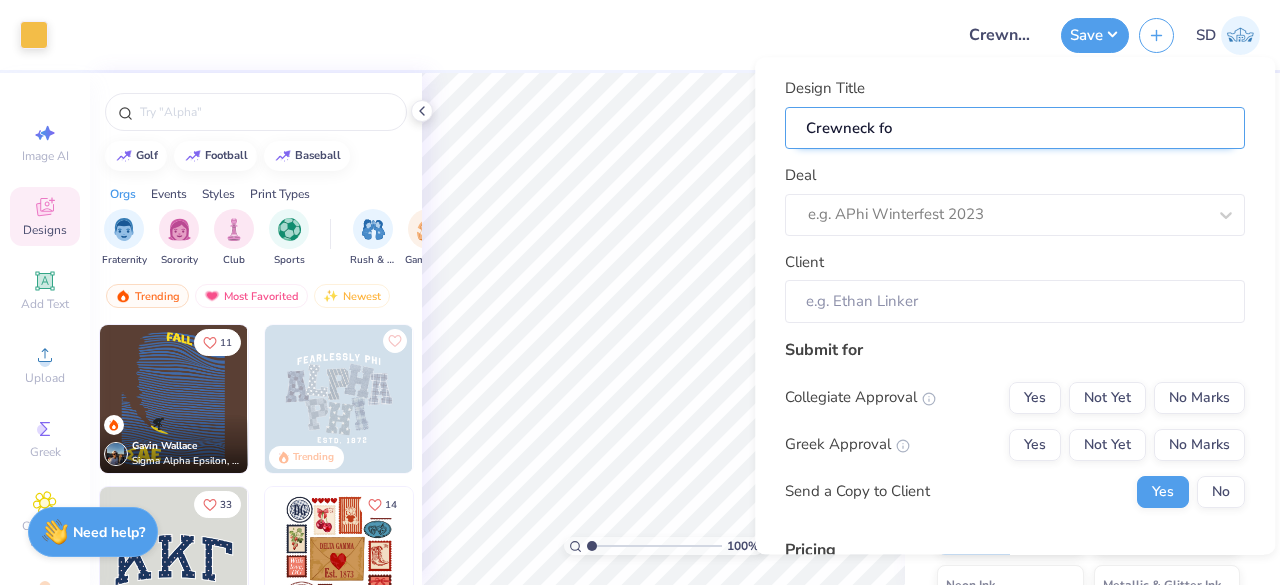 type on "Crewneck for" 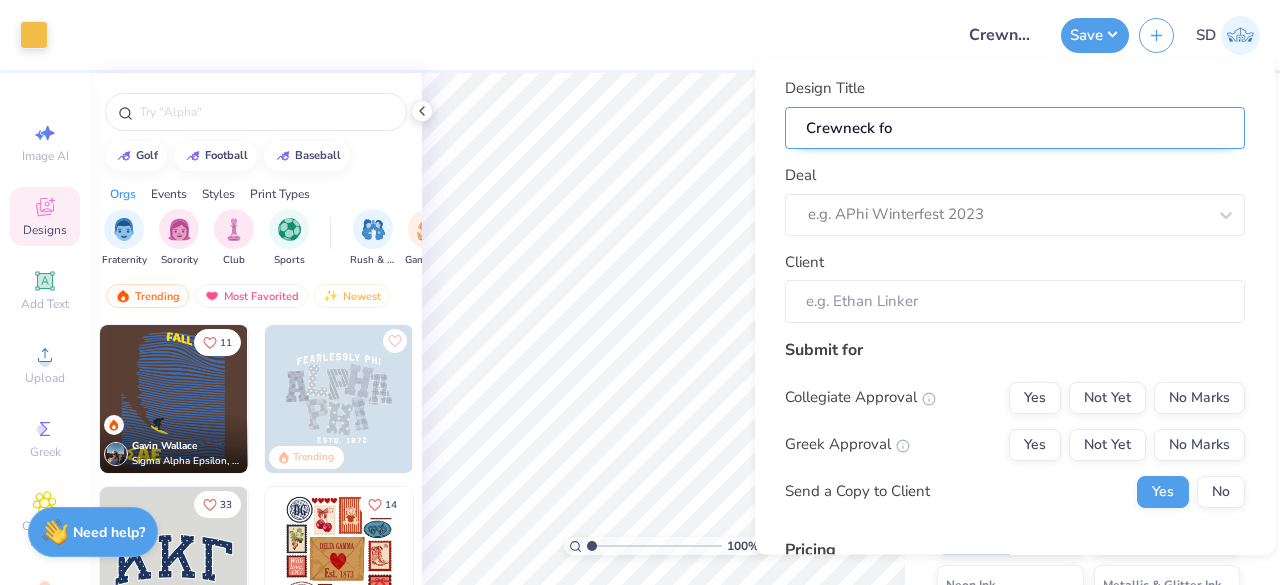 type on "Crewneck for" 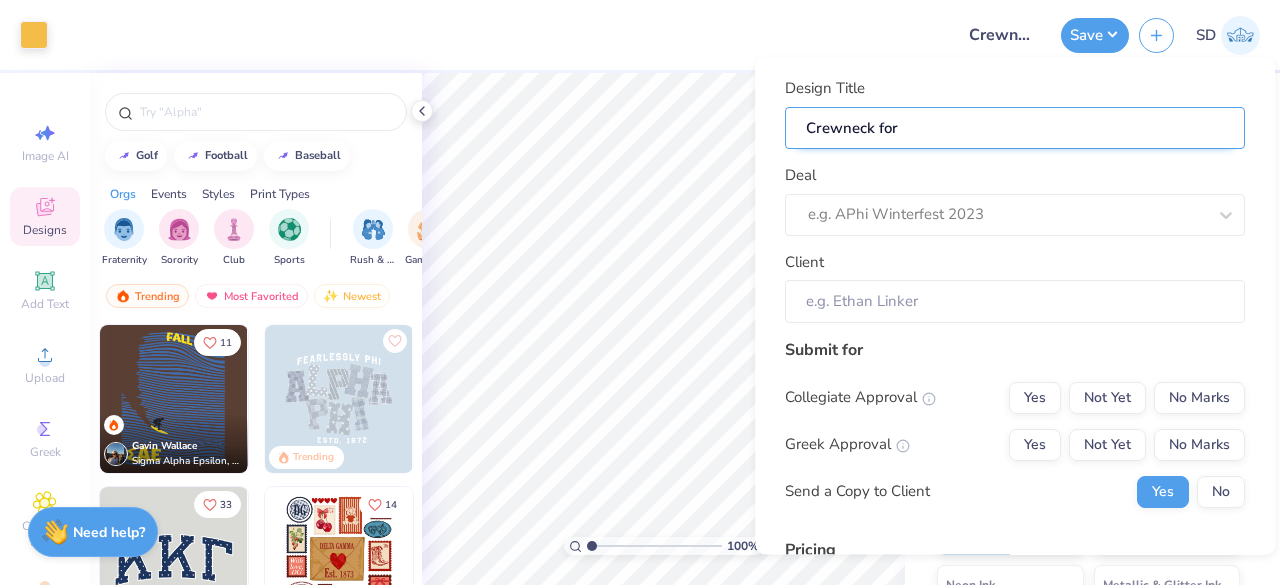 type on "Crewneck for" 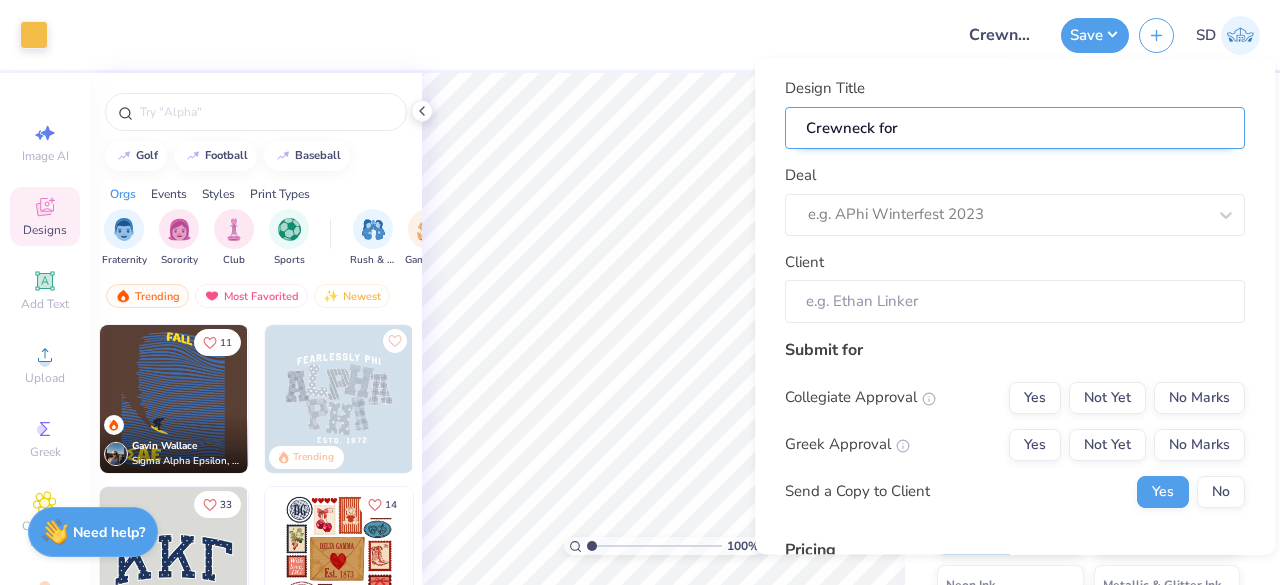 paste on "Latine Pre-law Society University Of California, Berkeley" 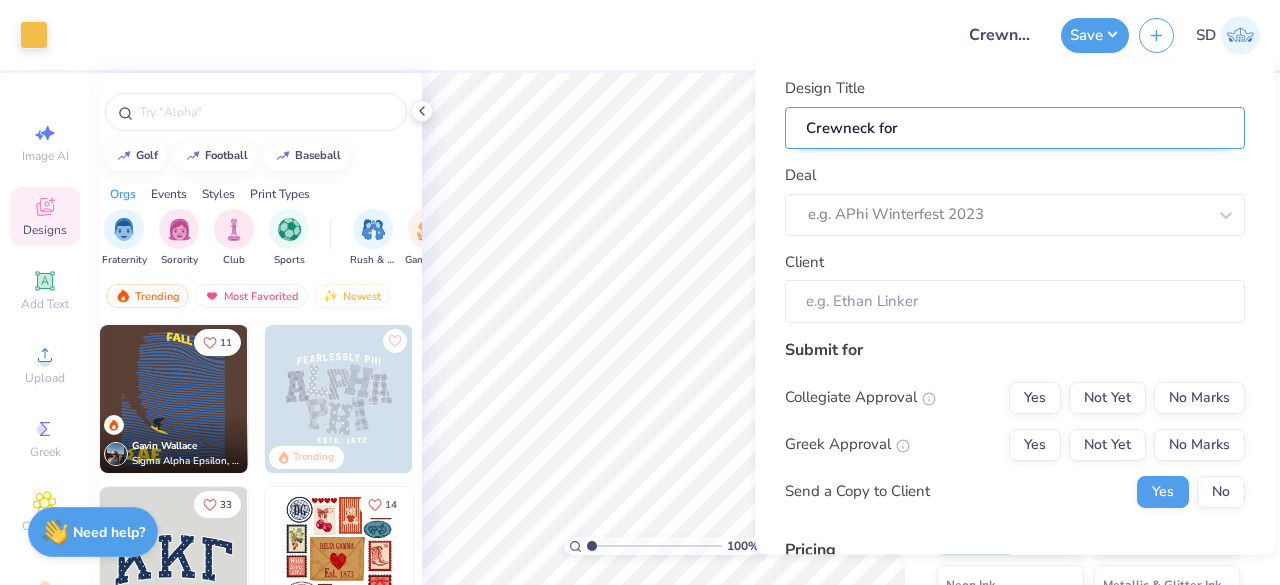 type on "Crewneck for Latine Pre-law Society University Of California, Berkeley" 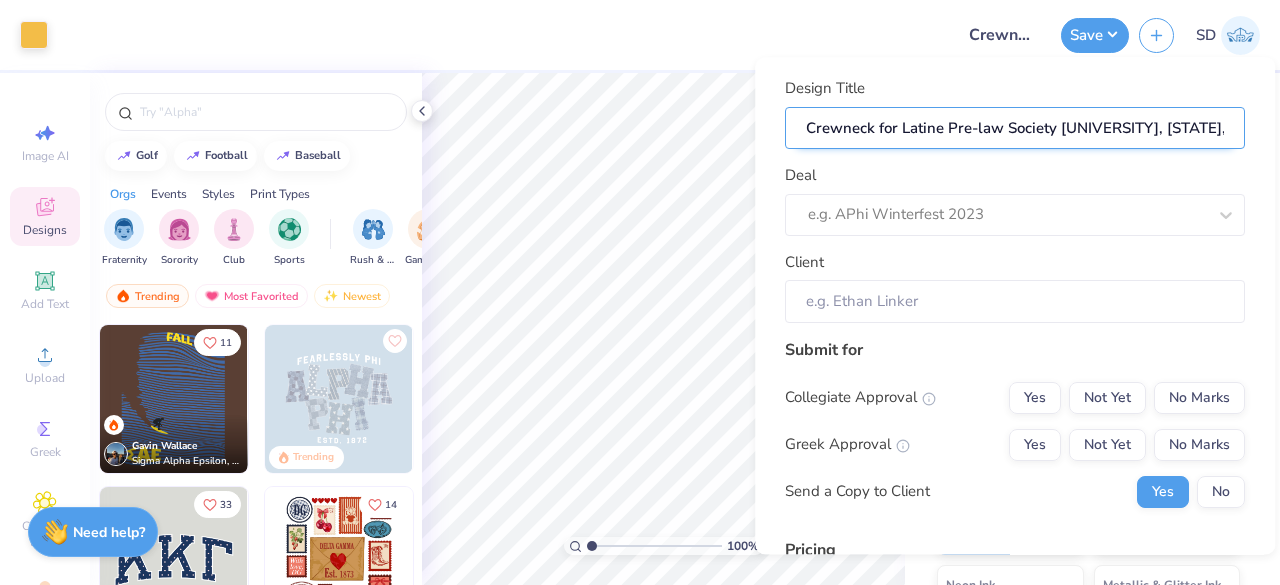 scroll, scrollTop: 0, scrollLeft: 76, axis: horizontal 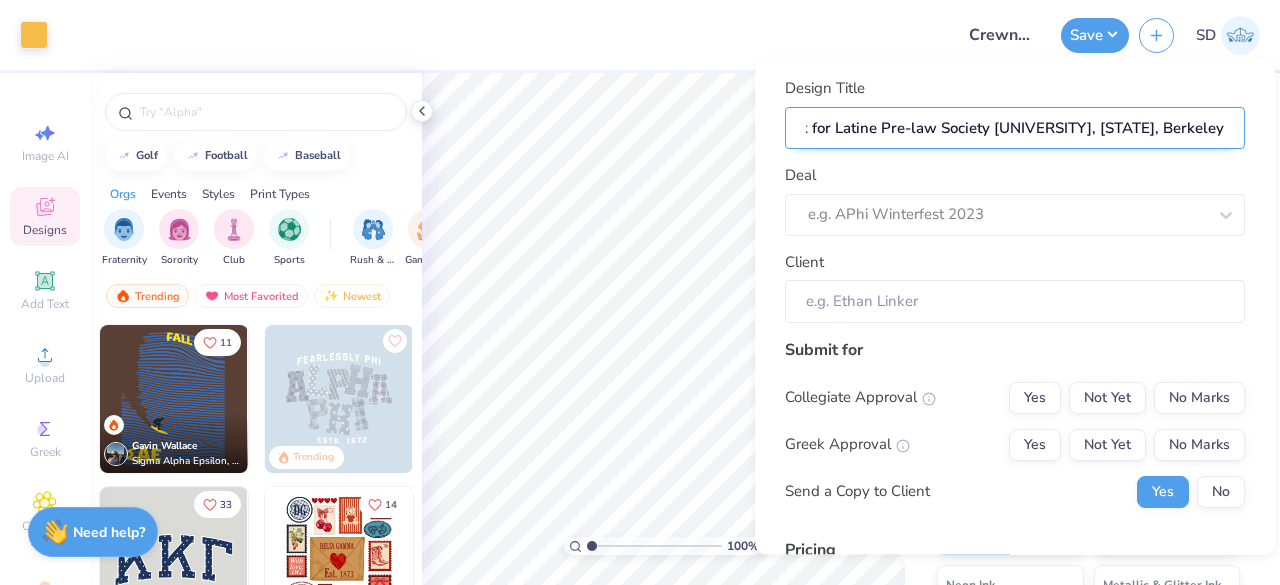 click on "Crewneck for Latine Pre-law Society University Of California, Berkeley" at bounding box center [1015, 128] 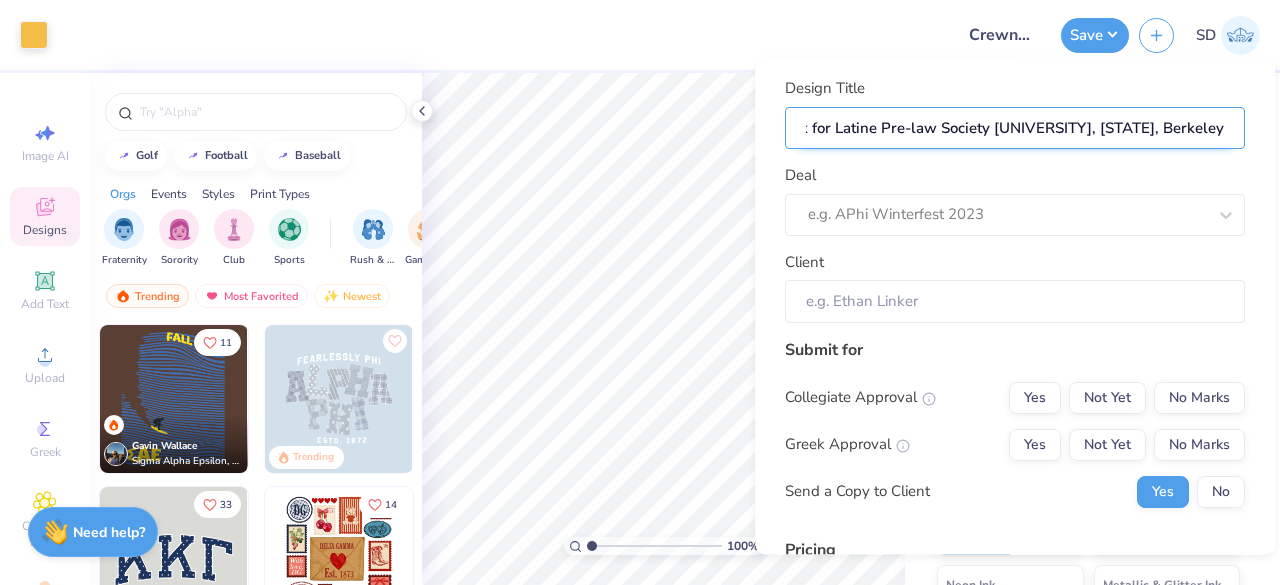 click on "Crewneck for Latine Pre-law Society University Of California, Berkeley" at bounding box center [1015, 128] 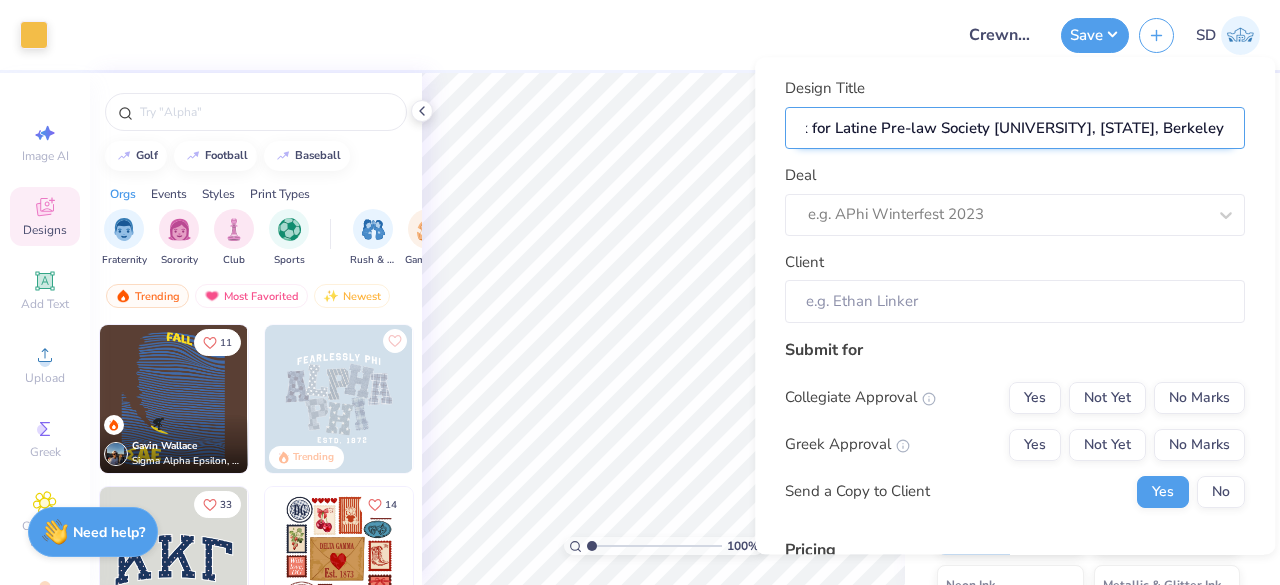 click on "Crewneck for Latine Pre-law Society University Of California, Berkeley" at bounding box center [1015, 128] 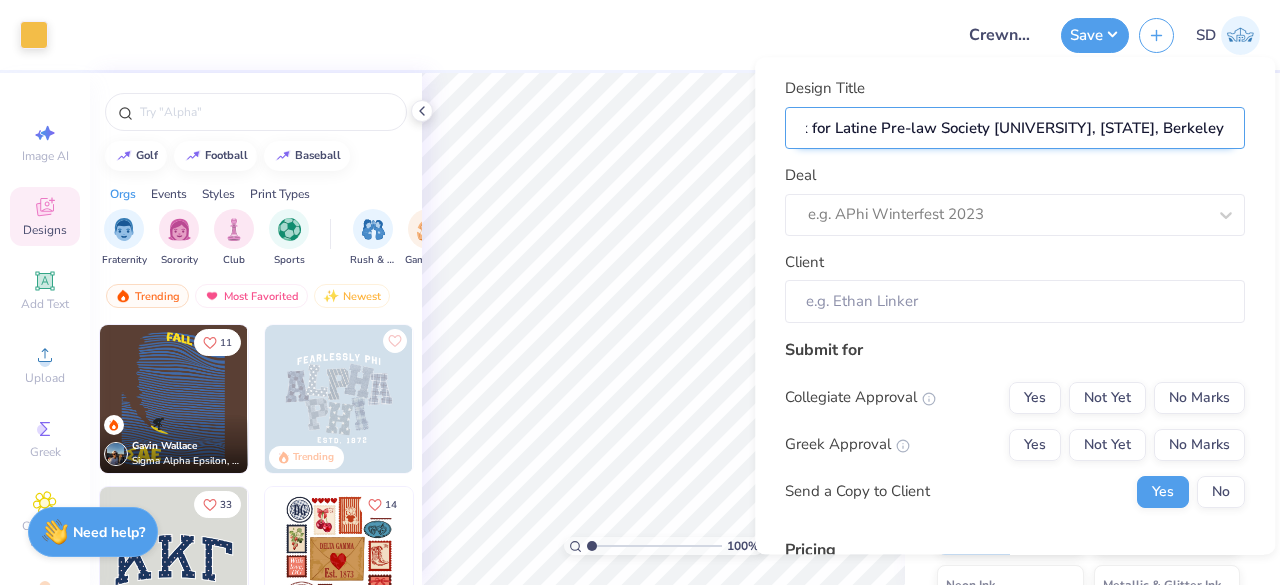 type on "Crewneck for Latine Pre-law Society University Of California," 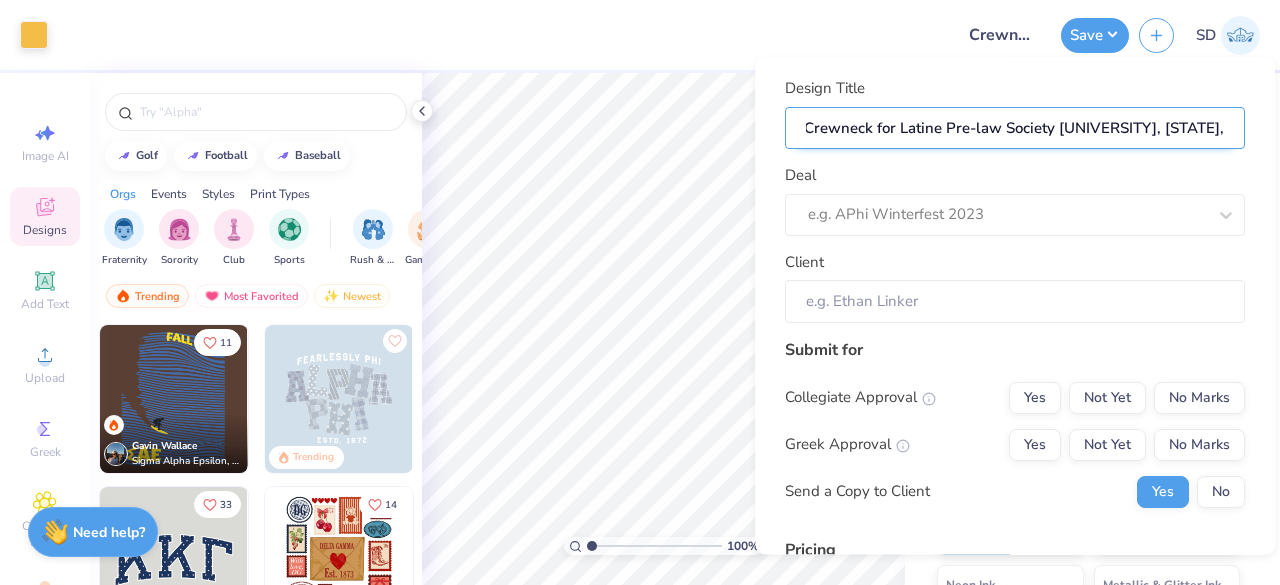 type on "Crewneck for Latine Pre-law Society University Of California," 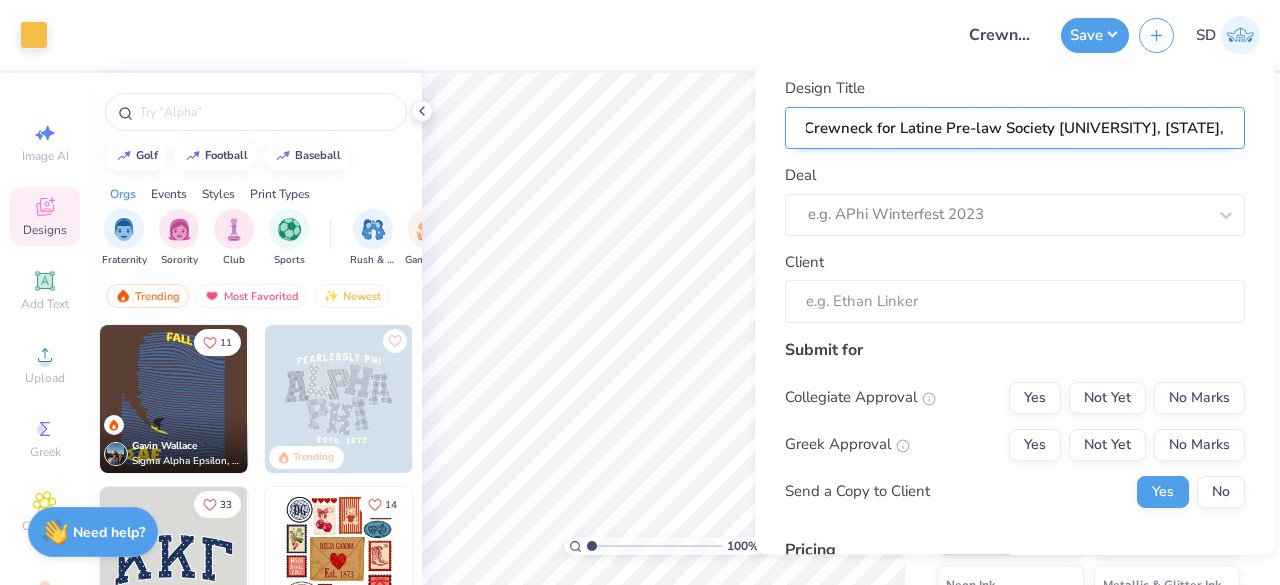type on "Crewneck for Latine Pre-law Society University Of California" 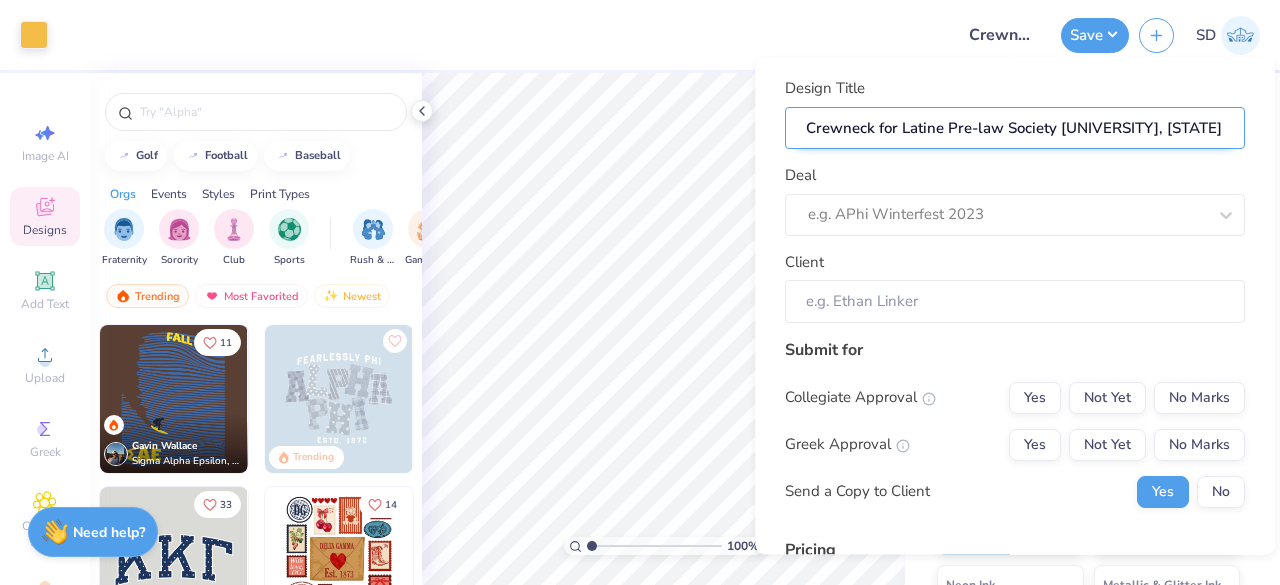 scroll, scrollTop: 0, scrollLeft: 9, axis: horizontal 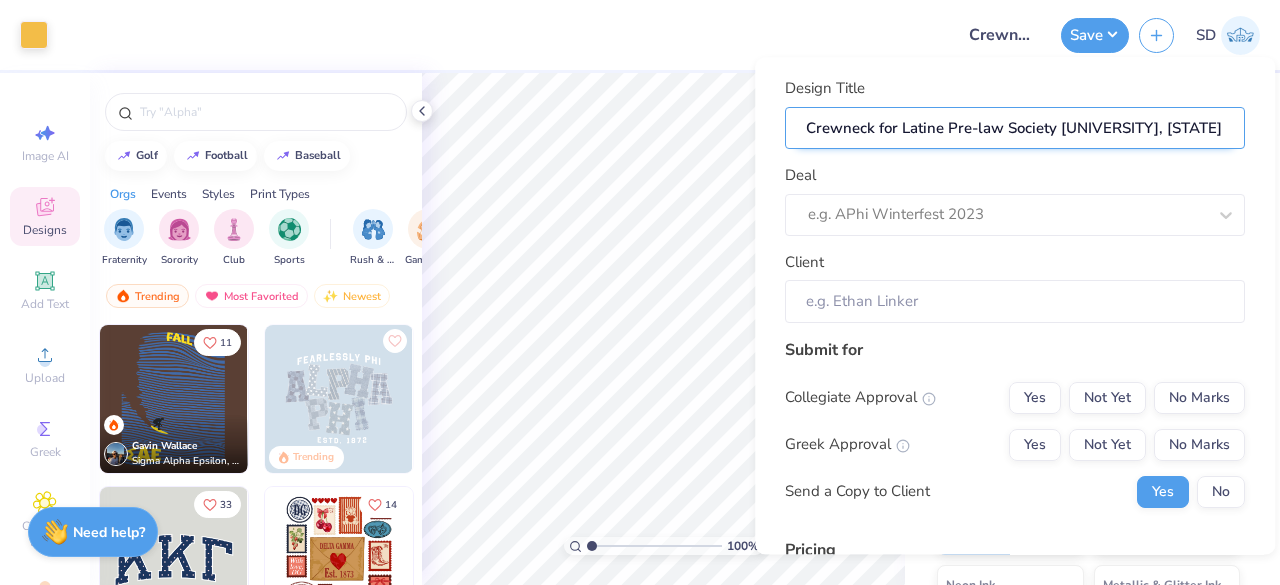 type on "Crewneck for Latine Pre-law Society, University Of California" 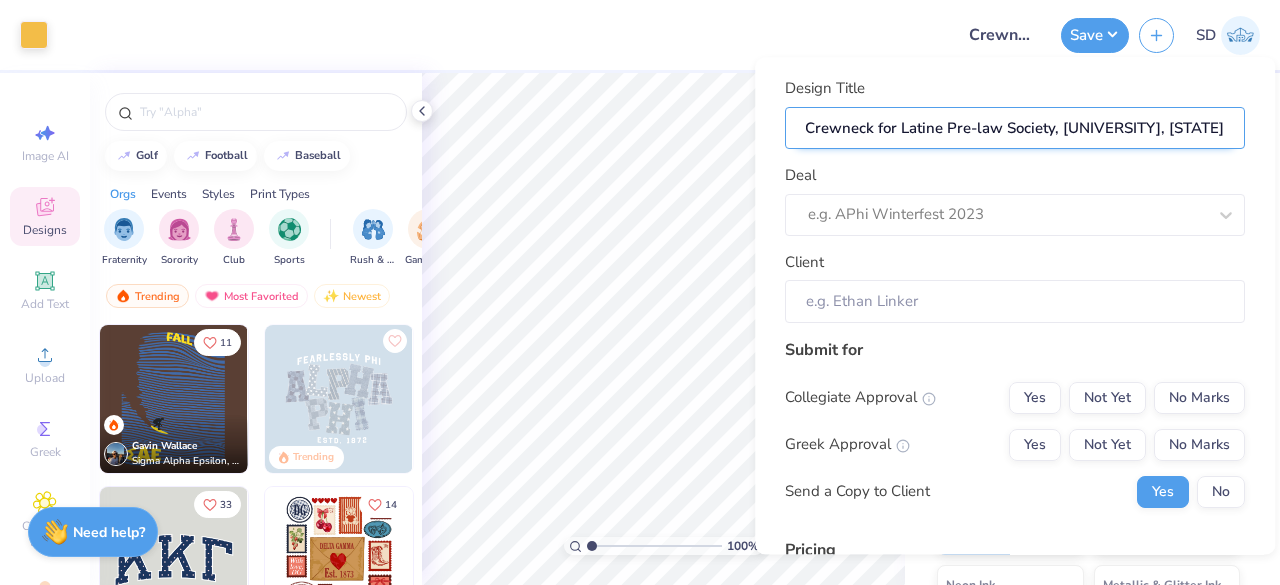type on "Crewneck for Latine Pre-law Society, University Of California" 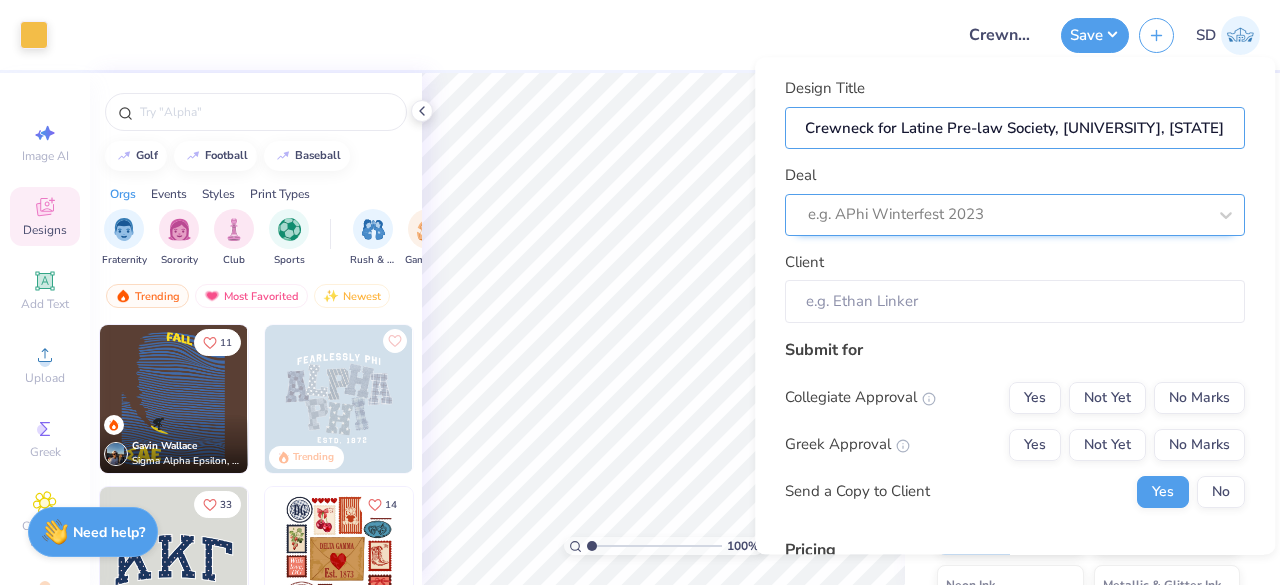 type on "Crewneck for Latine Pre-law Society, University Of California" 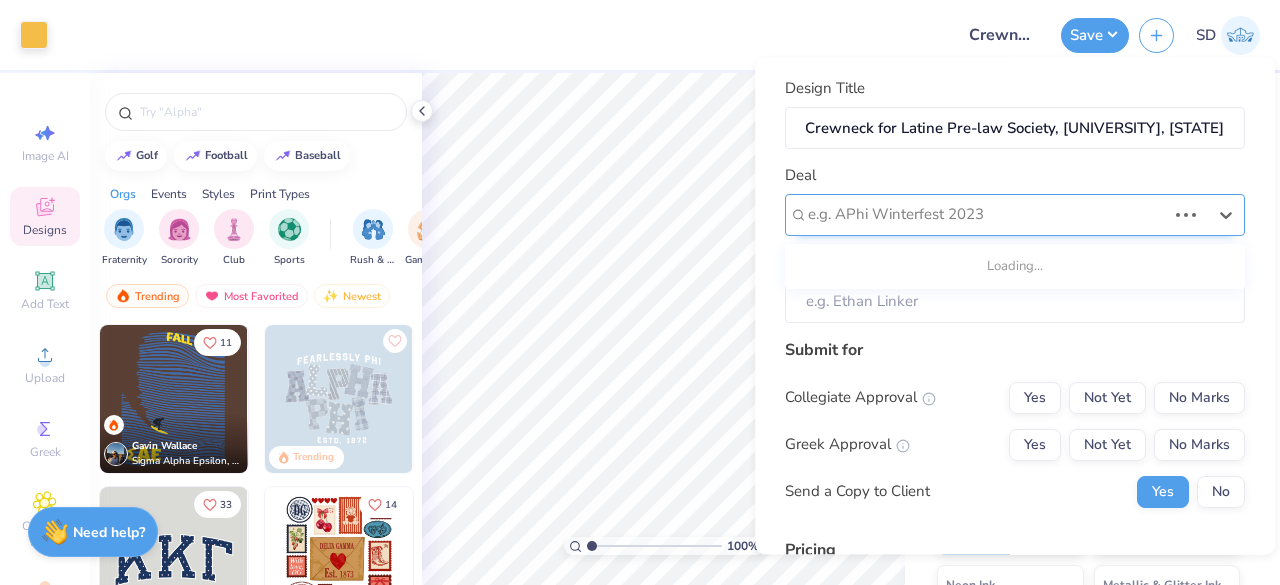 scroll, scrollTop: 0, scrollLeft: 0, axis: both 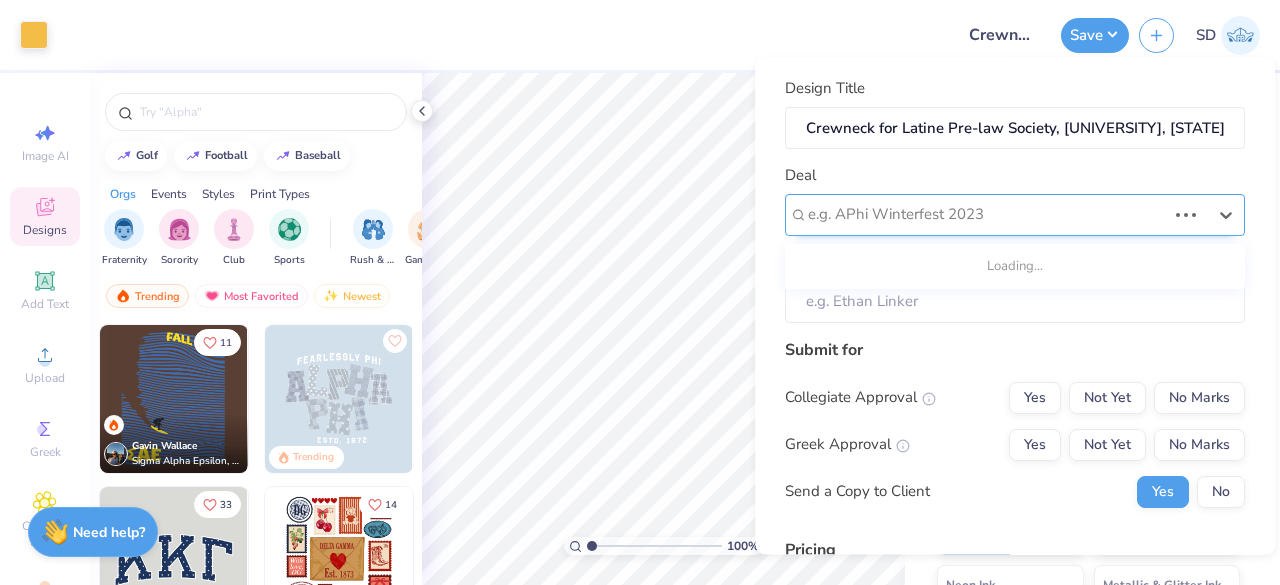 click at bounding box center (987, 215) 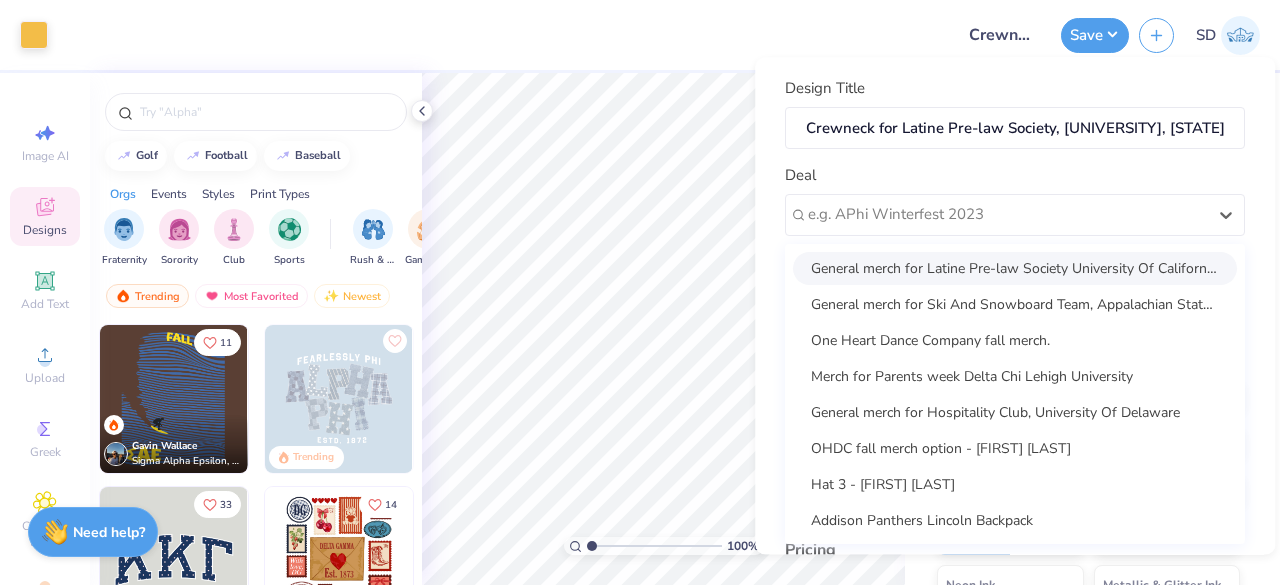click on "General merch for Latine Pre-law Society University Of California, Berkeley" at bounding box center [1015, 268] 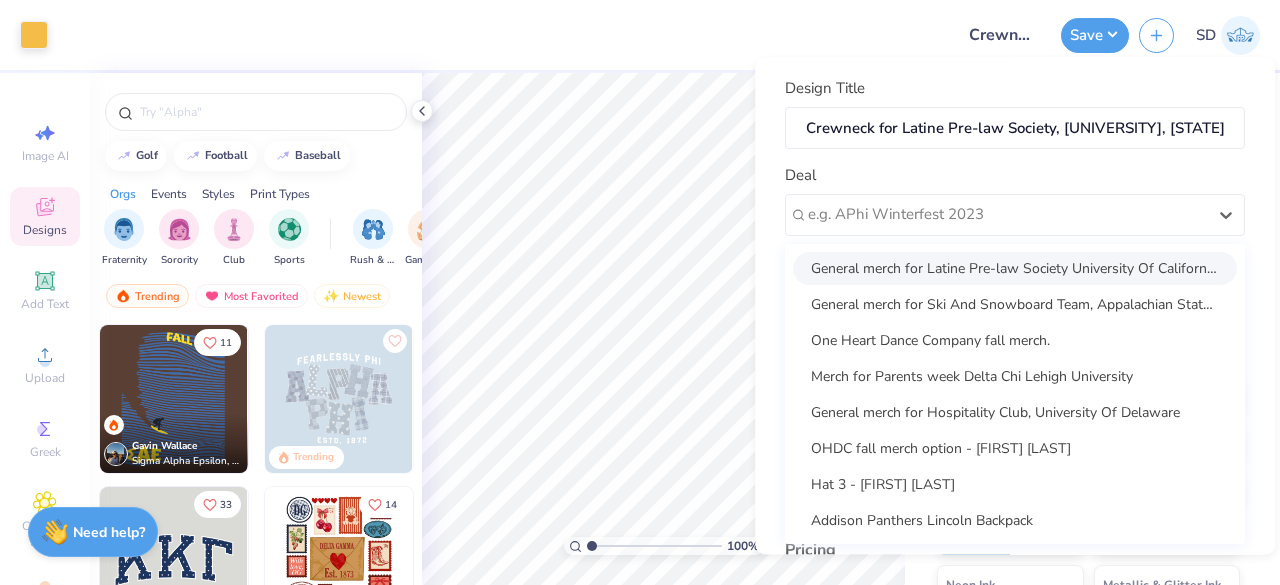 type on "Anthony Figueroa" 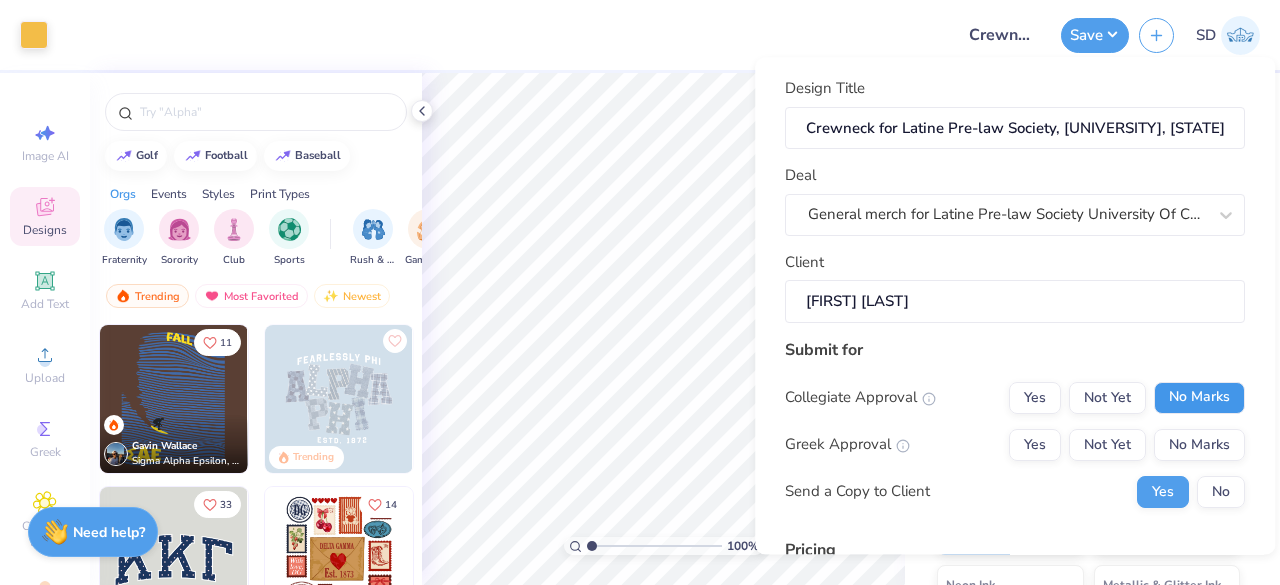 click on "No Marks" at bounding box center (1199, 398) 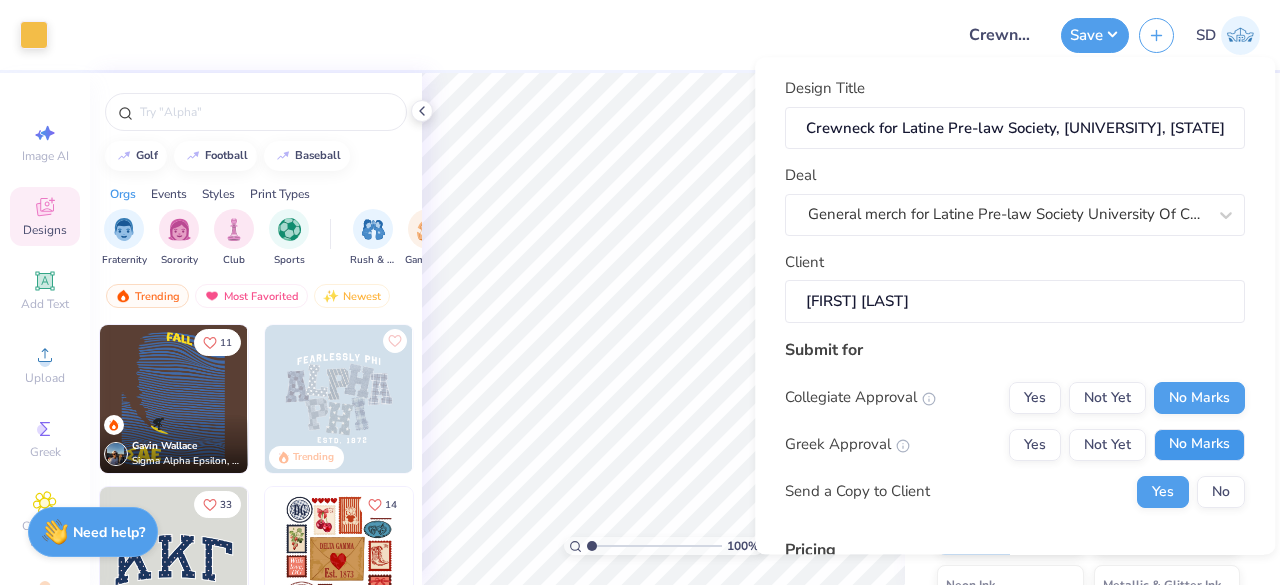 click on "No Marks" at bounding box center [1199, 445] 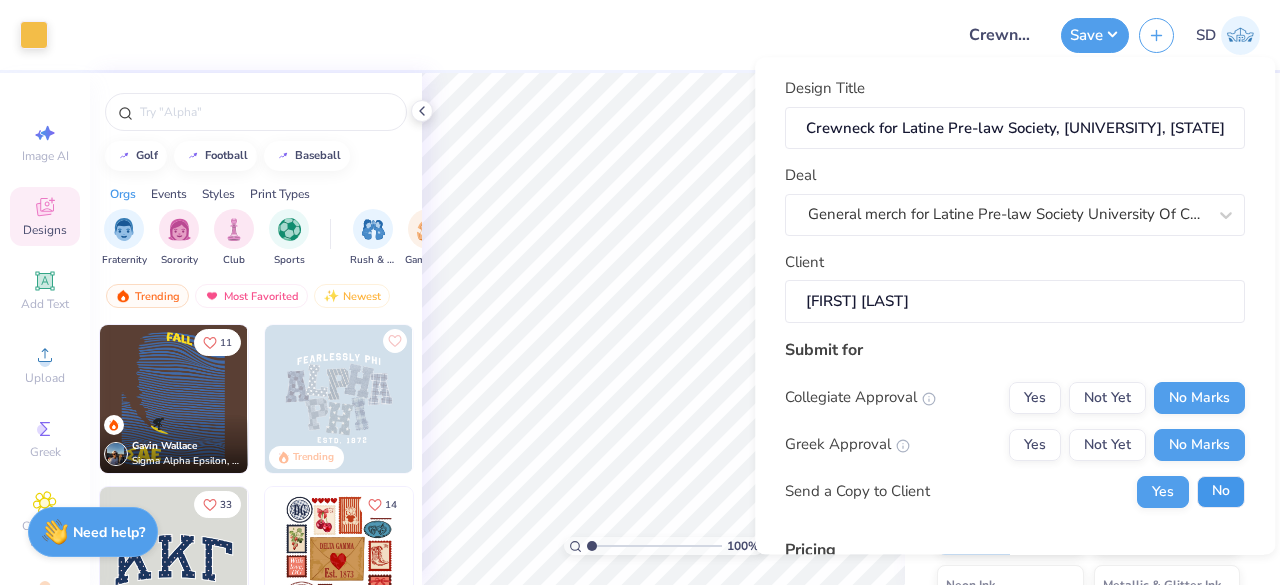 click on "No" at bounding box center (1221, 492) 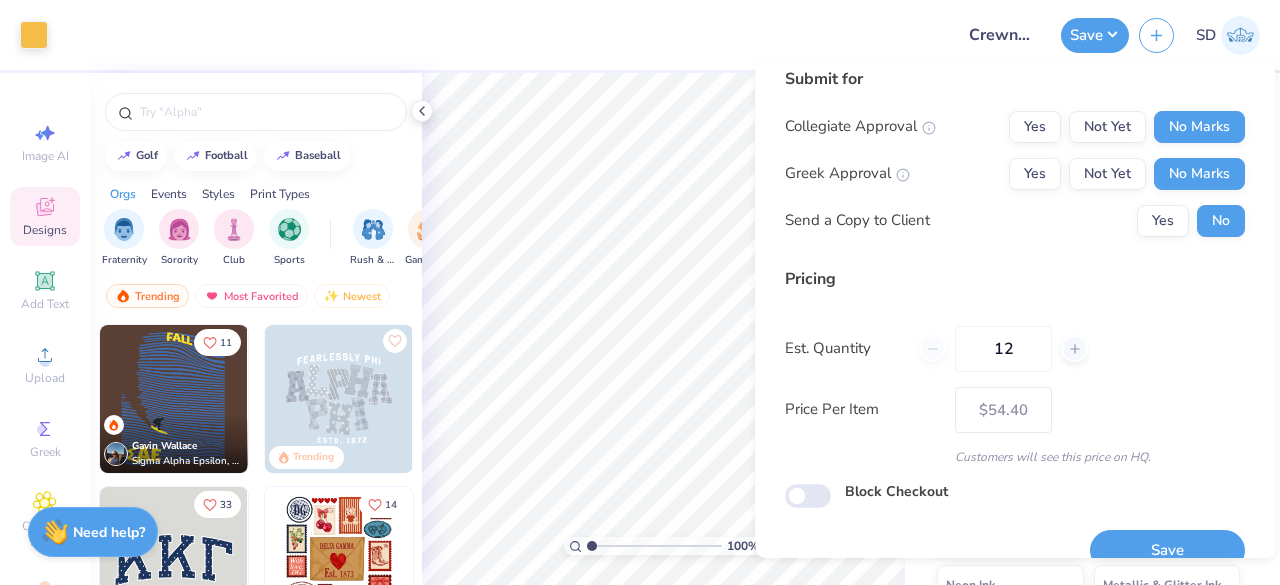 scroll, scrollTop: 284, scrollLeft: 0, axis: vertical 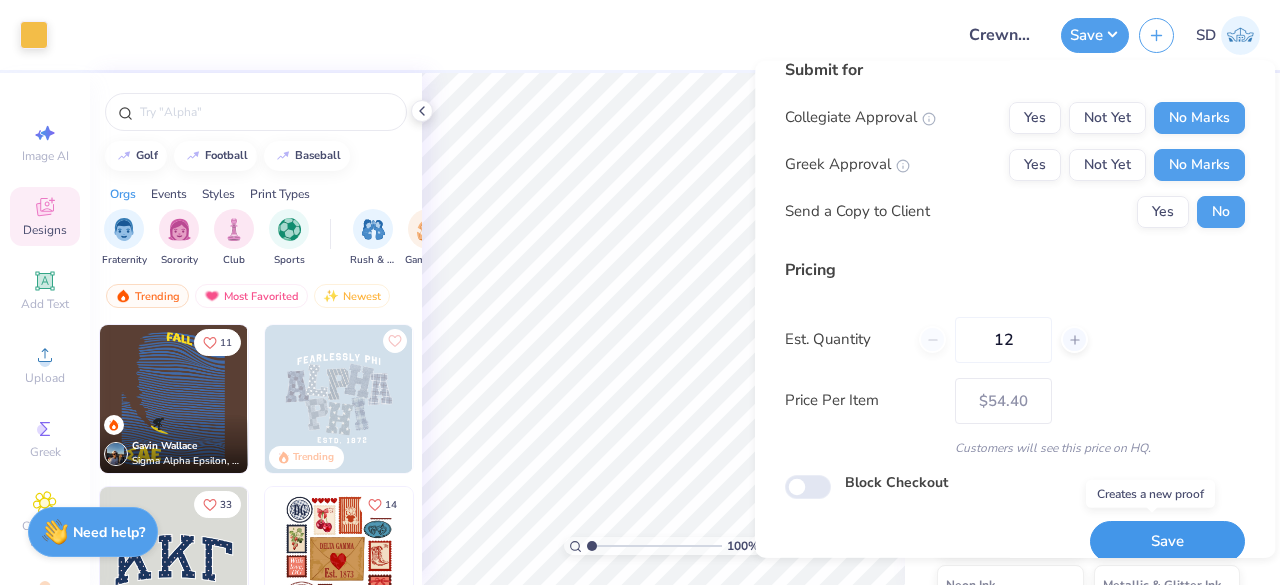click on "Save" at bounding box center (1167, 541) 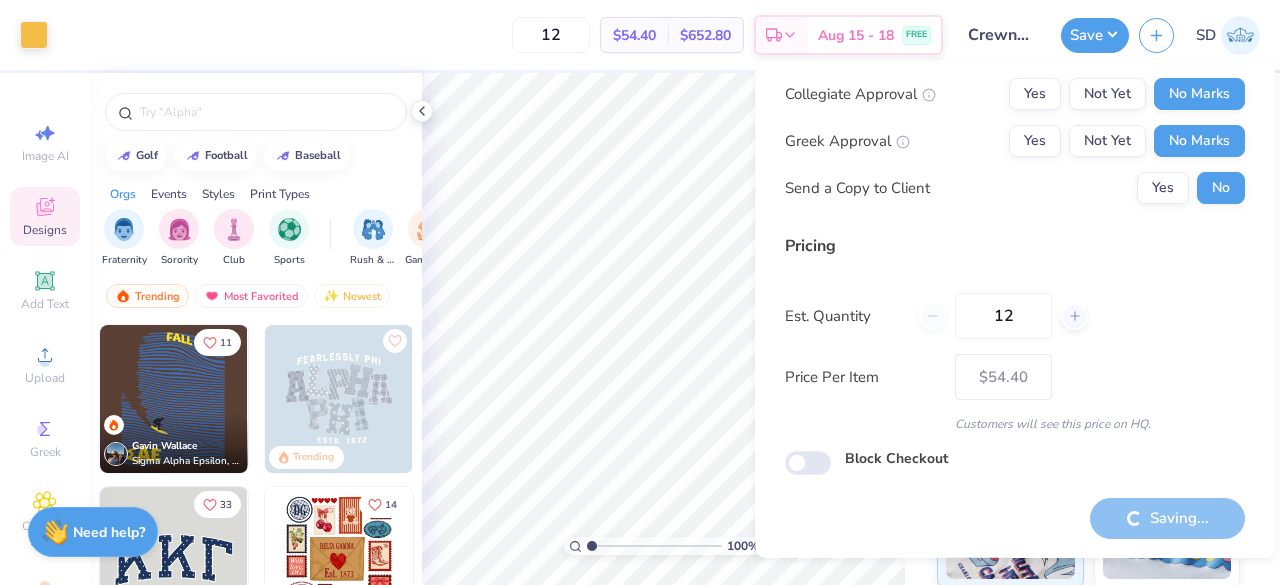 type on "– –" 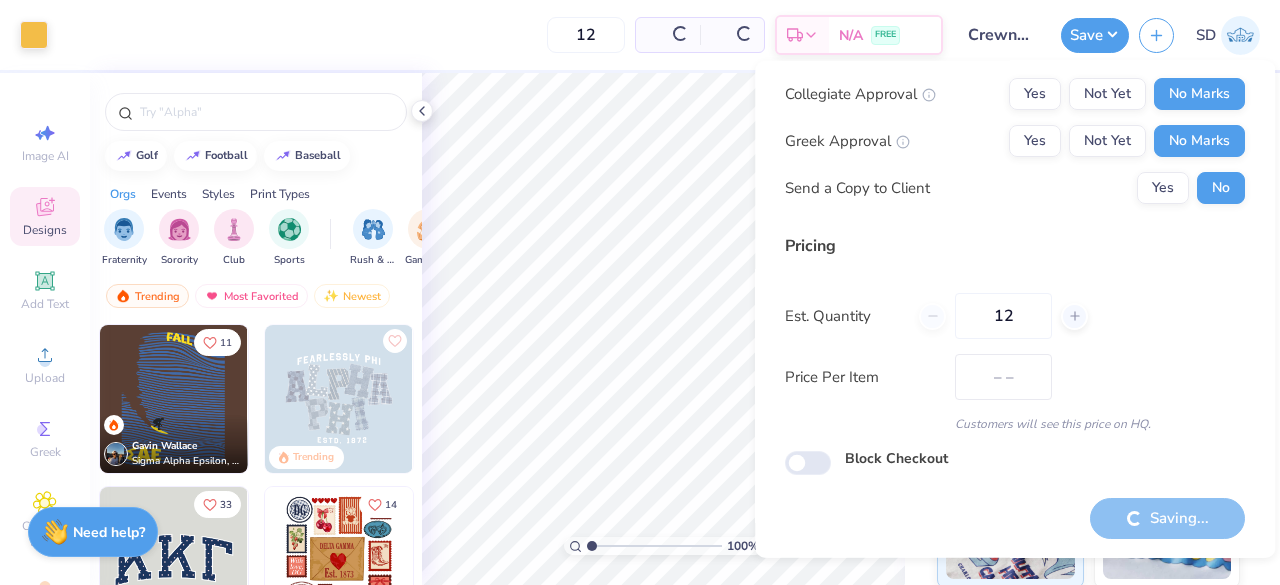 scroll, scrollTop: 24, scrollLeft: 0, axis: vertical 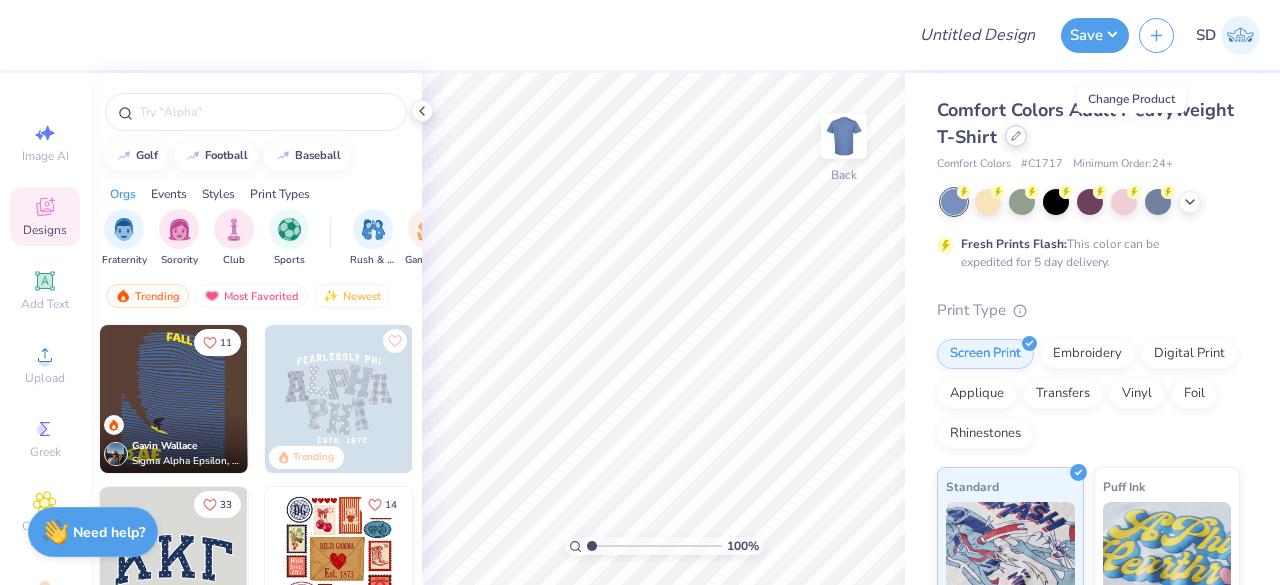 click at bounding box center [1016, 136] 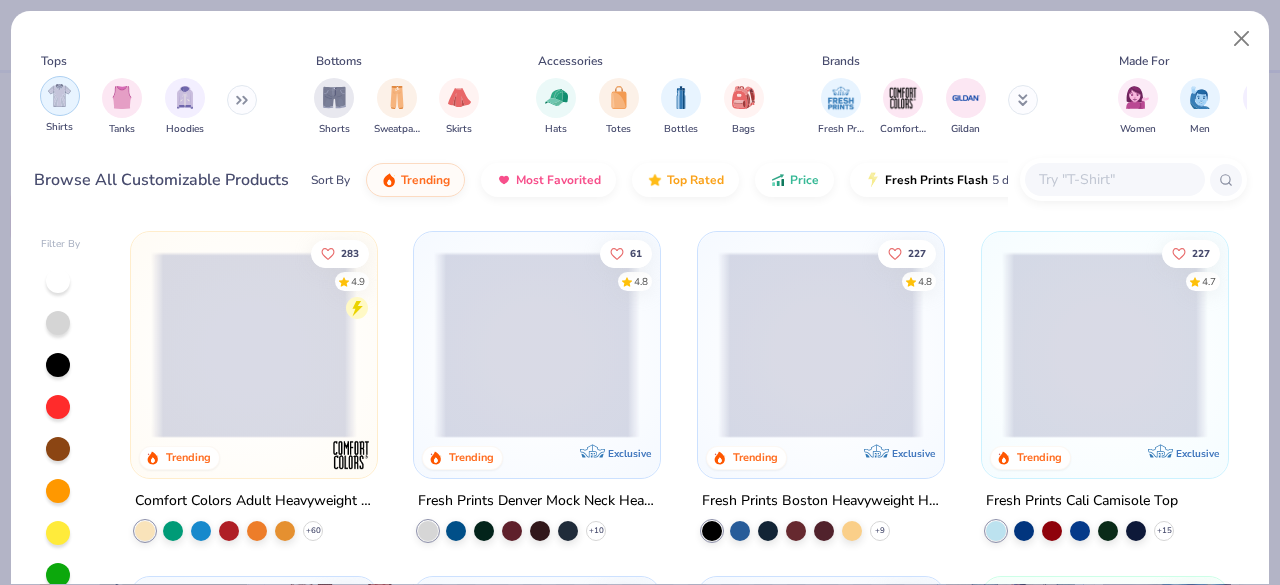 click at bounding box center [60, 96] 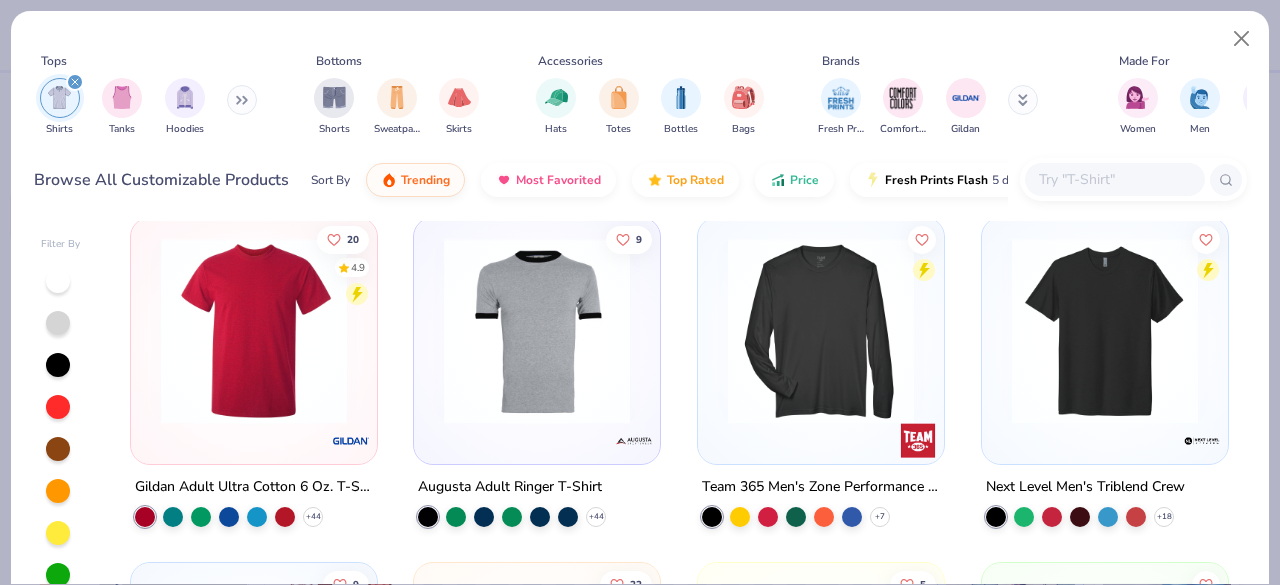 scroll, scrollTop: 1429, scrollLeft: 0, axis: vertical 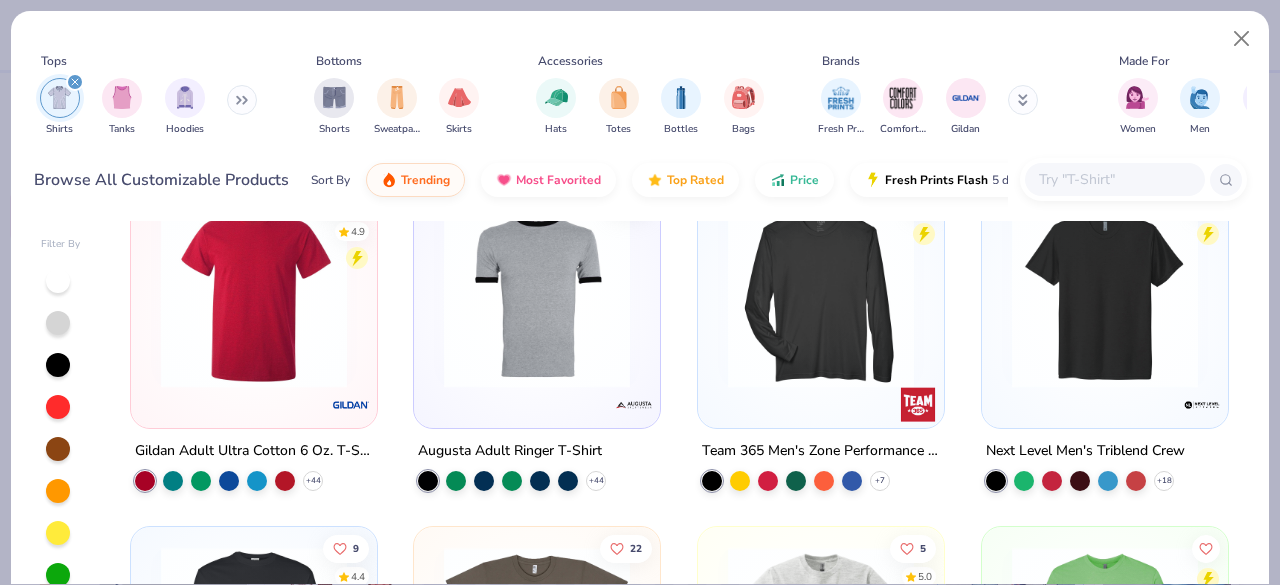 click at bounding box center [1023, 100] 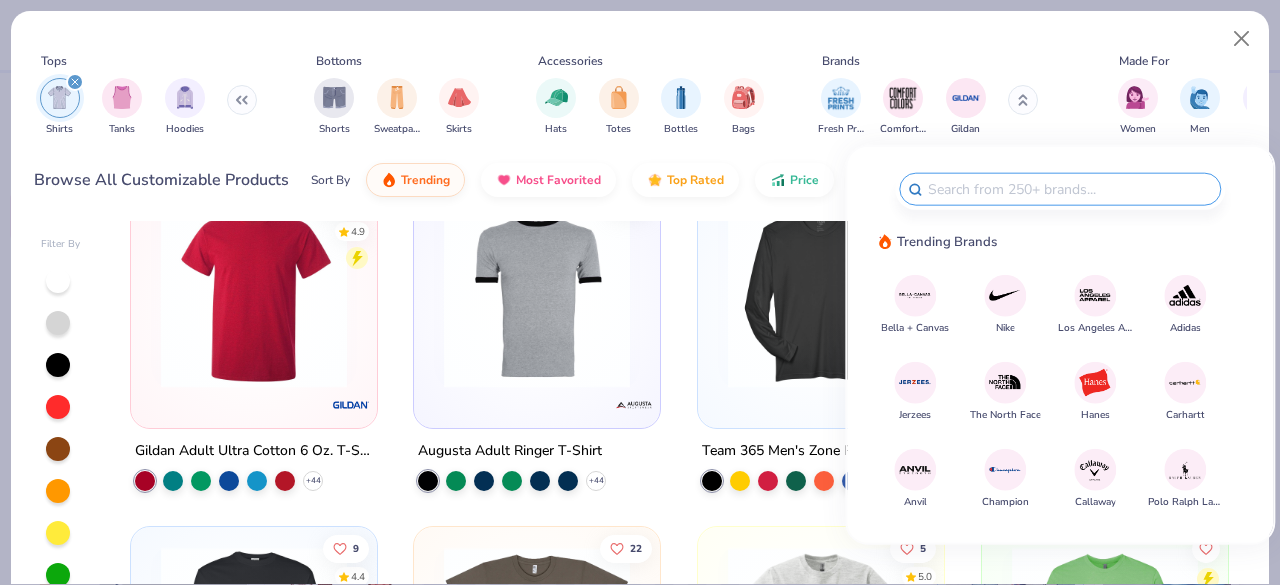 click on "Bella + Canvas Nike Los Angeles Apparel Adidas Jerzees The North Face Hanes Carhartt Anvil Champion Callaway Polo Ralph Lauren" at bounding box center [1060, 389] 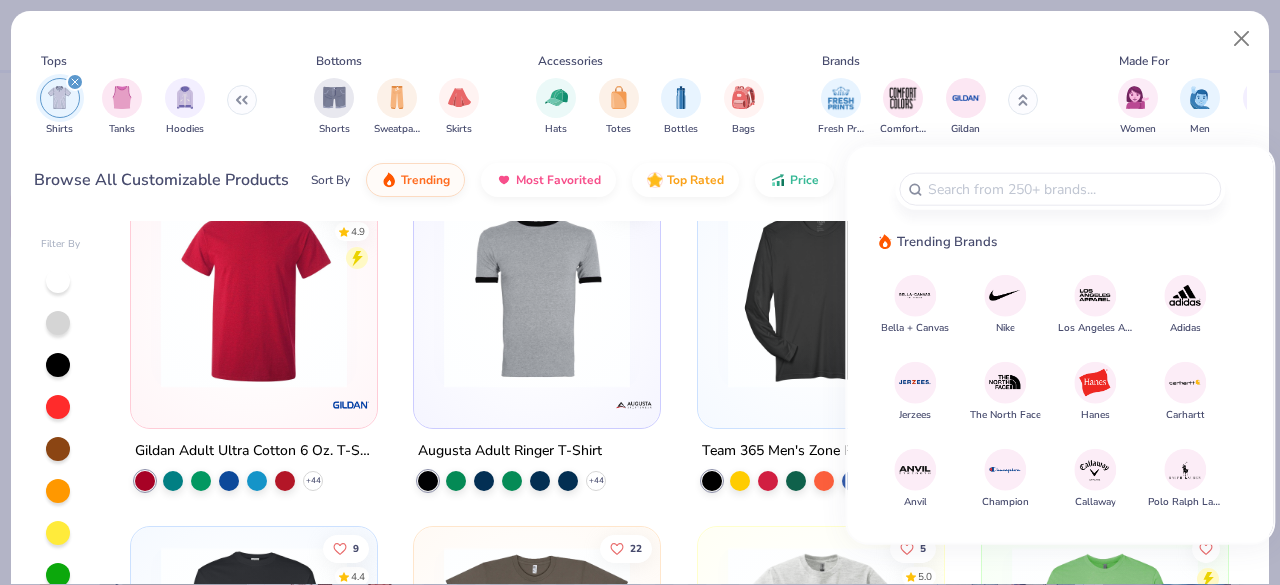 click at bounding box center [1005, 295] 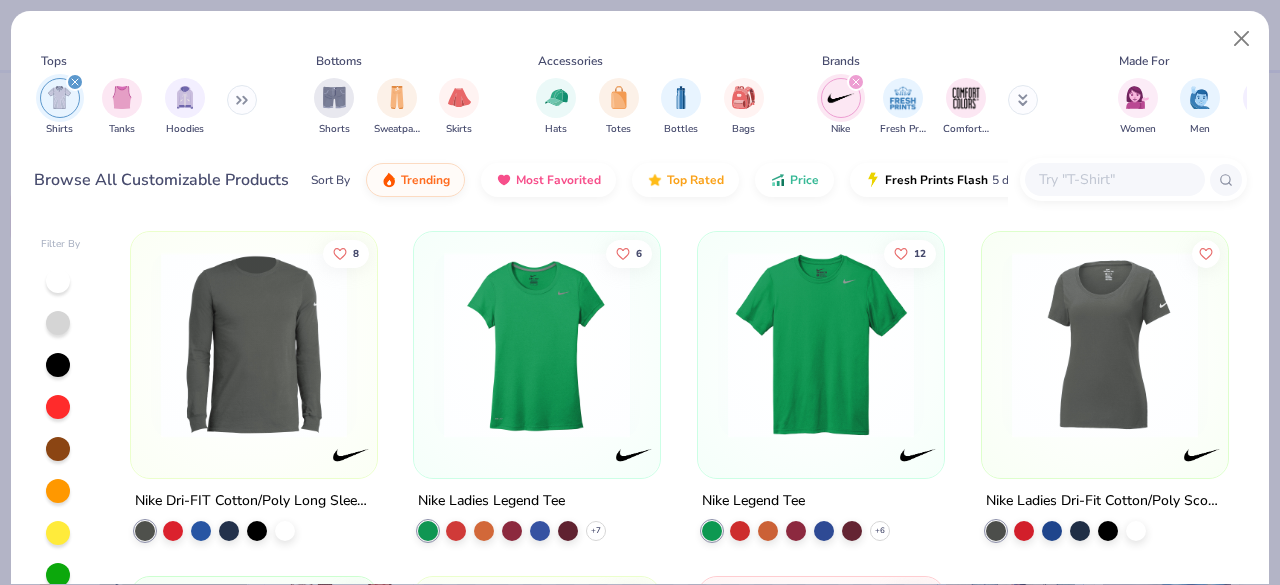 scroll, scrollTop: 192, scrollLeft: 0, axis: vertical 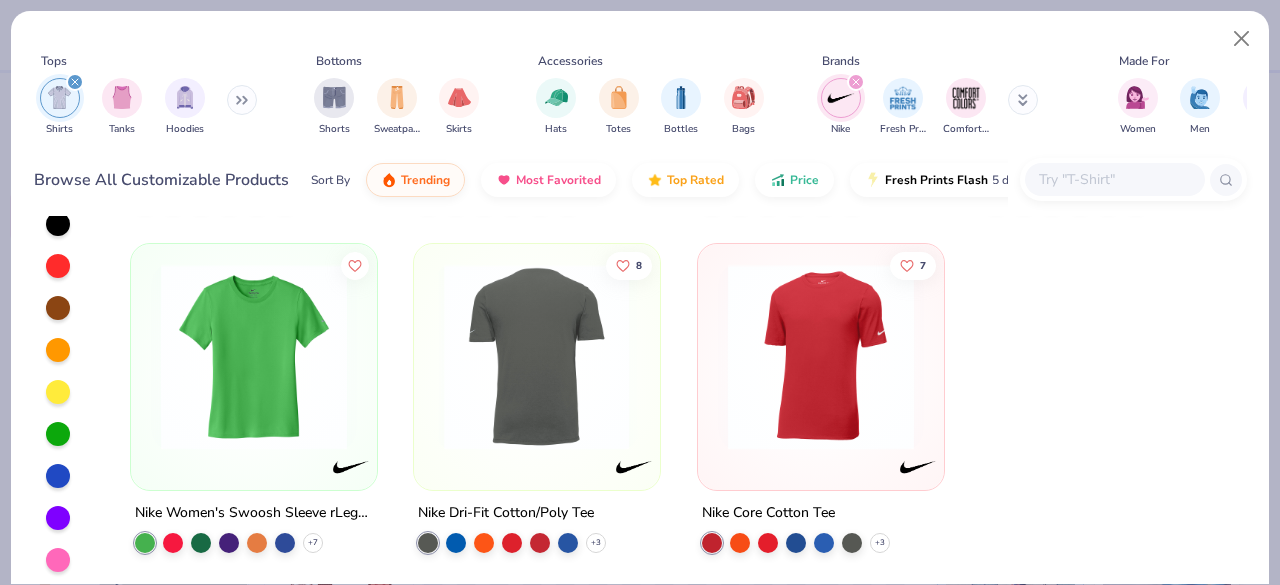 click at bounding box center [332, 357] 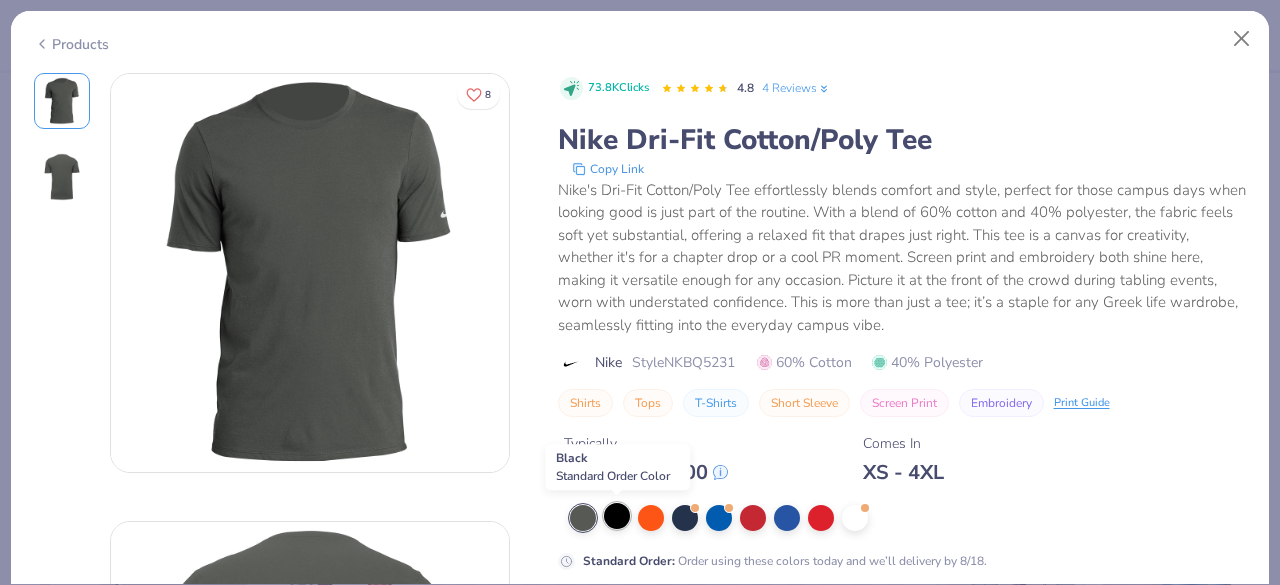 click at bounding box center [617, 516] 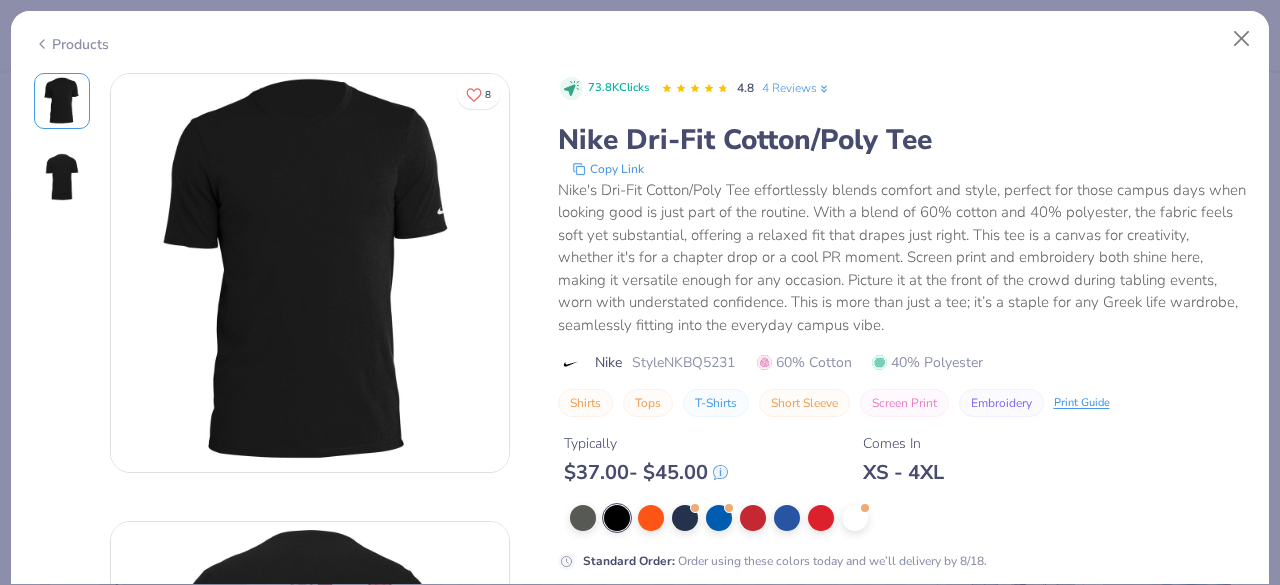 scroll, scrollTop: 352, scrollLeft: 0, axis: vertical 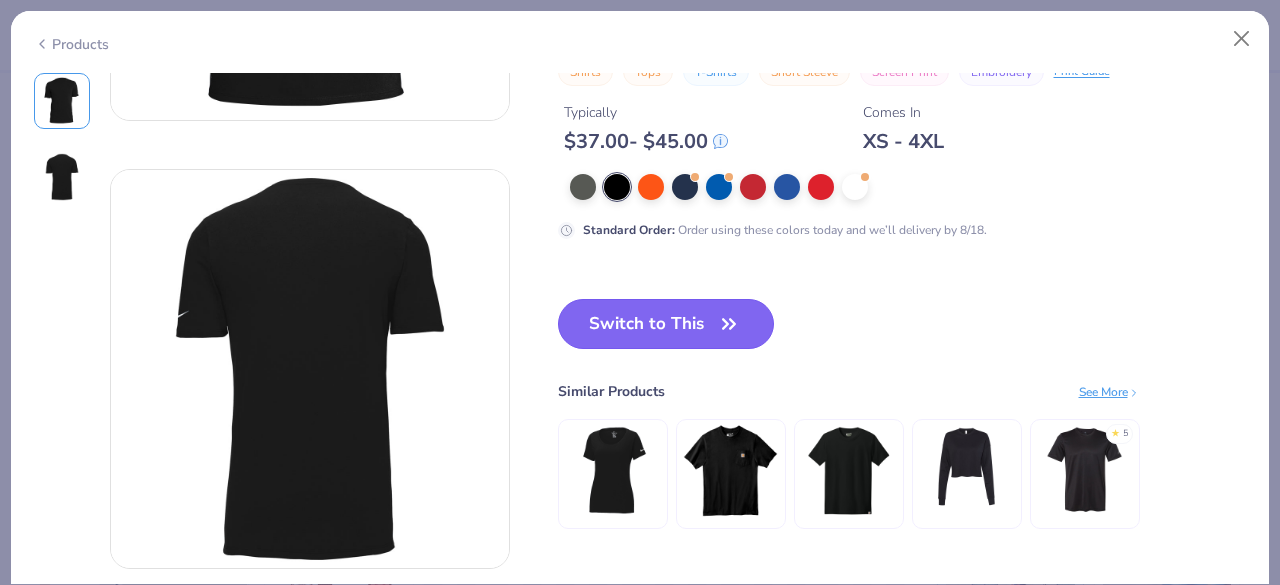 click on "Switch to This" at bounding box center [666, 324] 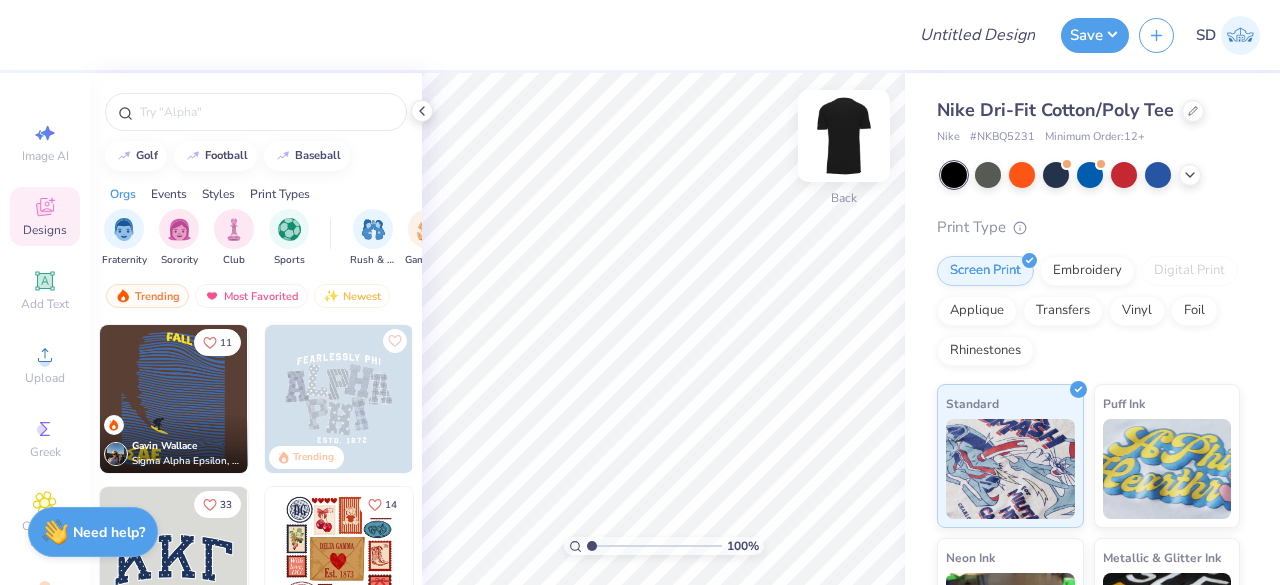 click at bounding box center [844, 136] 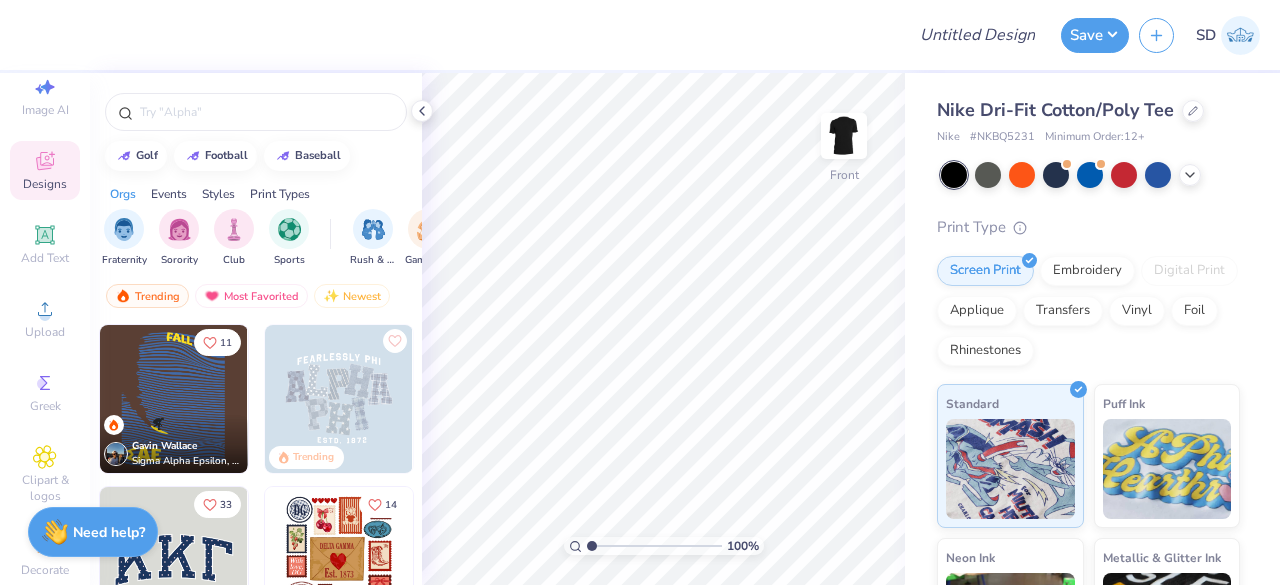 scroll, scrollTop: 58, scrollLeft: 0, axis: vertical 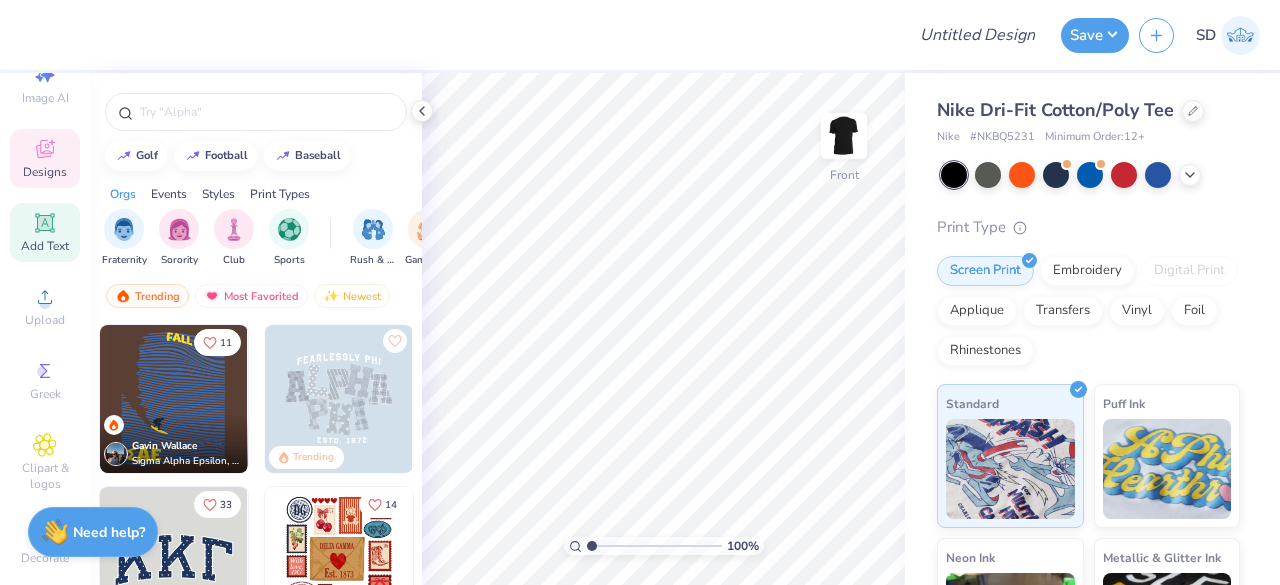 click 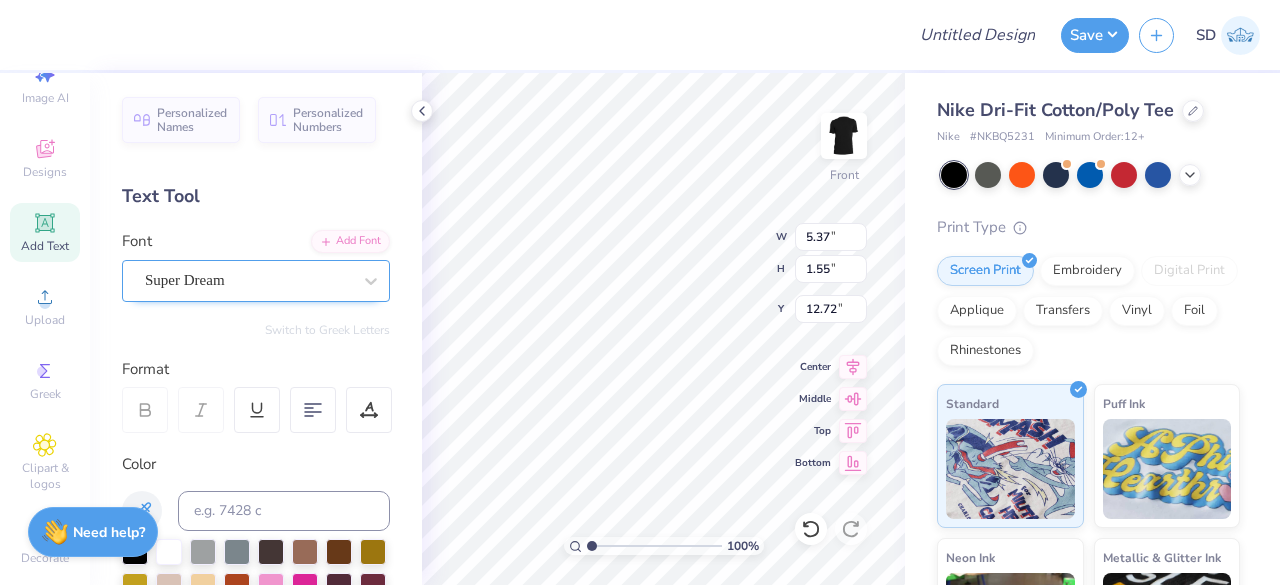 click on "Super Dream" at bounding box center [248, 280] 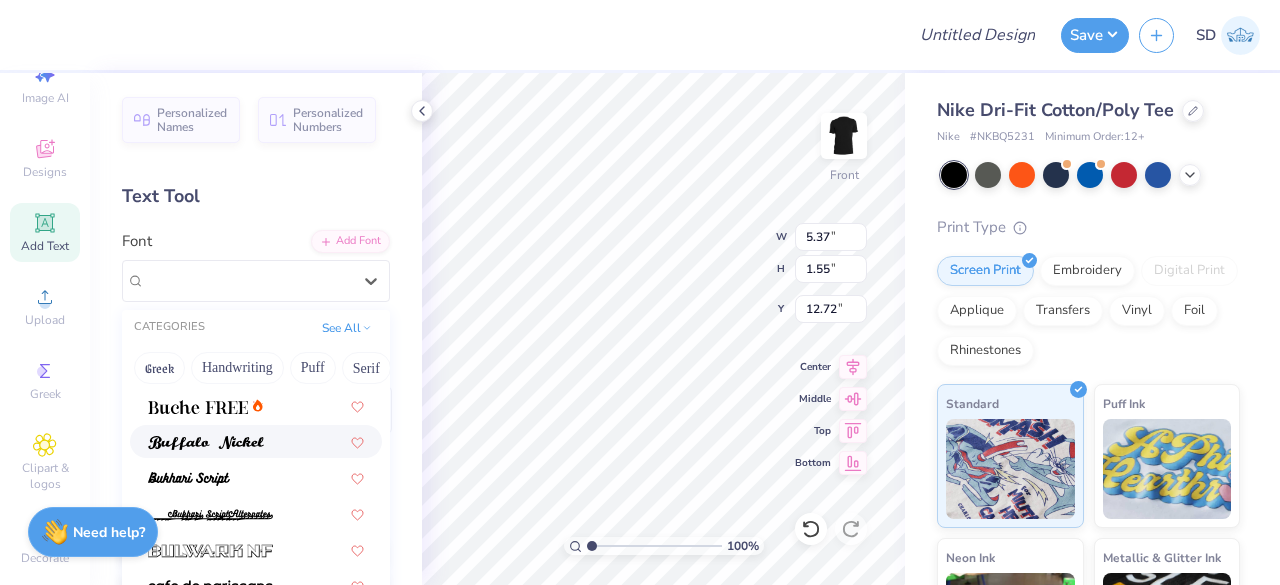 scroll, scrollTop: 1710, scrollLeft: 0, axis: vertical 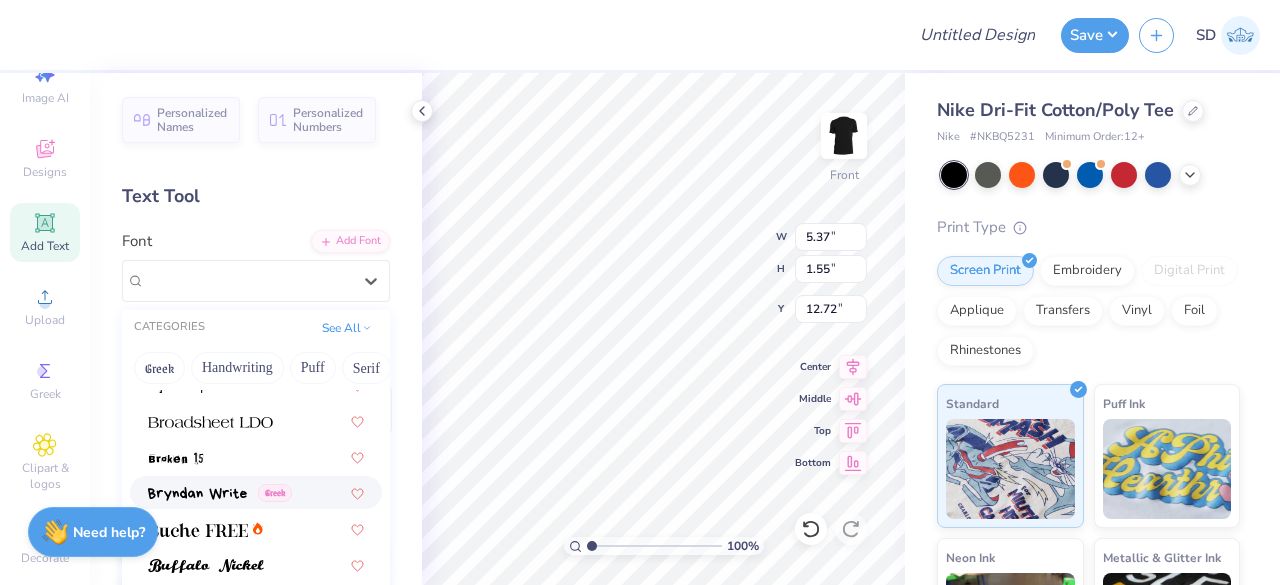 click on "Greek" at bounding box center (256, 492) 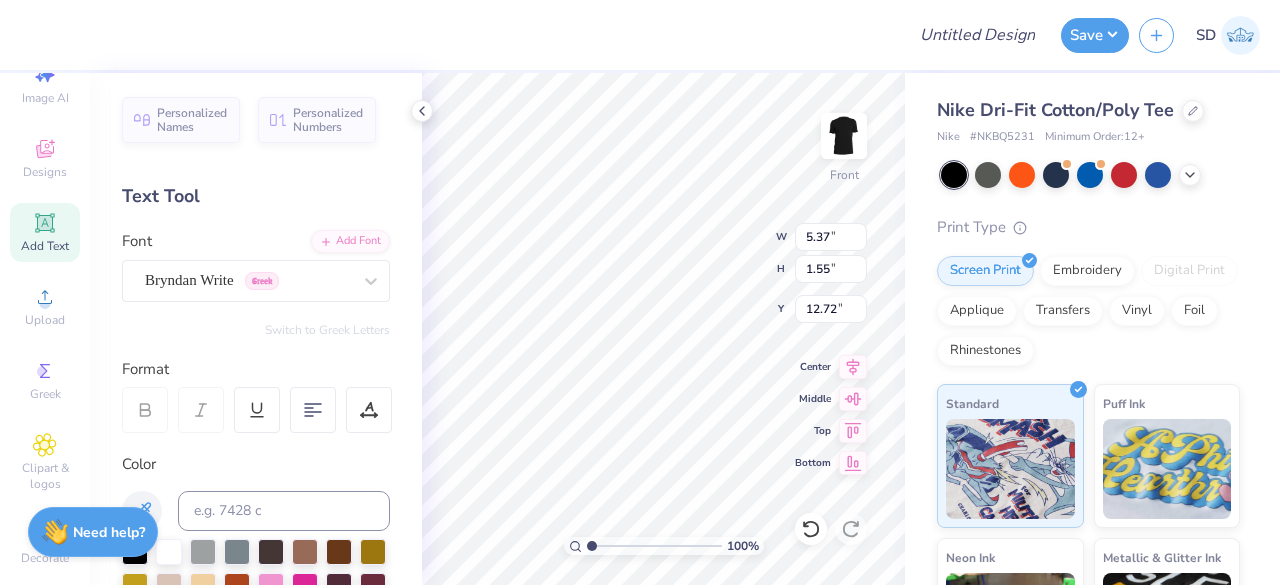 type on "4.65" 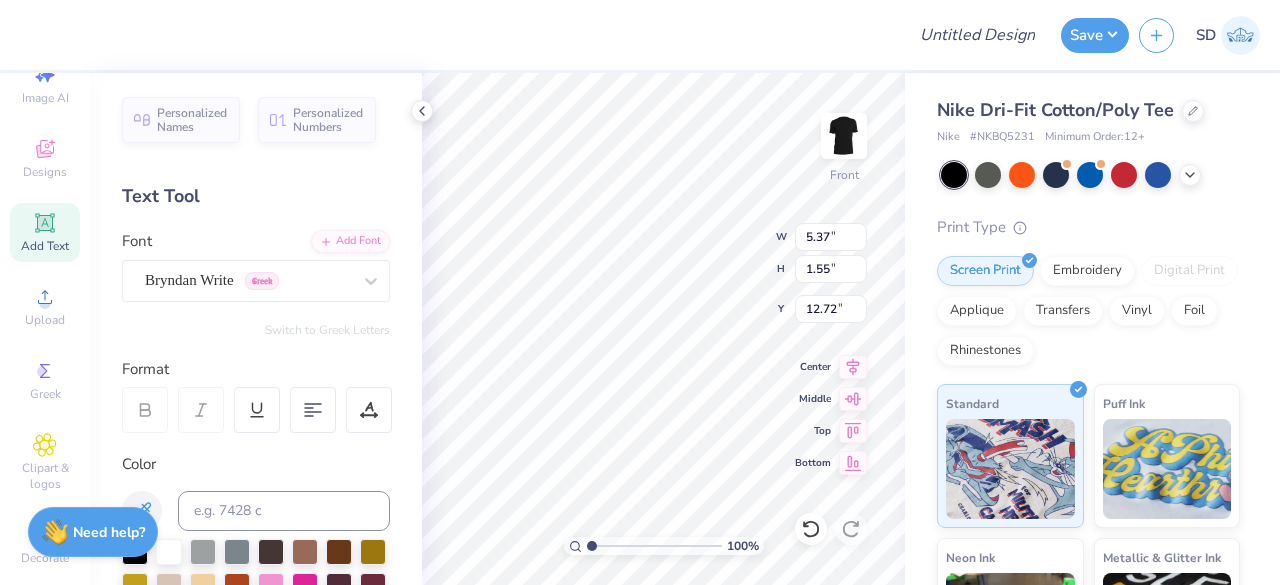 type on "1.70" 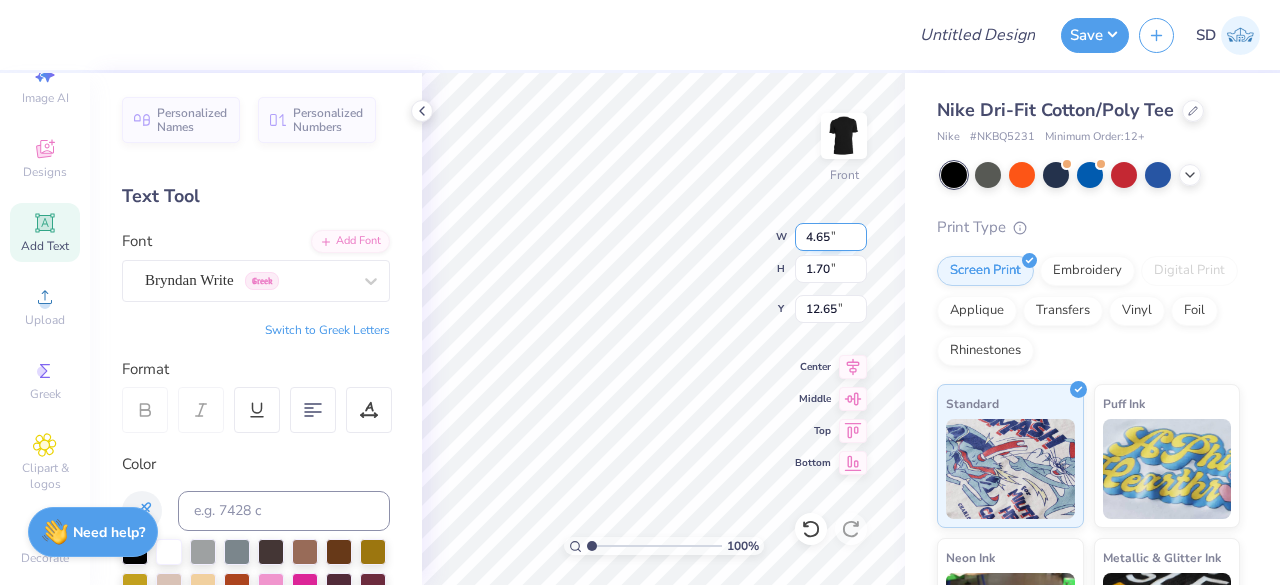 type on "T" 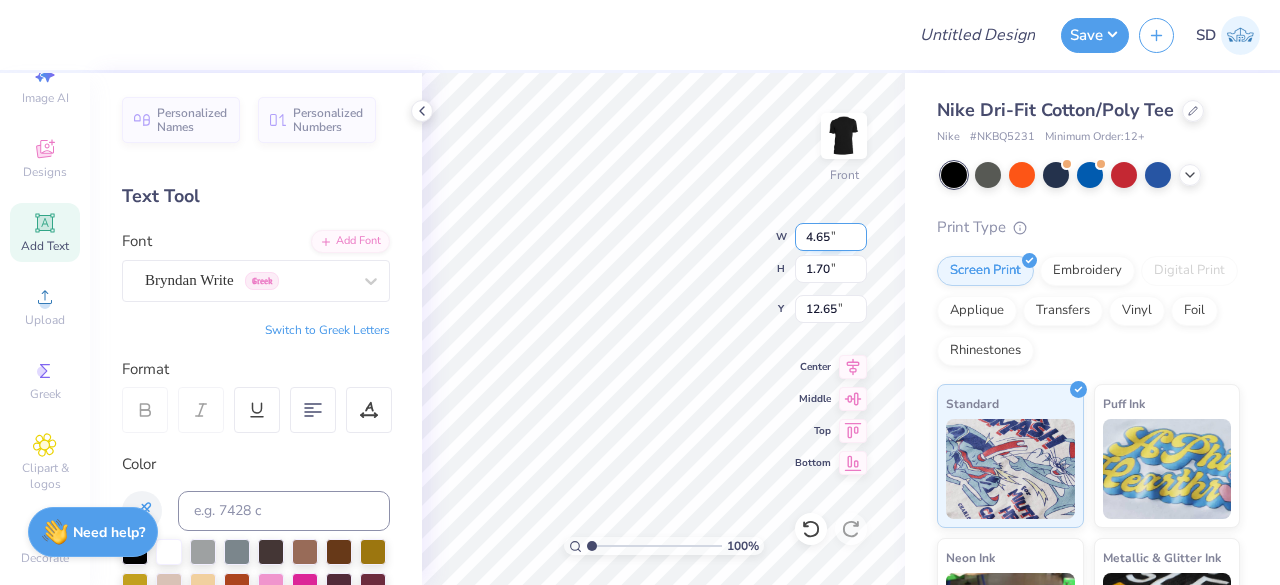 scroll, scrollTop: 16, scrollLeft: 4, axis: both 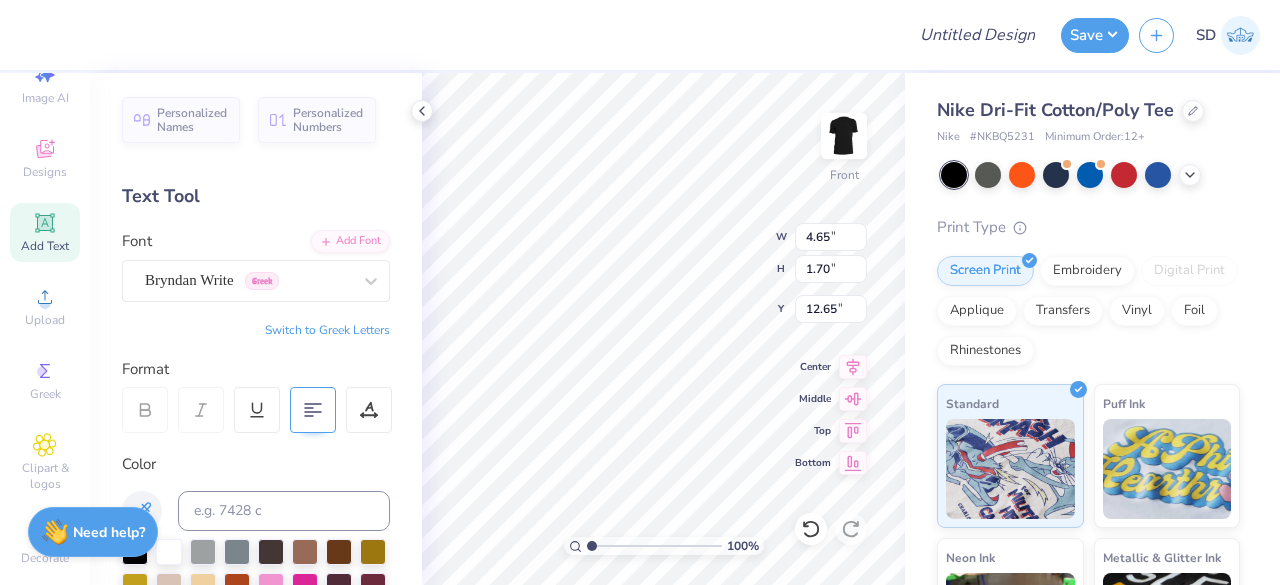 type on "HBS FALL
RECRUITMENT" 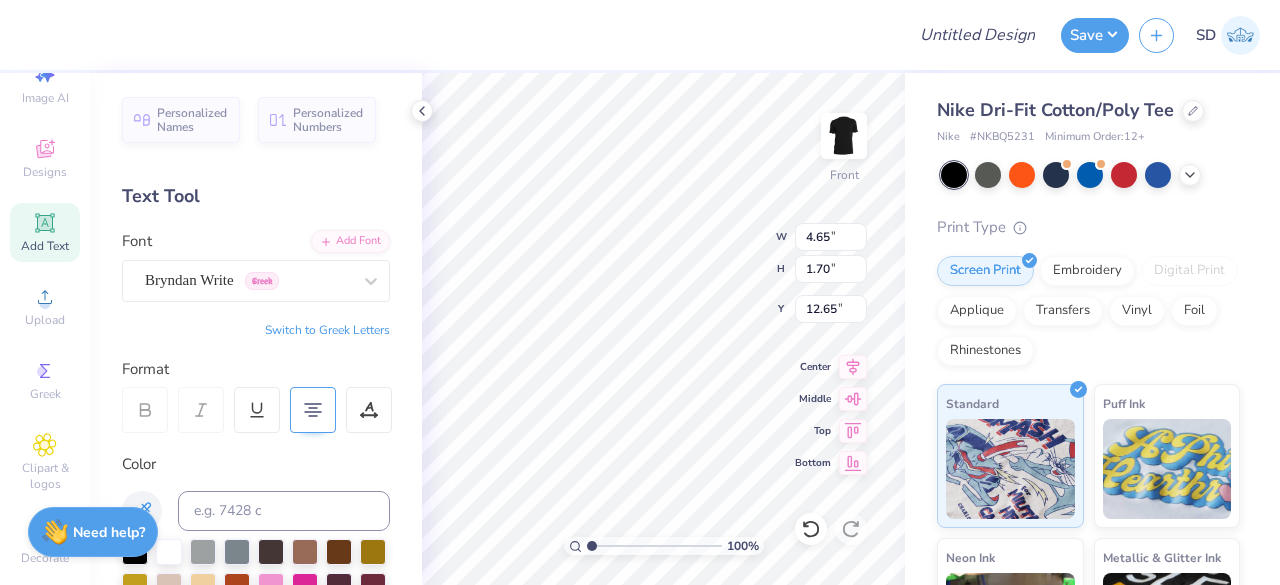 scroll, scrollTop: 16, scrollLeft: 6, axis: both 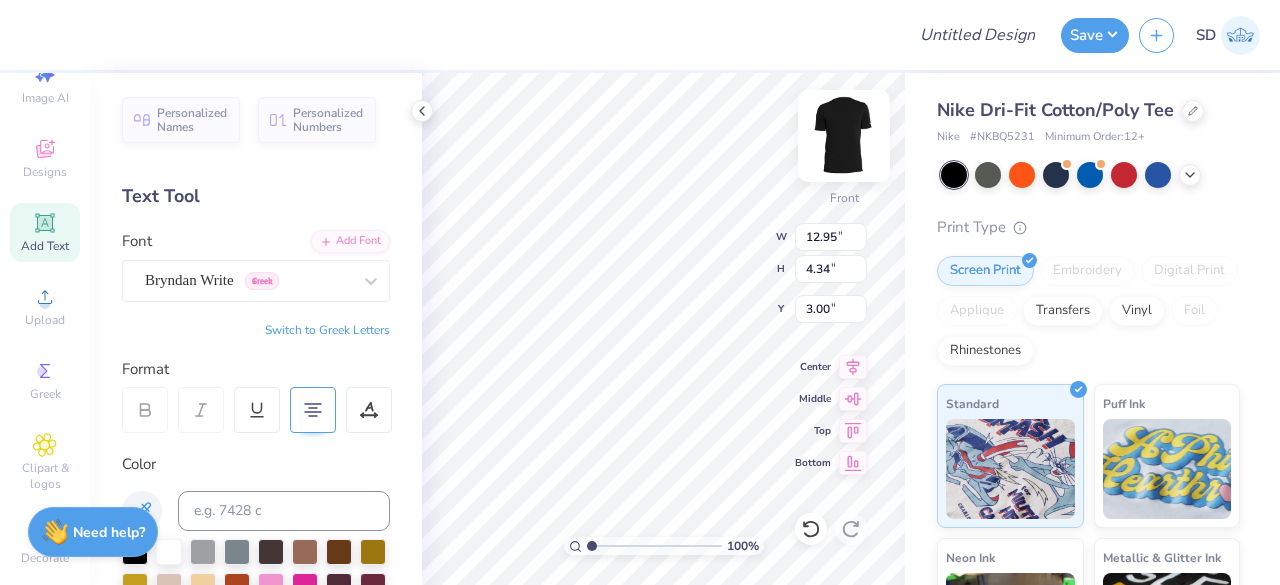 type on "3.00" 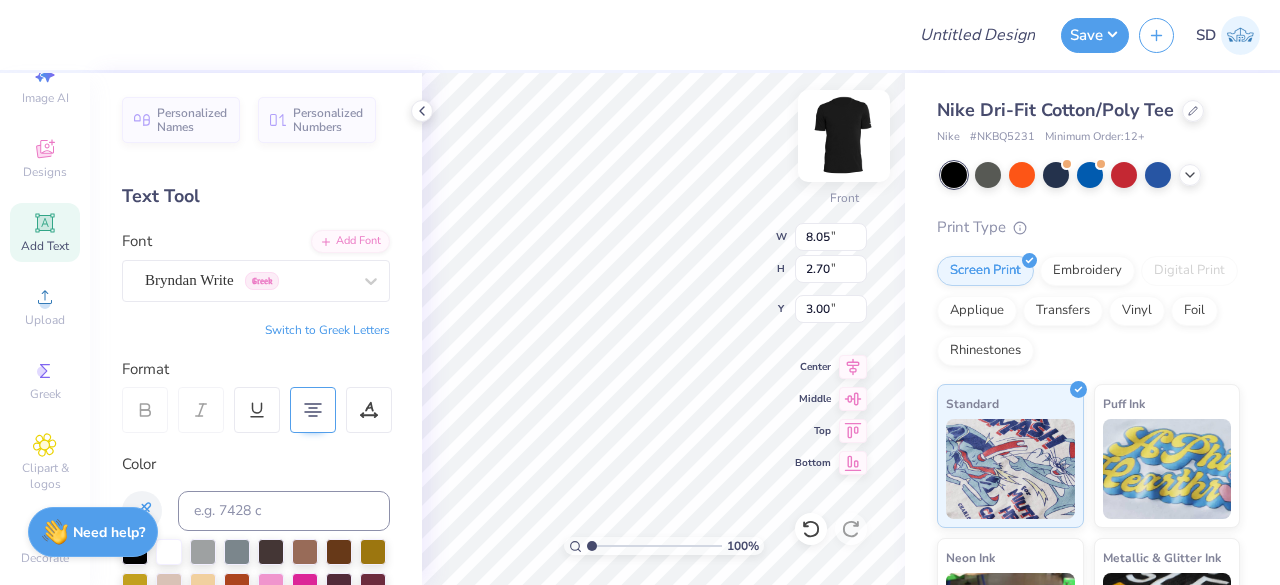 type on "8.05" 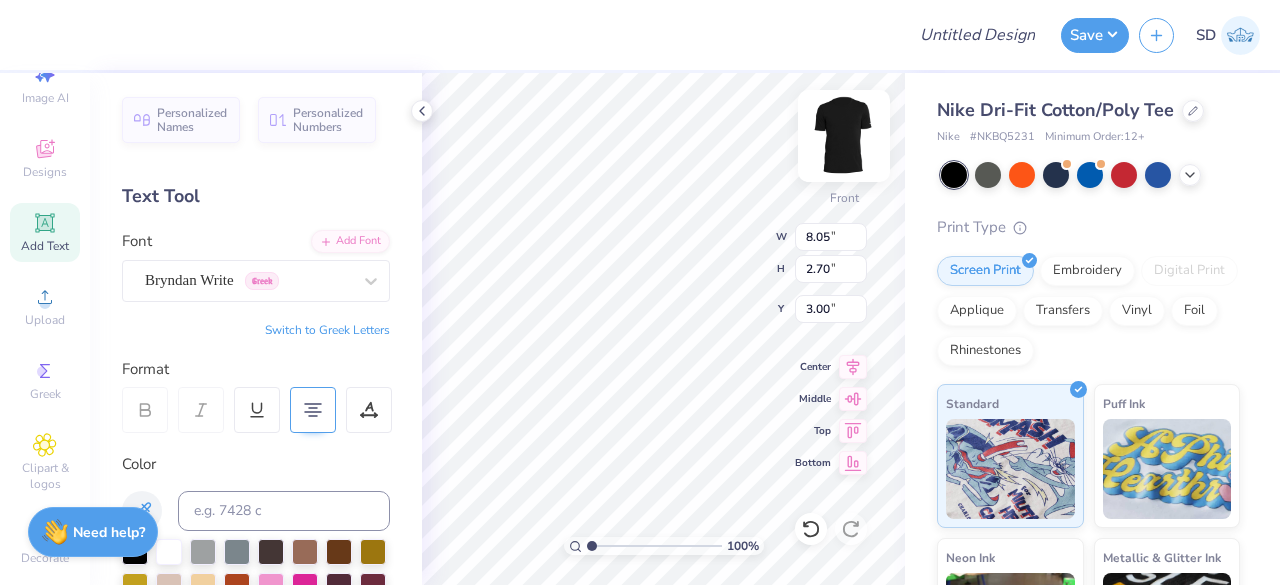 type on "2.70" 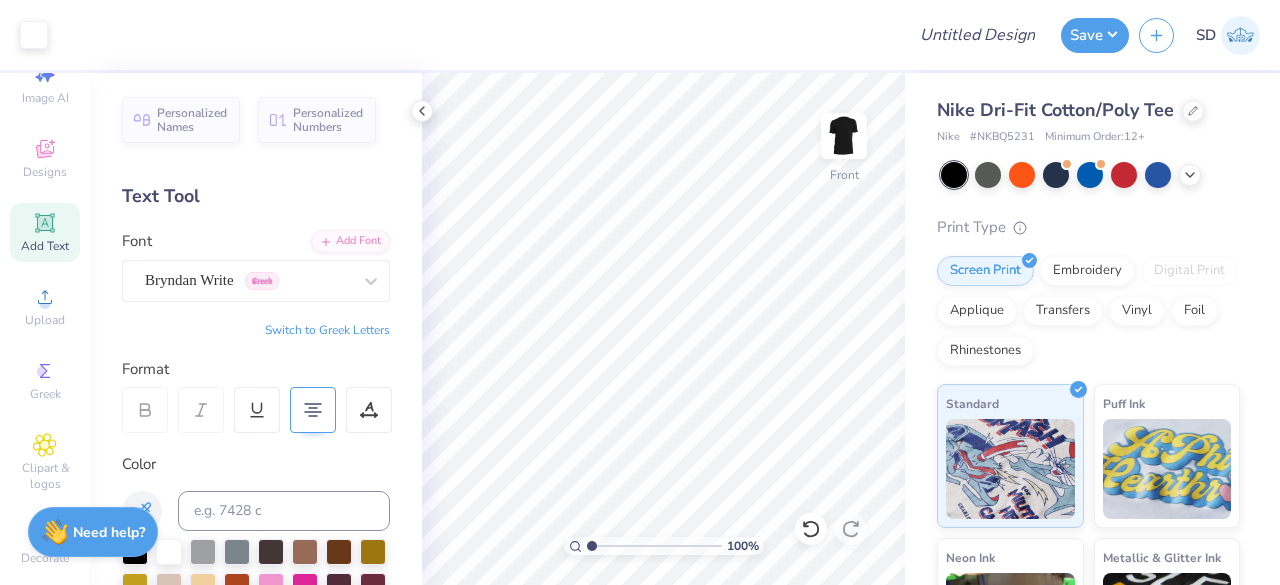 click on "Add Text" at bounding box center (45, 232) 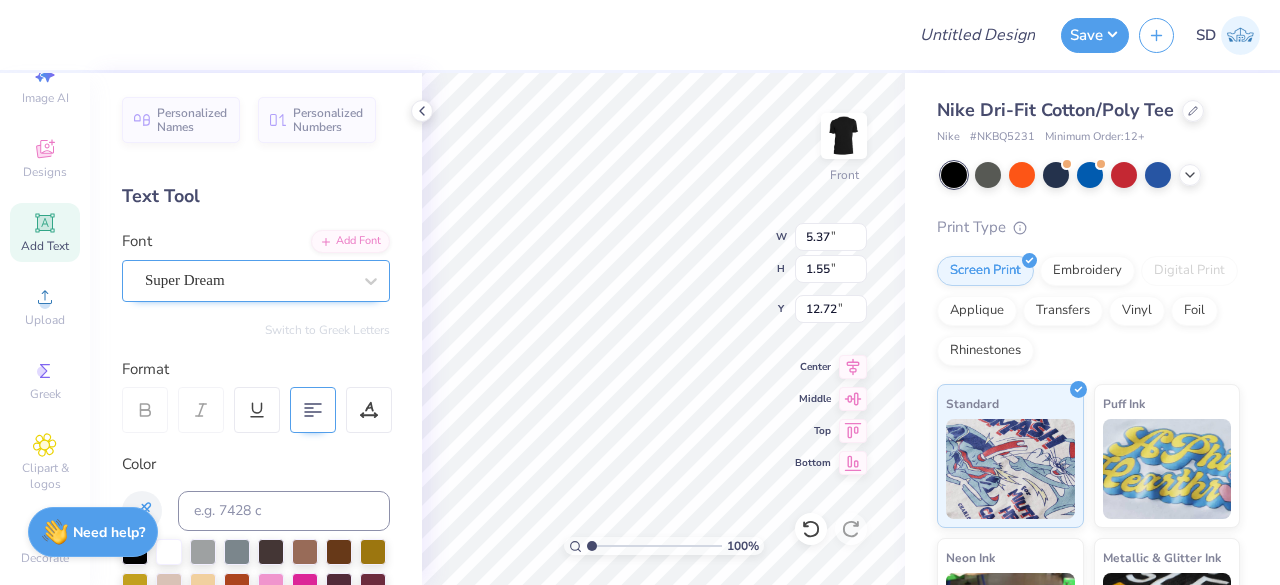 click on "Super Dream" at bounding box center [248, 280] 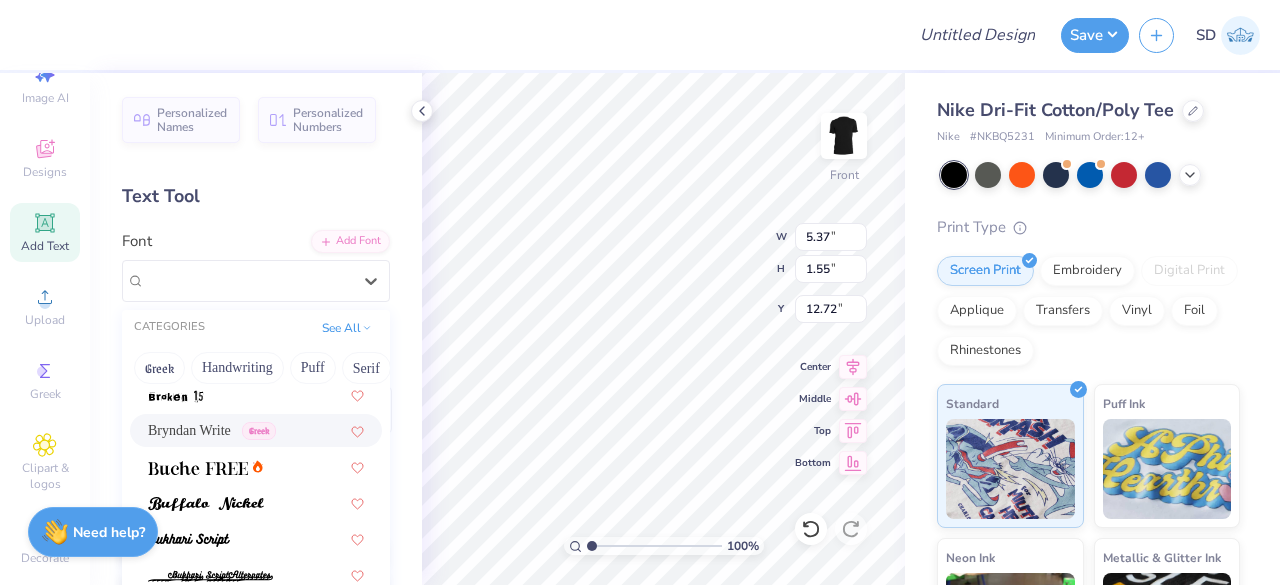 scroll, scrollTop: 1774, scrollLeft: 0, axis: vertical 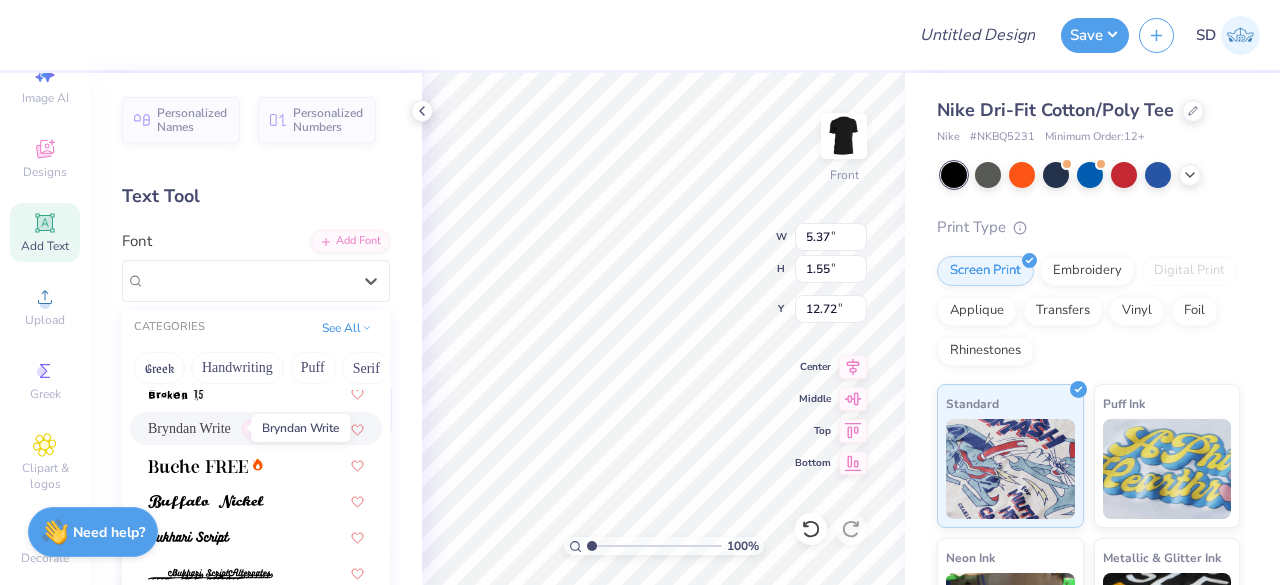 click on "Bryndan Write" at bounding box center [189, 428] 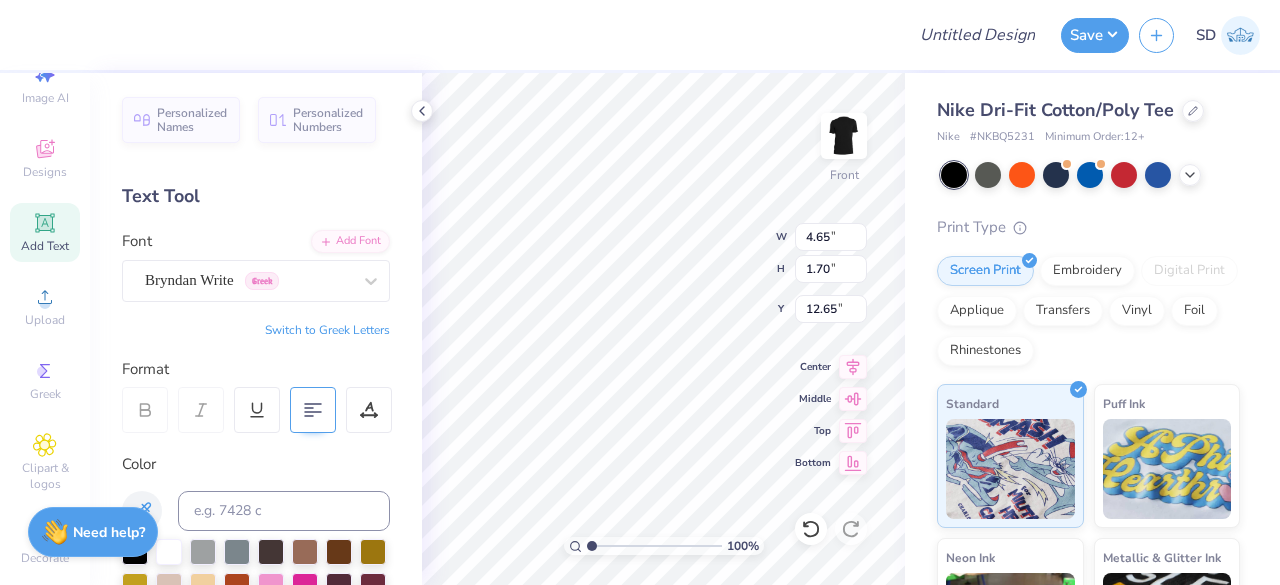 type on "4.65" 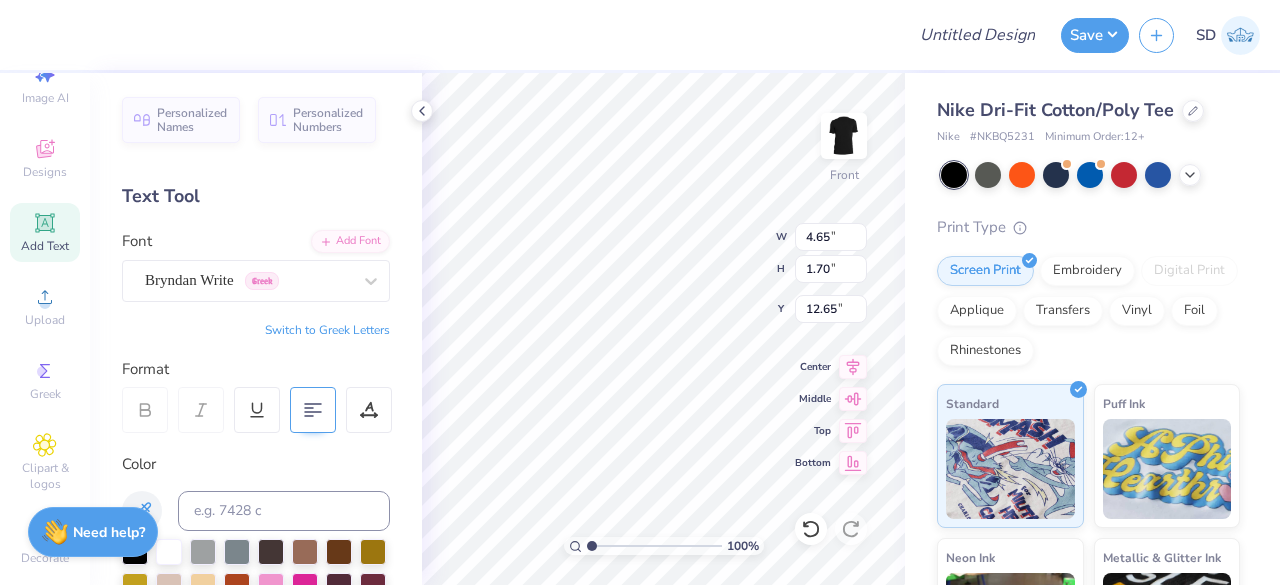 type on "1.70" 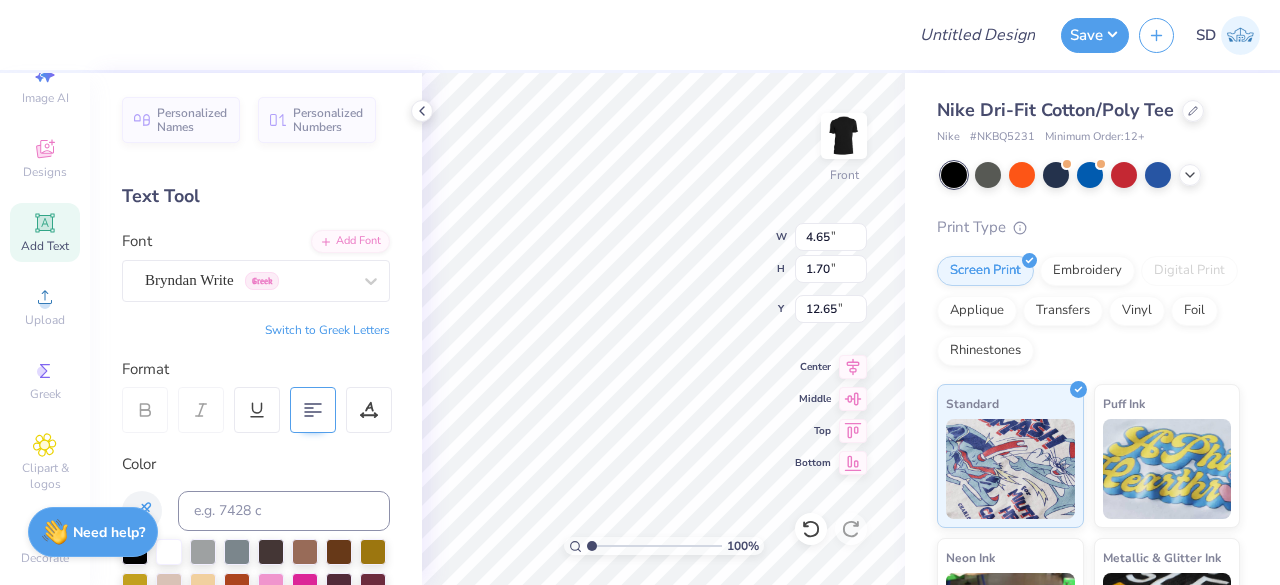 scroll, scrollTop: 16, scrollLeft: 5, axis: both 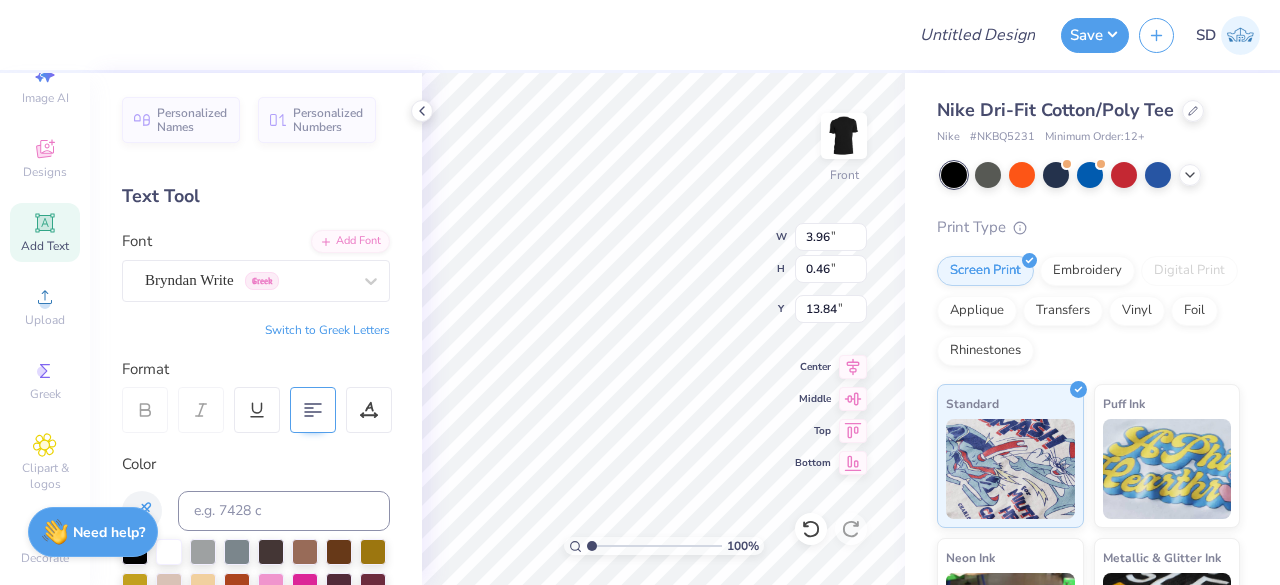 type on "3.96" 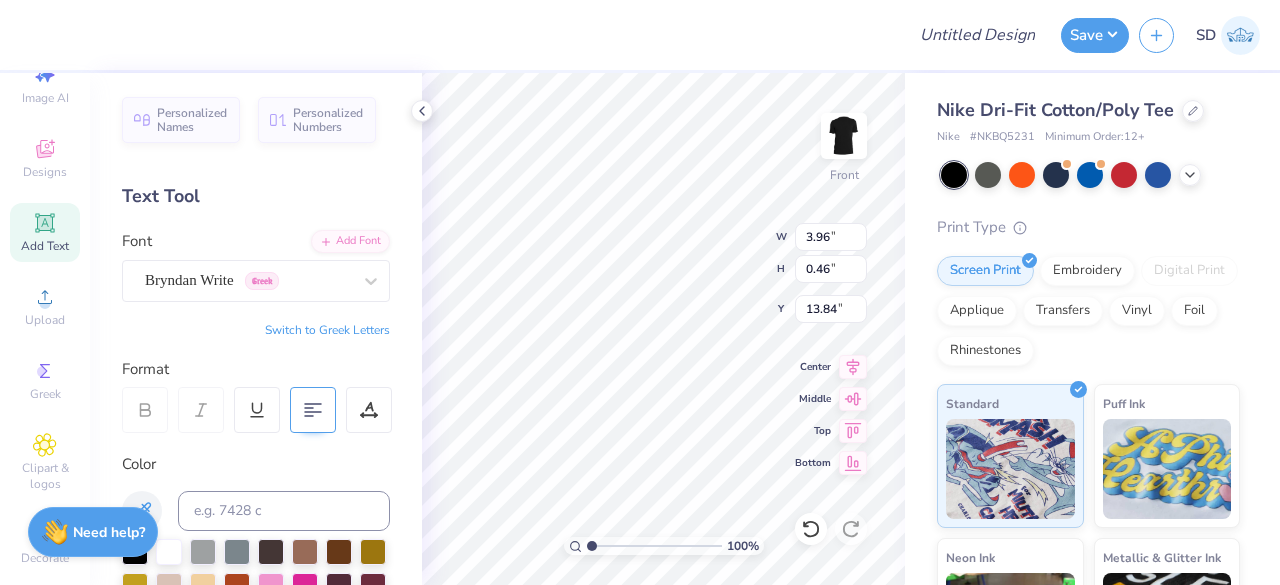 type on "0.46" 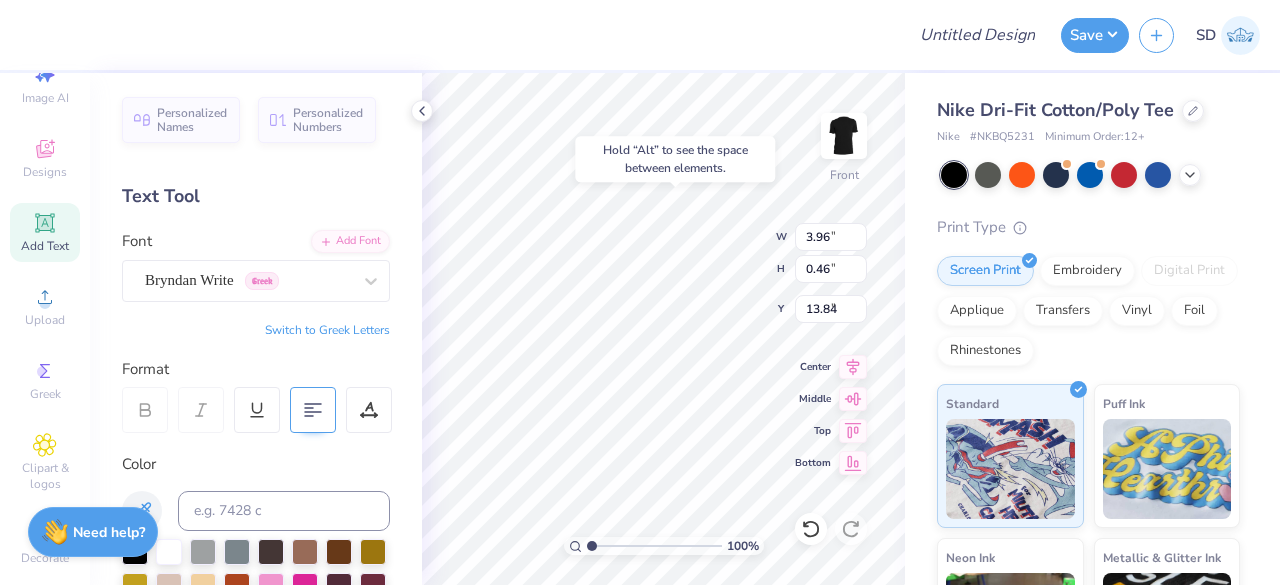 type on "6.37" 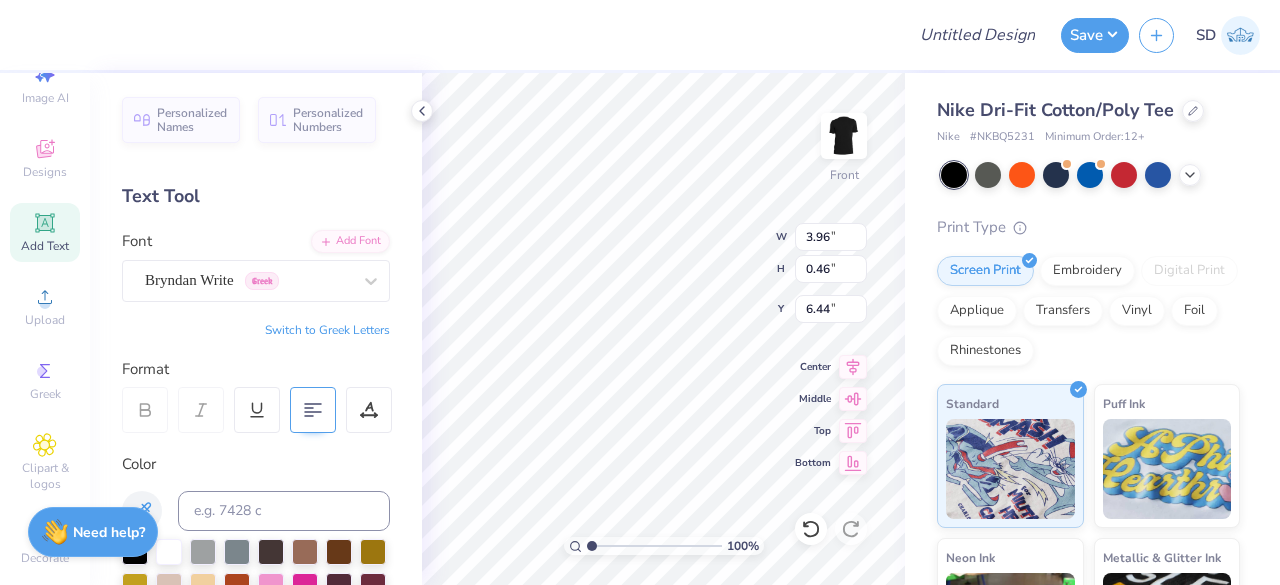 type on "6.44" 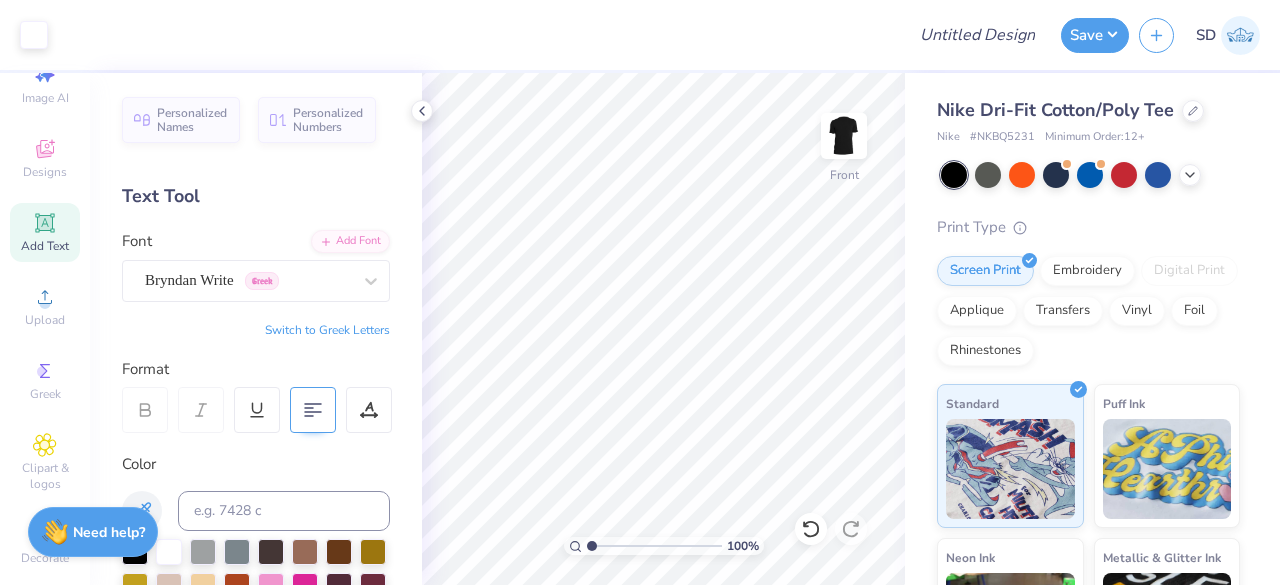 click on "Switch to Greek Letters" at bounding box center [327, 330] 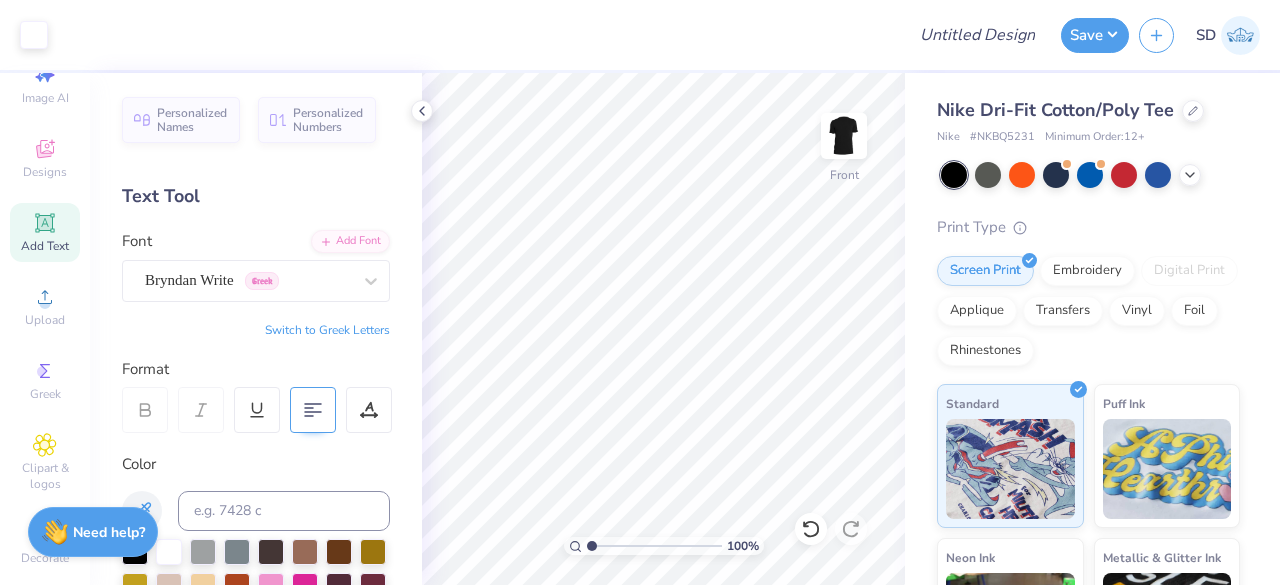 click on "Add Text" at bounding box center (45, 246) 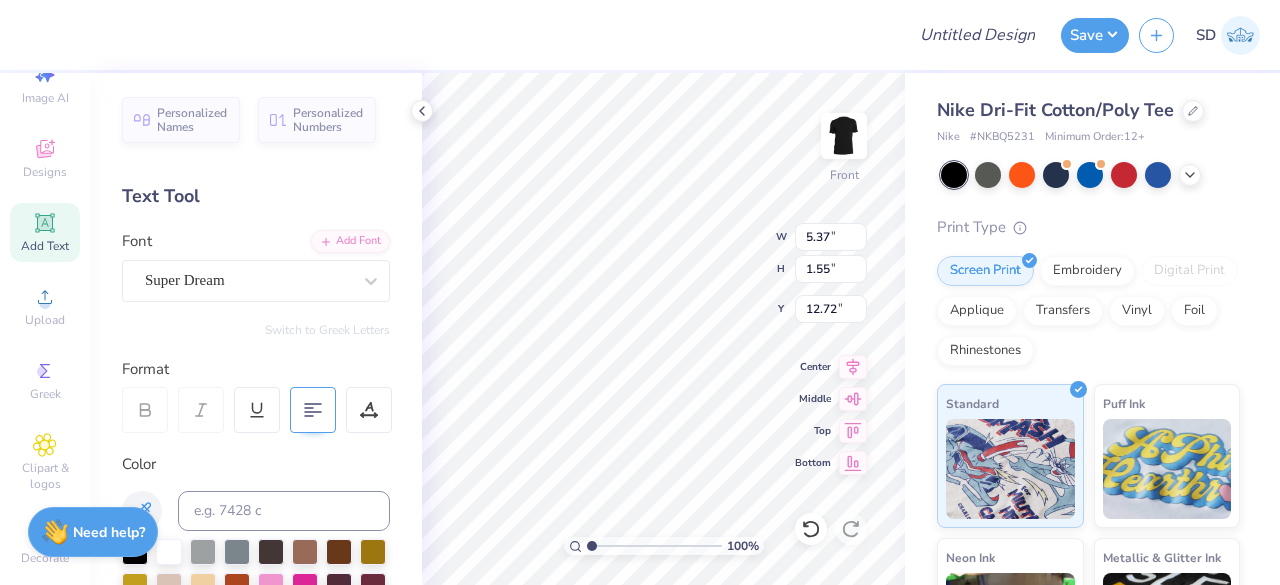 scroll, scrollTop: 16, scrollLeft: 2, axis: both 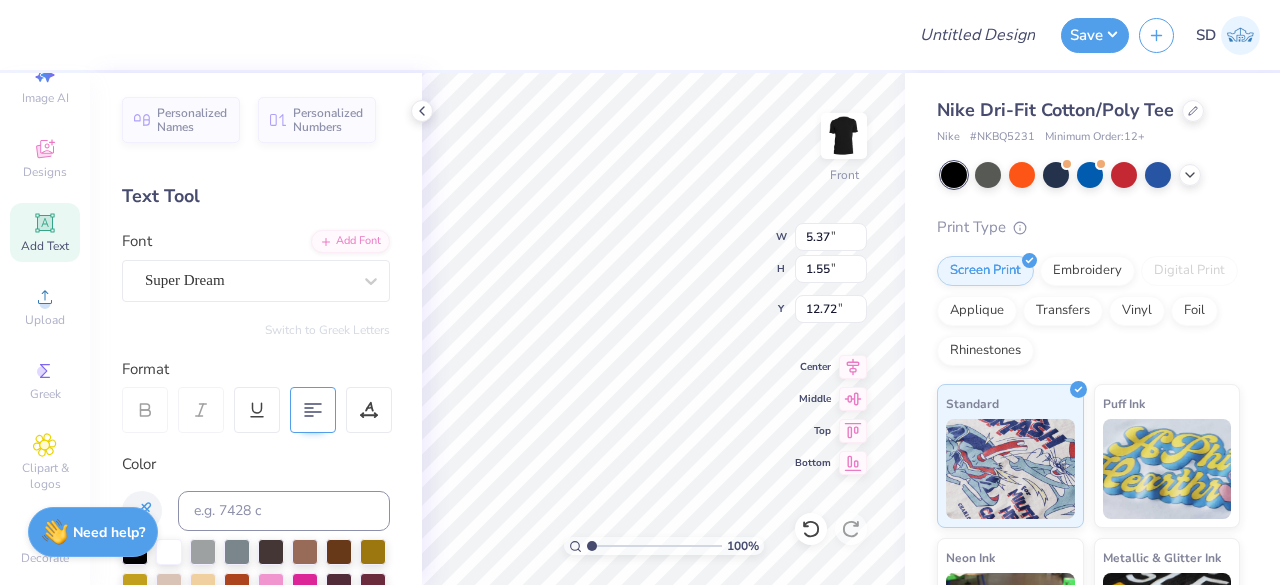 type on "25" 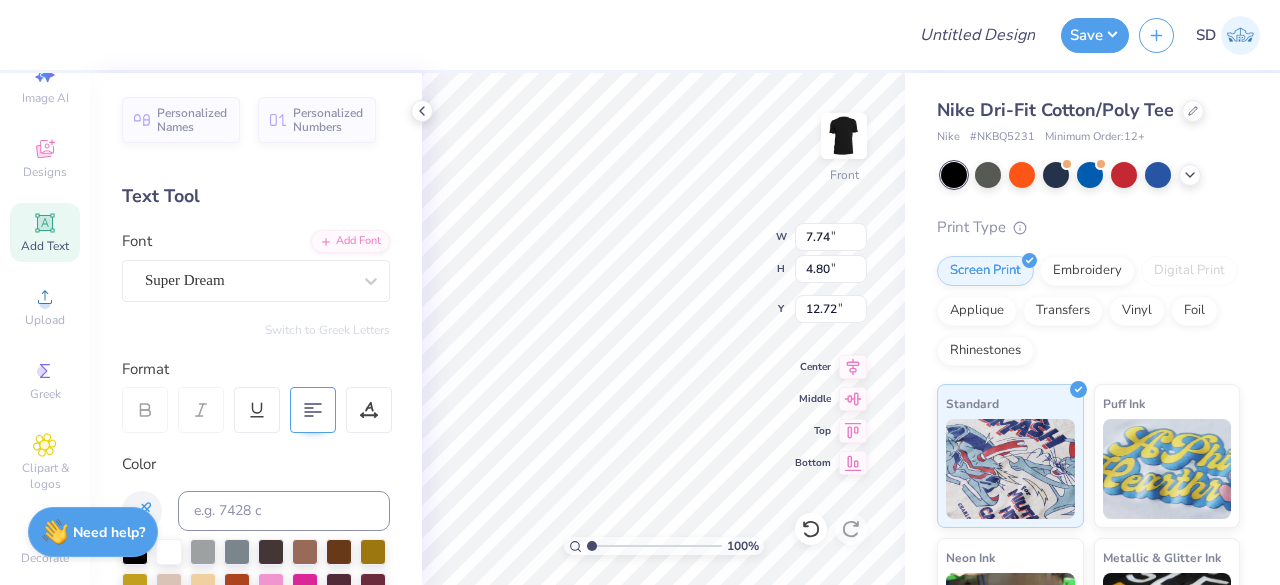 type on "7.74" 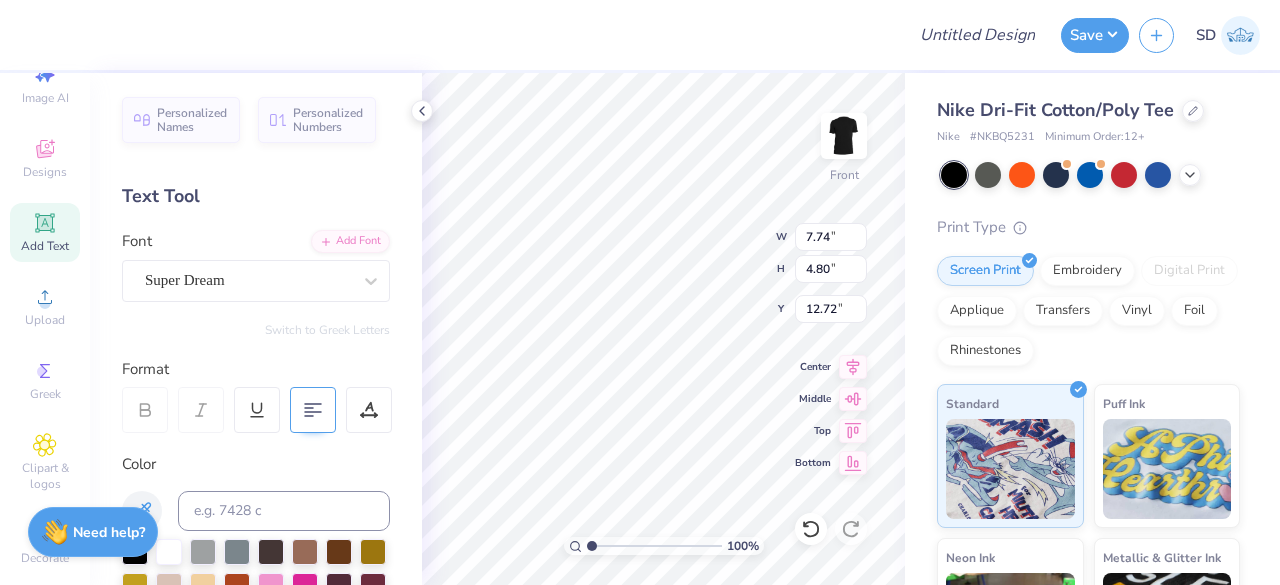 type on "4.80" 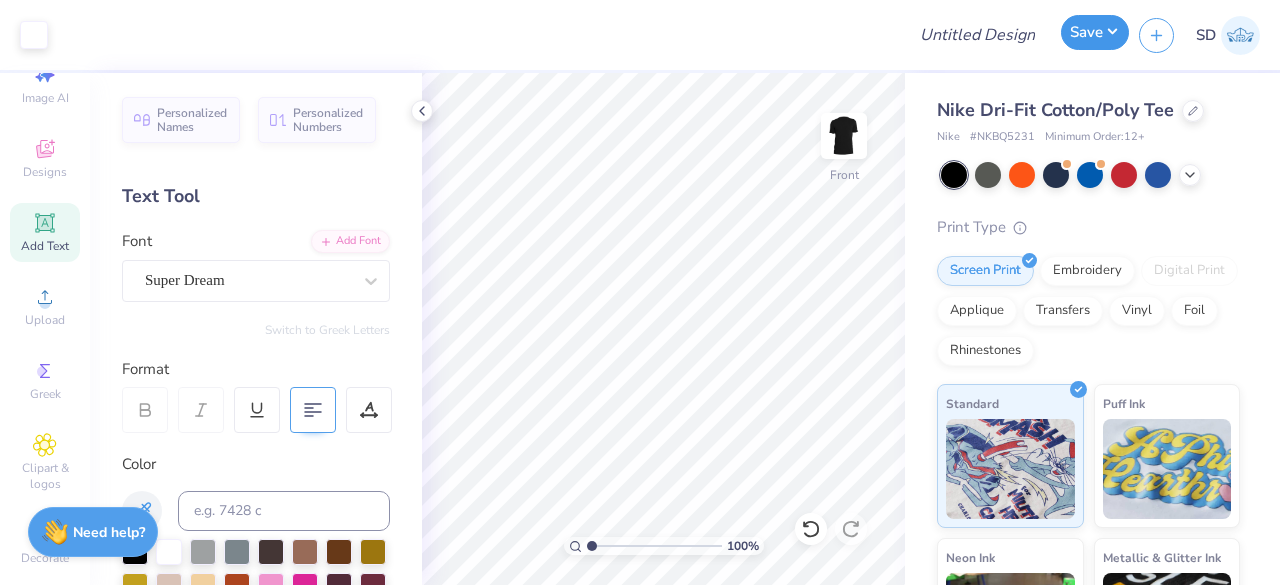 click on "Save" at bounding box center (1095, 32) 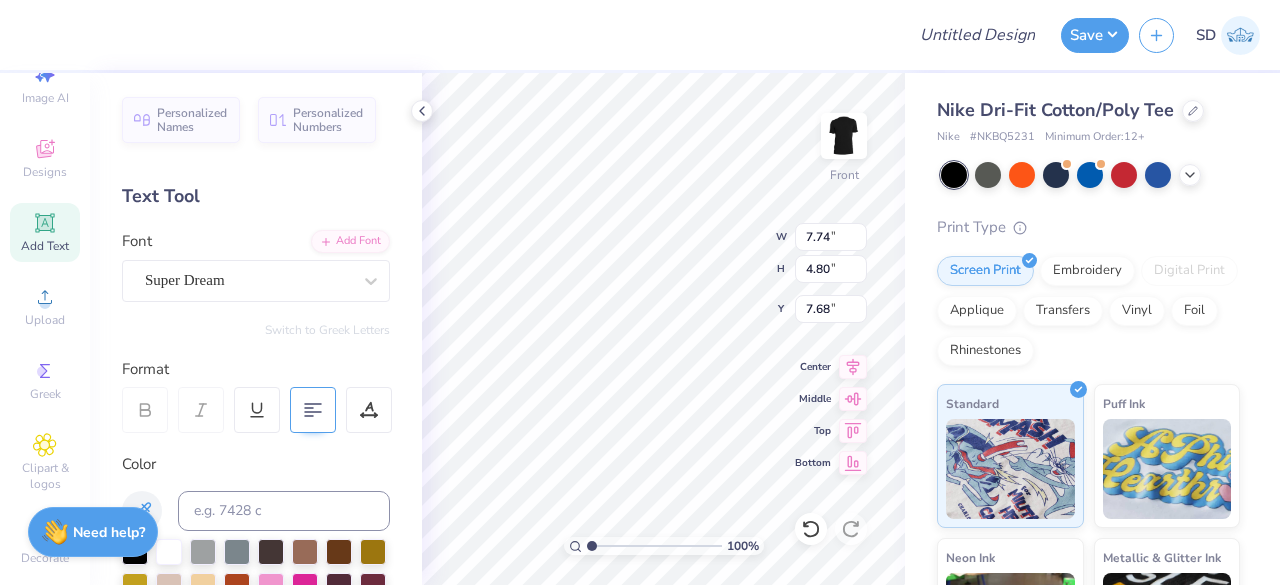 type on "7.90" 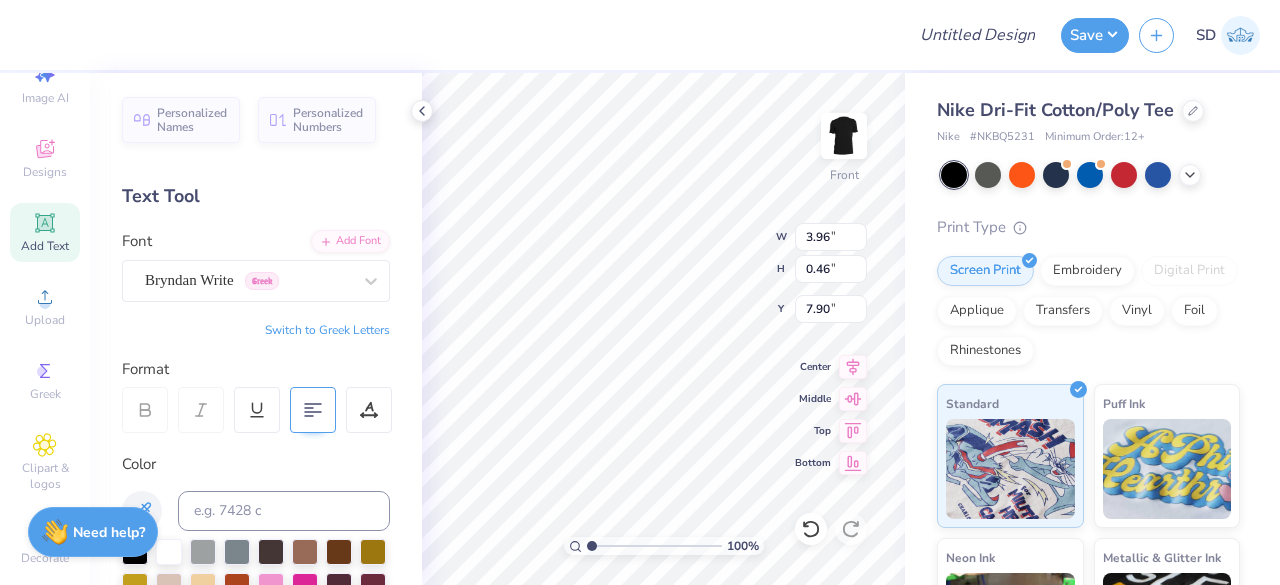 type on "3.96" 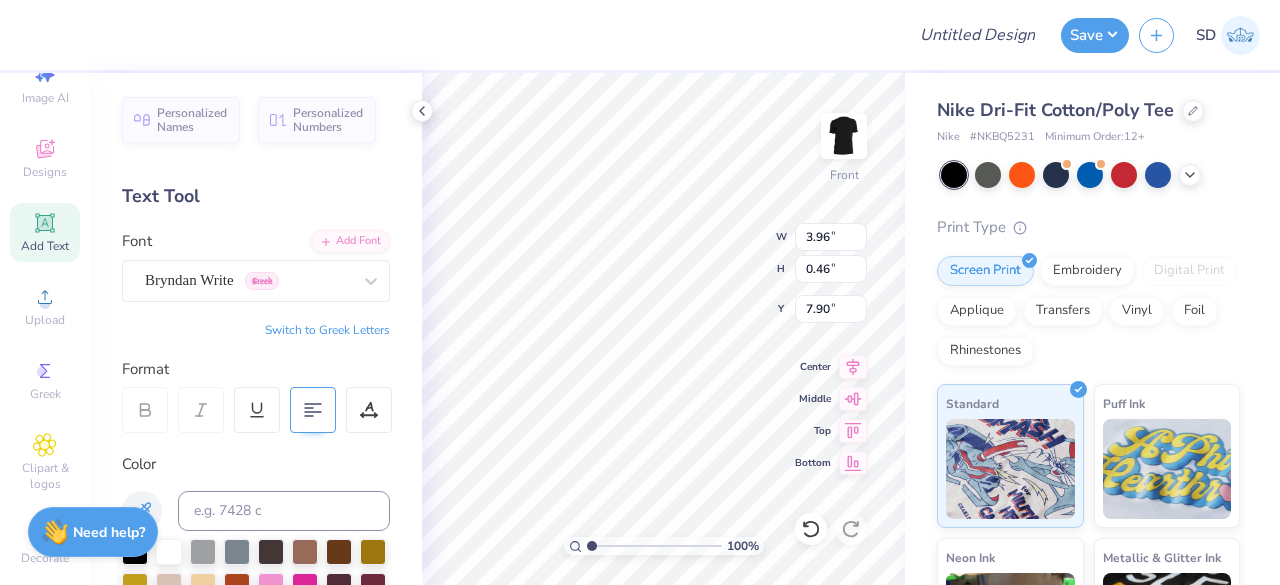 type on "0.46" 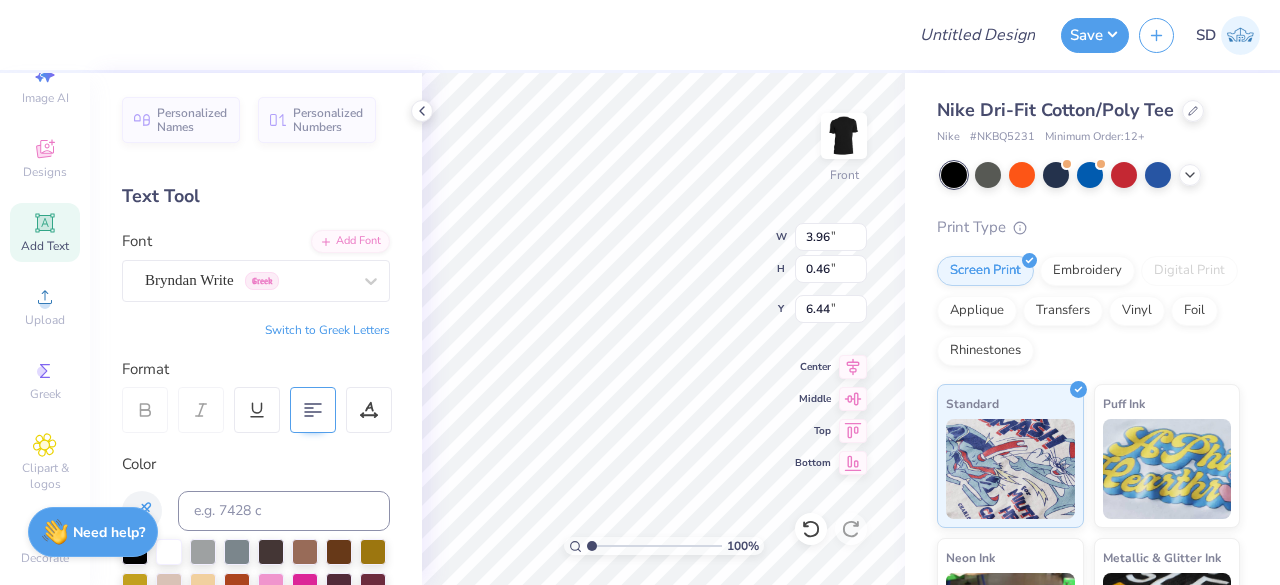 type on "6.98" 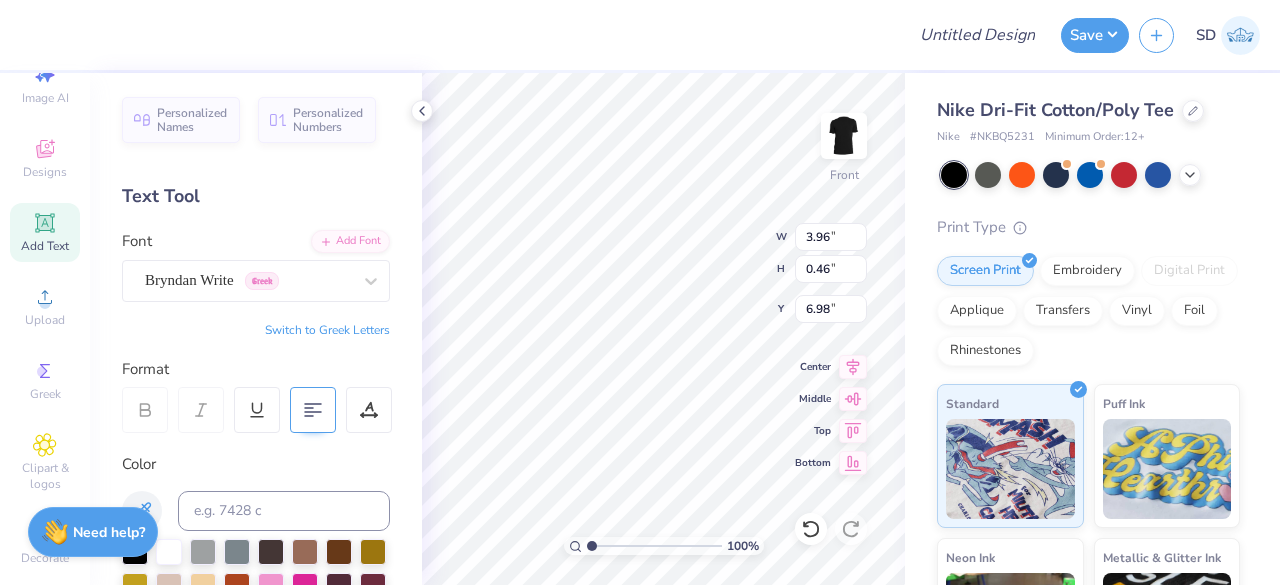 type on "8.05" 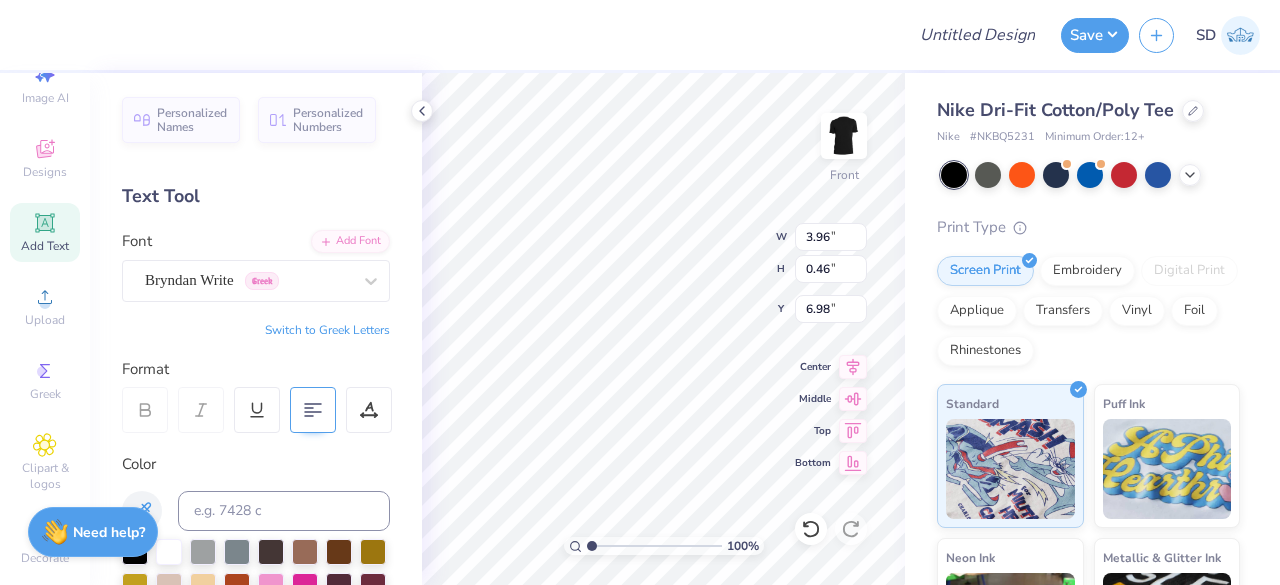 type on "2.70" 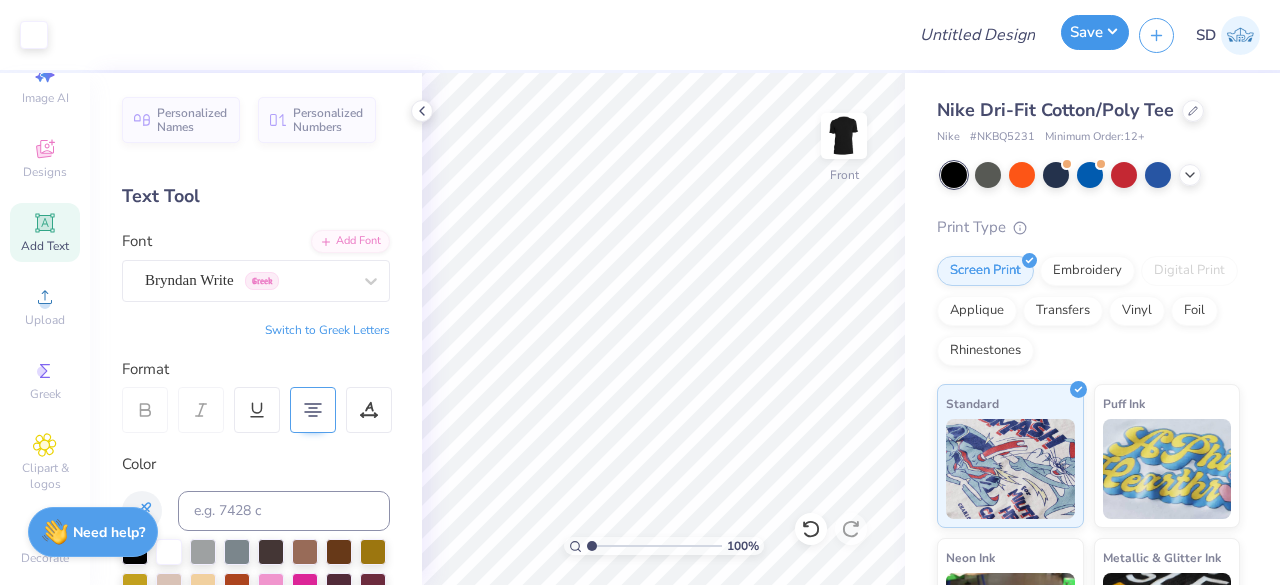 click on "Save" at bounding box center [1095, 32] 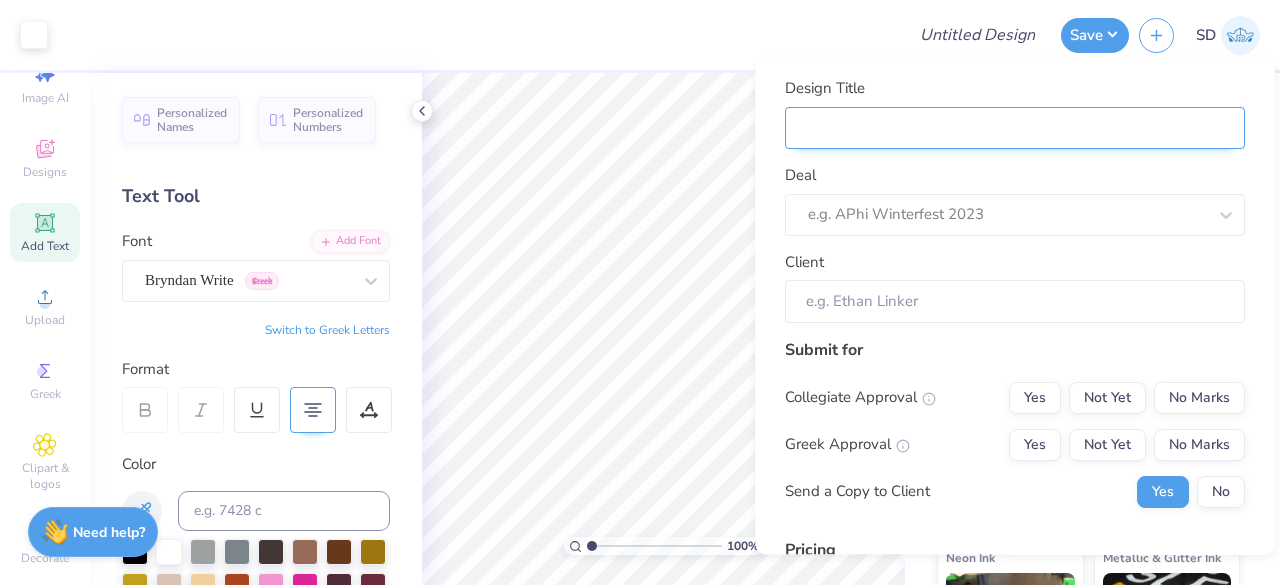 click on "Design Title" at bounding box center [1015, 128] 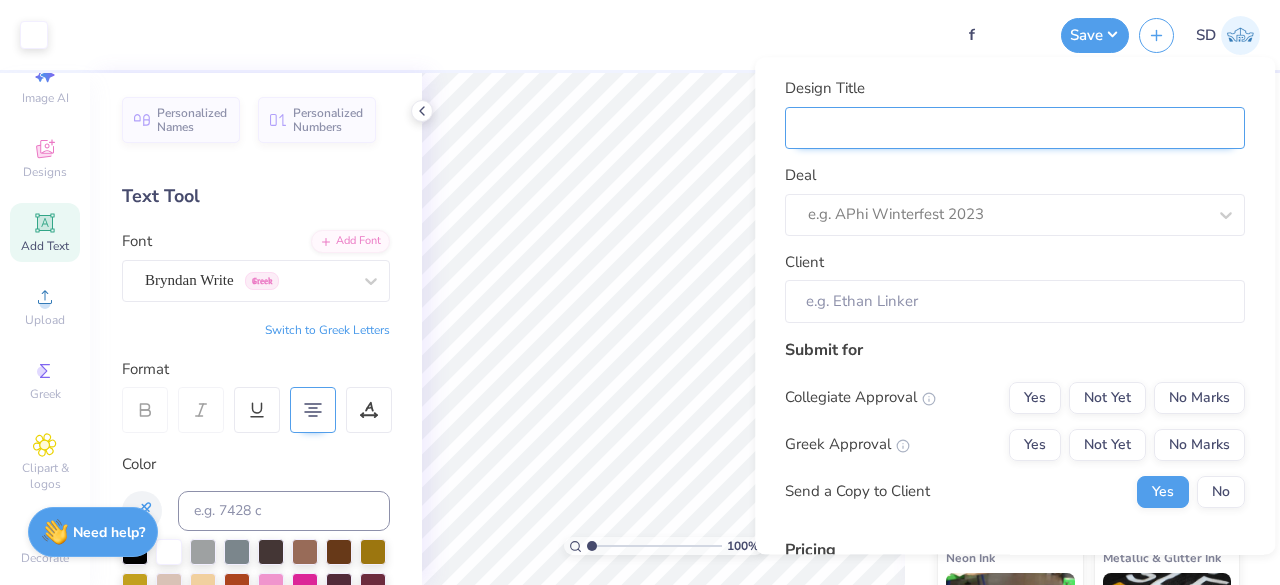 type on "f" 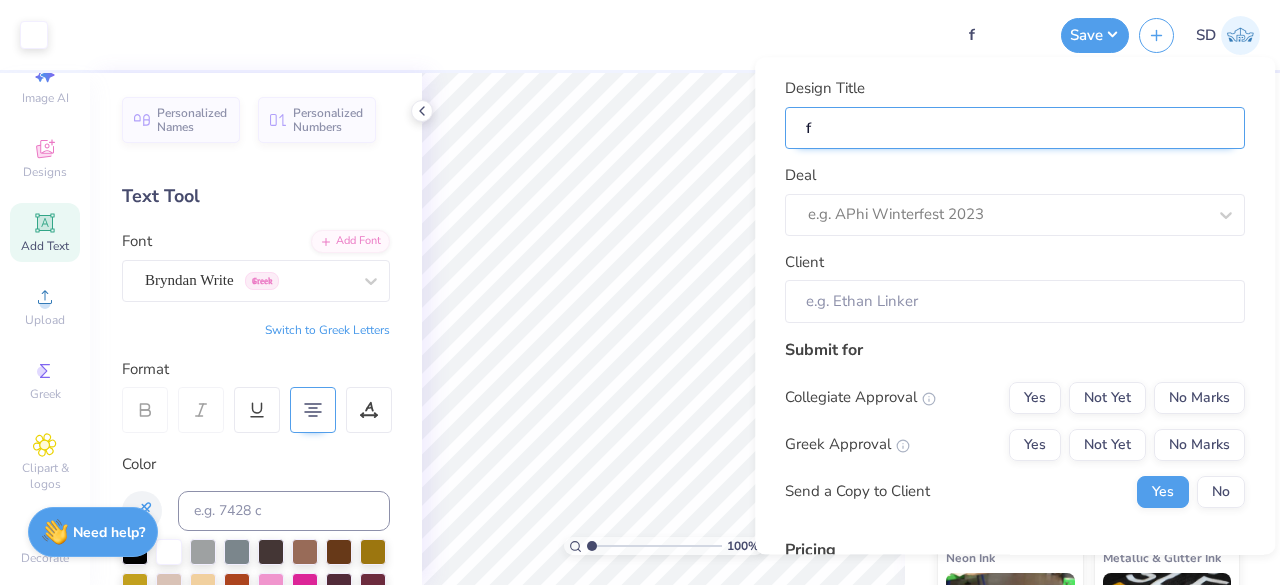 type on "fA" 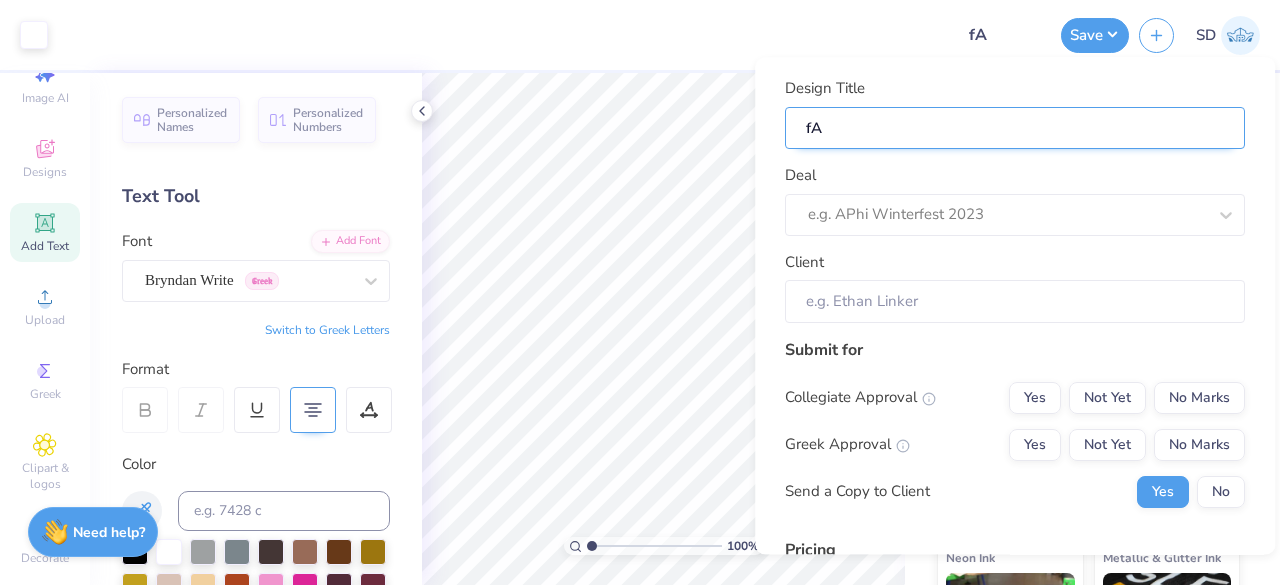 type on "fAL" 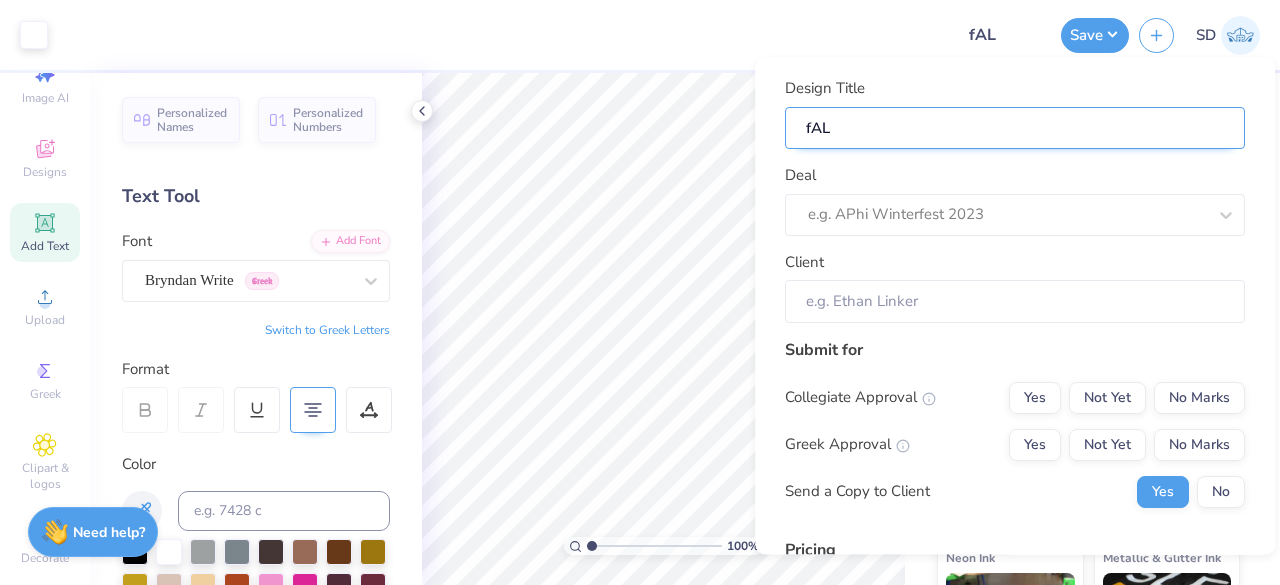 type on "fA" 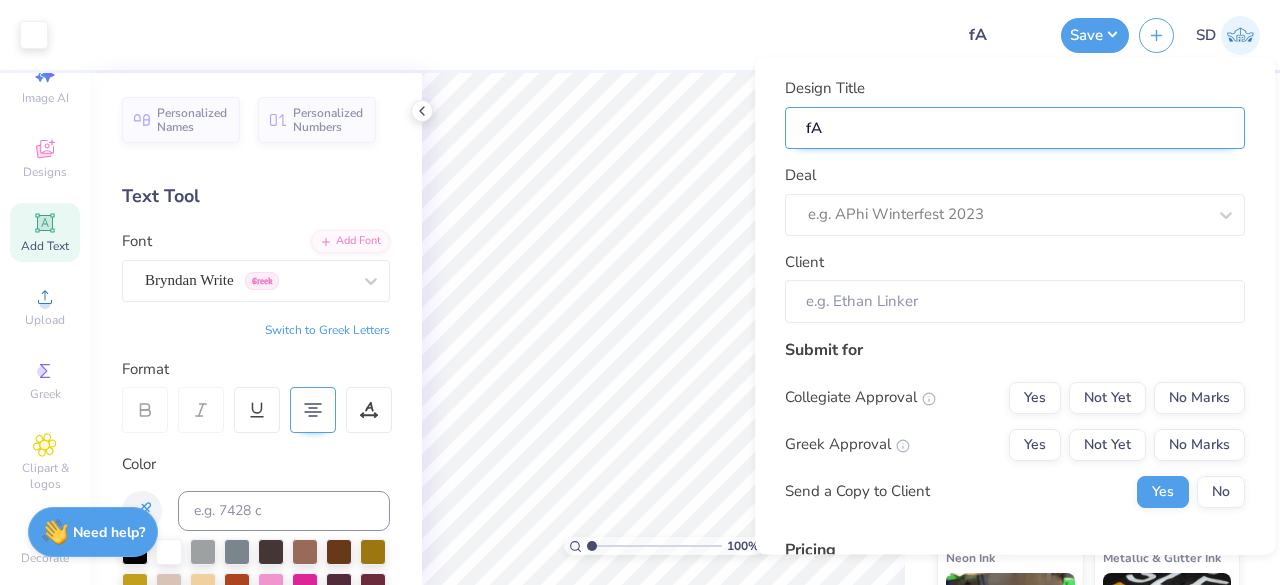 type on "f" 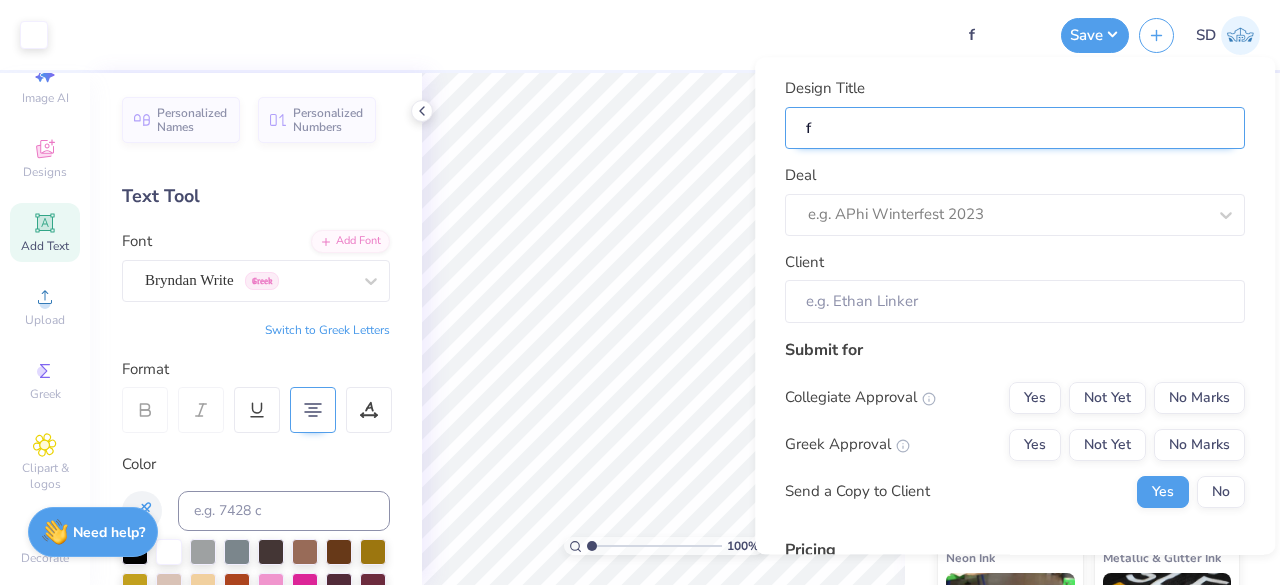 type 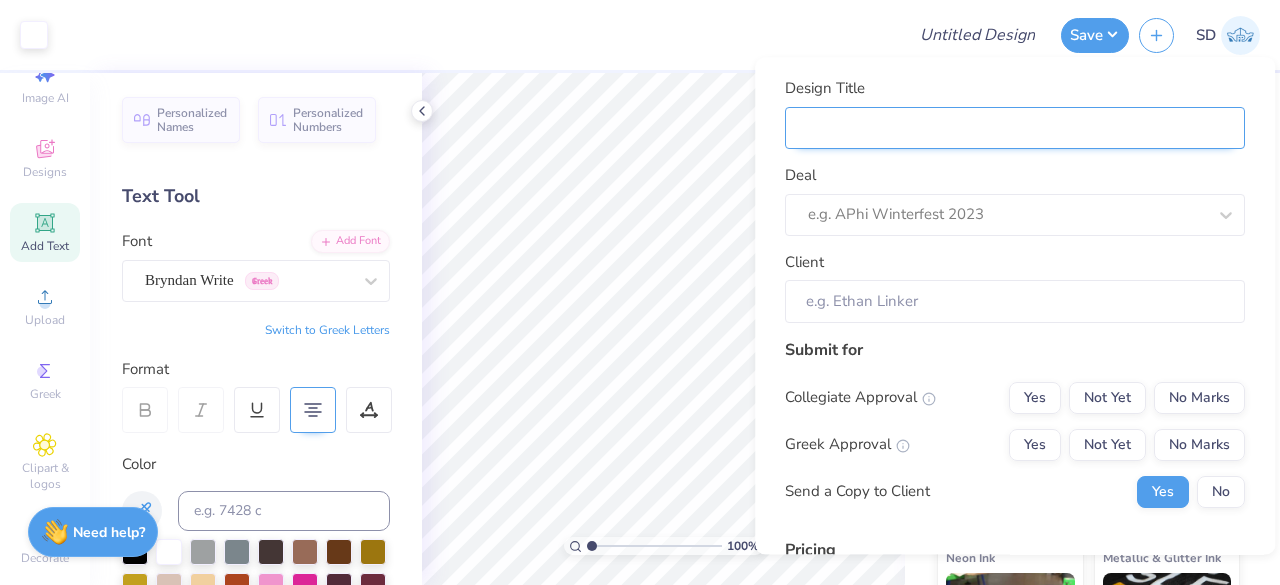 type on "F" 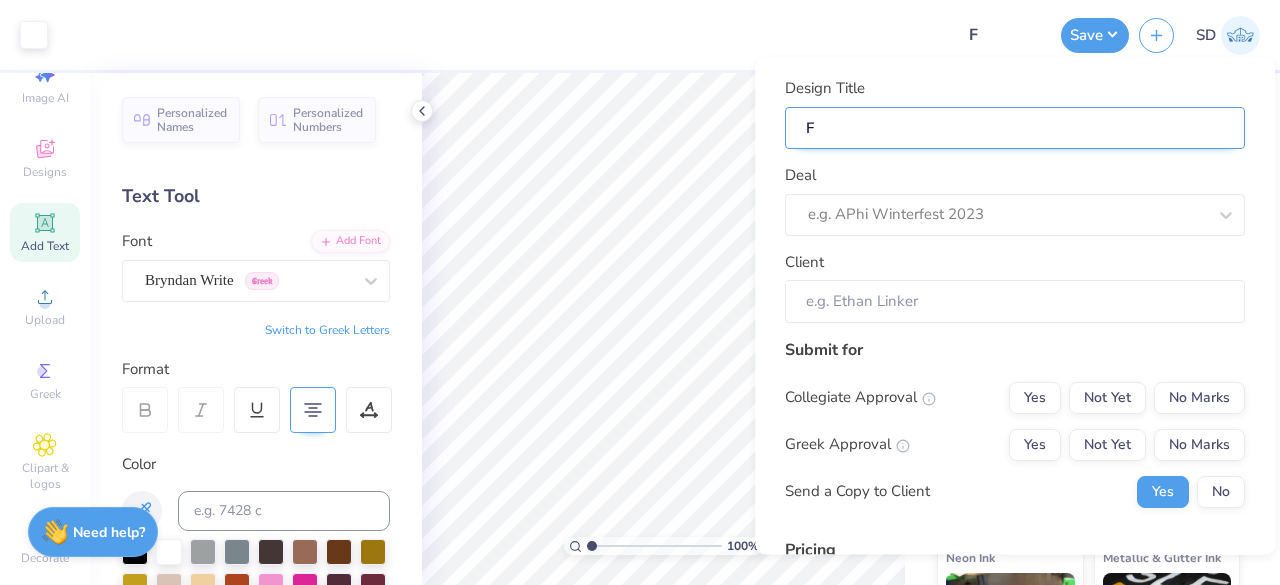 type on "Fa" 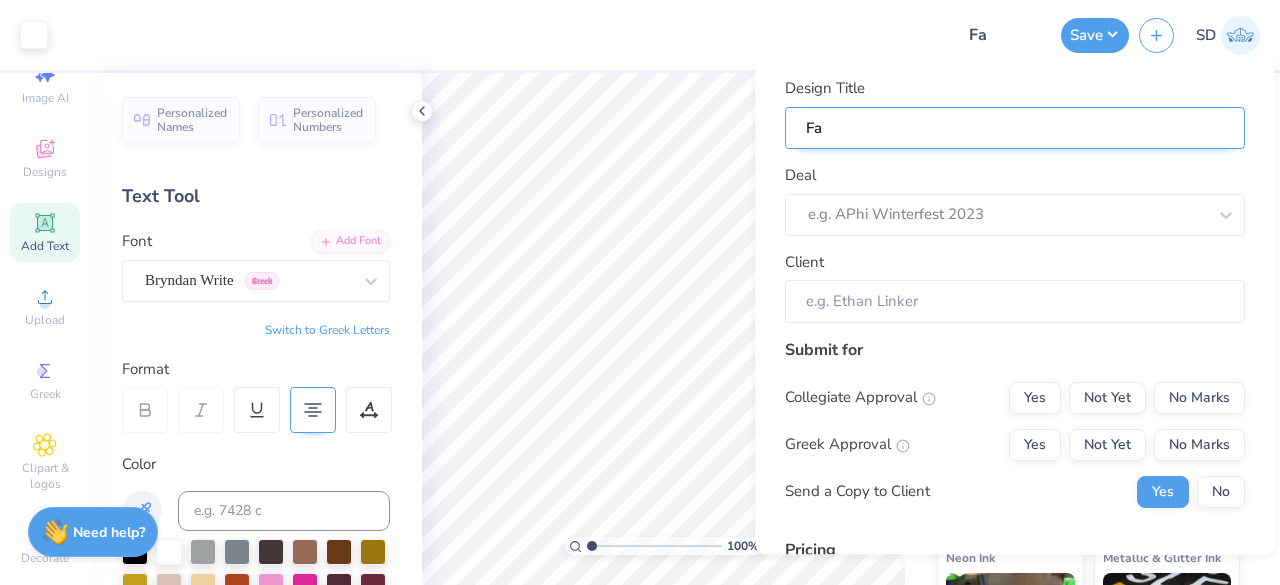 type on "Fal" 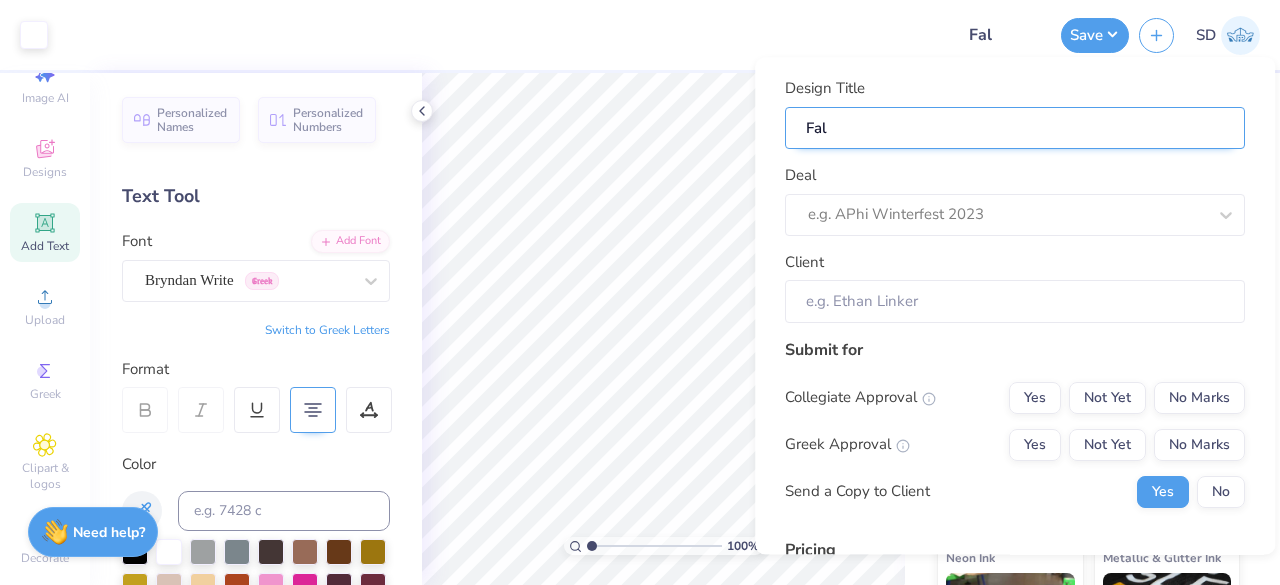 type on "Fall" 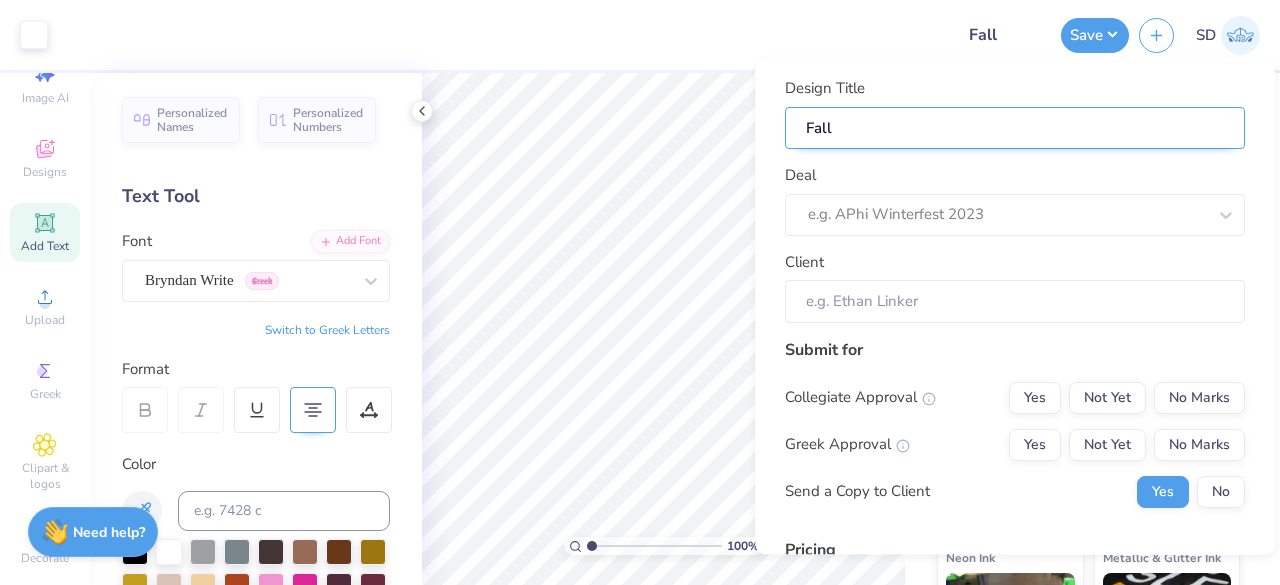 type on "Falll" 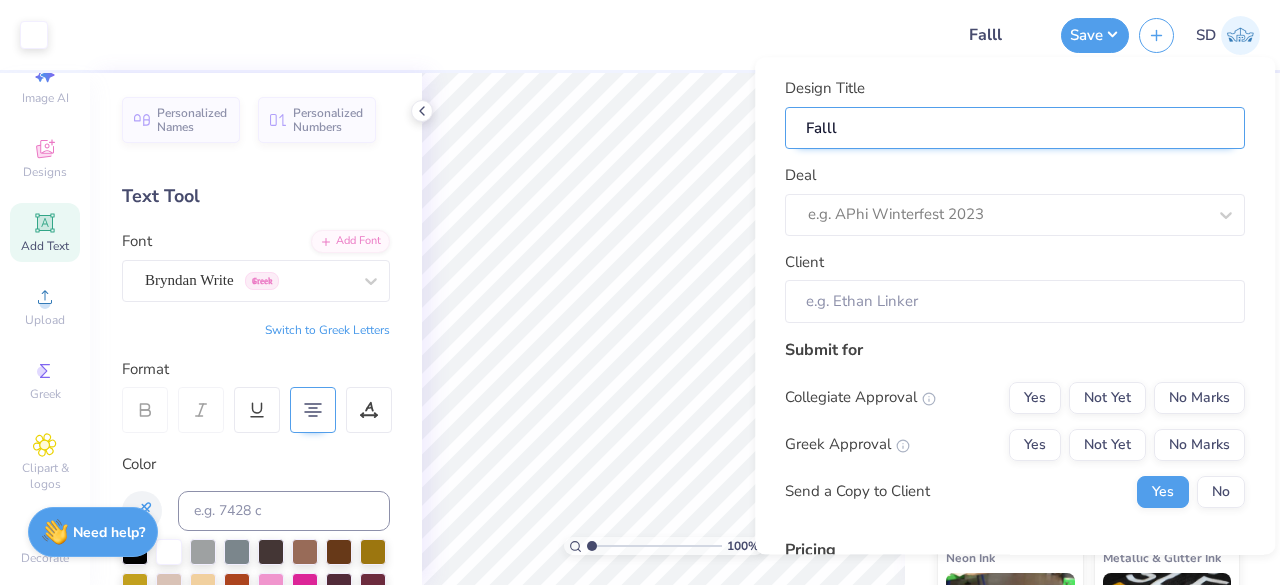 type on "Fall" 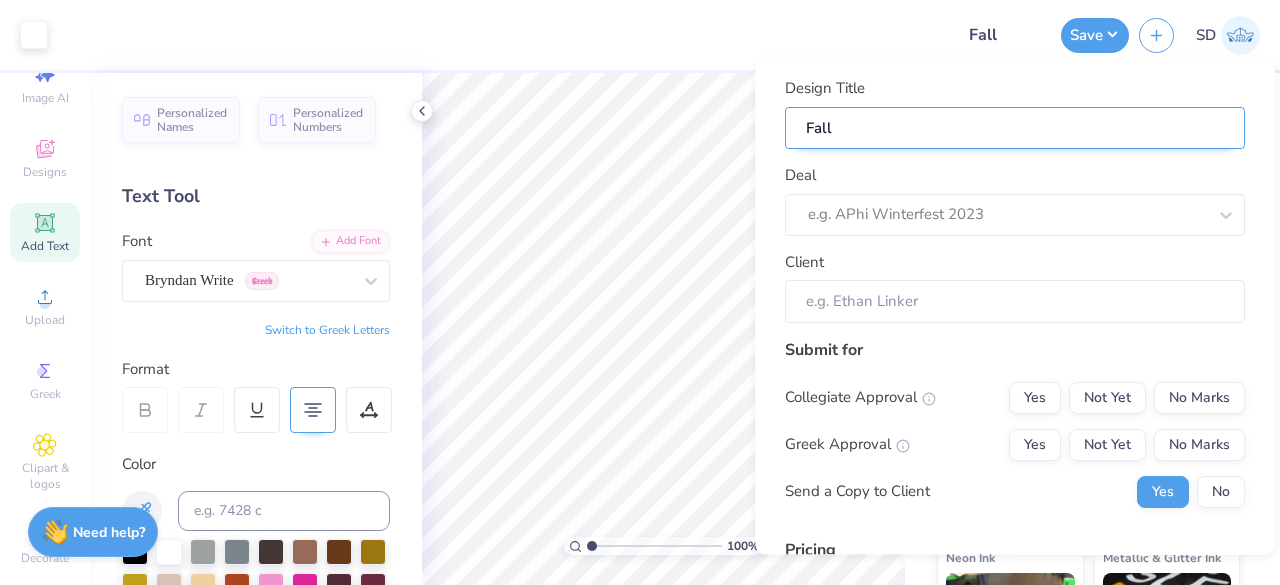 type on "Fall" 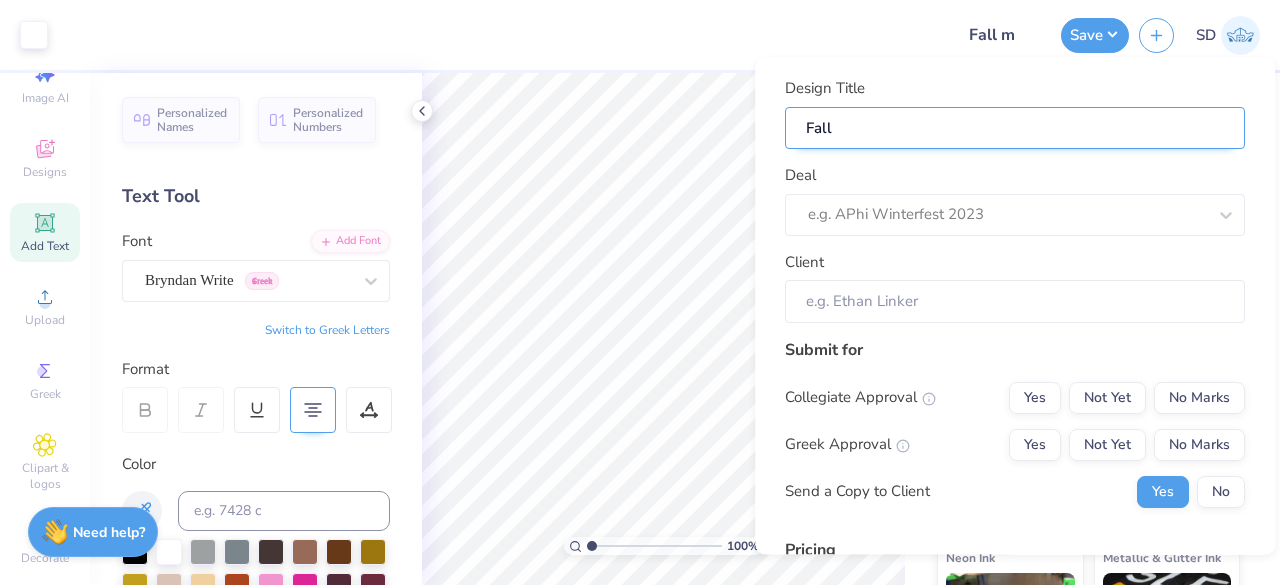 type on "Fall m" 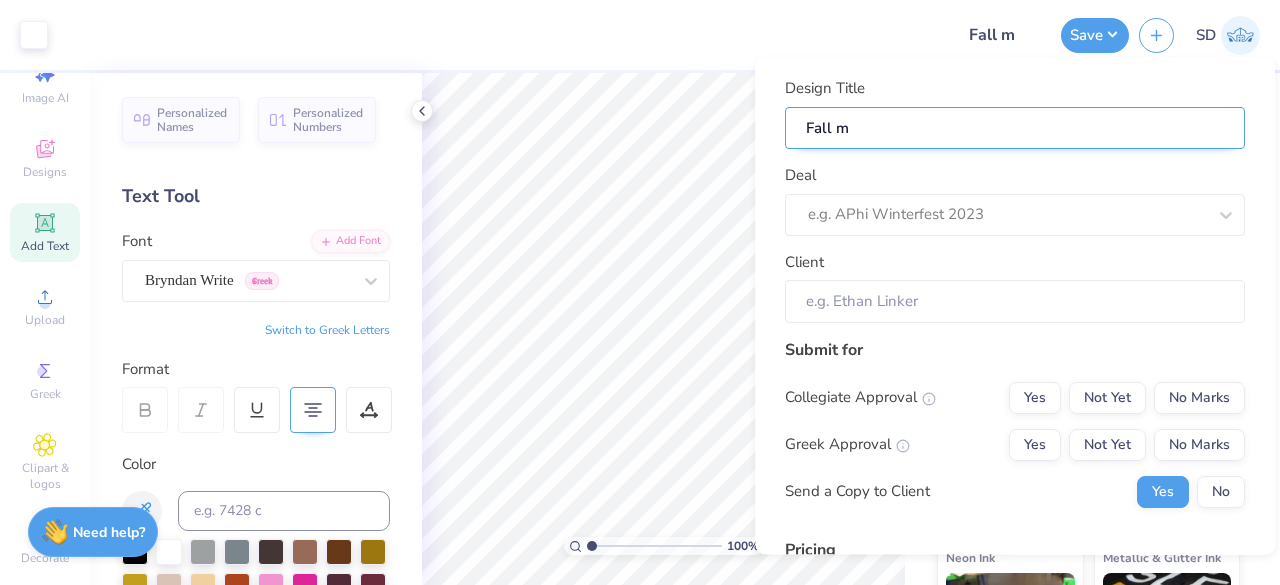 type on "Fall me" 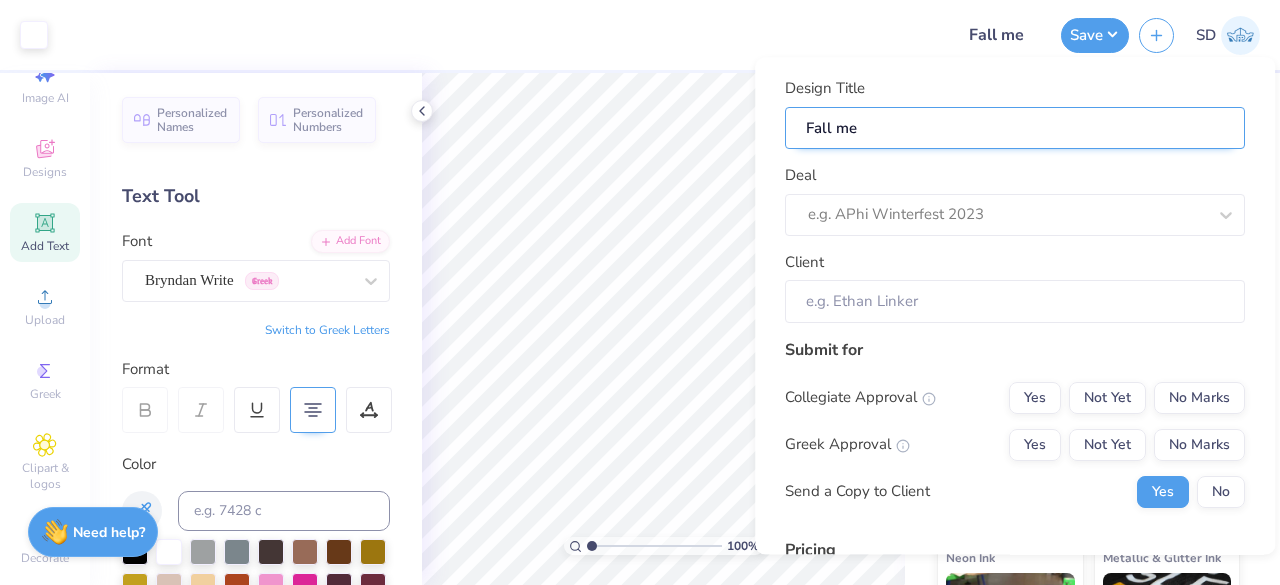 type on "Fall mer" 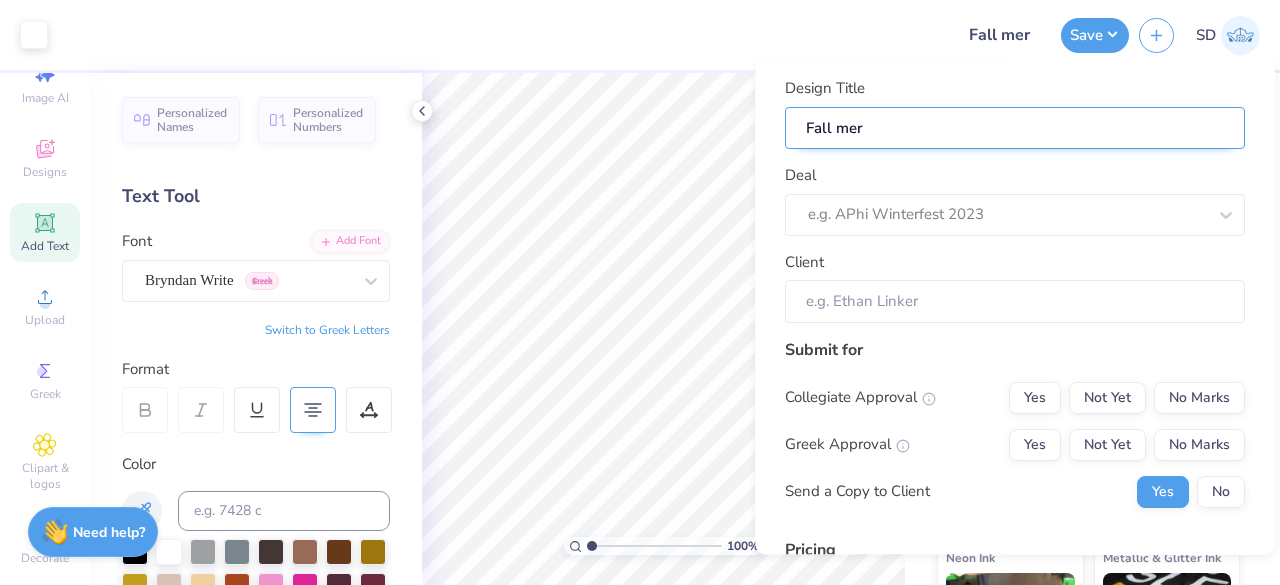 type on "Fall merc" 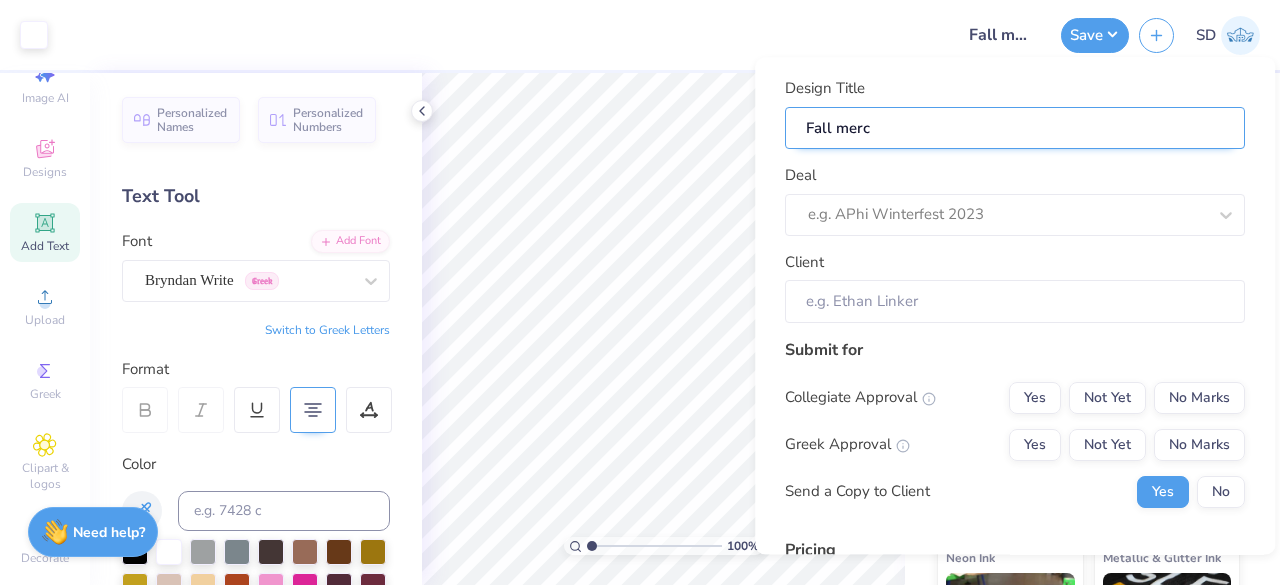 type on "Fall merch" 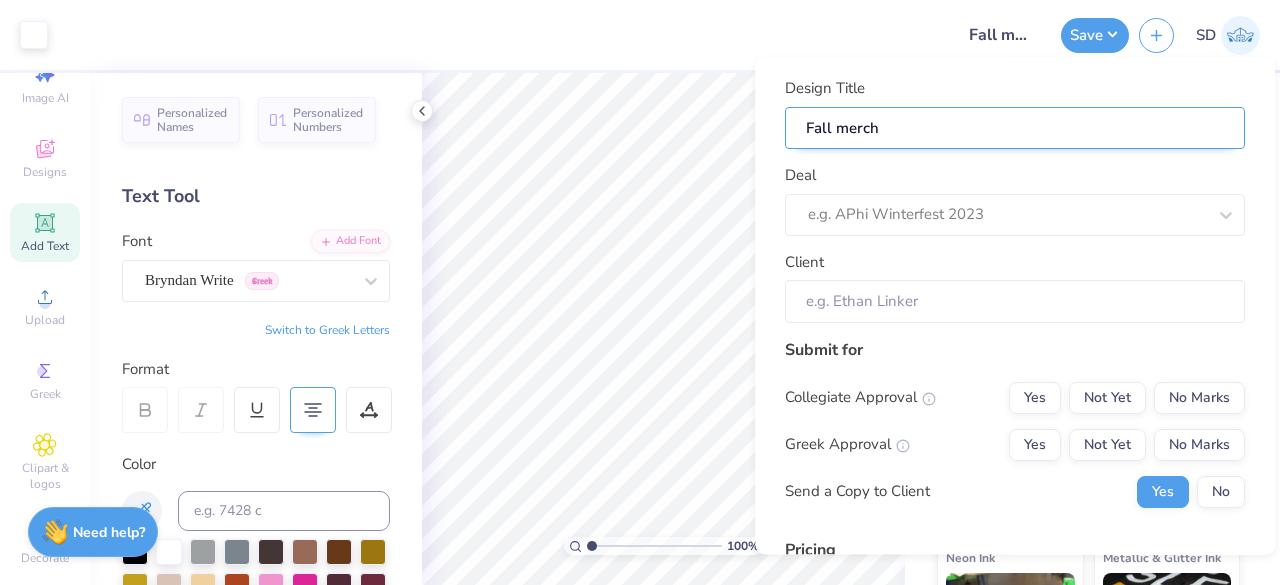 type on "Fall merchf" 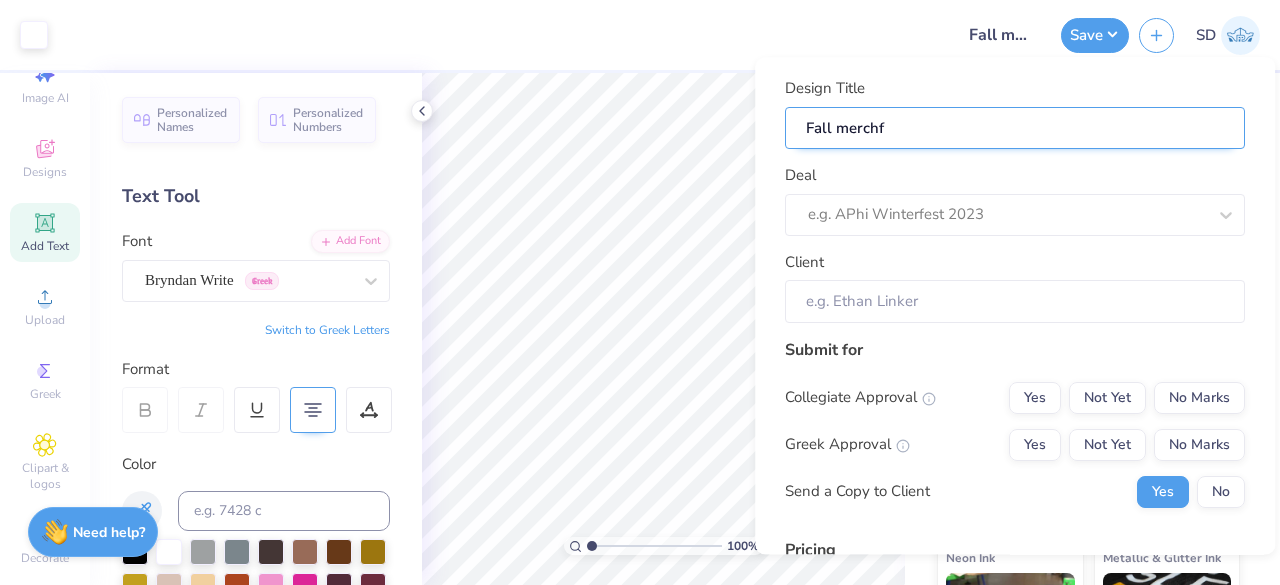 type on "Fall merchf" 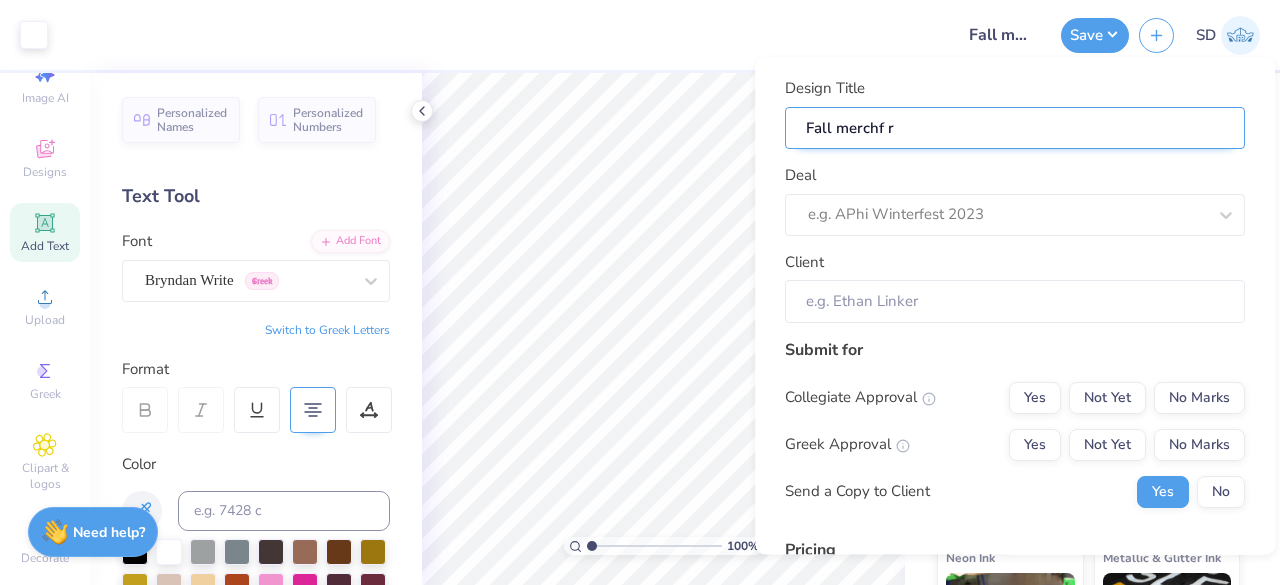 type on "Fall merchf ro" 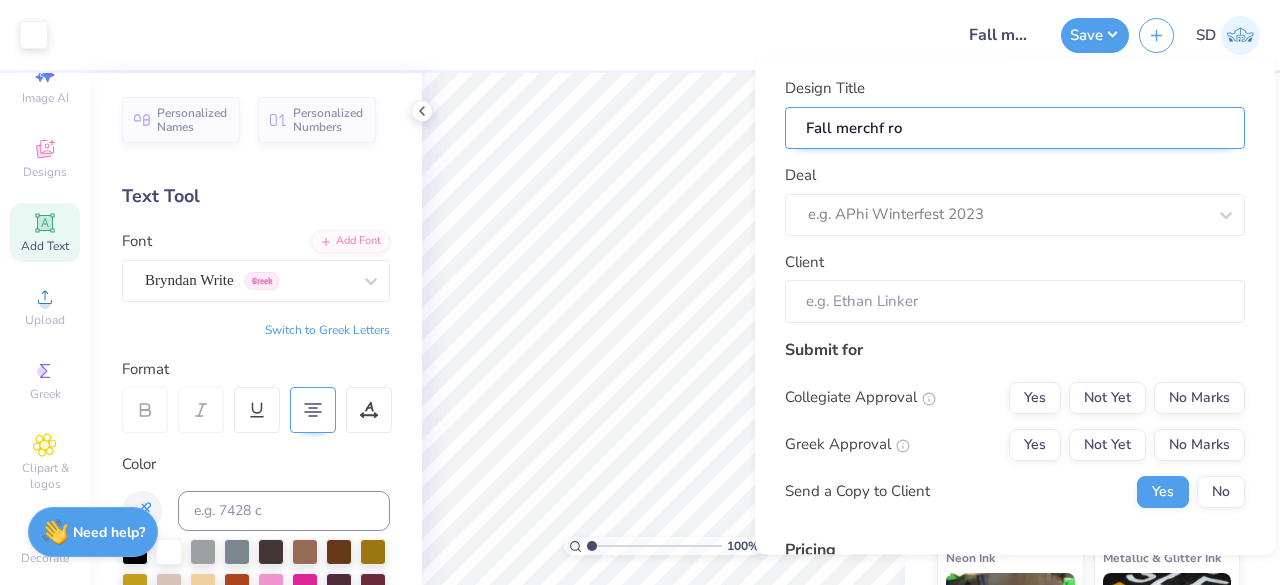 type on "Fall merchf ro" 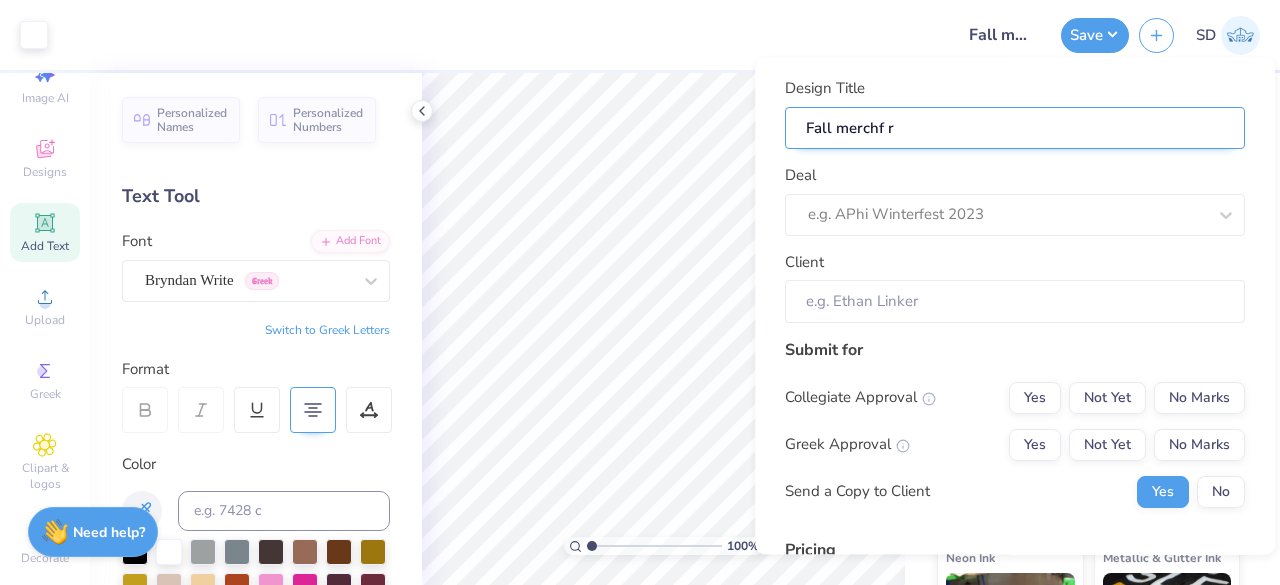 type on "Fall merchf" 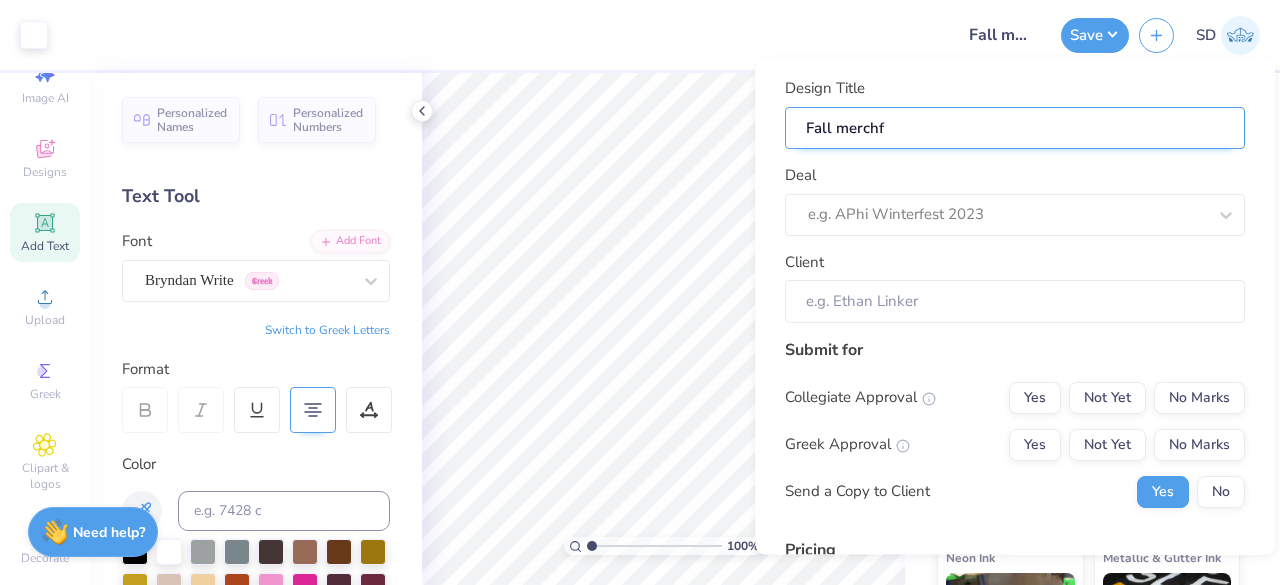 type on "Fall merchf" 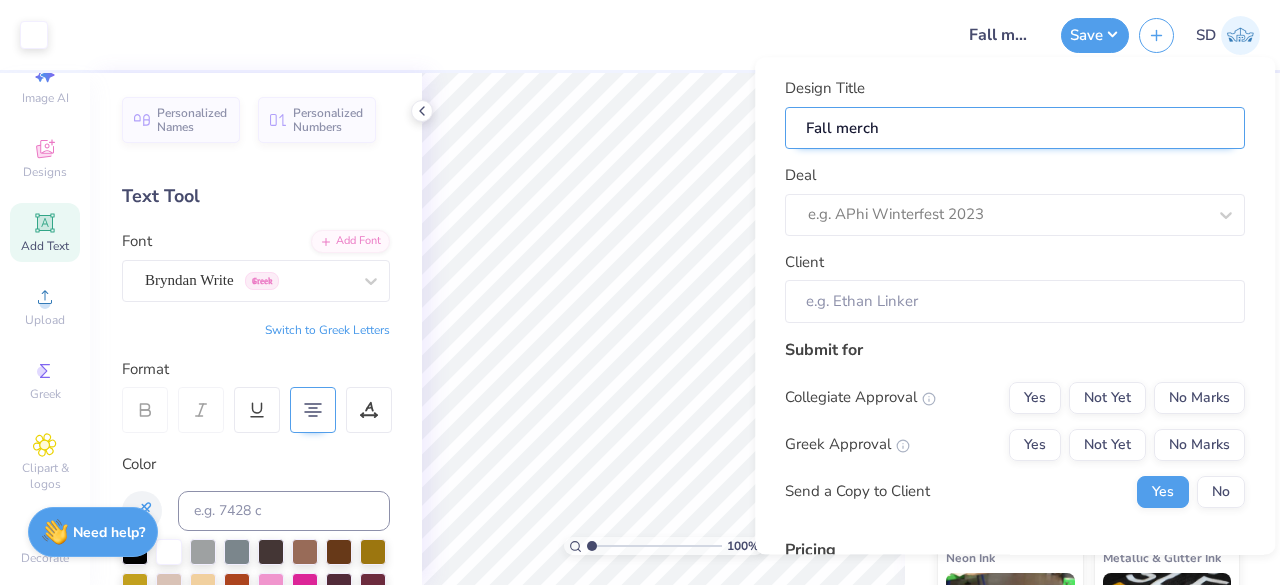 type on "Fall merch" 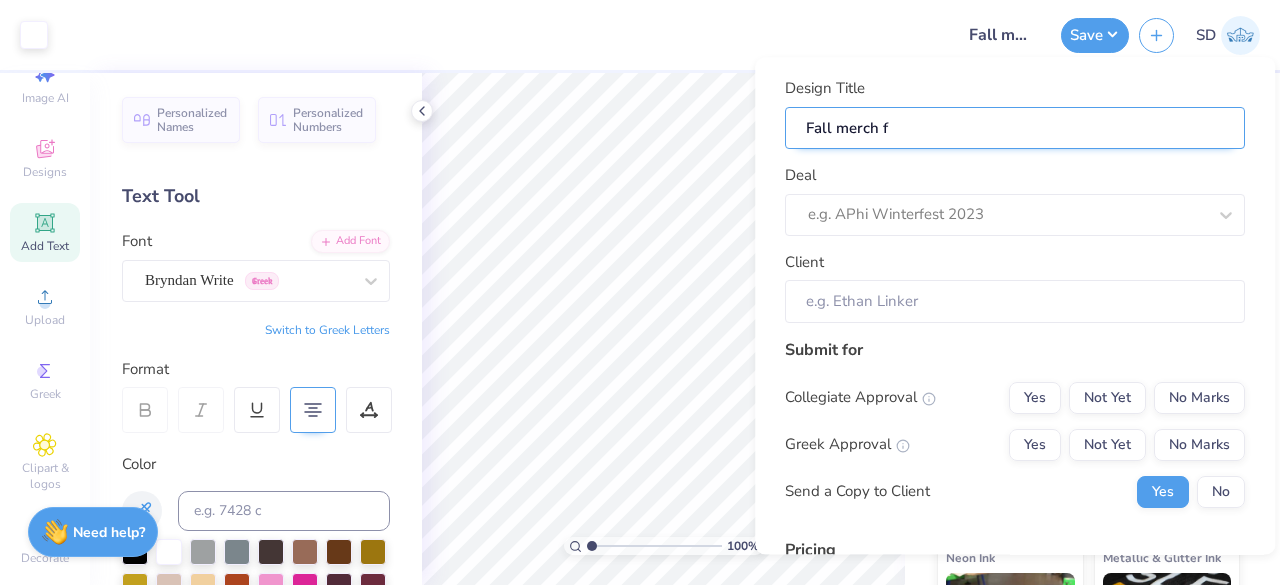 type on "Fall merch fo" 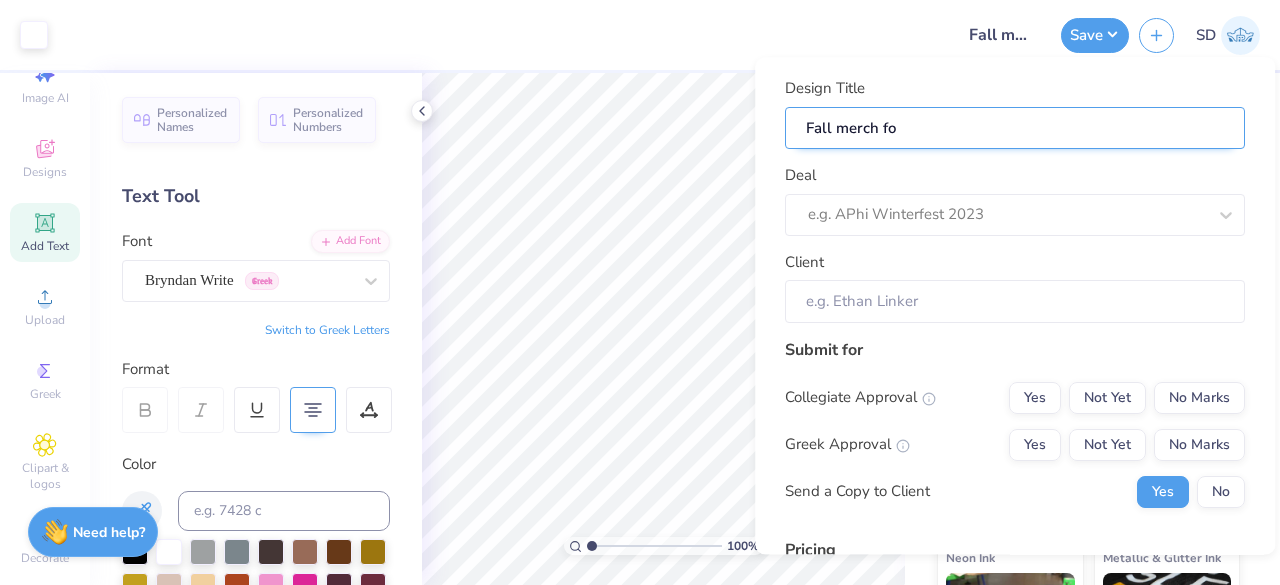 type on "Fall merch for" 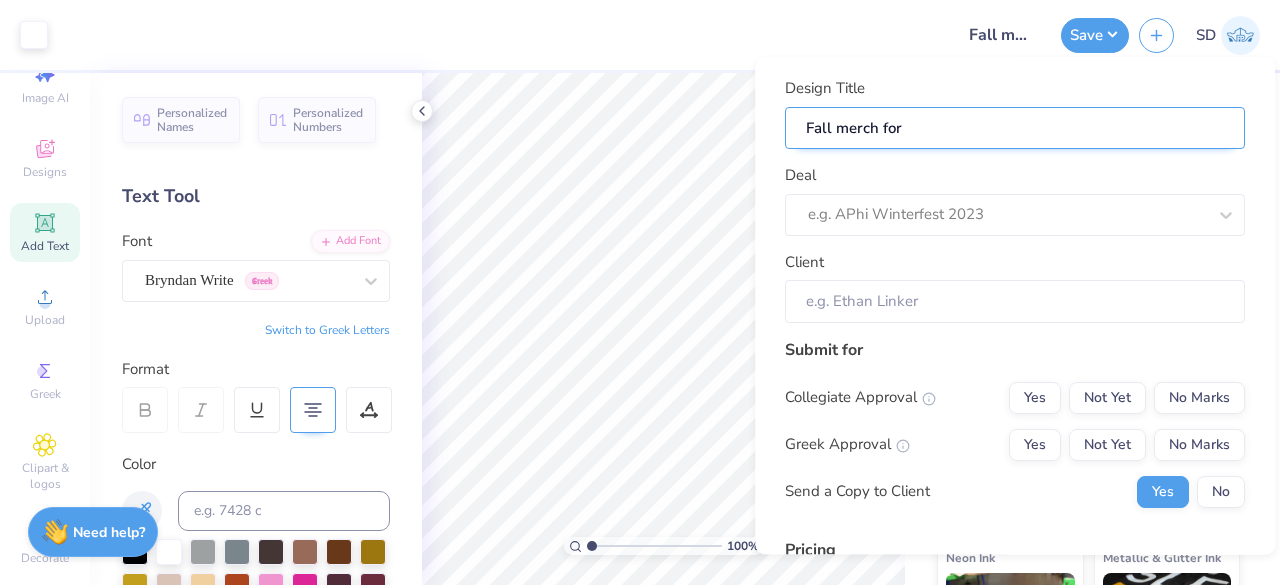 type on "Fall merch for" 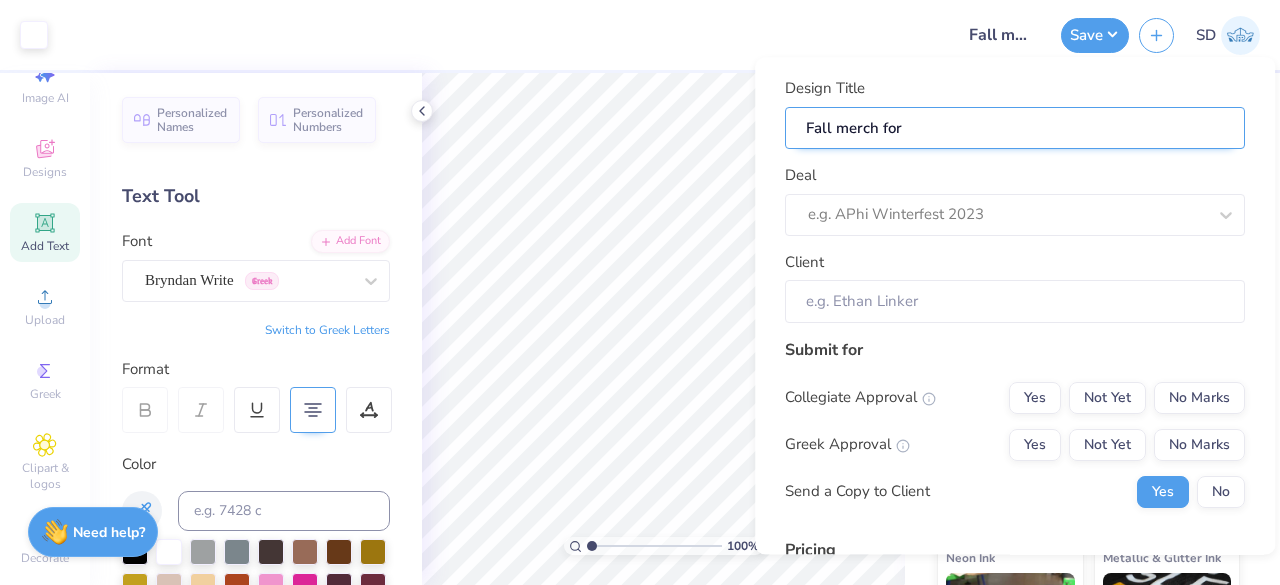type on "Fall merch for" 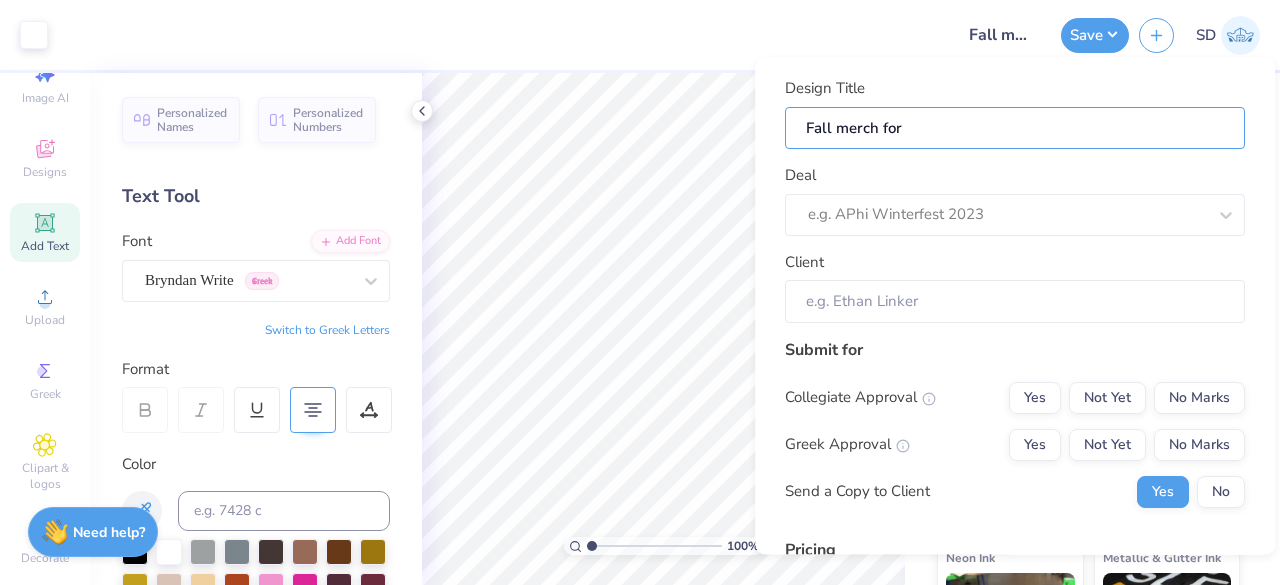 paste on "Highlander Business Society University Of California:" 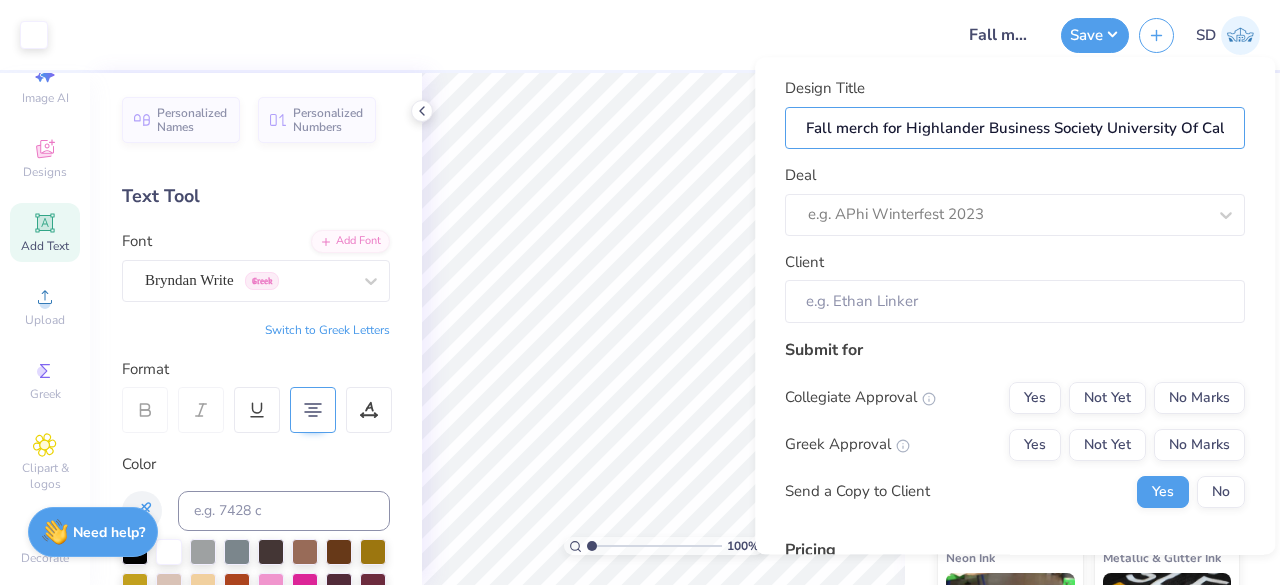 scroll, scrollTop: 0, scrollLeft: 60, axis: horizontal 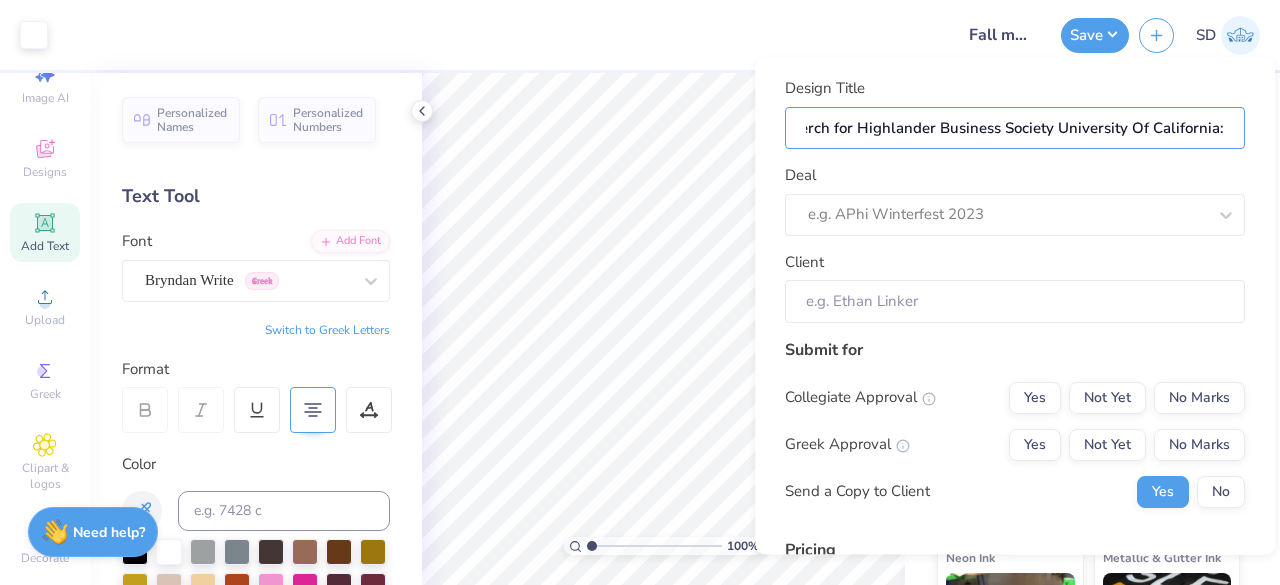 type on "Fall merch for Highlander Business Society University Of California:" 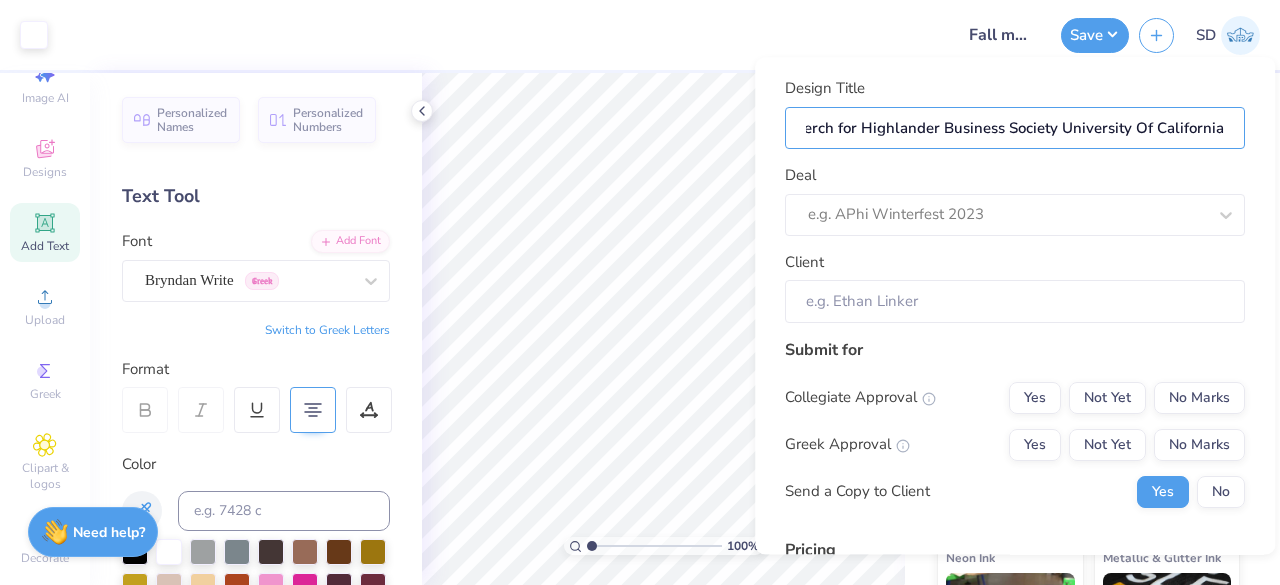 scroll, scrollTop: 0, scrollLeft: 53, axis: horizontal 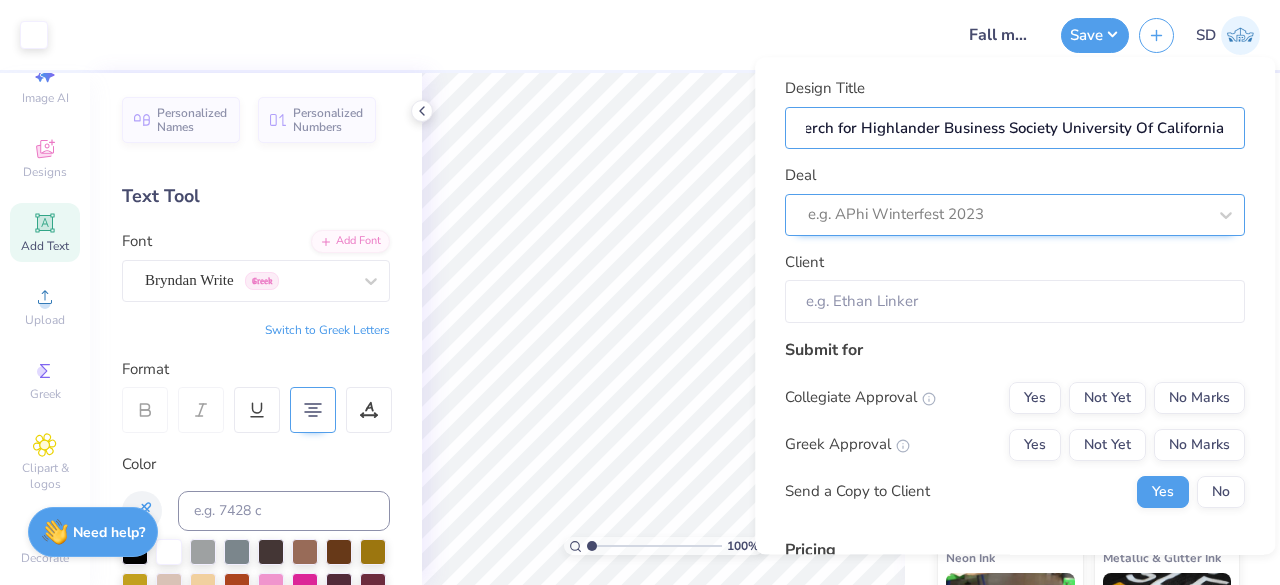 type on "Fall merch for Highlander Business Society University Of California" 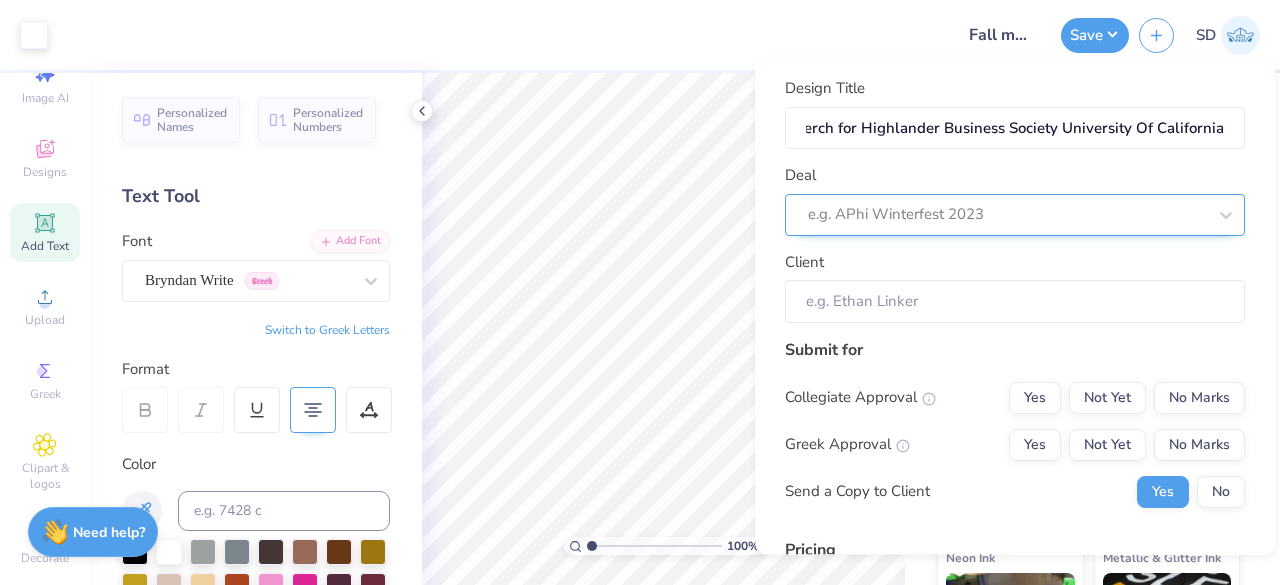 scroll, scrollTop: 0, scrollLeft: 0, axis: both 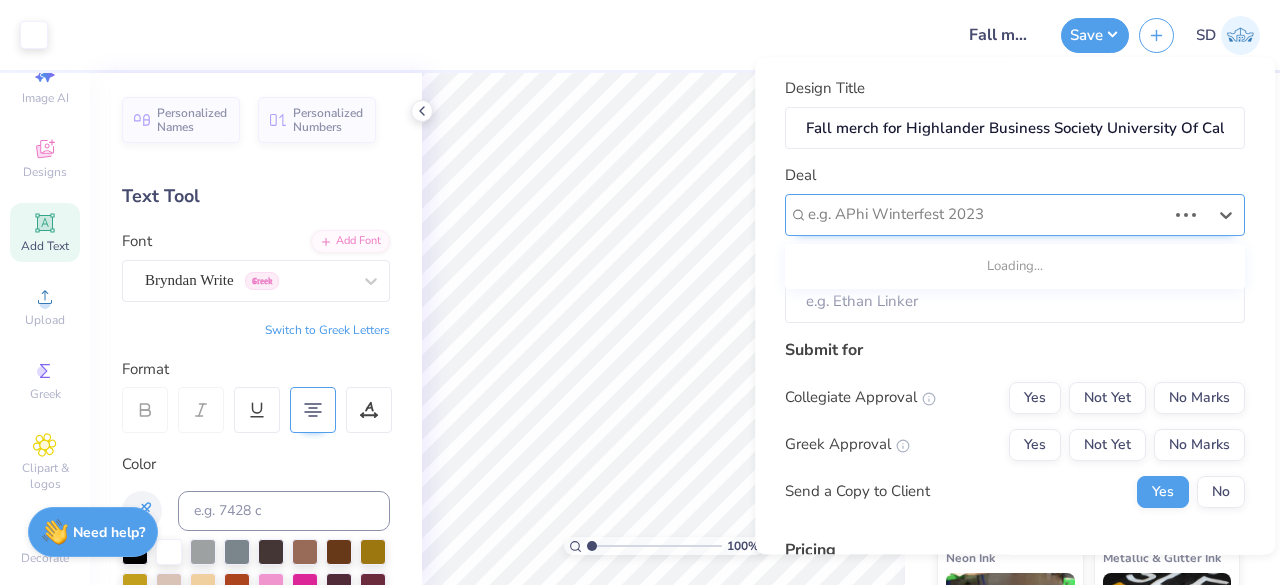 click at bounding box center [987, 215] 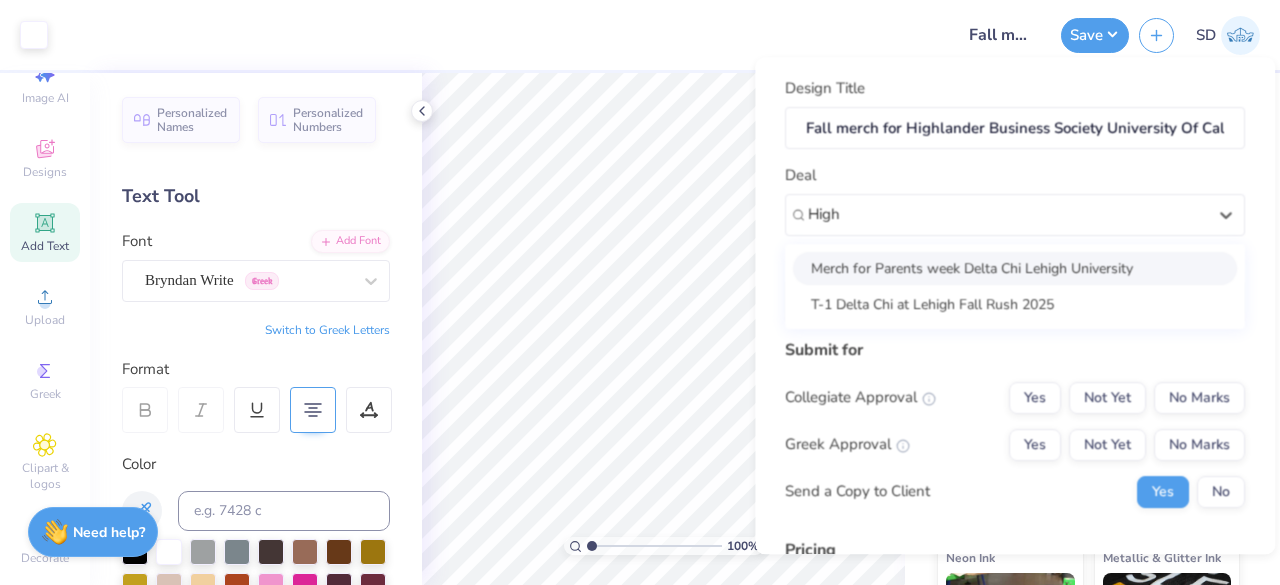 type on "High" 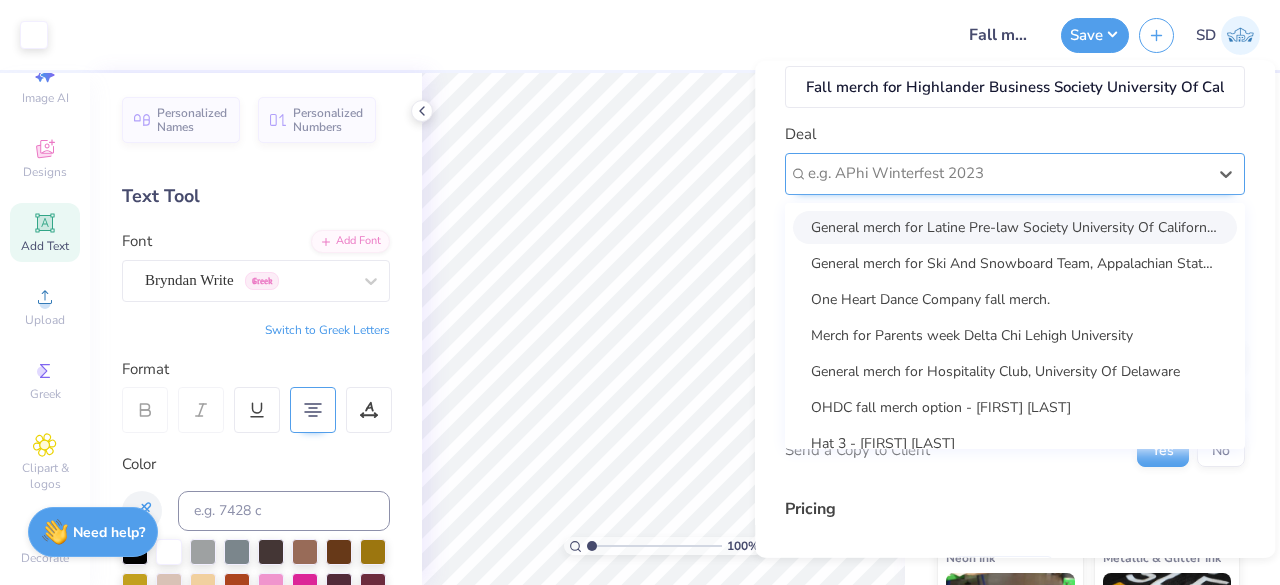 click on "option General merch for Latine Pre-law Society University Of California, Berkeley focused, 1 of 12. 12 results available. Use Up and Down to choose options, press Enter to select the currently focused option, press Escape to exit the menu, press Tab to select the option and exit the menu. e.g. APhi Winterfest 2023 General merch for Latine Pre-law Society University Of California, Berkeley General merch for Ski And Snowboard Team, Appalachian State University One Heart Dance Company fall merch. Merch for Parents week Delta Chi Lehigh University General merch for Hospitality Club, University Of Delaware OHDC fall merch option - Mikayla Lizun Hat 3 - Gabby Gencarelli Addison Panthers Lincoln Backpack T-2 Tennessee State Tigers Merch Drop  T-2 Tennessee State Tigers Staff Merch T-1 Delta Chi at Lehigh Fall Rush 2025 T-1 Delta Phi Epsilon La Salle Bid Day" at bounding box center [1015, 173] 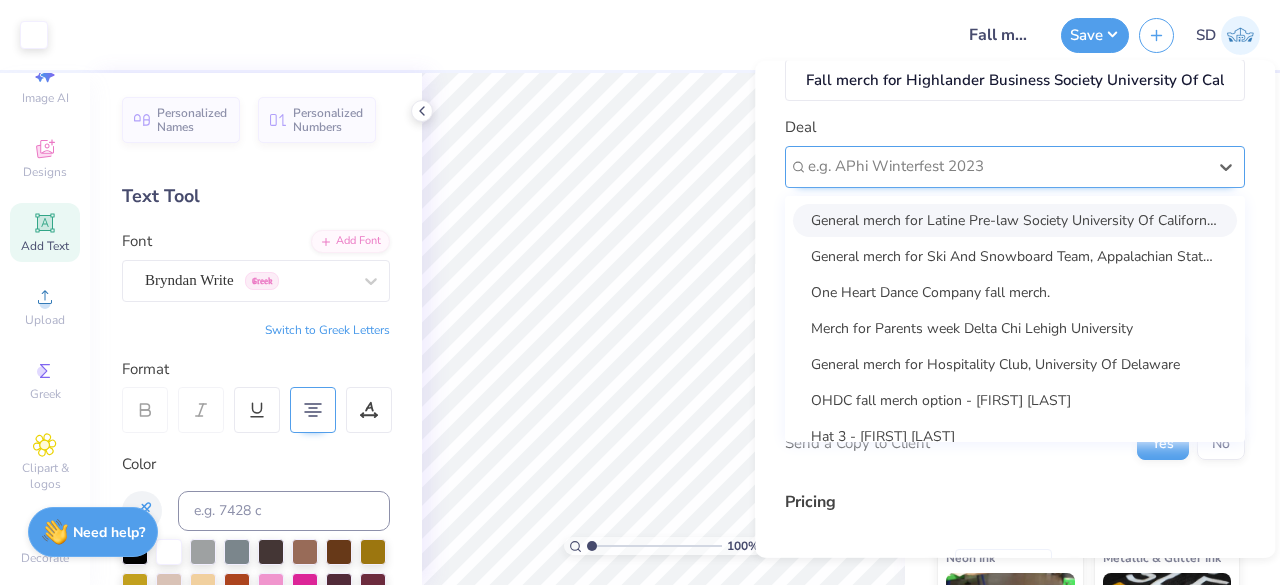 scroll, scrollTop: 53, scrollLeft: 0, axis: vertical 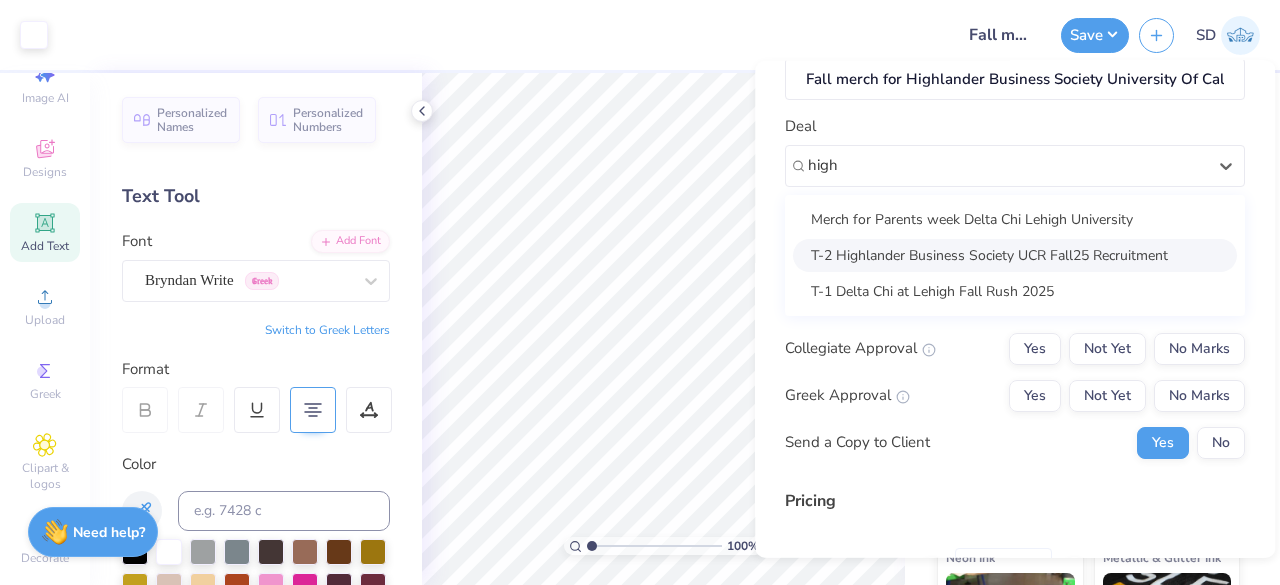 click on "T-2 Highlander Business Society UCR Fall25 Recruitment" at bounding box center (1015, 254) 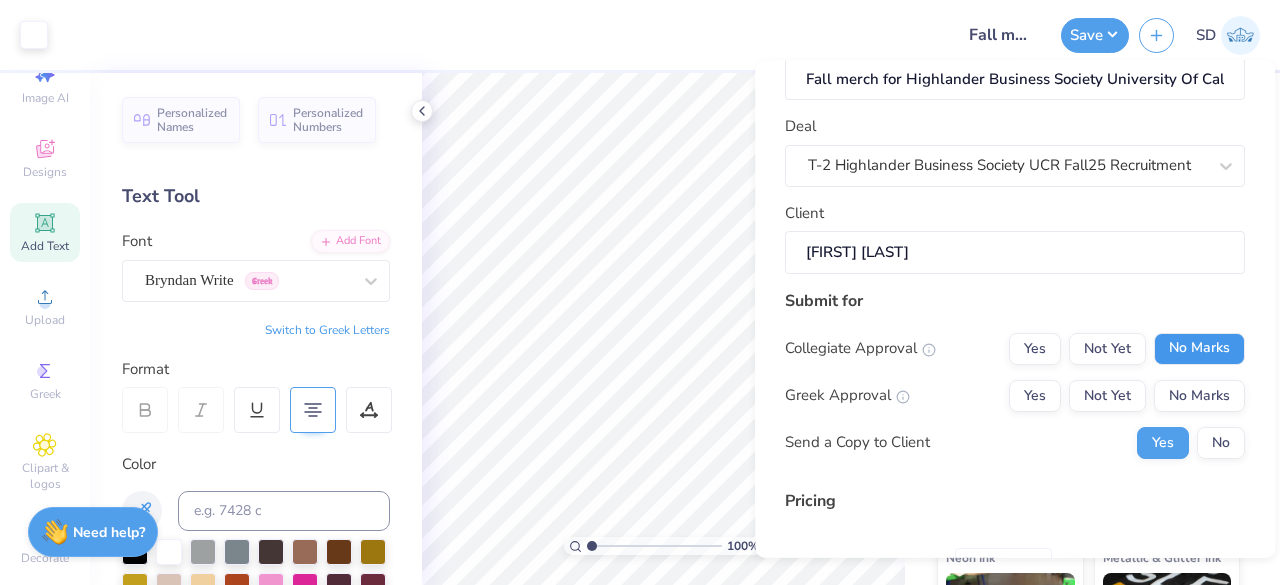 click on "No Marks" at bounding box center [1199, 348] 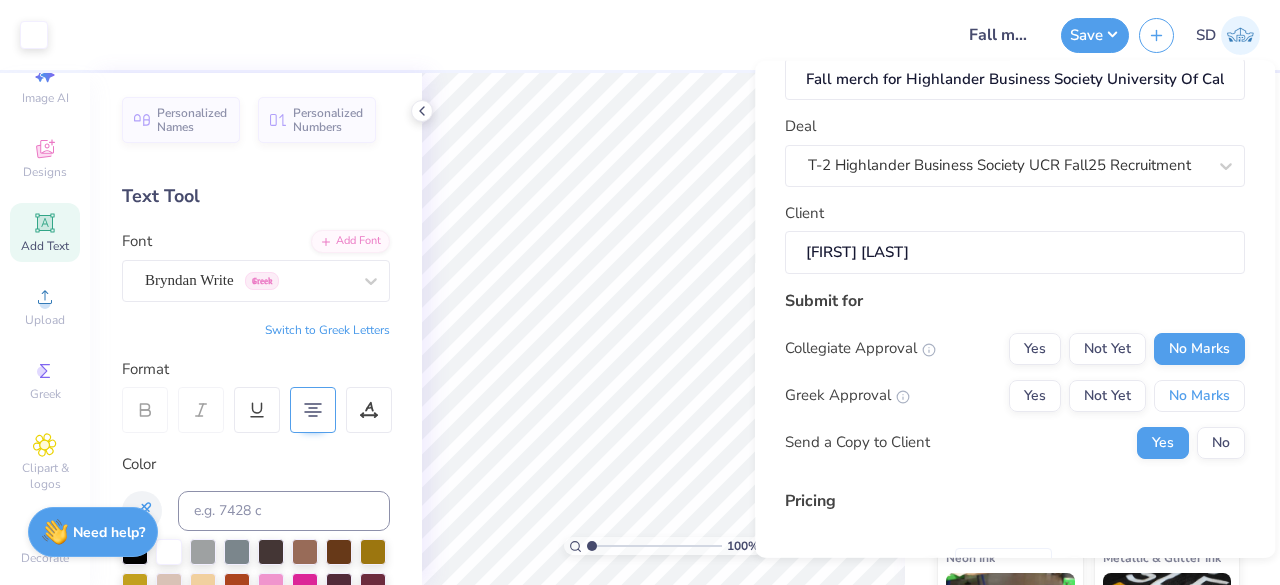 drag, startPoint x: 1172, startPoint y: 397, endPoint x: 1190, endPoint y: 423, distance: 31.622776 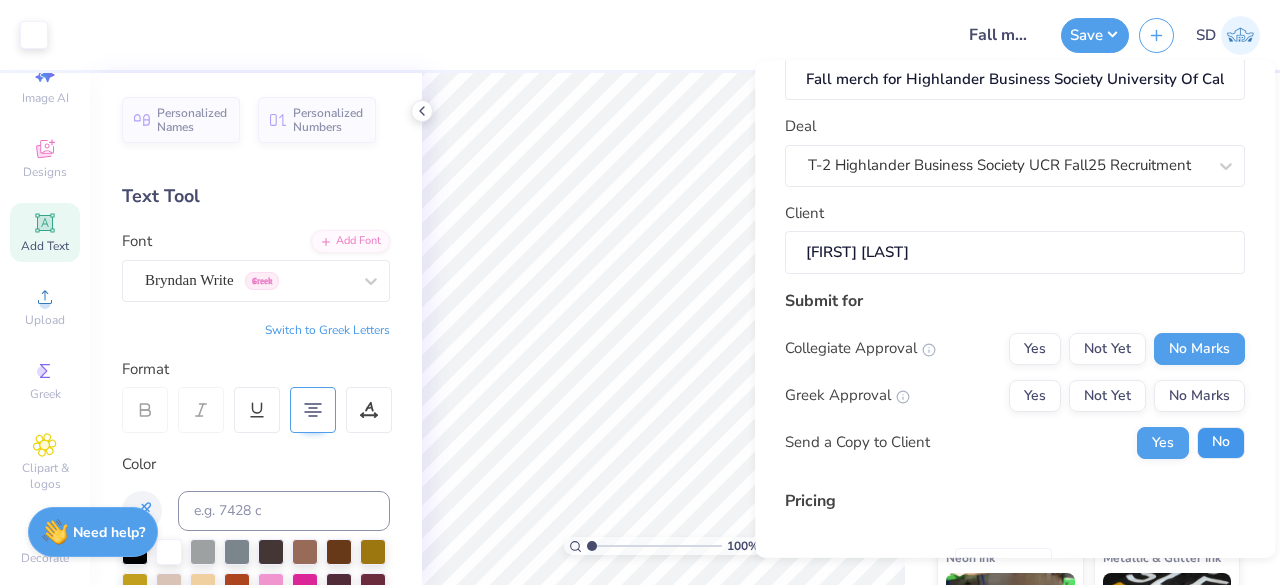 click on "No" at bounding box center [1221, 442] 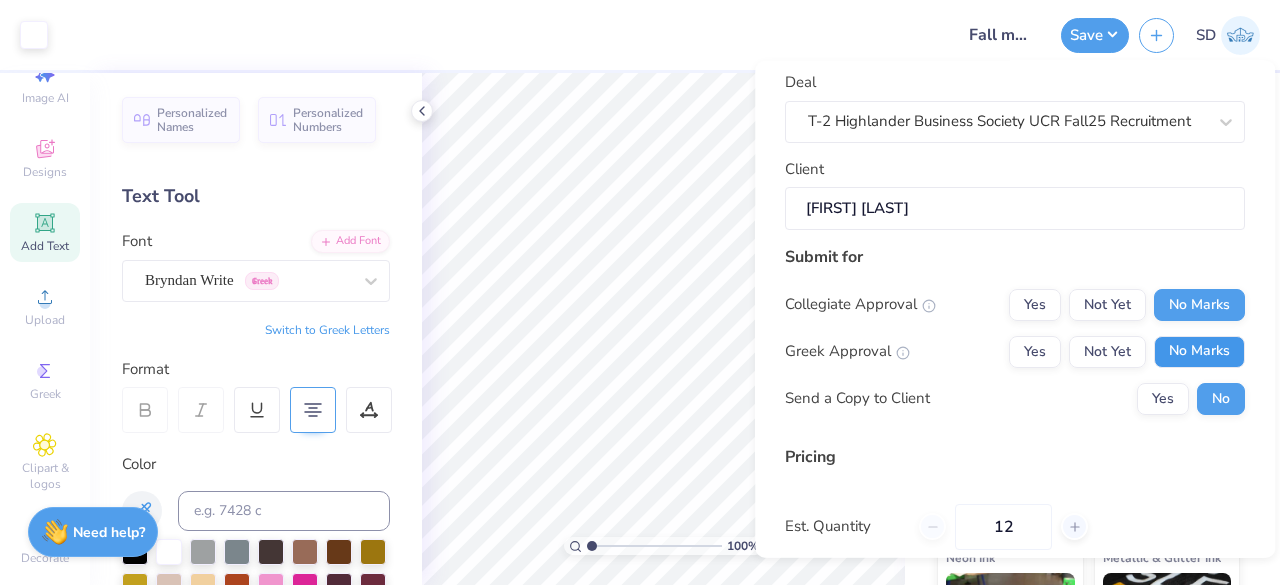 click on "No Marks" at bounding box center (1199, 351) 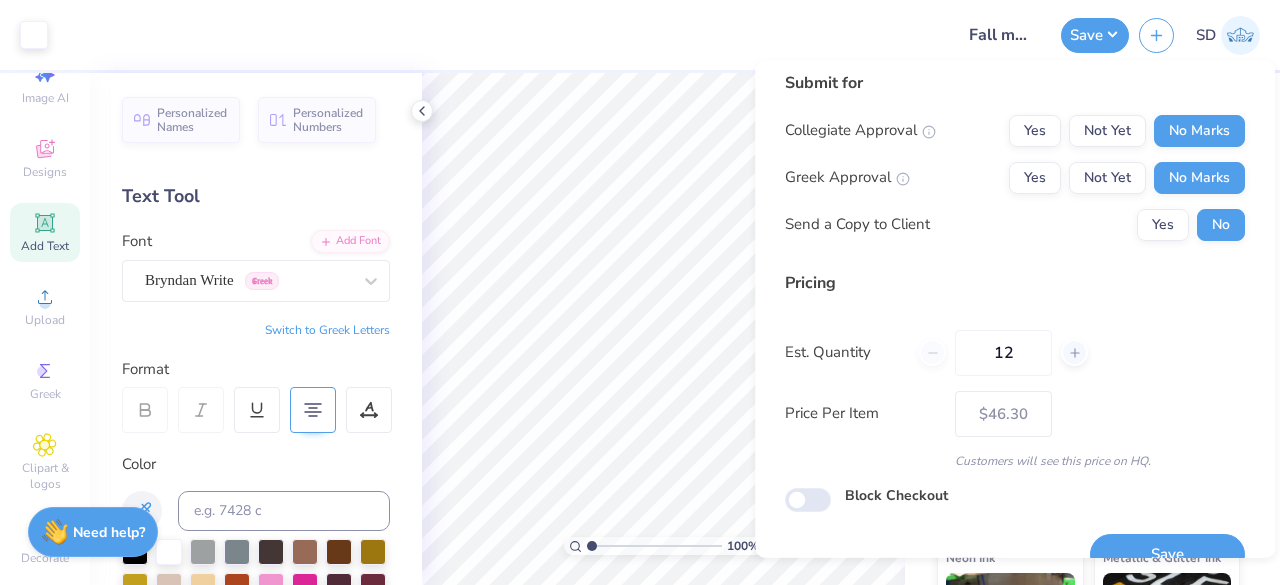 scroll, scrollTop: 305, scrollLeft: 0, axis: vertical 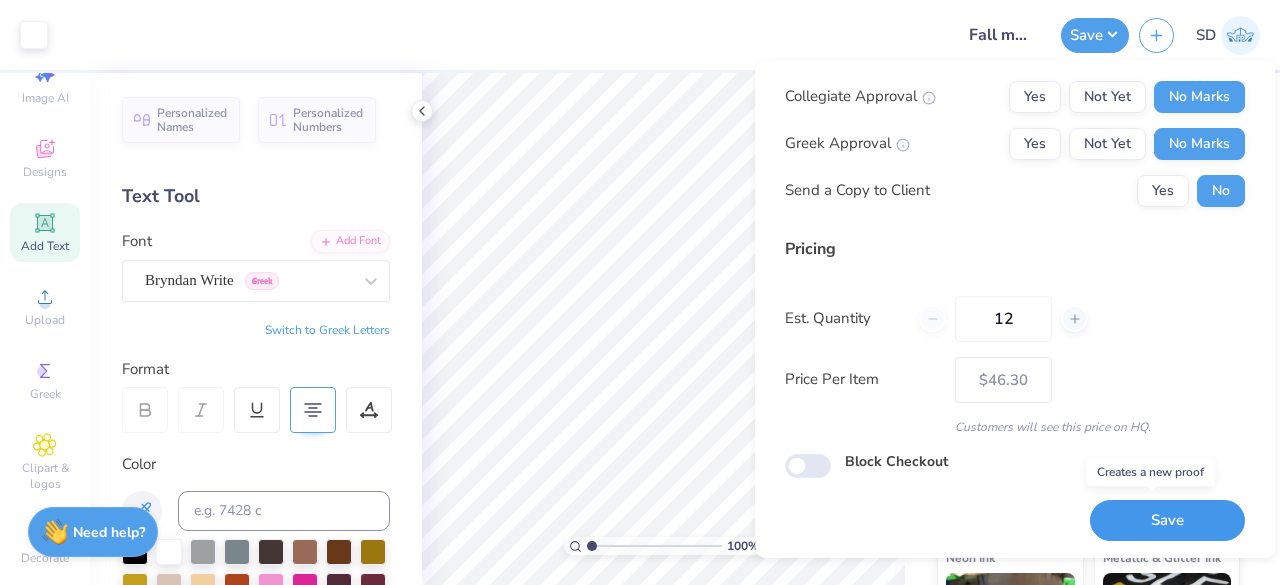 click on "Save" at bounding box center (1167, 520) 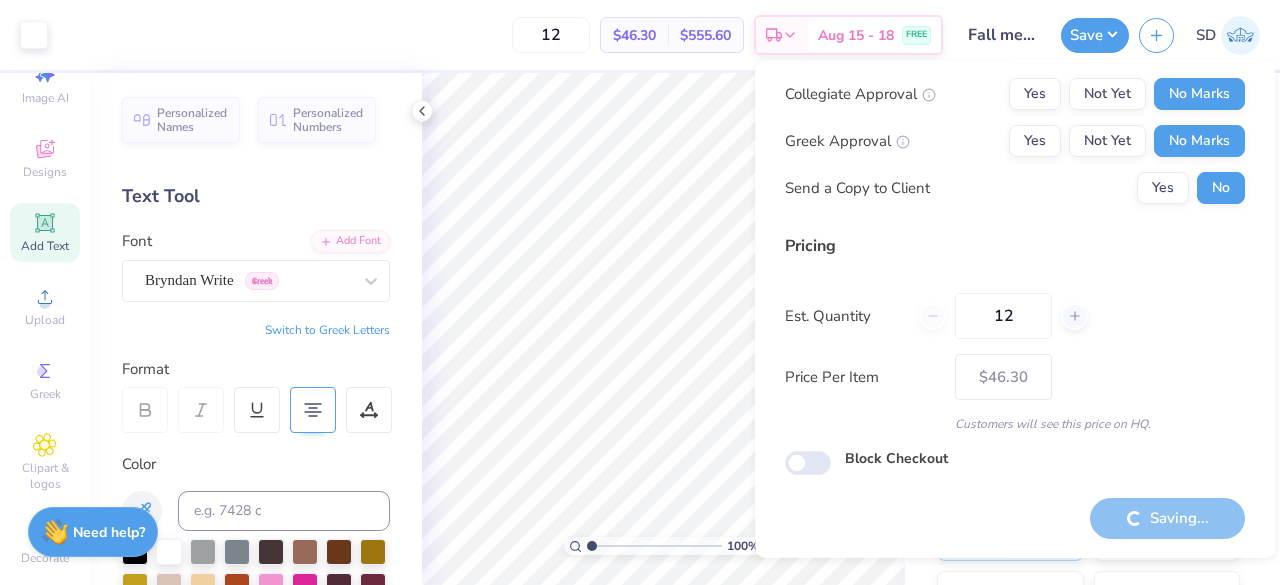 type on "– –" 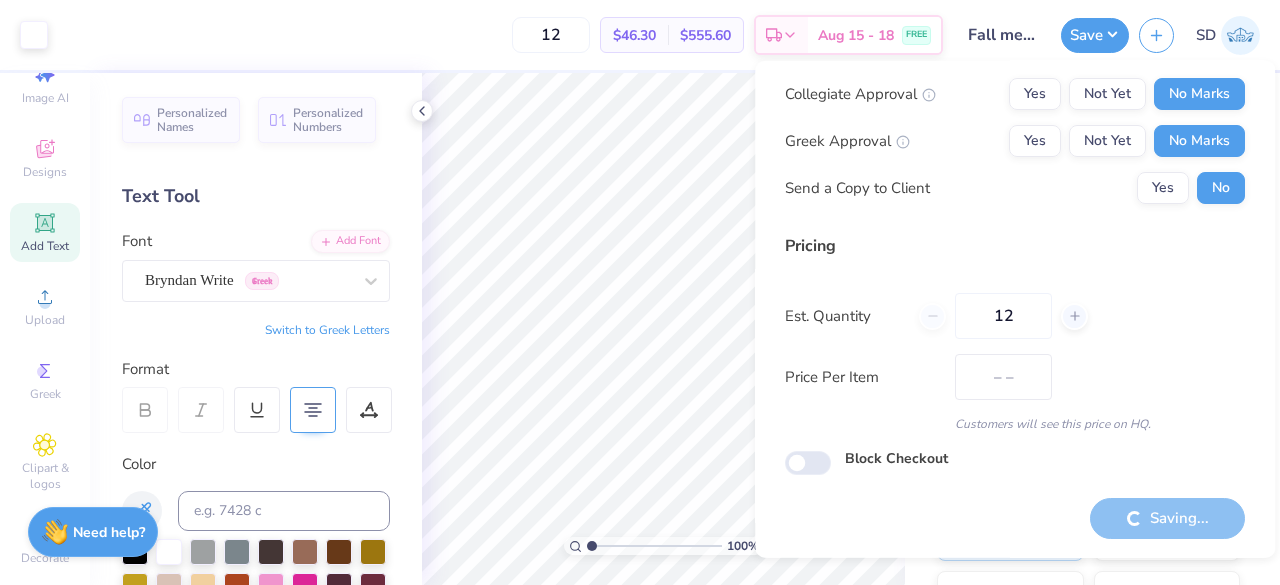 type on "Fall merch for Highlander Business Society University Of Califor" 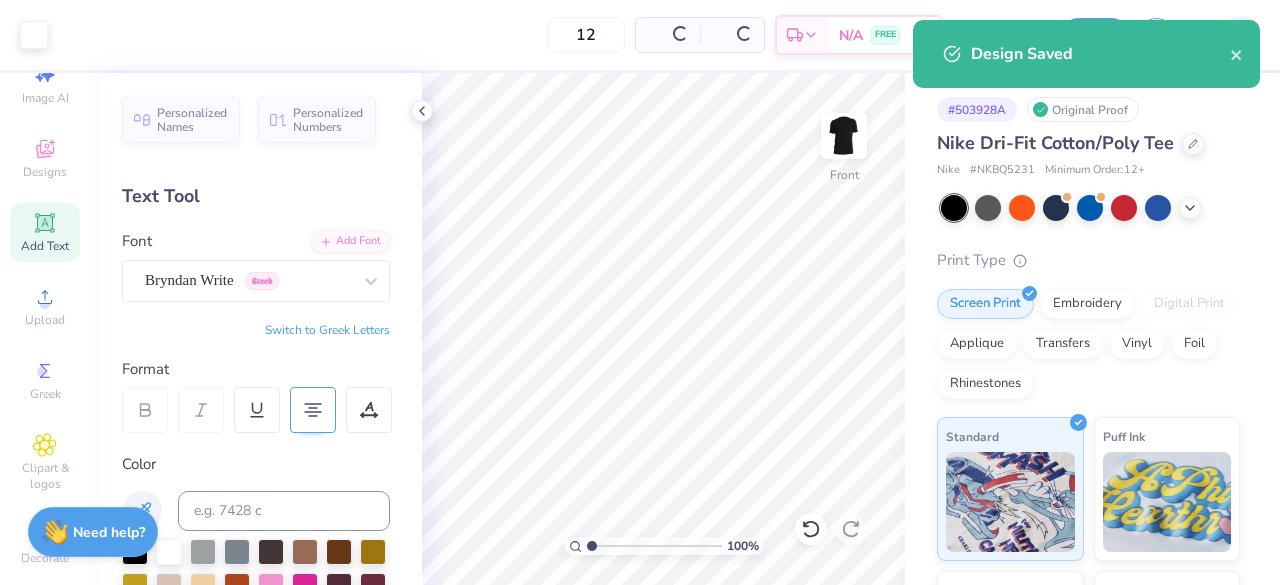 scroll, scrollTop: 46, scrollLeft: 0, axis: vertical 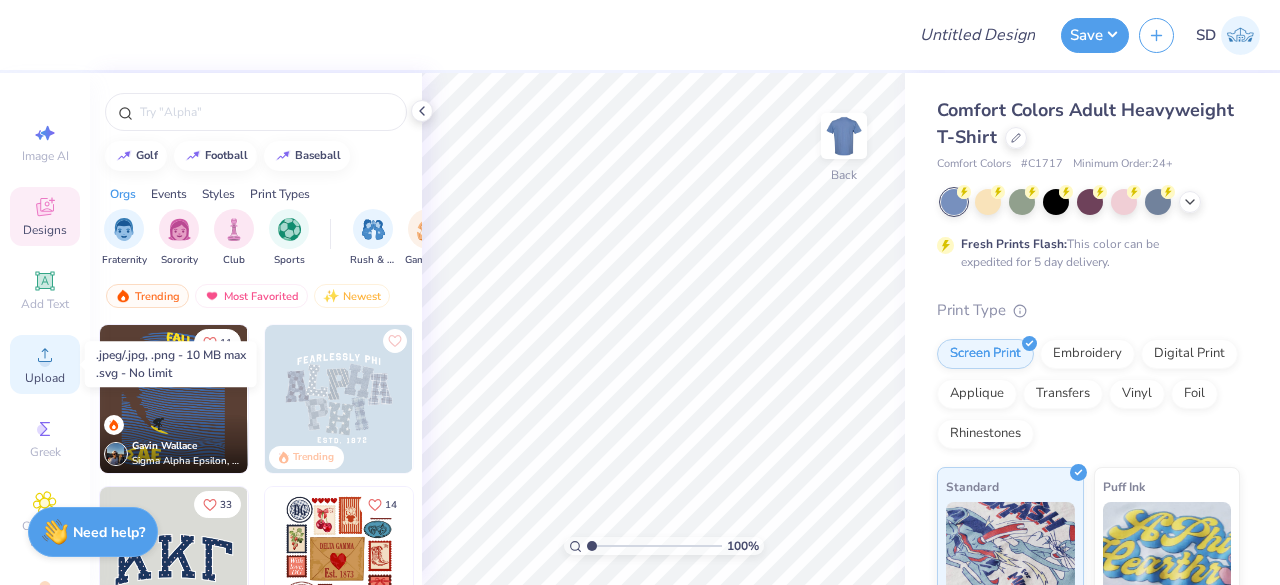 click 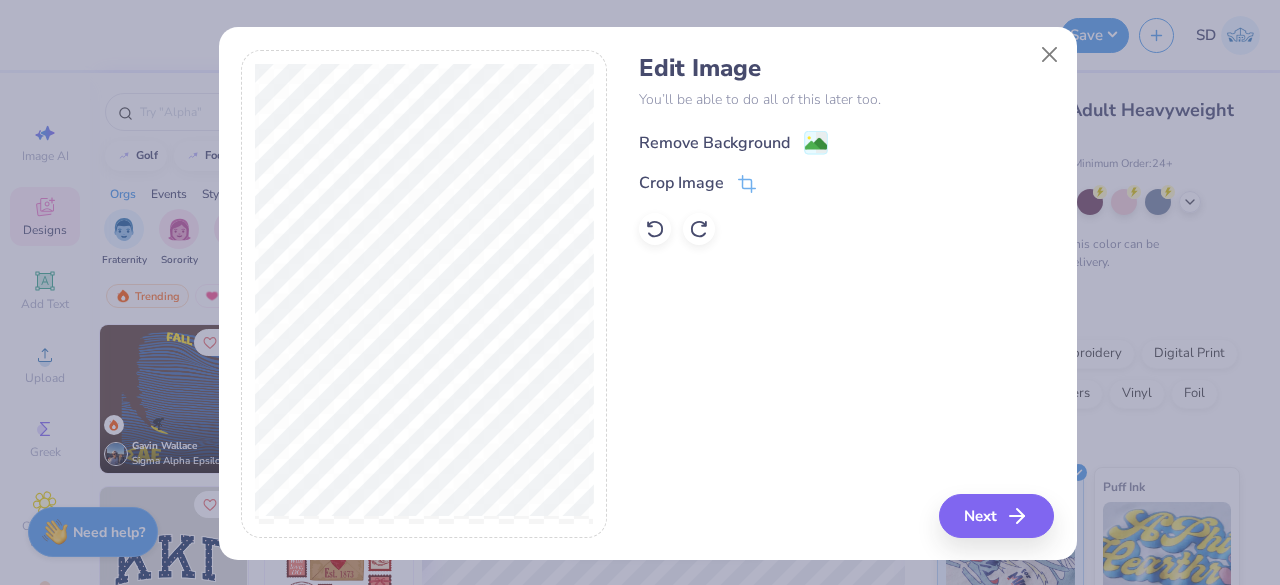 click on "Remove Background" at bounding box center [733, 142] 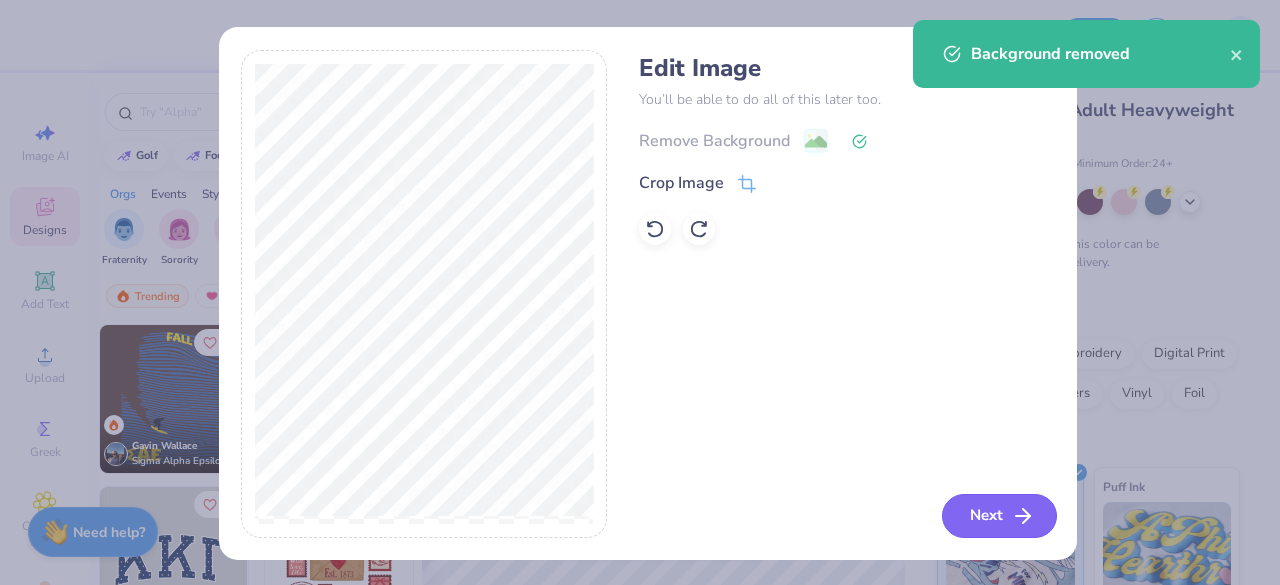 click 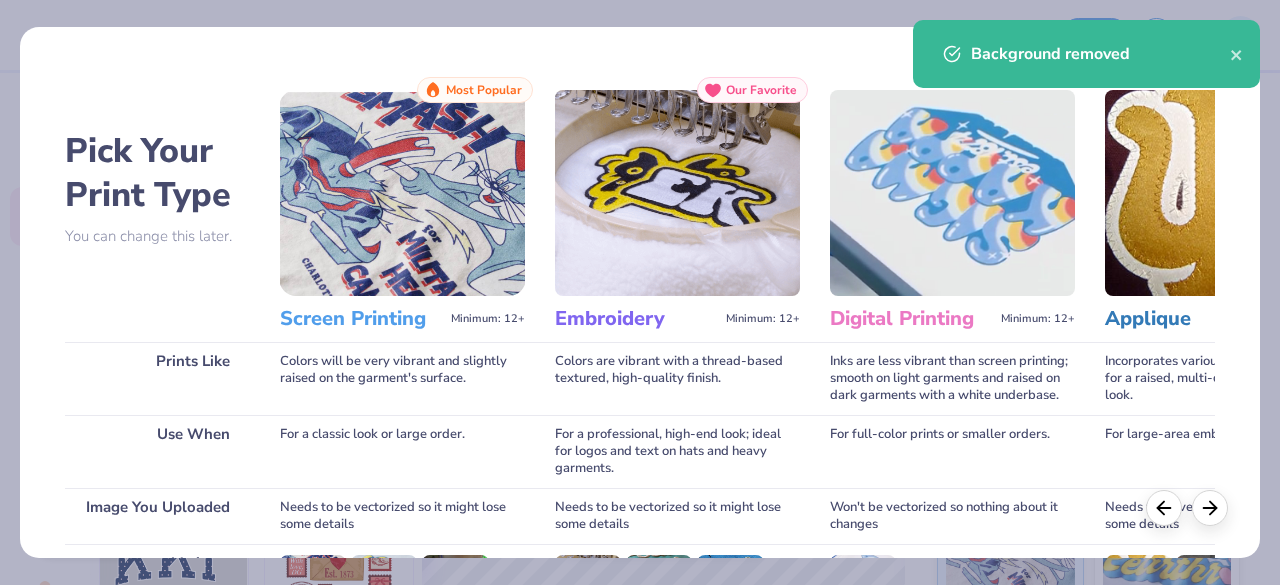 scroll, scrollTop: 311, scrollLeft: 0, axis: vertical 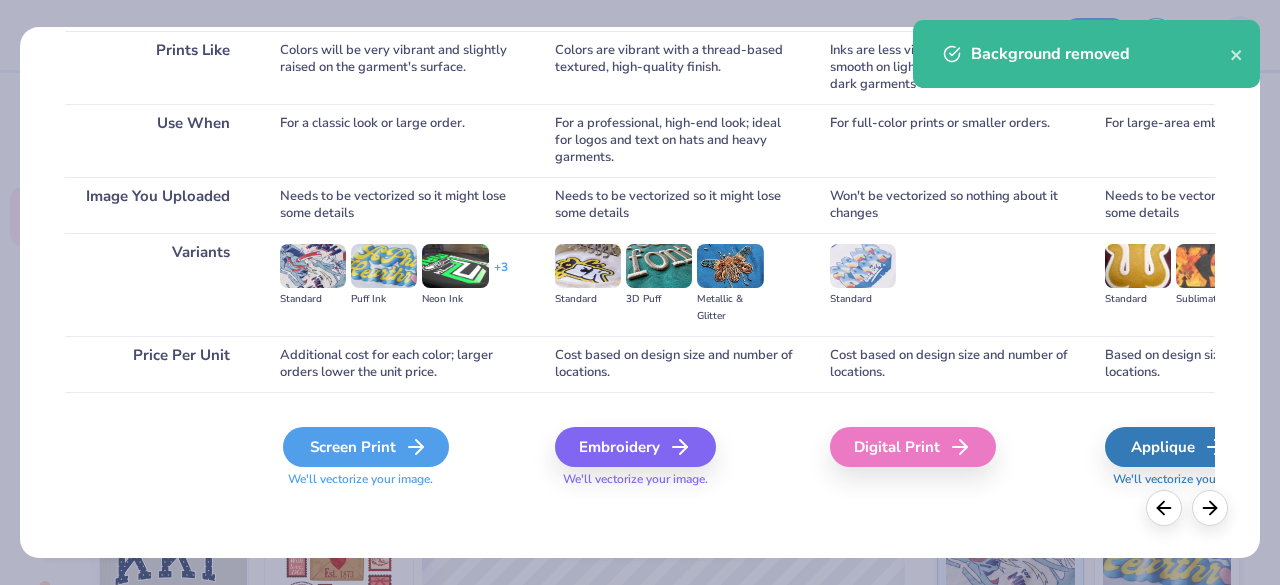 click on "Screen Print" at bounding box center [366, 447] 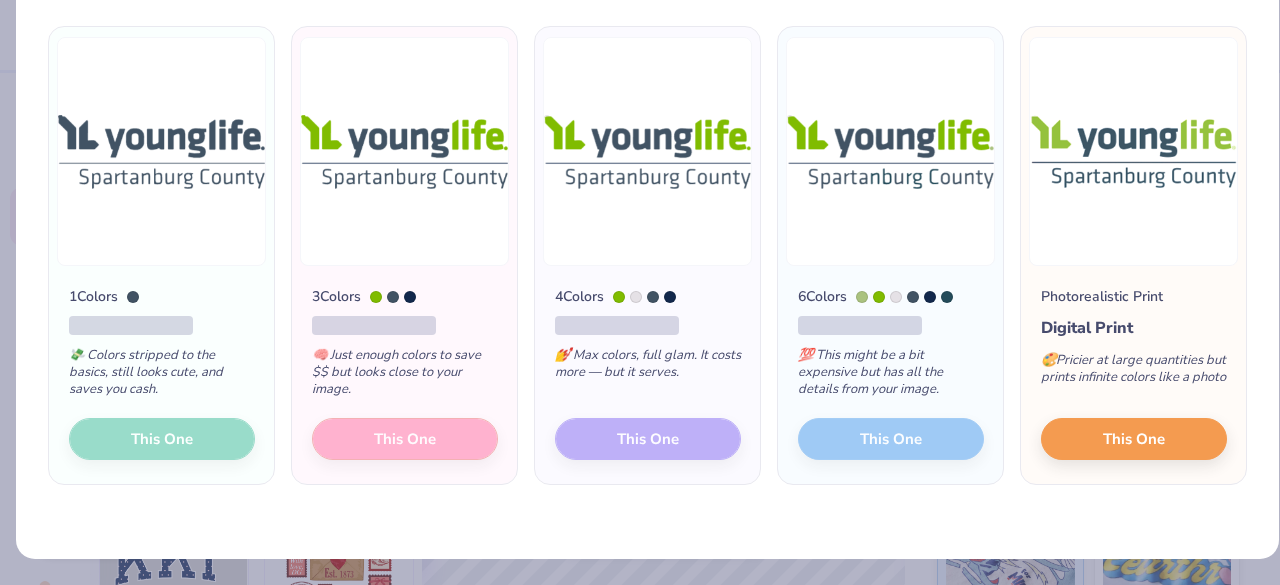 scroll, scrollTop: 140, scrollLeft: 0, axis: vertical 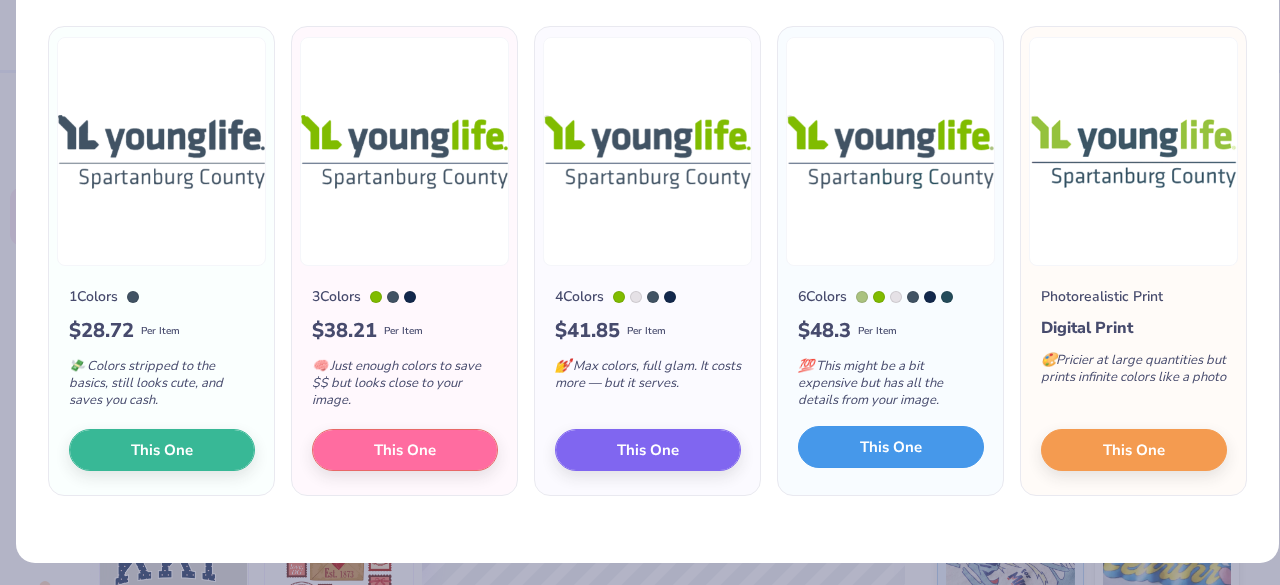 click on "This One" at bounding box center (891, 447) 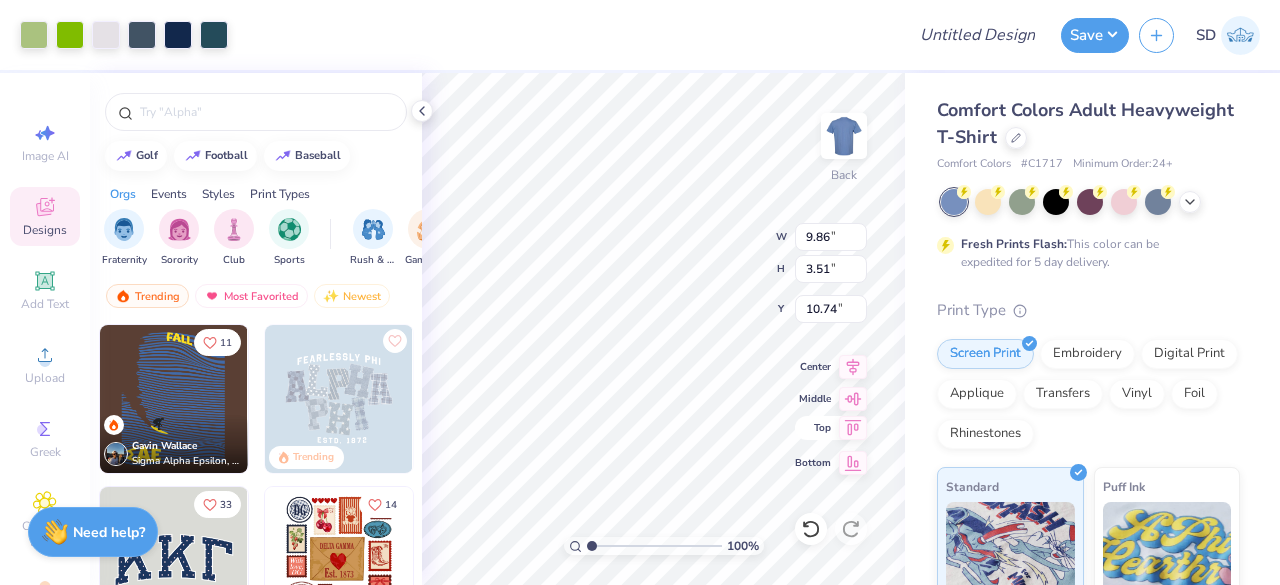 type on "3.00" 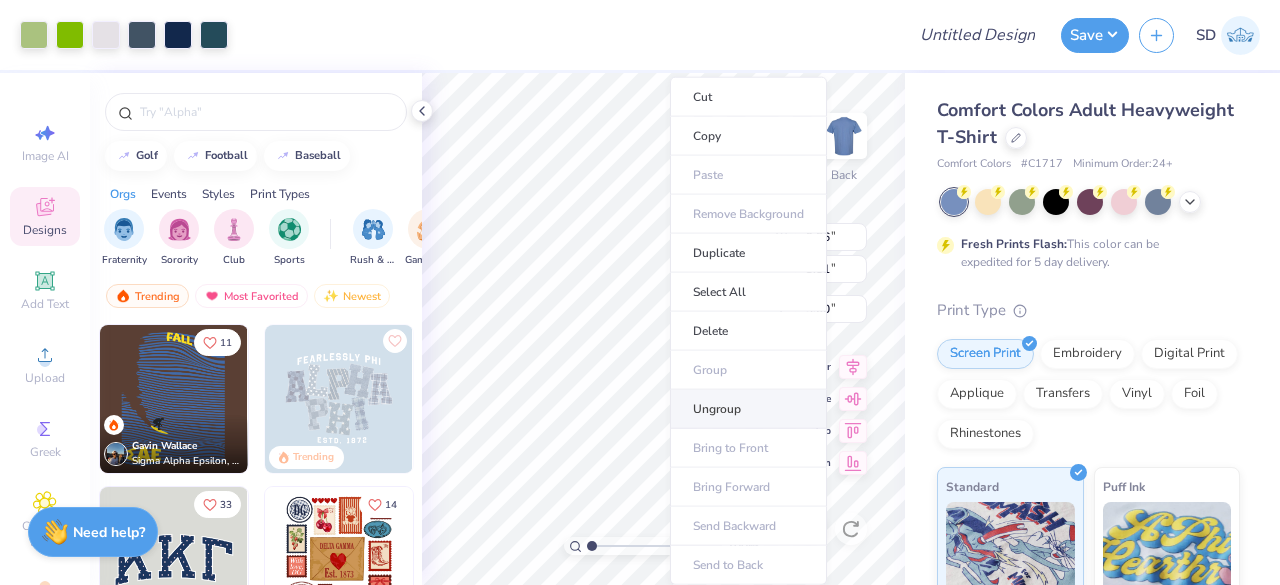 click on "Ungroup" at bounding box center [748, 409] 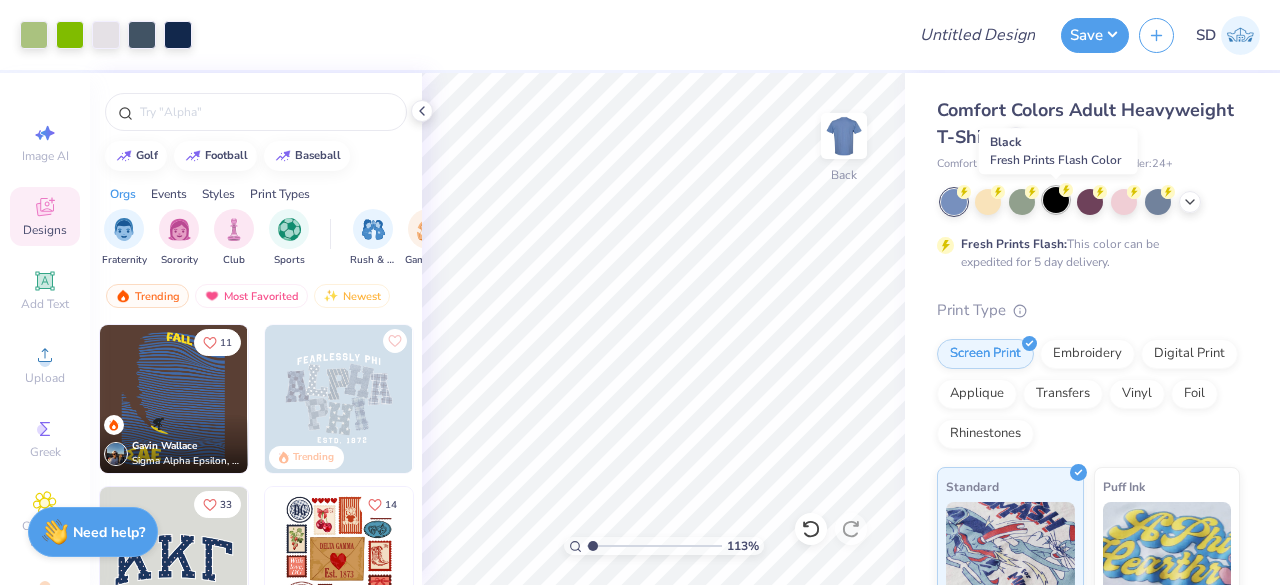 click at bounding box center (1056, 200) 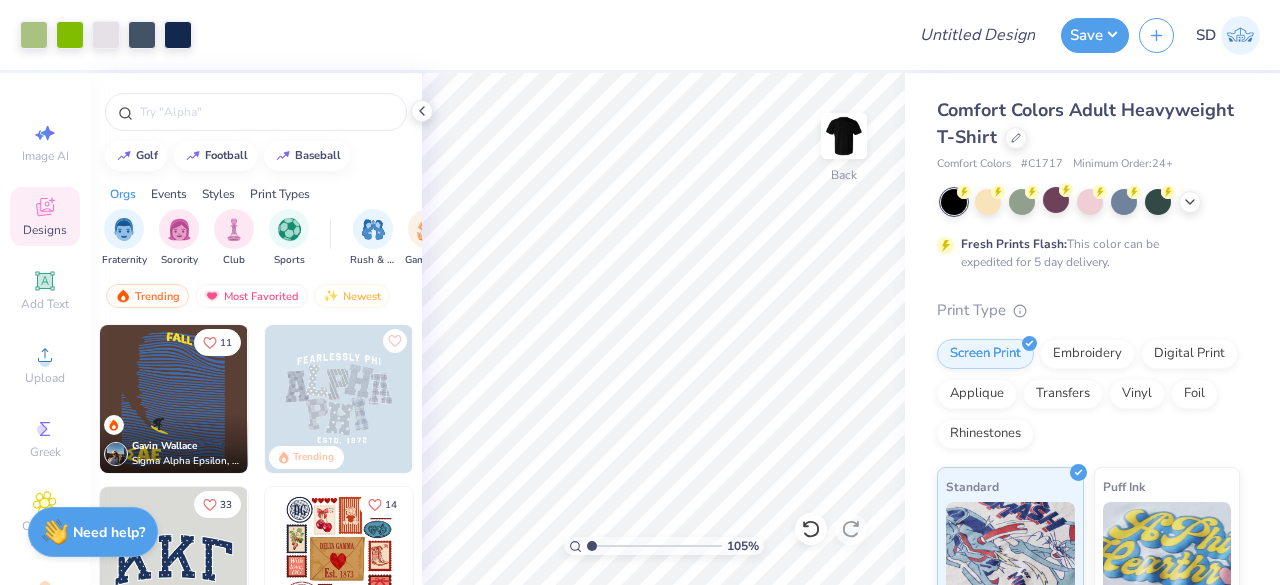 type on "1" 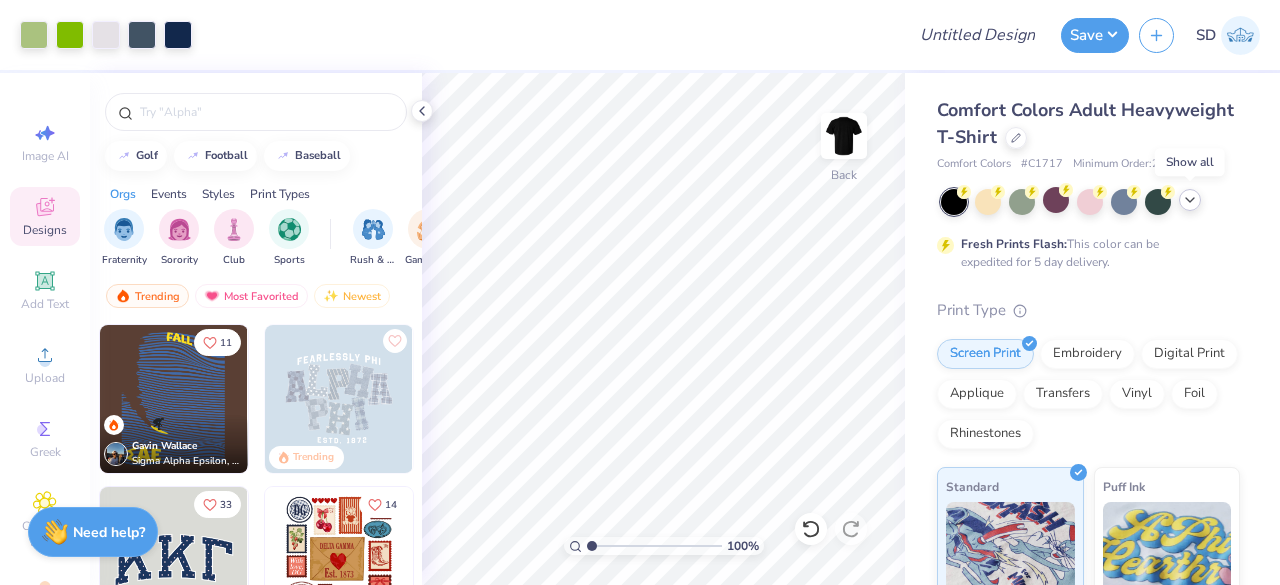 click 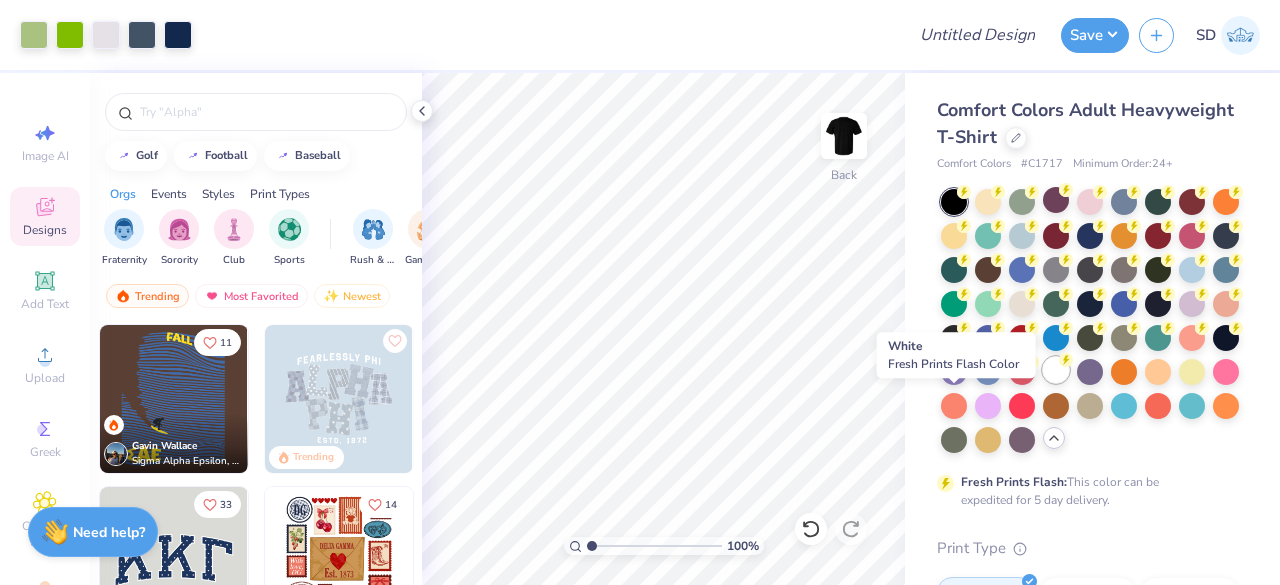 click at bounding box center (1056, 370) 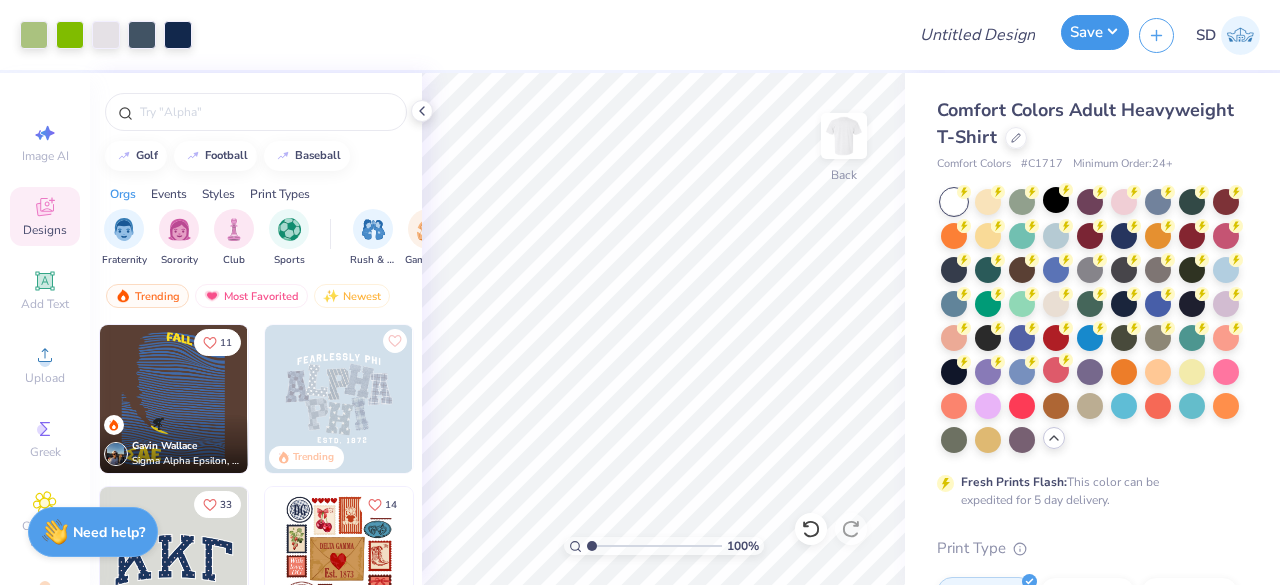 click on "Save" at bounding box center (1095, 32) 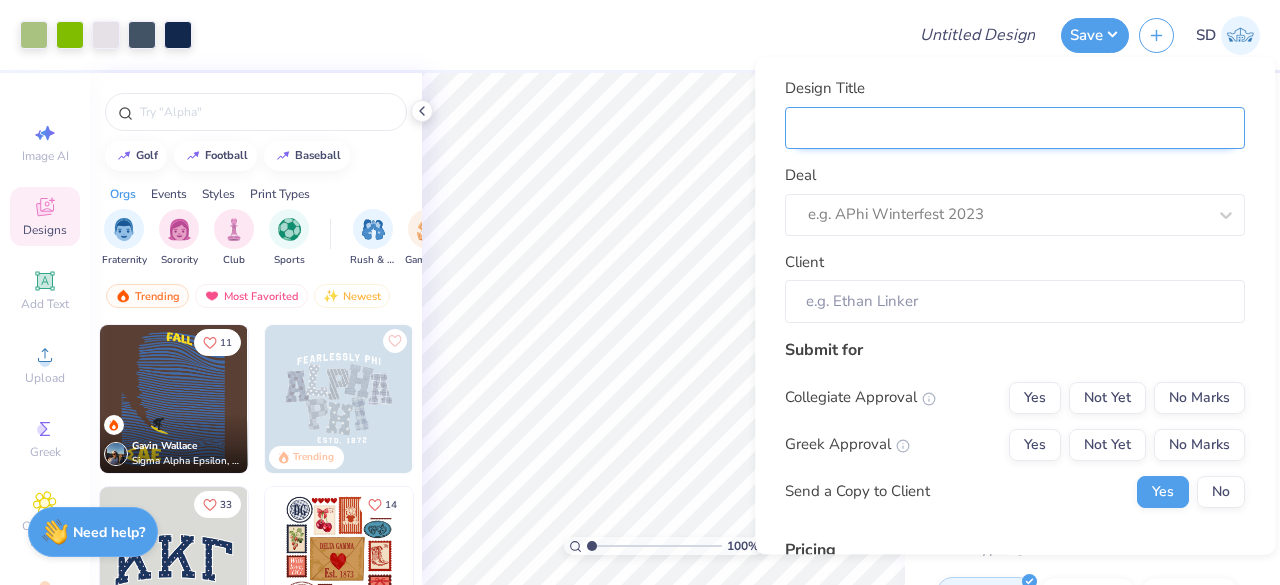 click on "Design Title" at bounding box center [1015, 128] 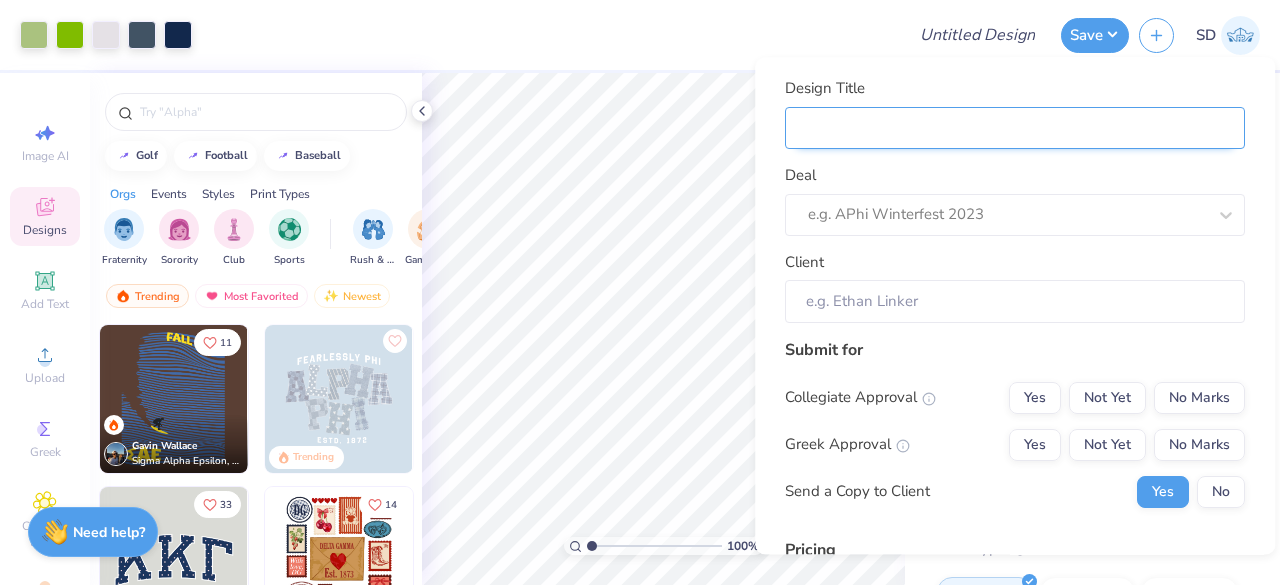 type on "M" 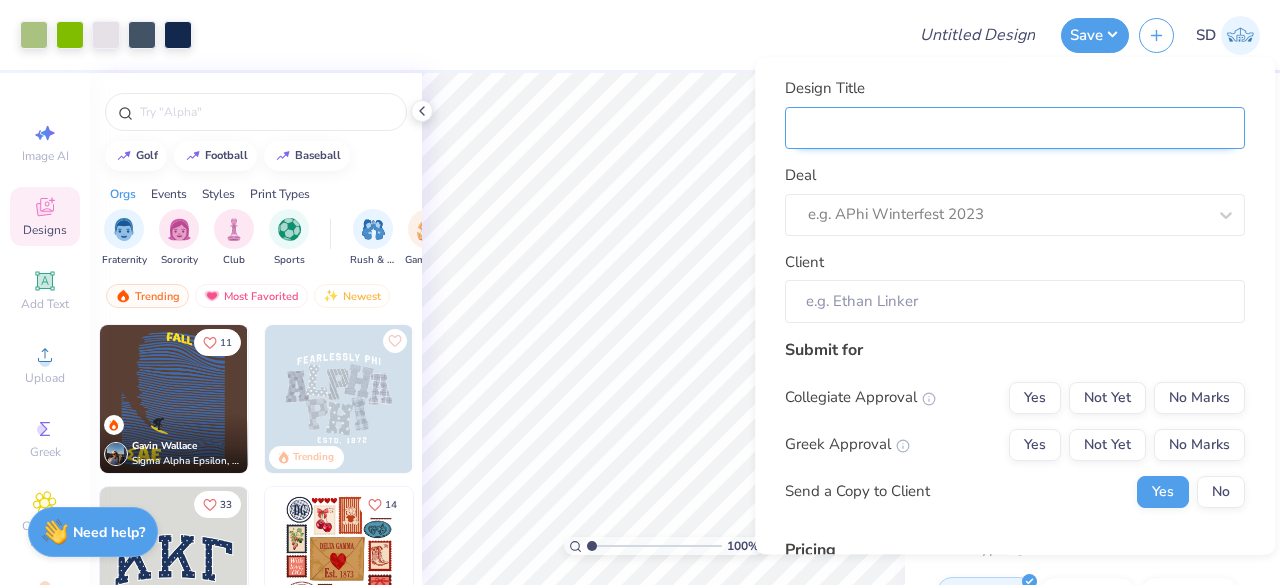 type on "M" 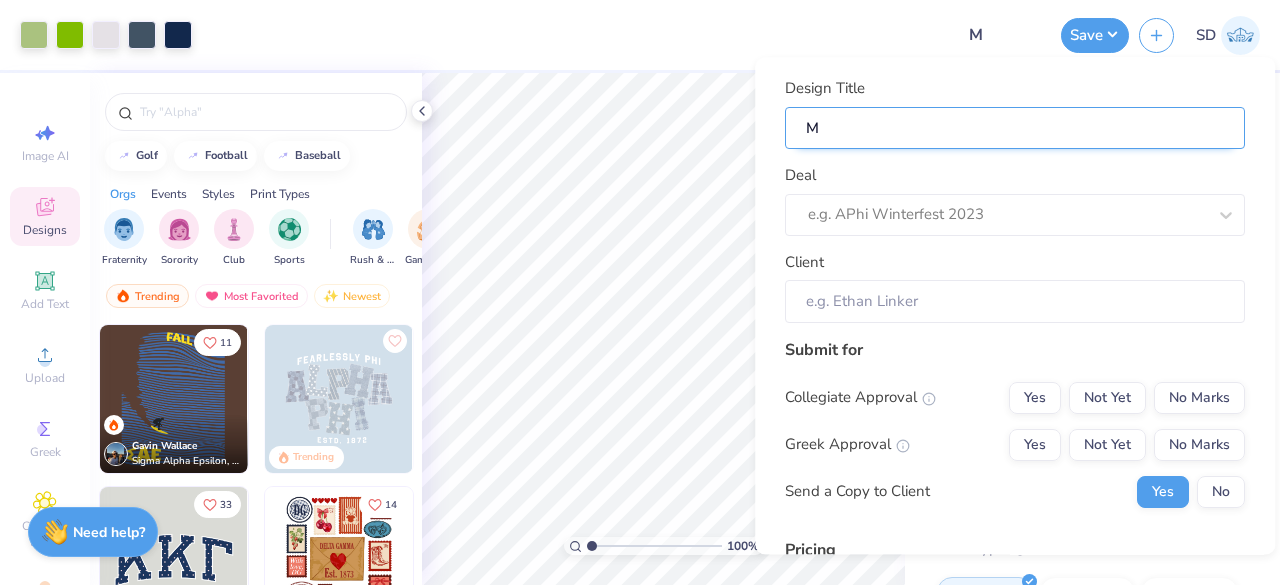 type on "Me" 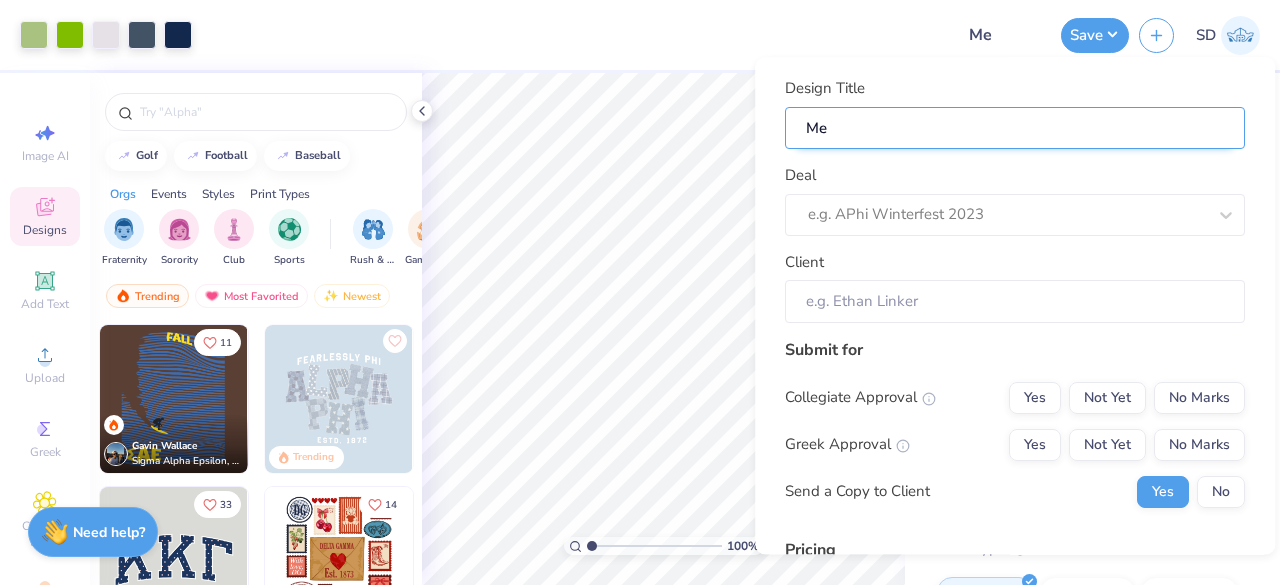 type on "Mer" 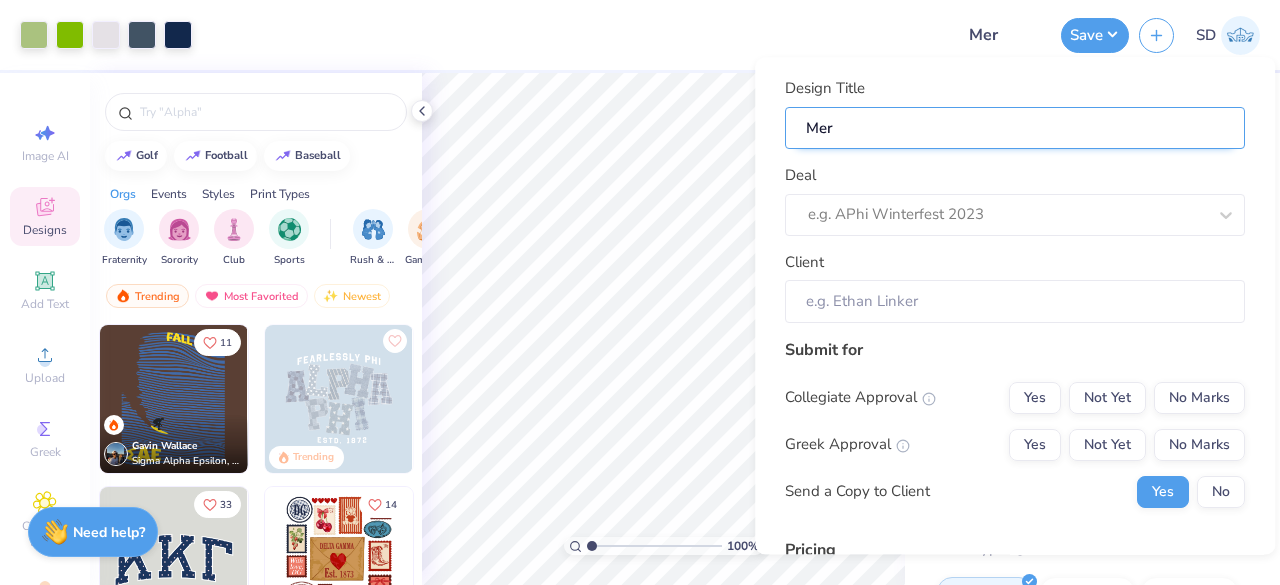 type on "Merc" 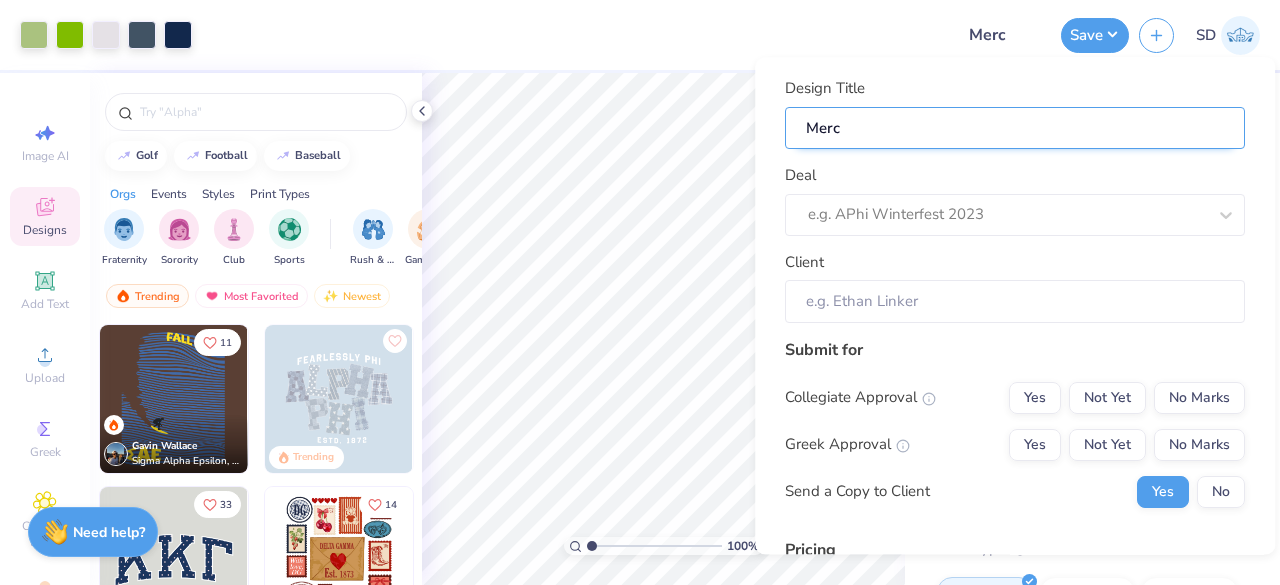 type on "Merch" 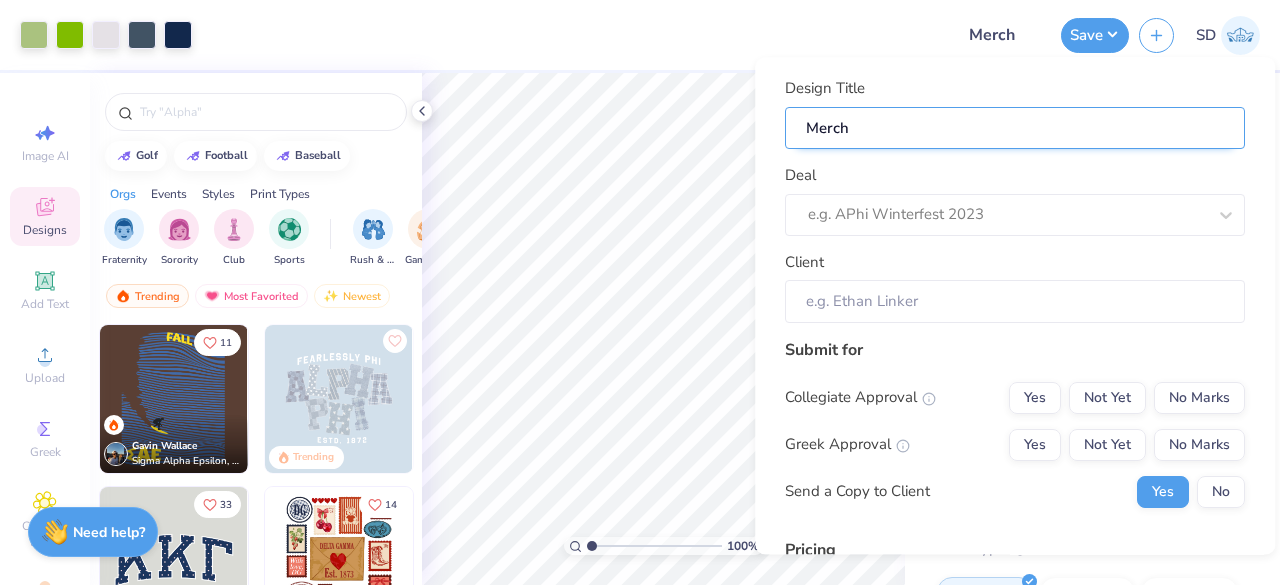 type on "Merch" 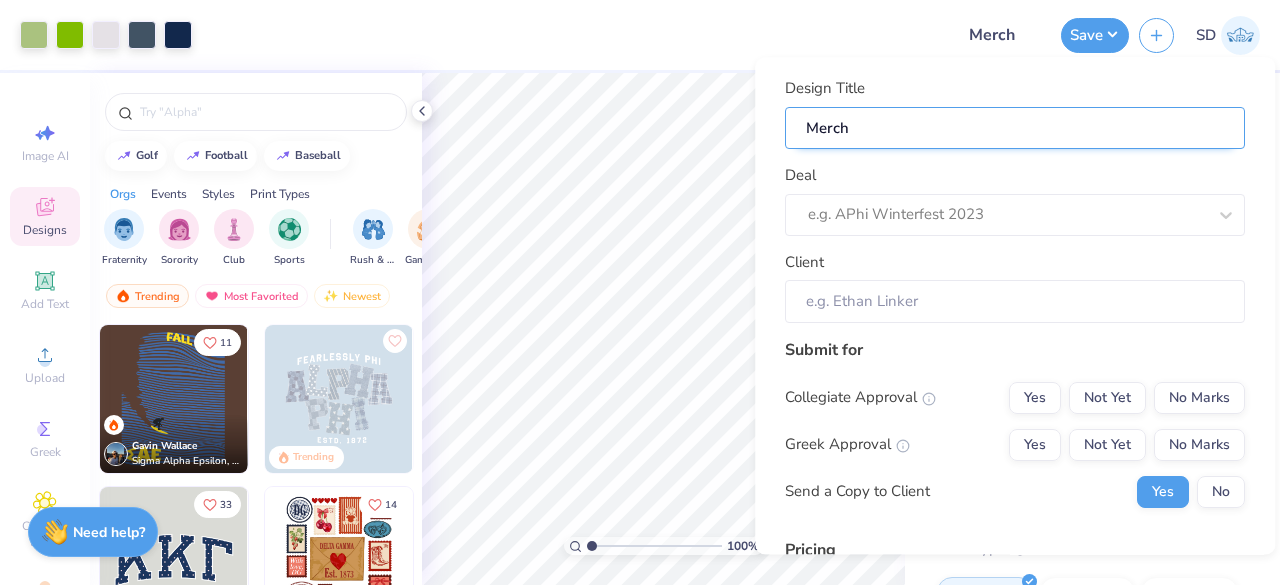 type on "Merch" 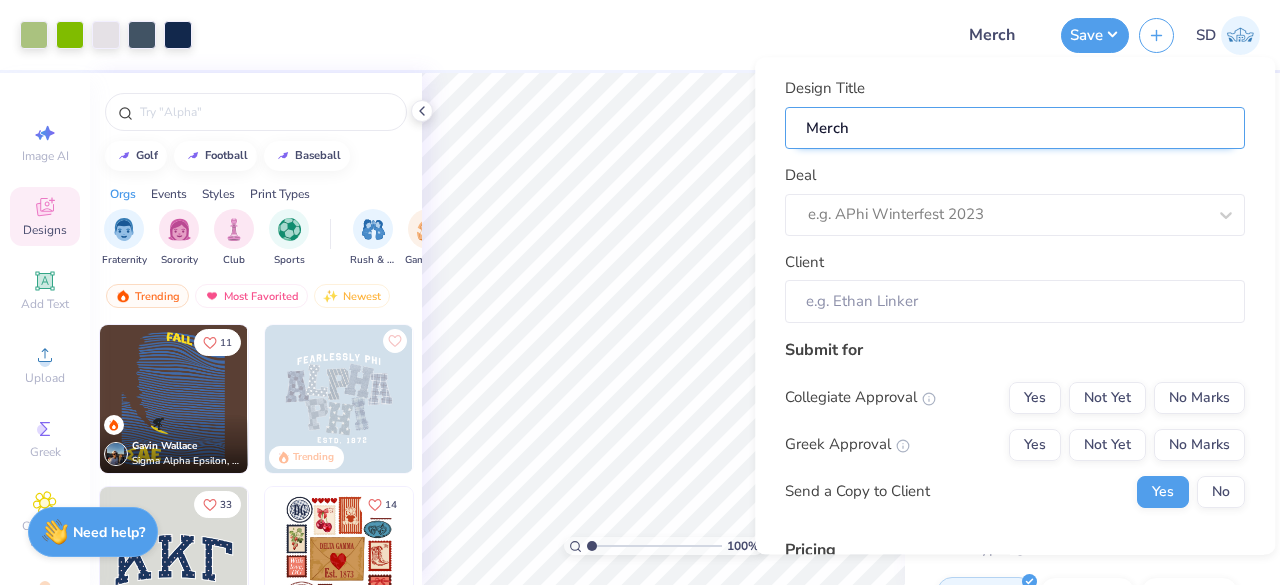 type on "Merch f" 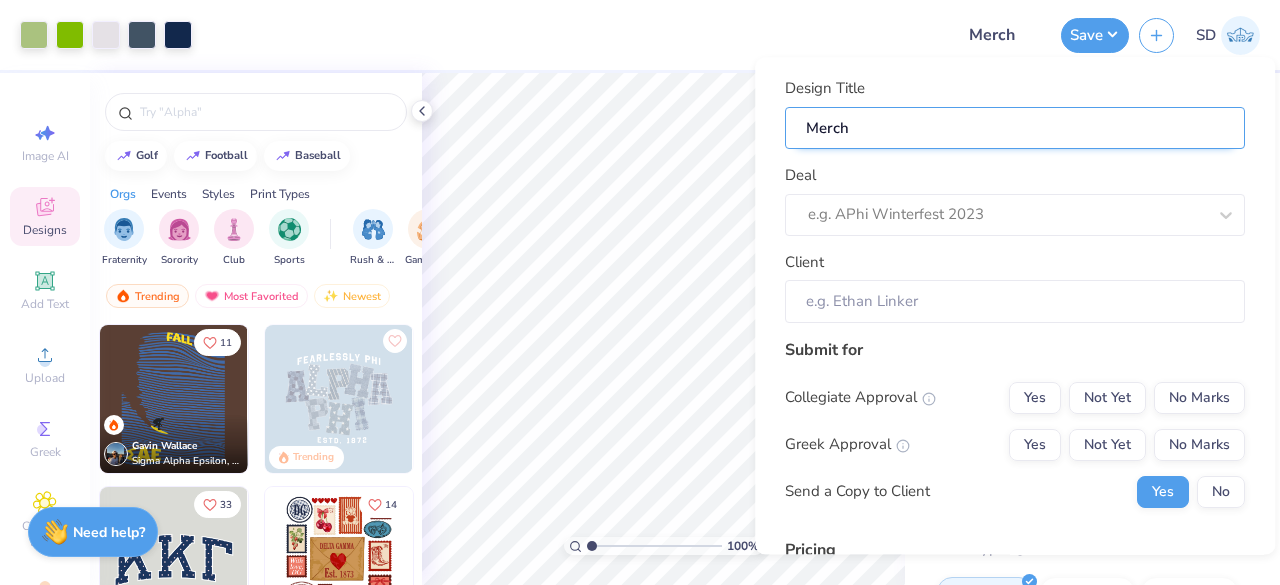 type on "Merch f" 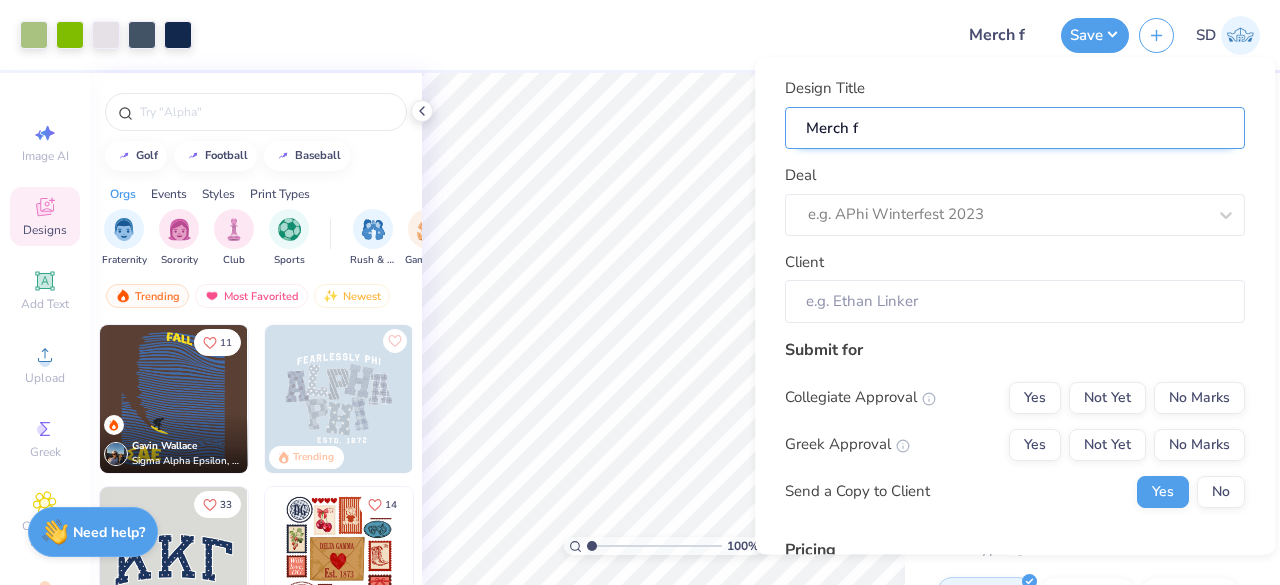 type on "Merch fo" 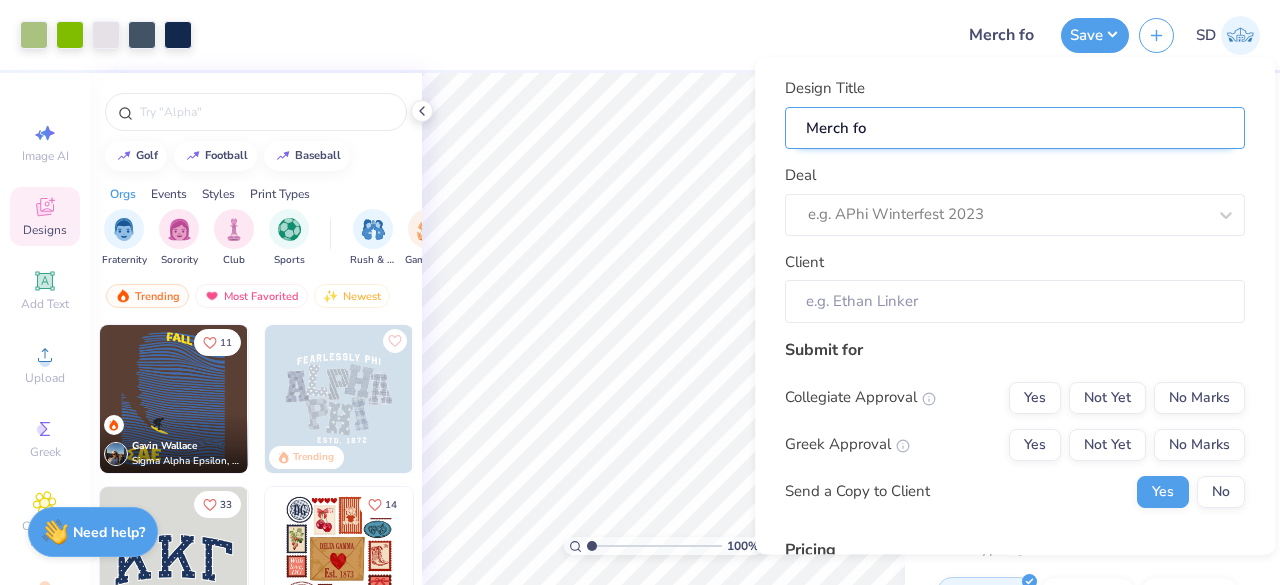 type on "Merch for" 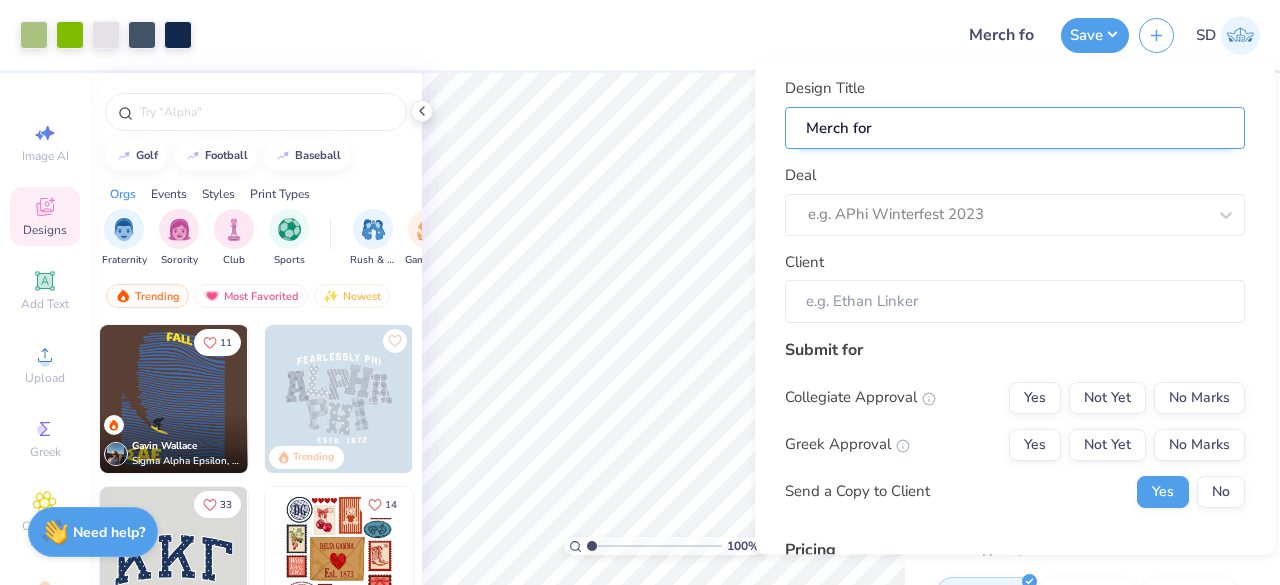 type on "Merch for" 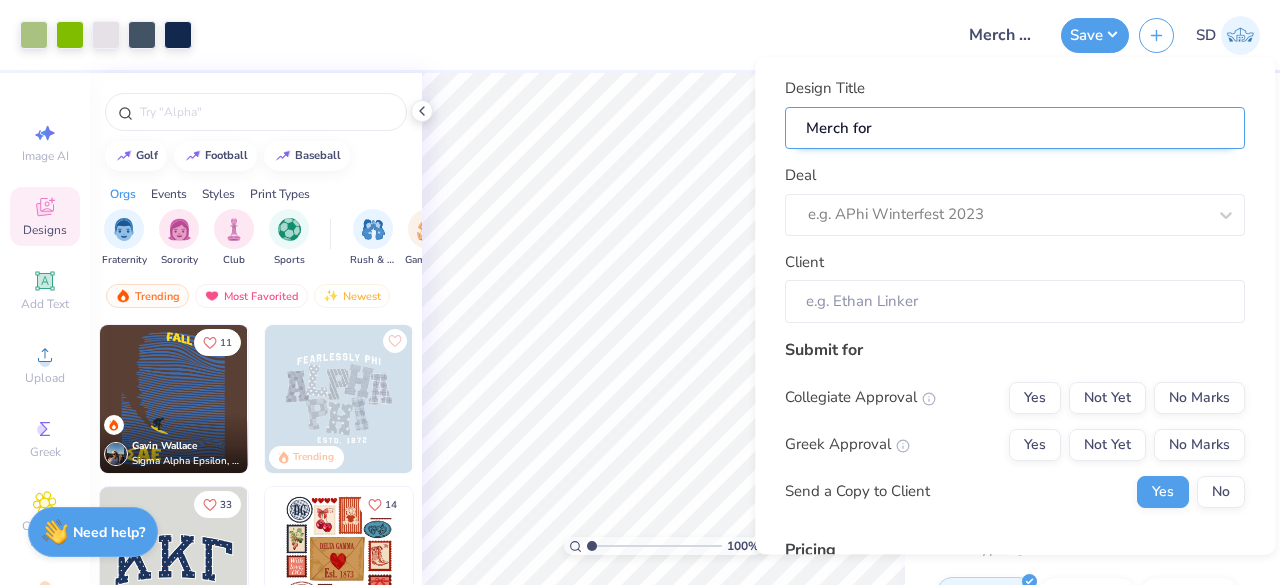 type on "Merch for" 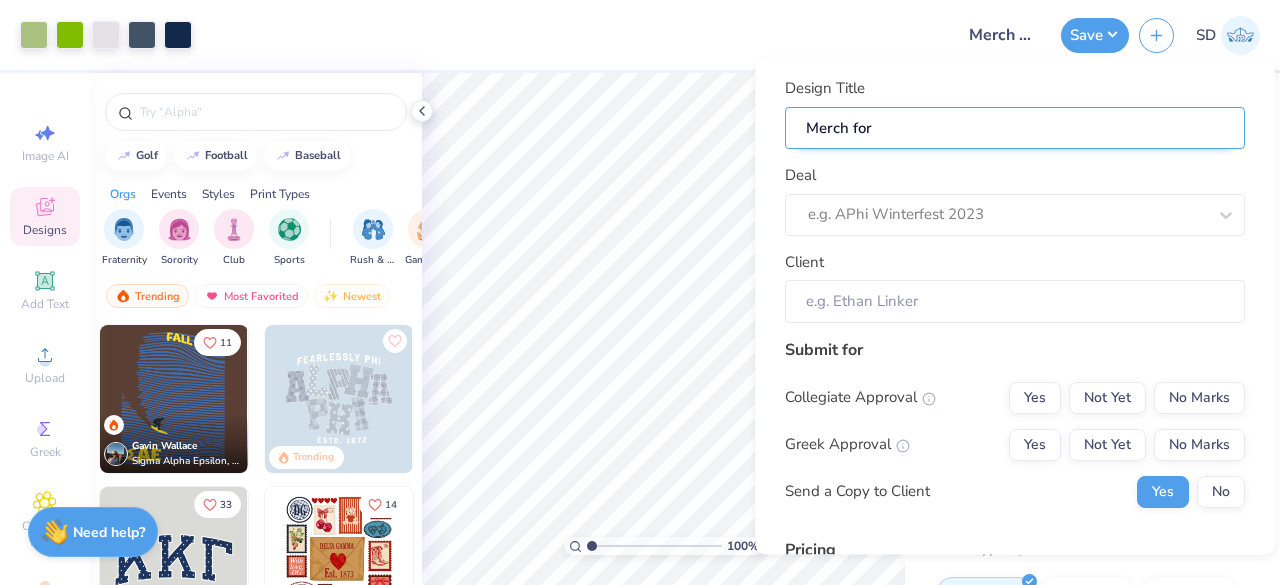 type on "Merch for" 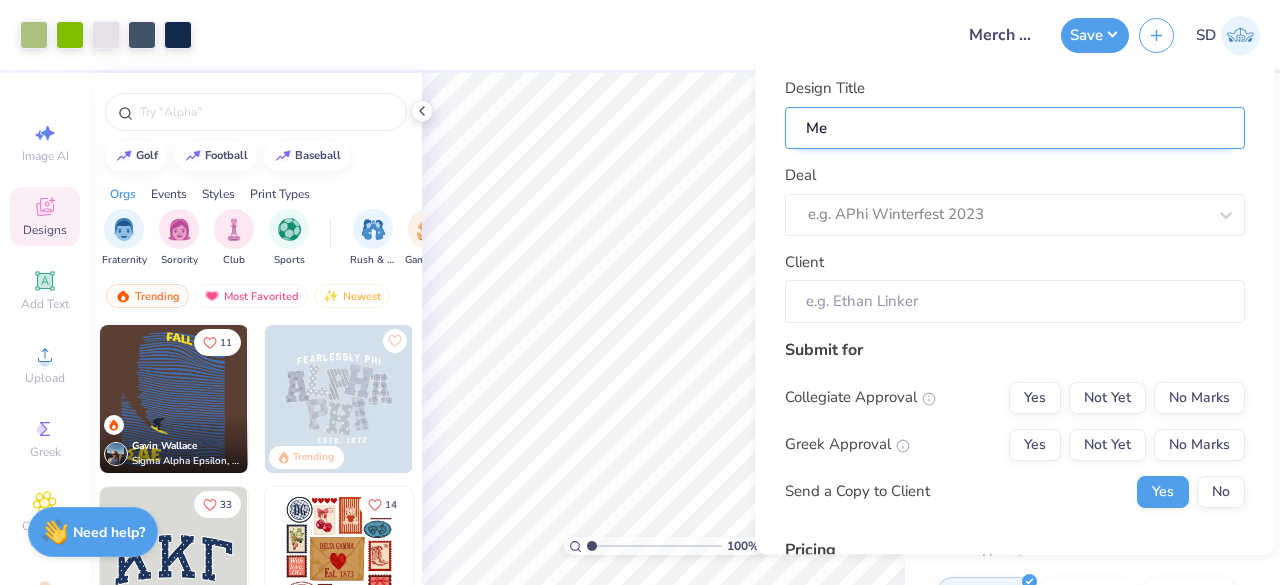type on "M" 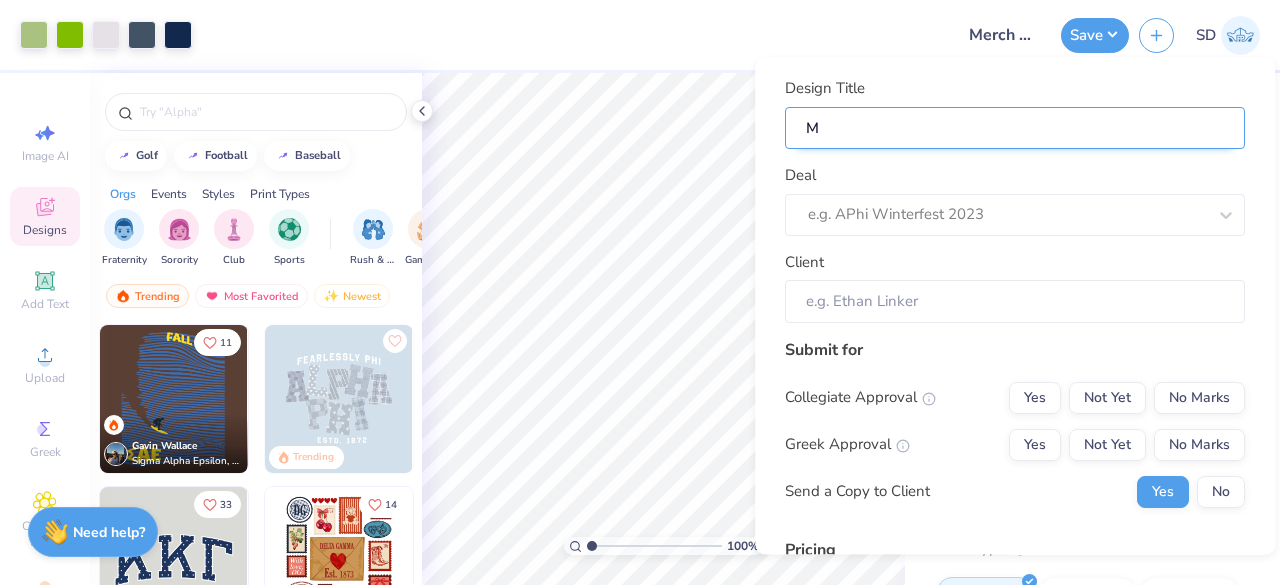 type 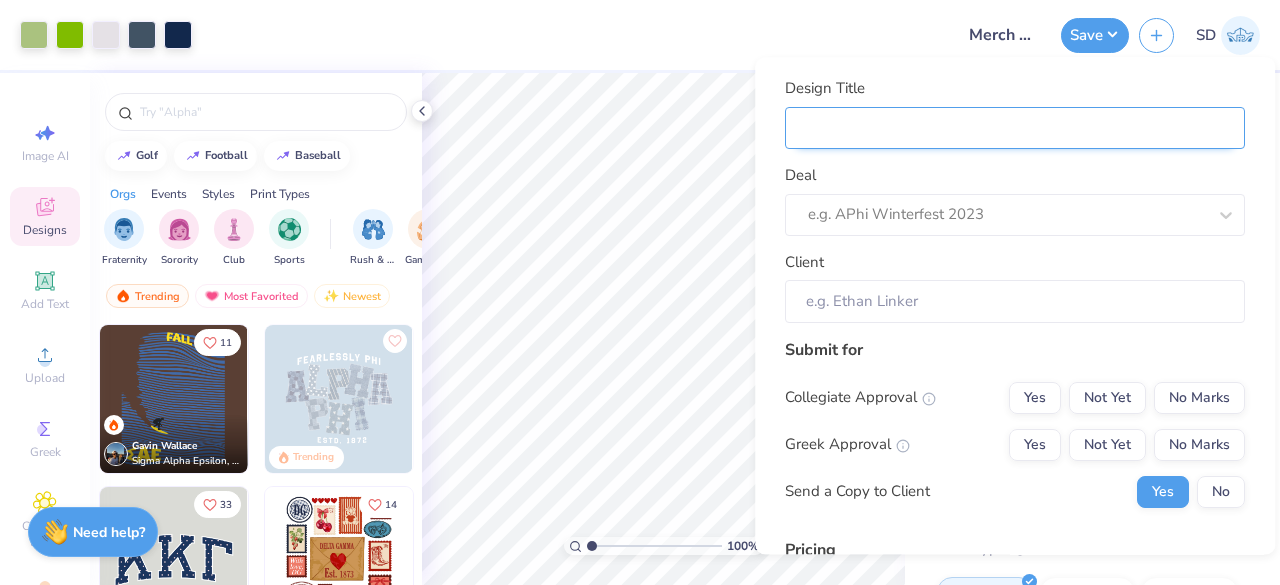 type 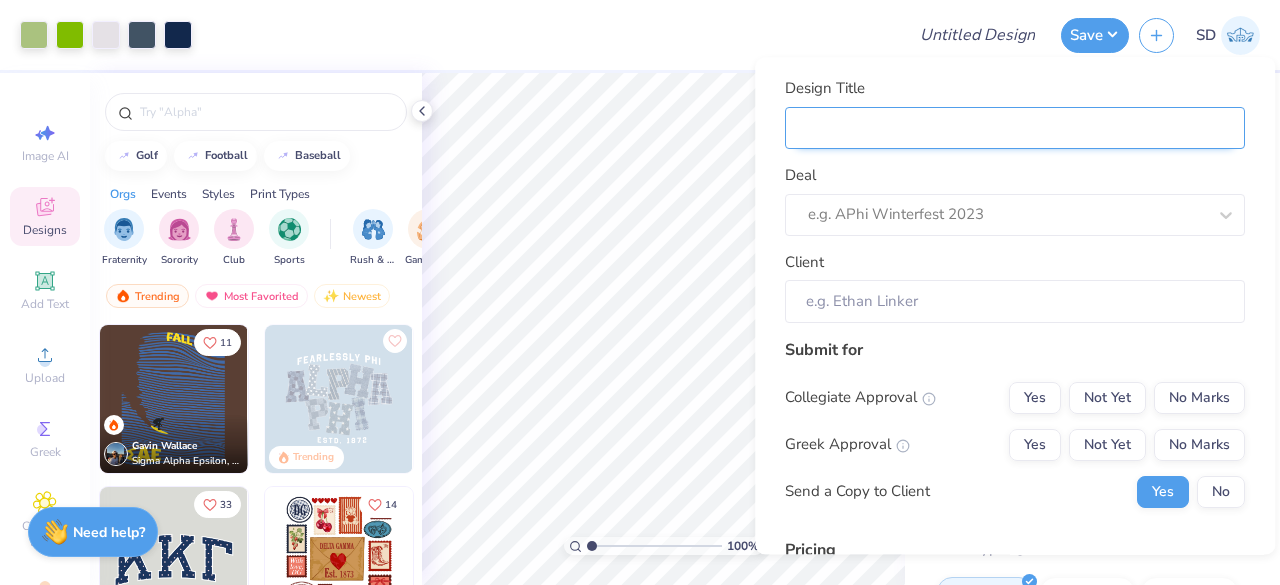 type on "S" 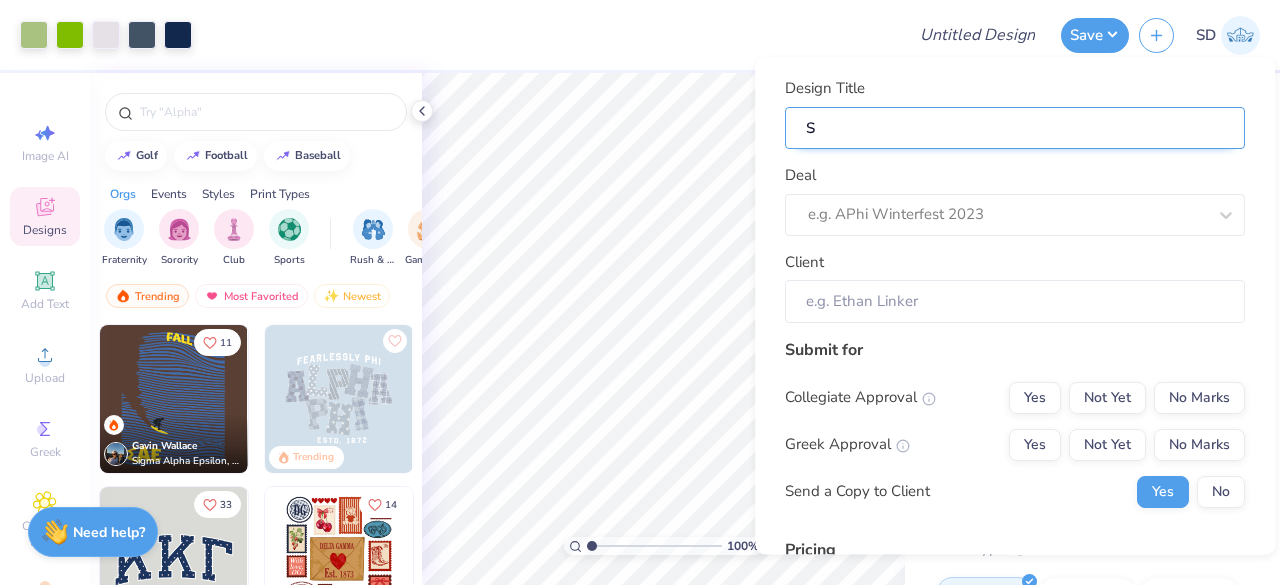 type on "S" 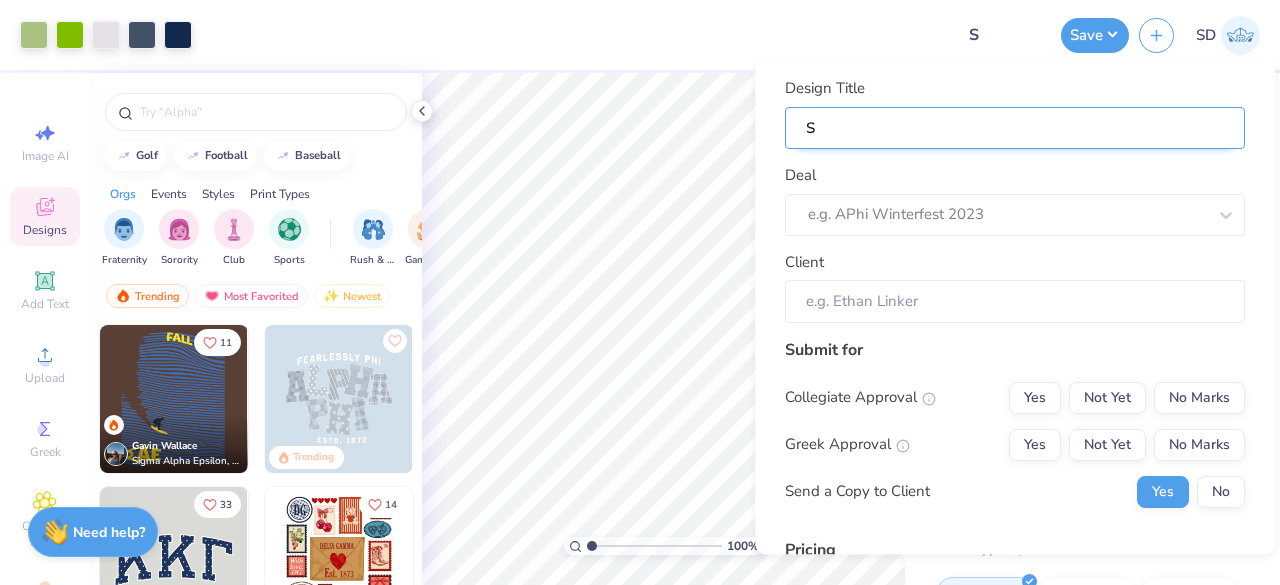 type on "Sh" 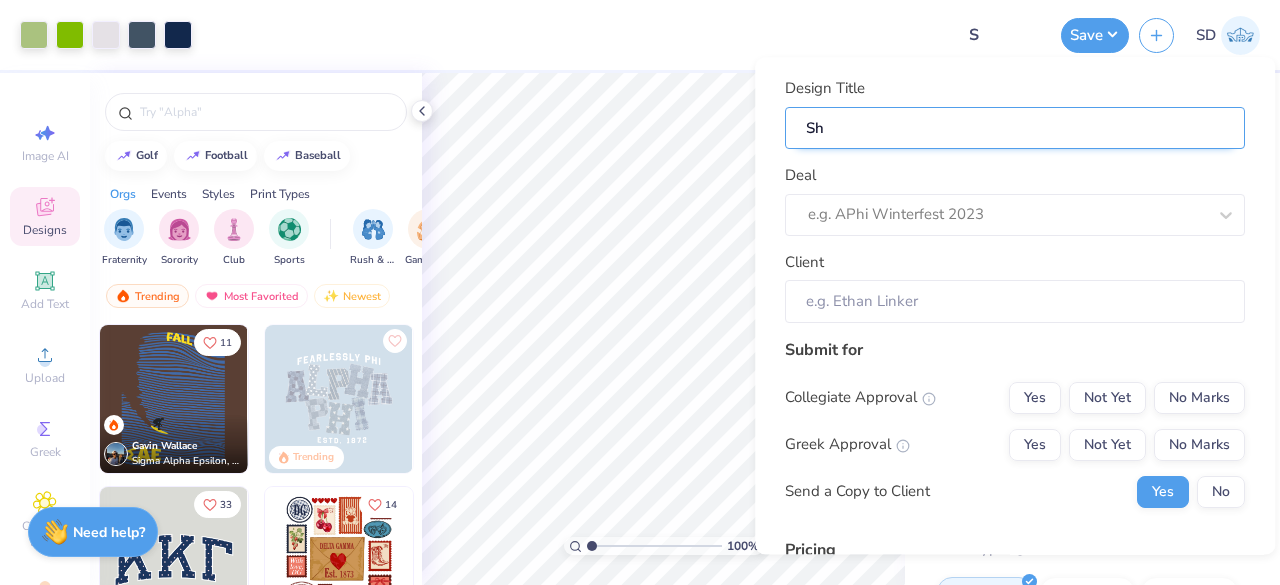 type on "Sh" 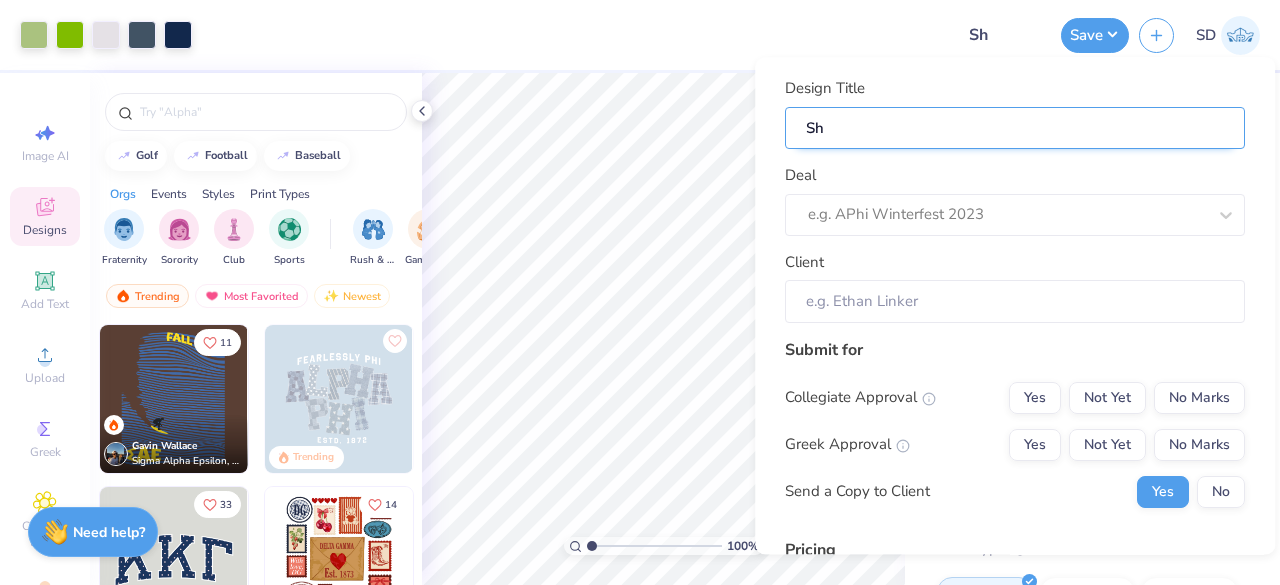 type on "Shi" 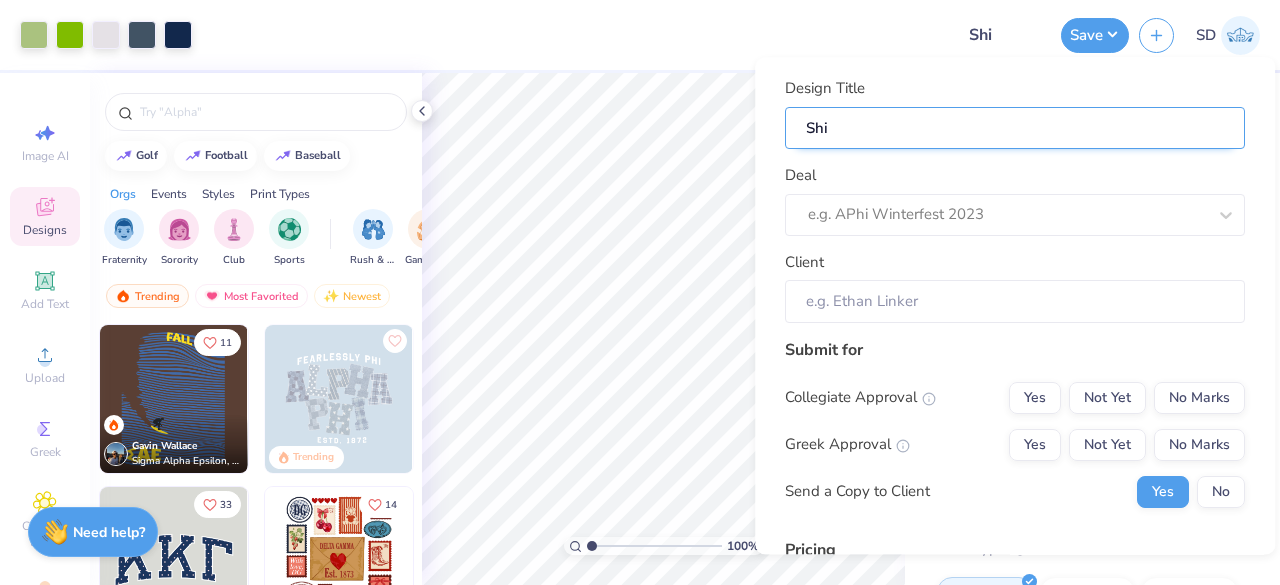 type on "Shir" 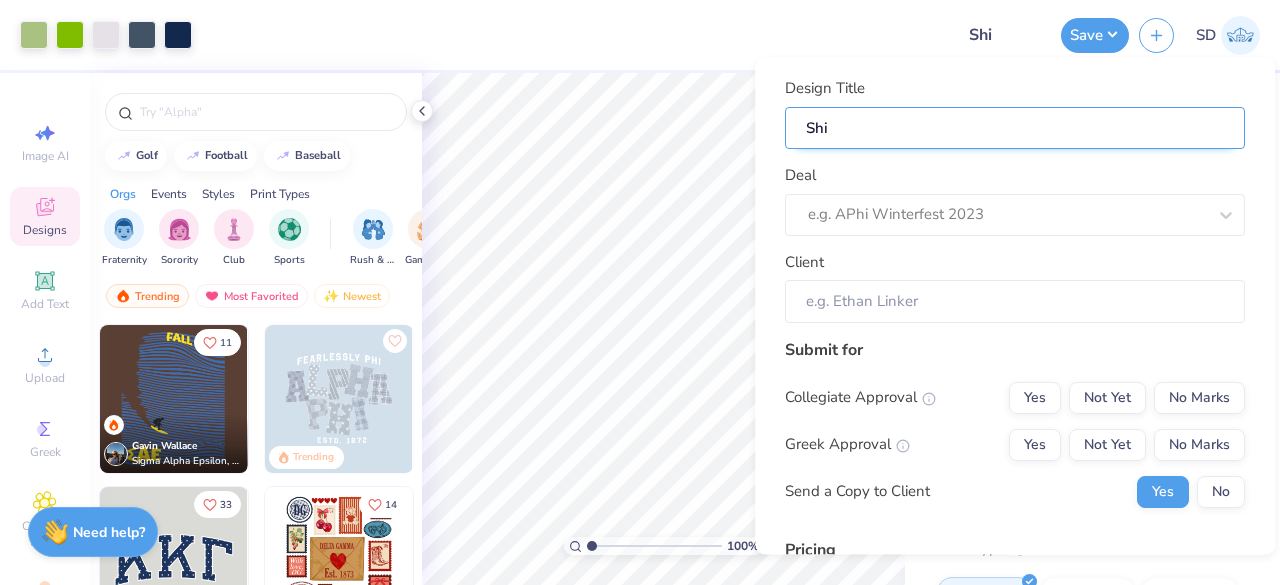 type on "Shir" 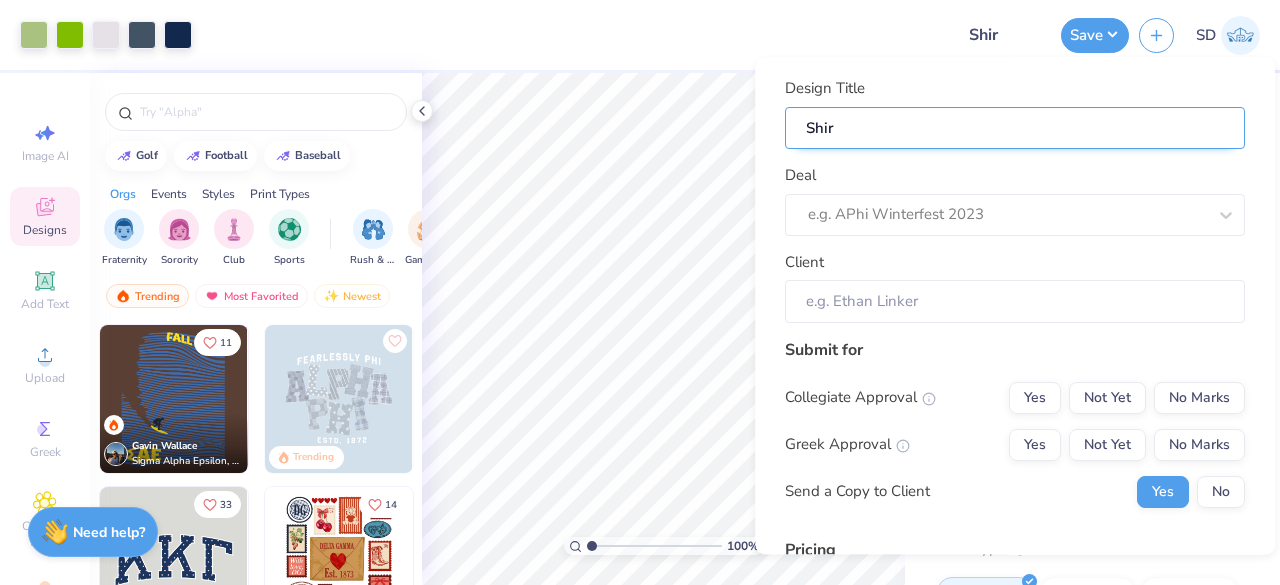 type on "Shirt" 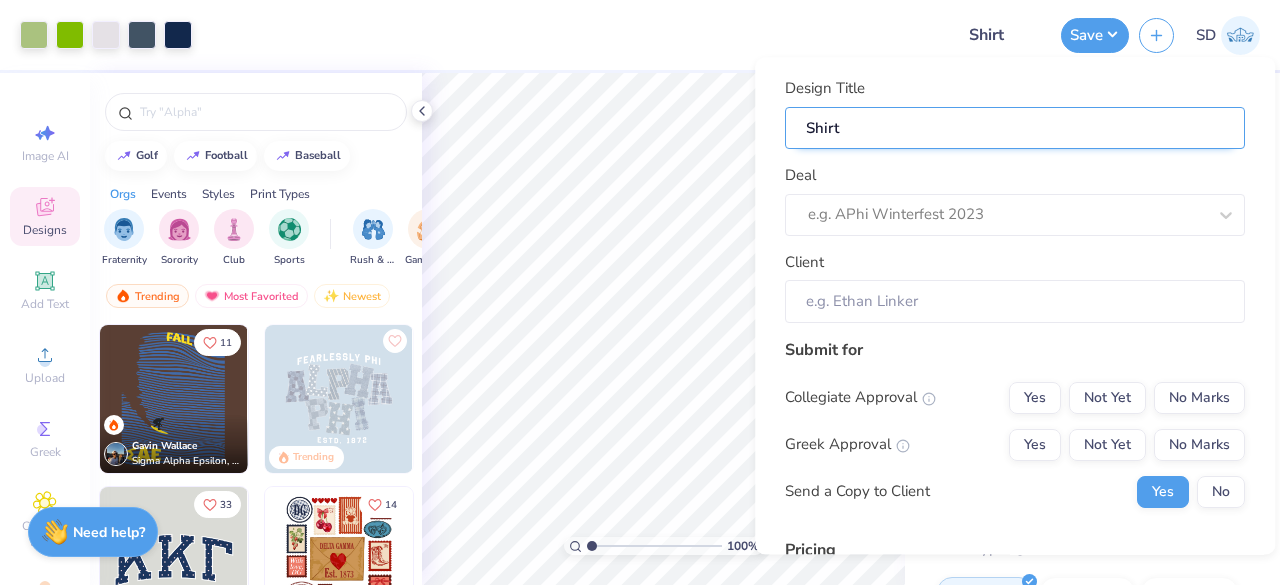 type on "Shirt" 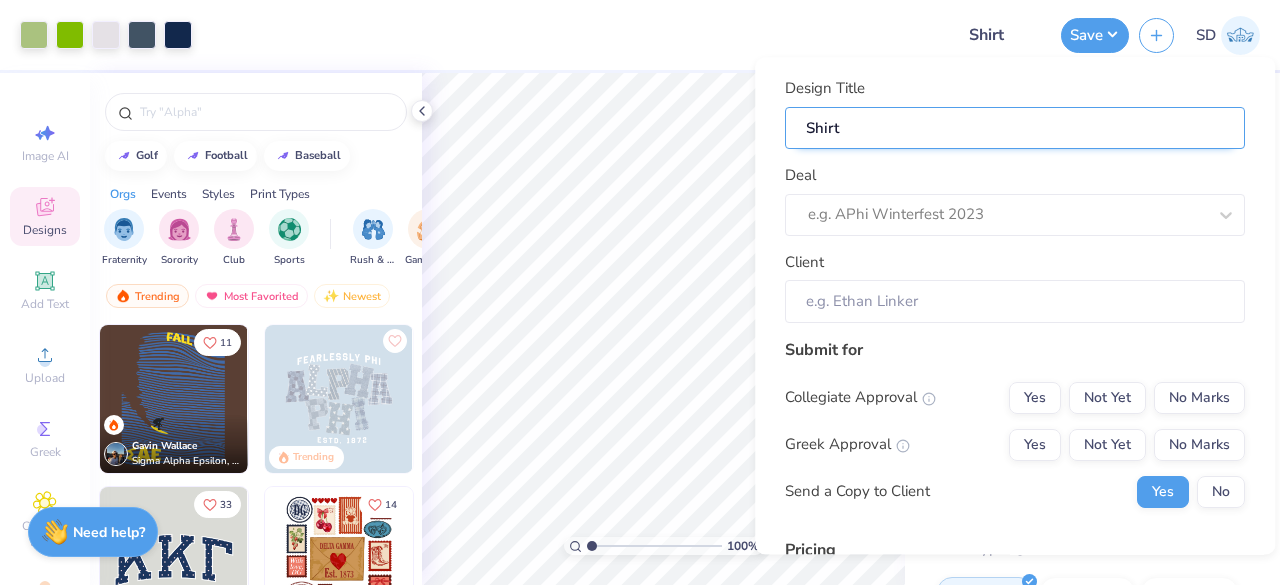 type on "Shirt d" 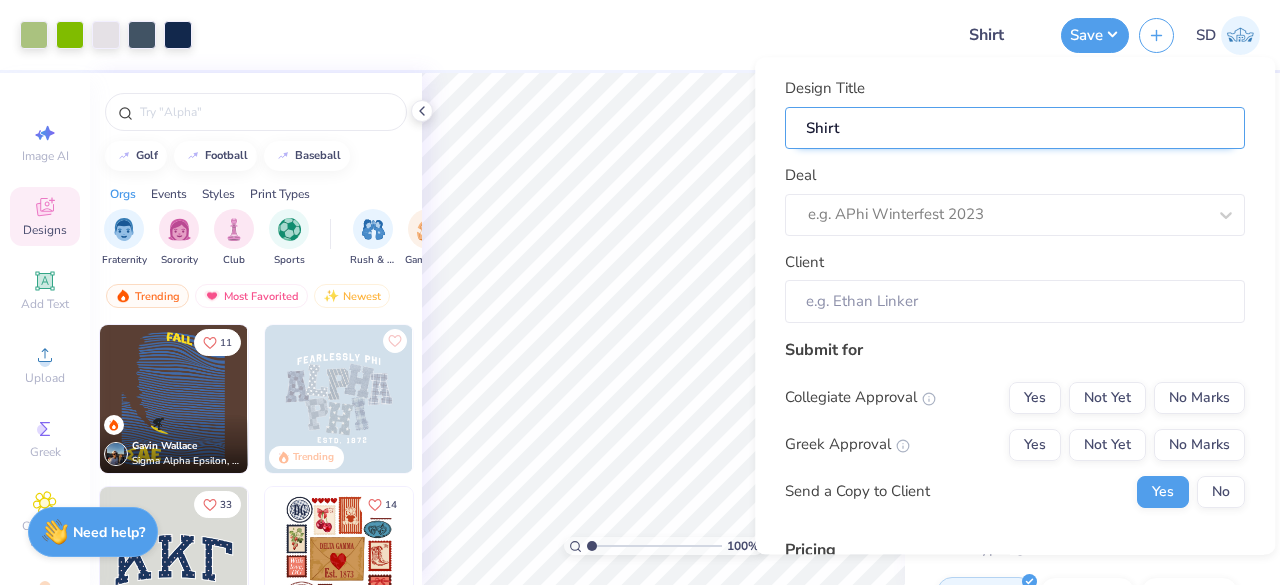 type on "Shirt d" 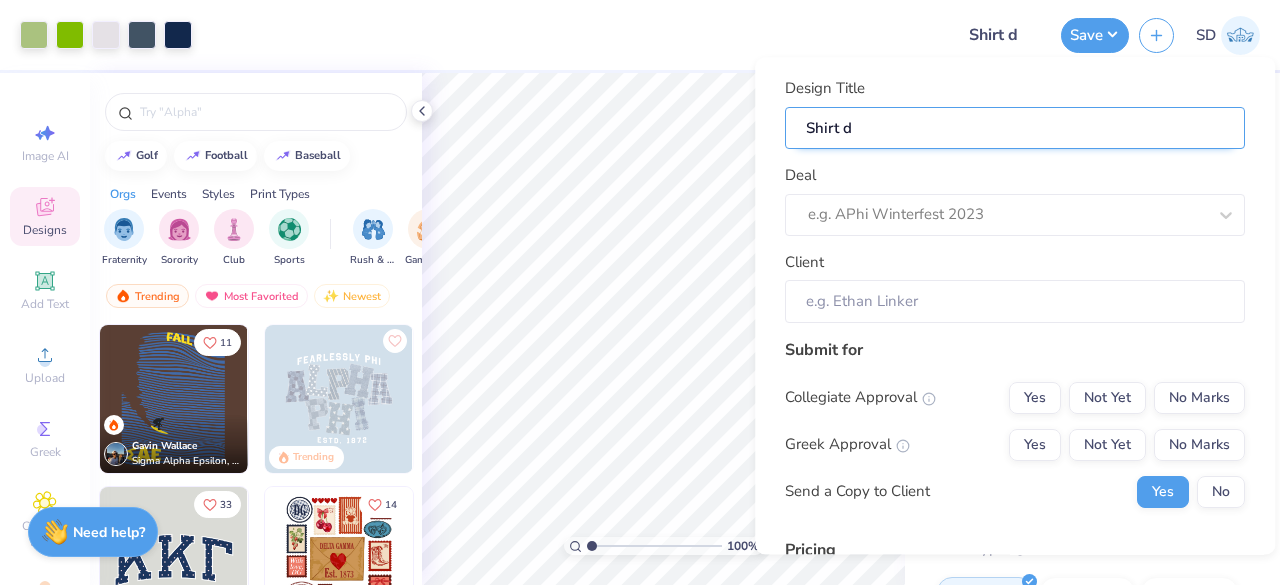type on "Shirt de" 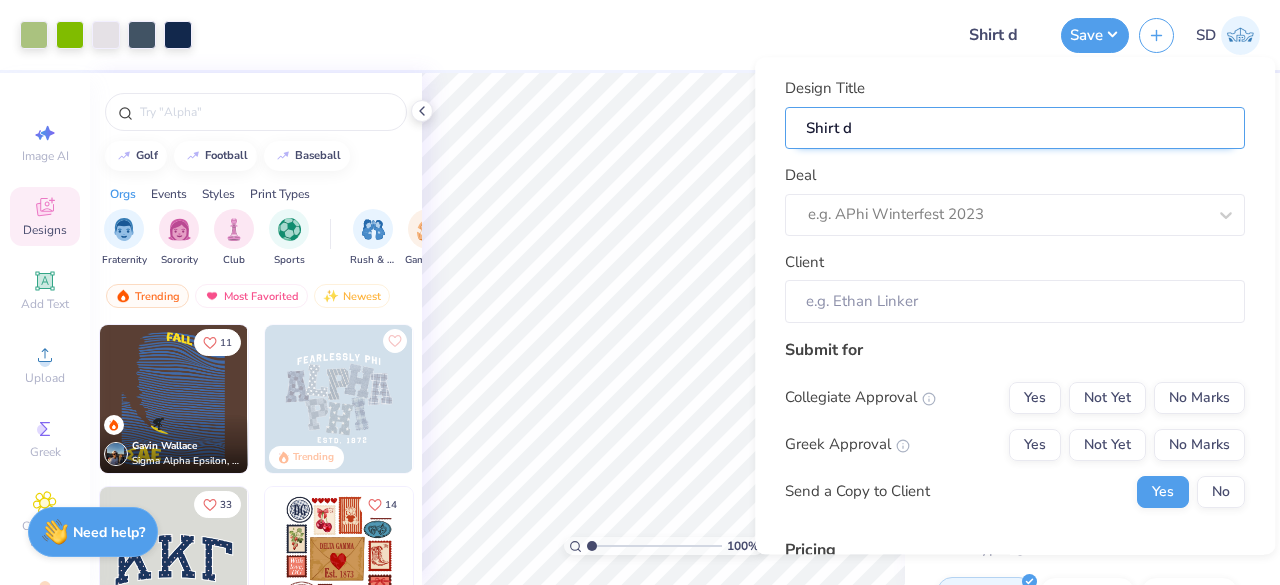 type on "Shirt de" 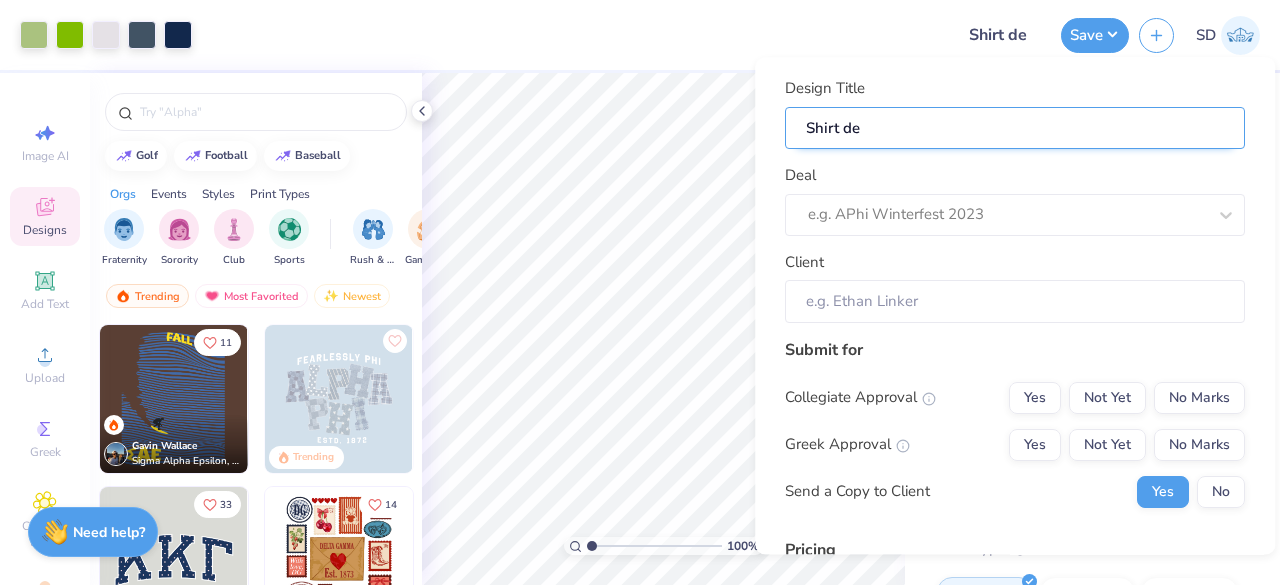 type on "Shirt des" 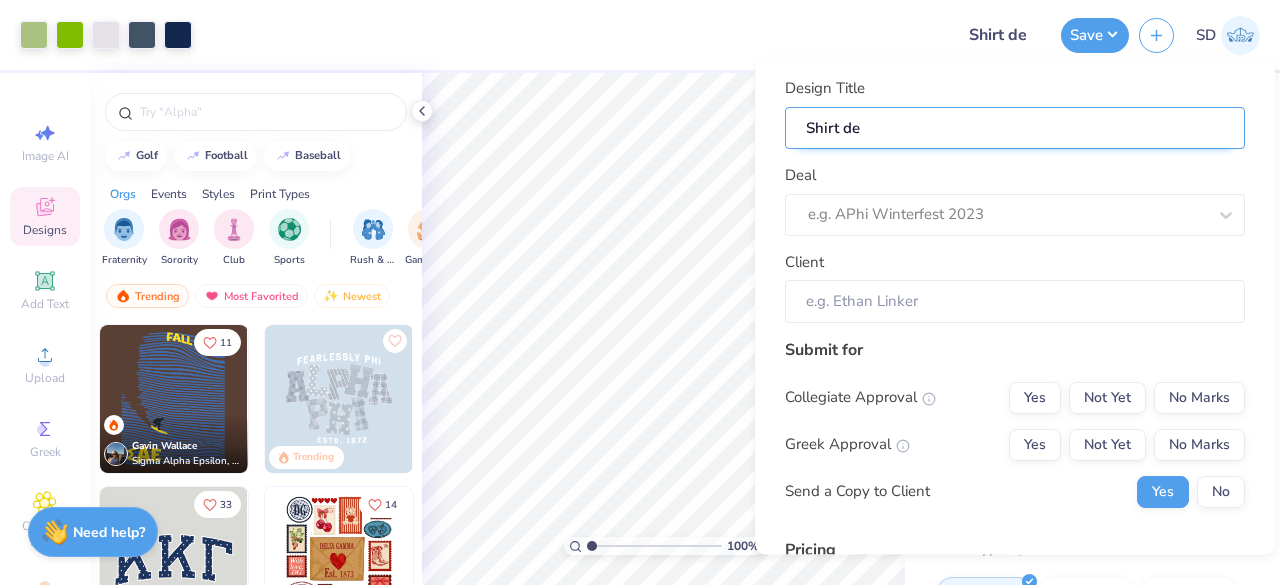 type on "Shirt des" 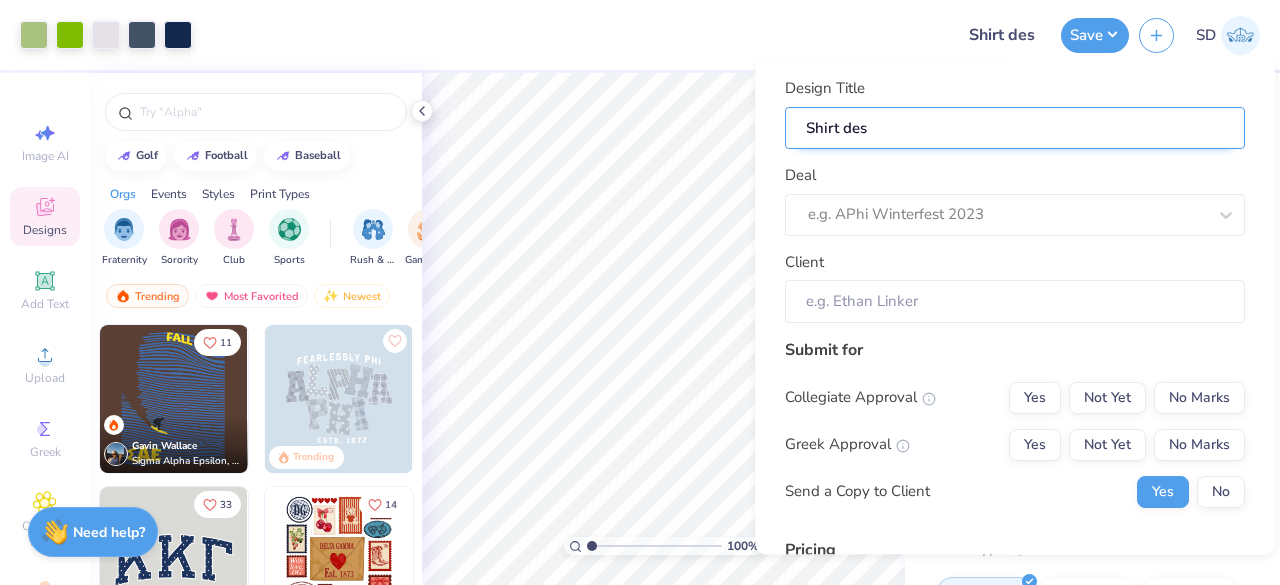 type on "Shirt de" 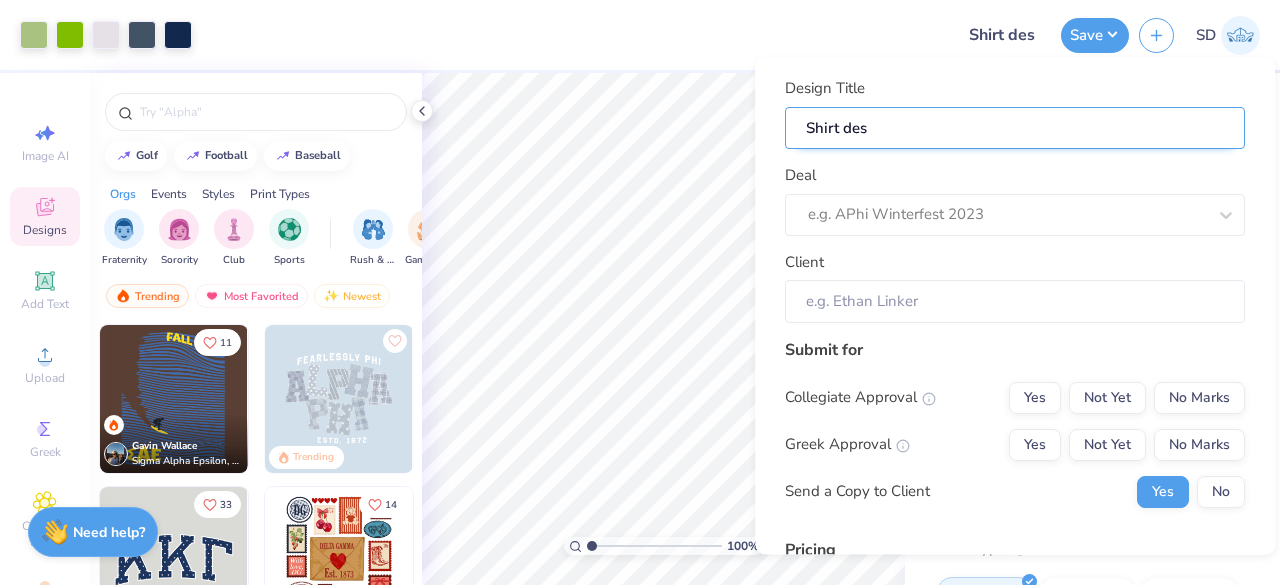 type on "Shirt de" 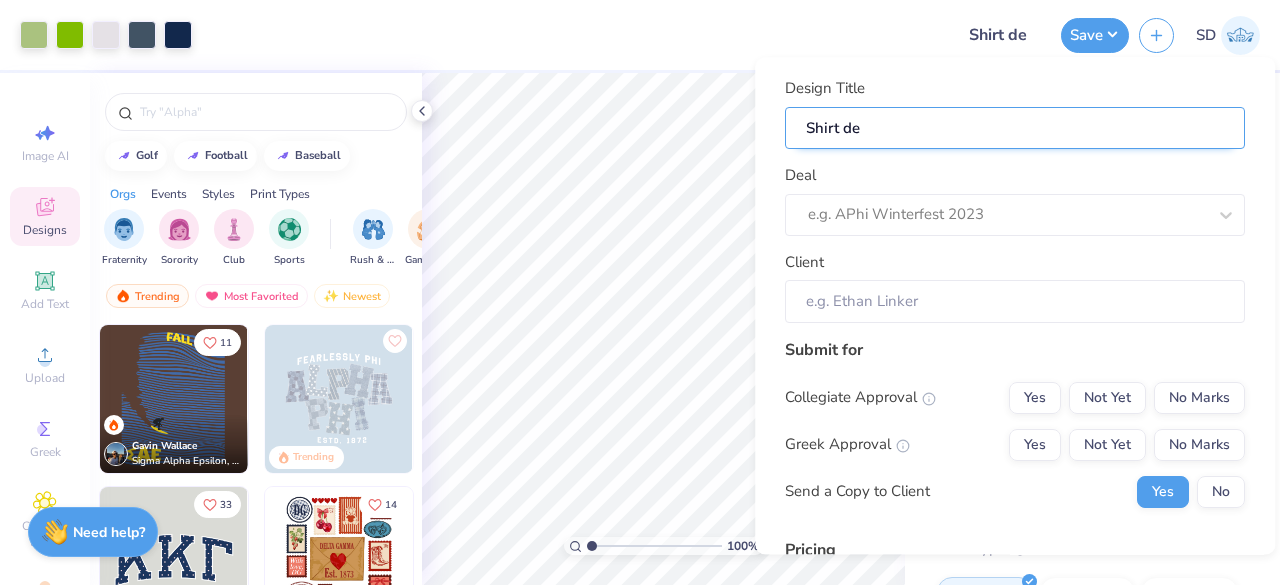 type on "Shirt d" 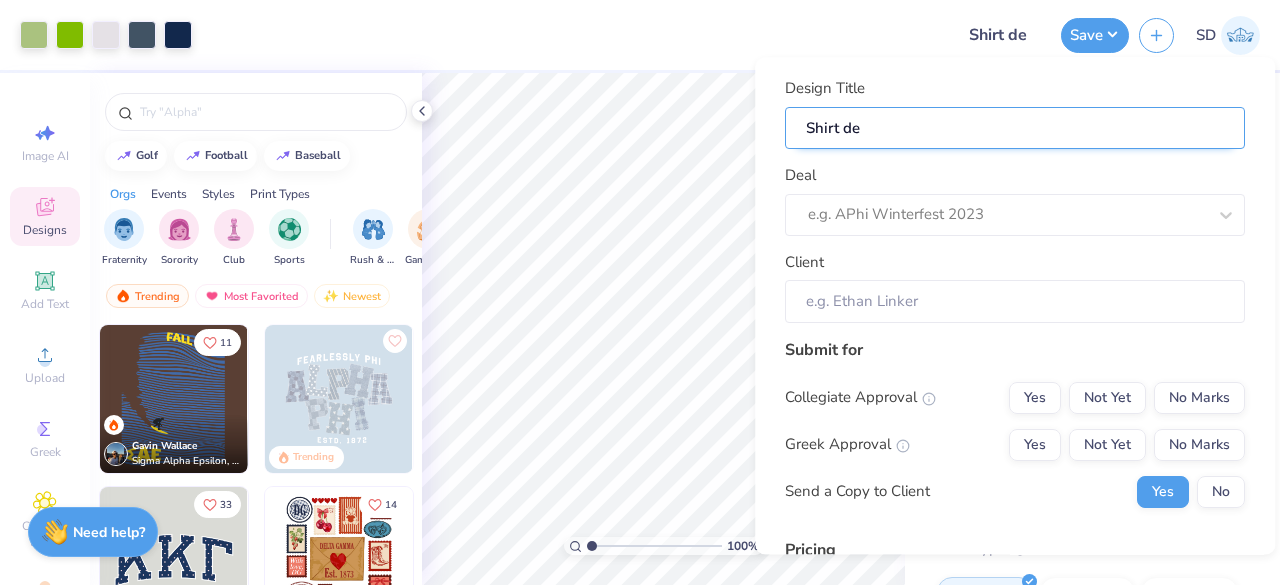 type on "Shirt d" 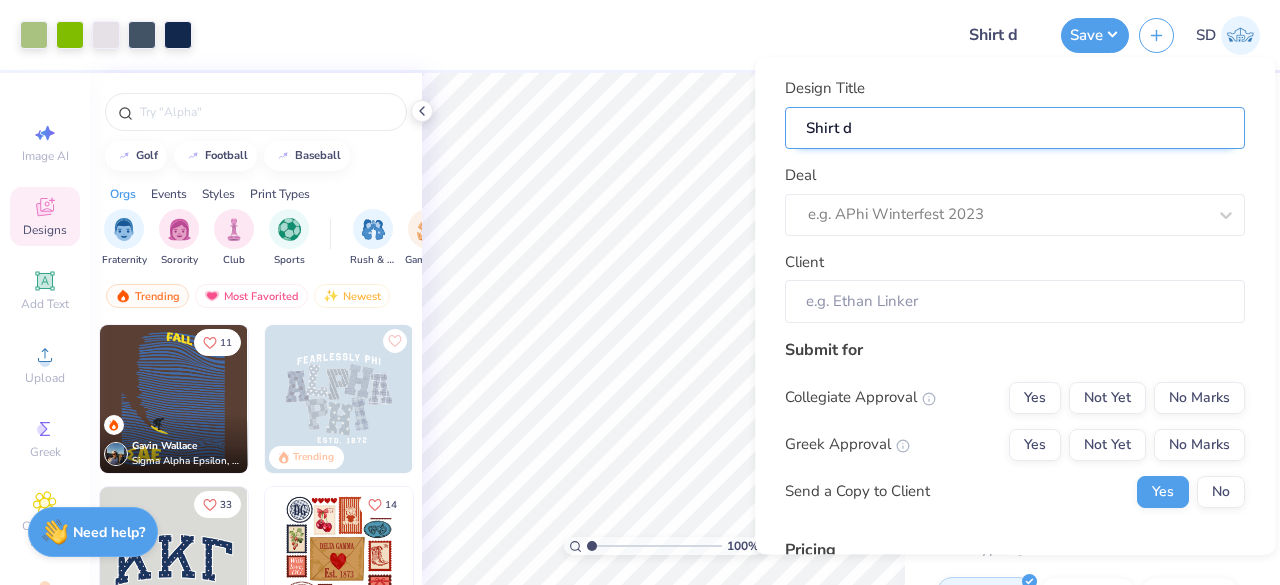 type on "Shirt" 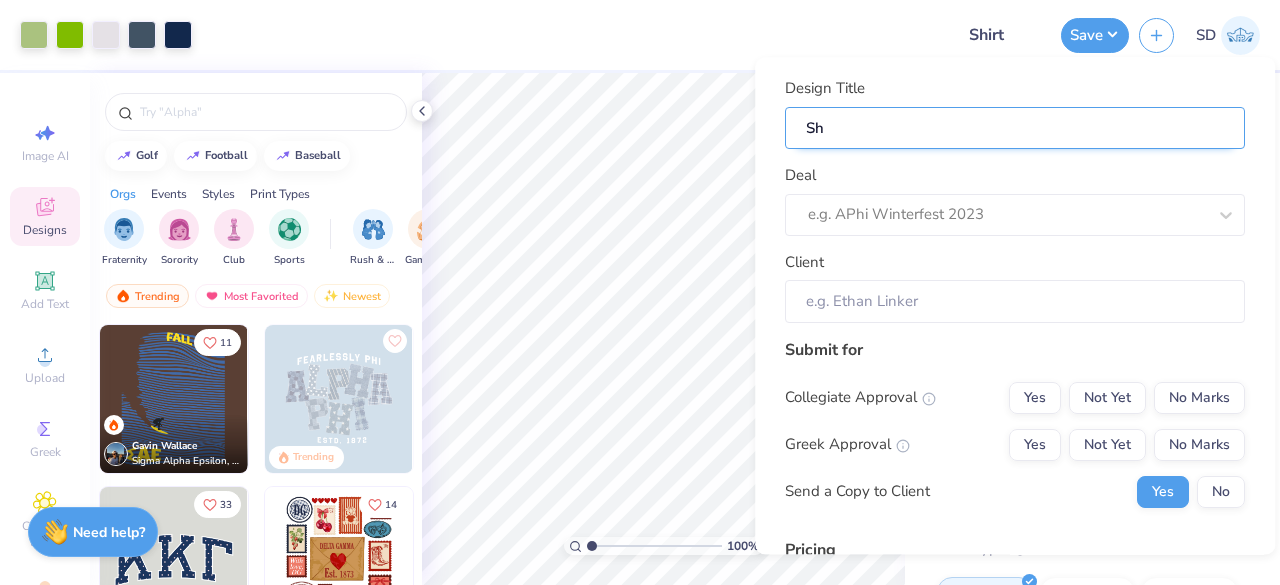 type on "S" 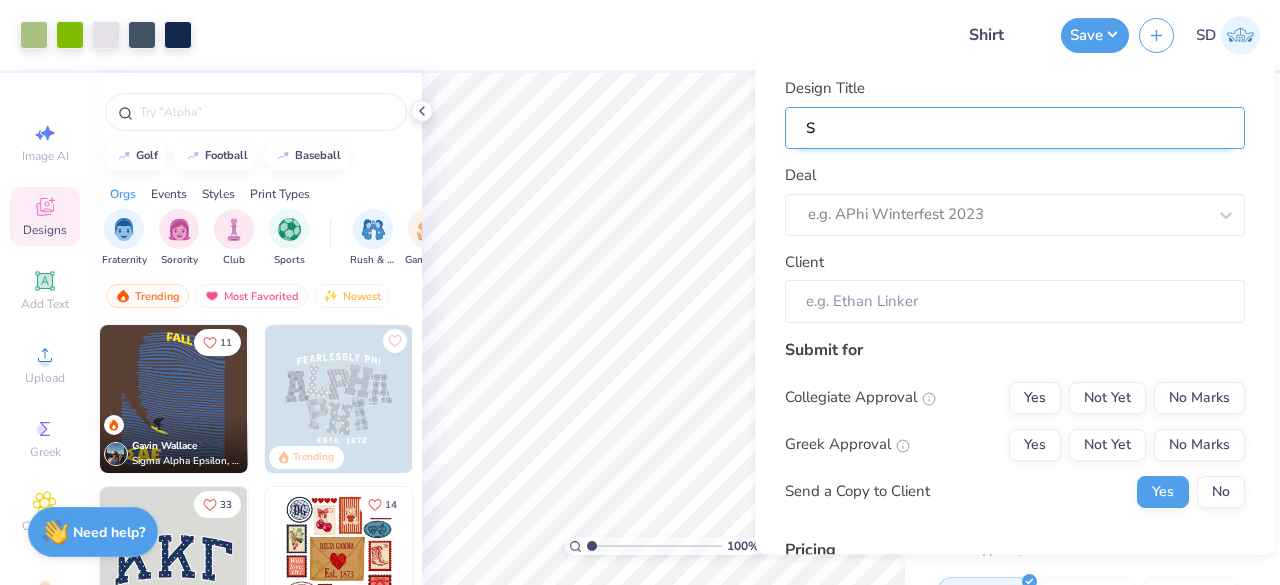 type 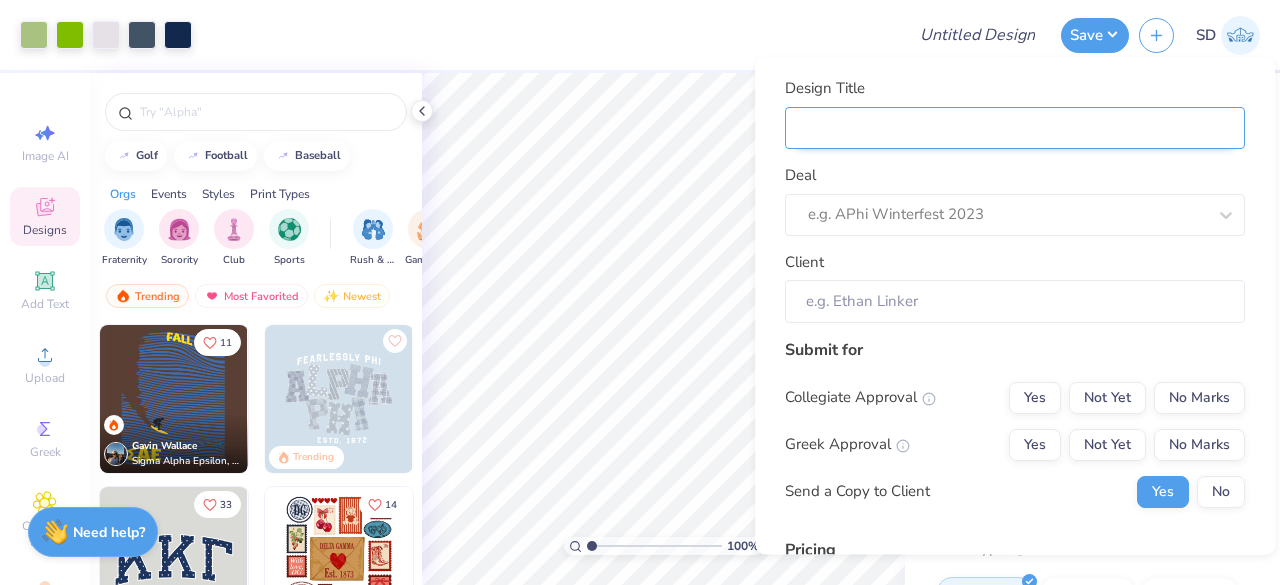 type on "M" 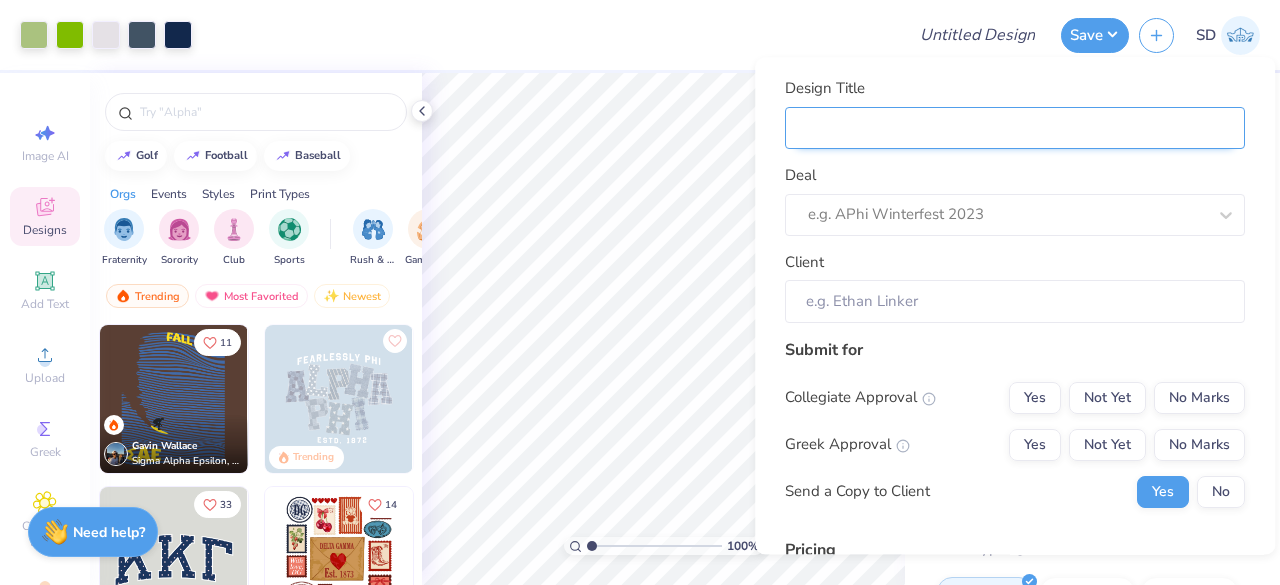 type on "M" 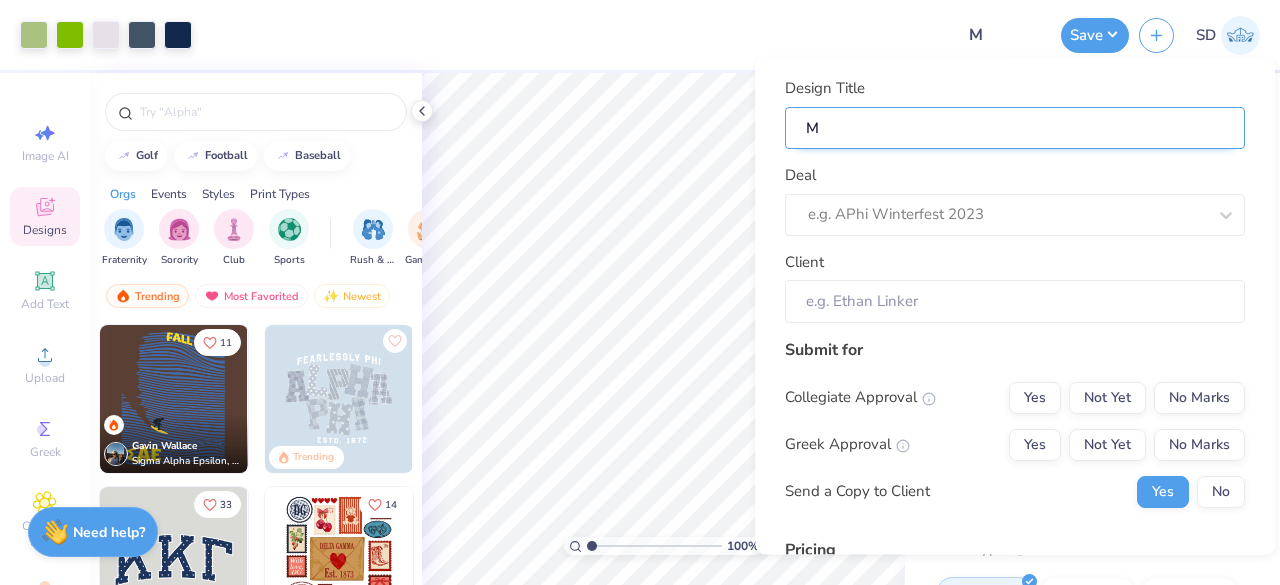type on "Me" 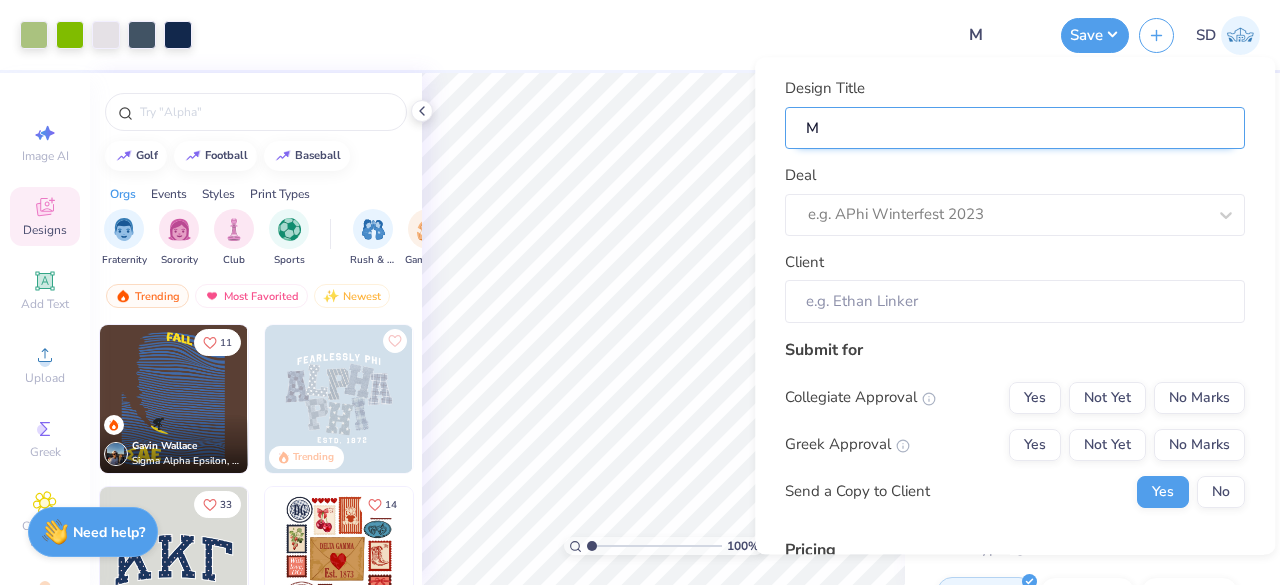 type on "Me" 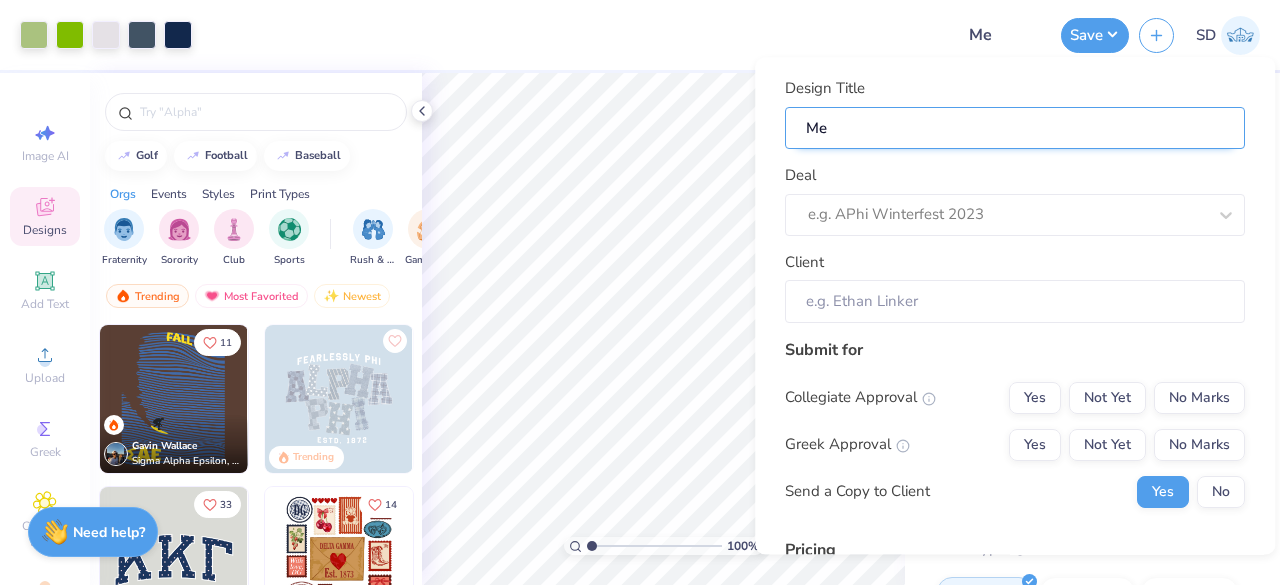 type on "Mer" 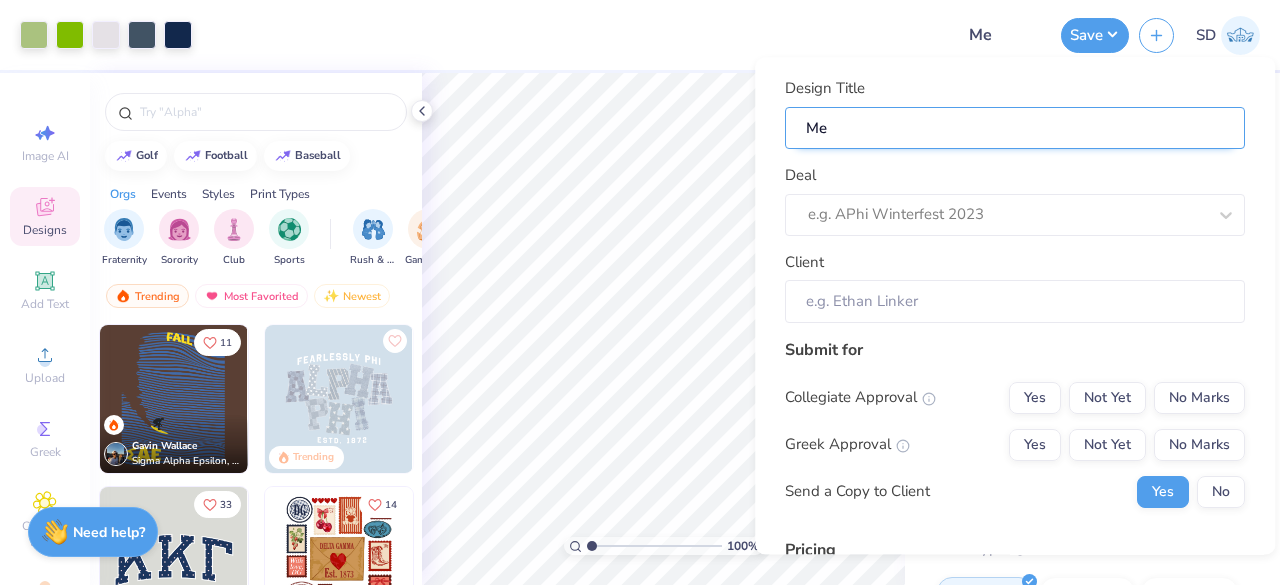 type on "Mer" 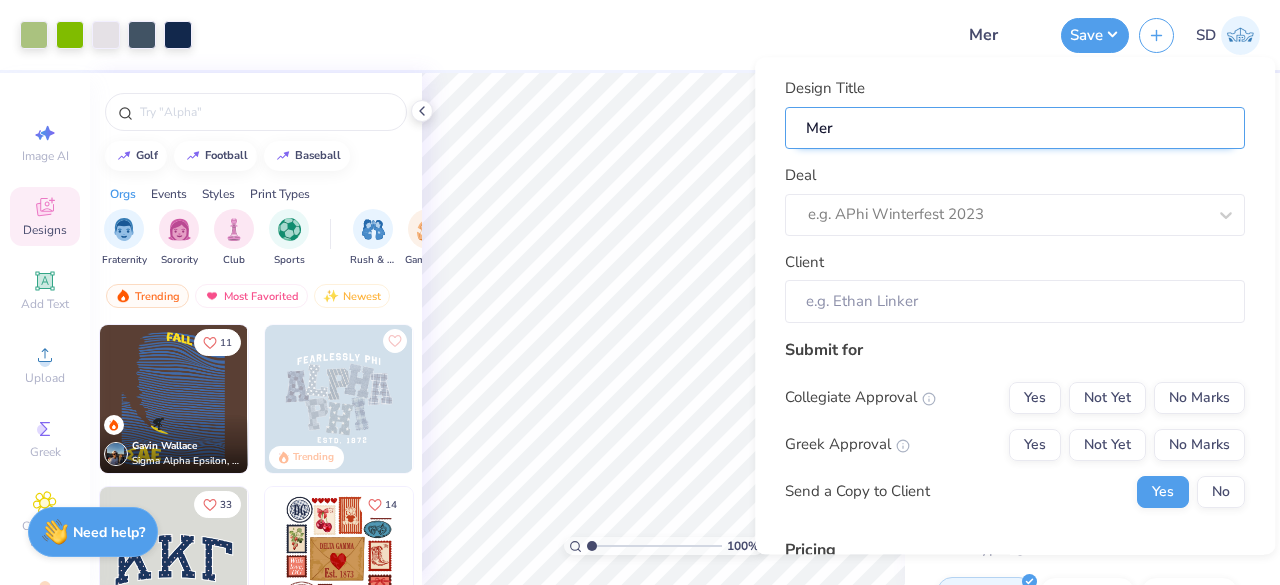 type on "Merc" 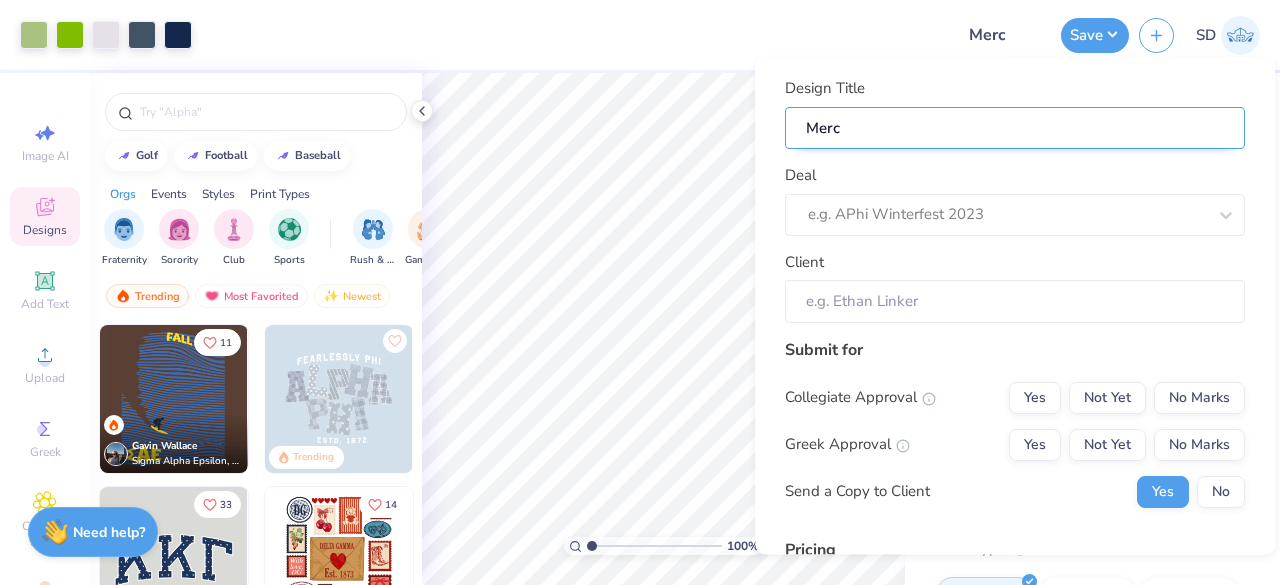 type on "Merch" 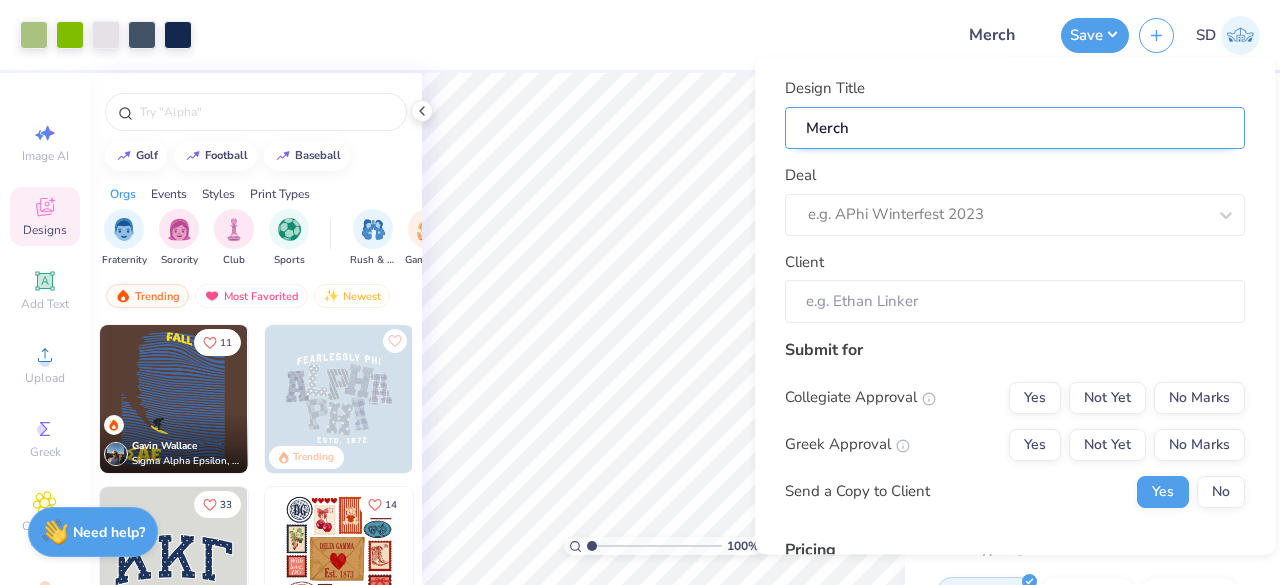 type on "Merch" 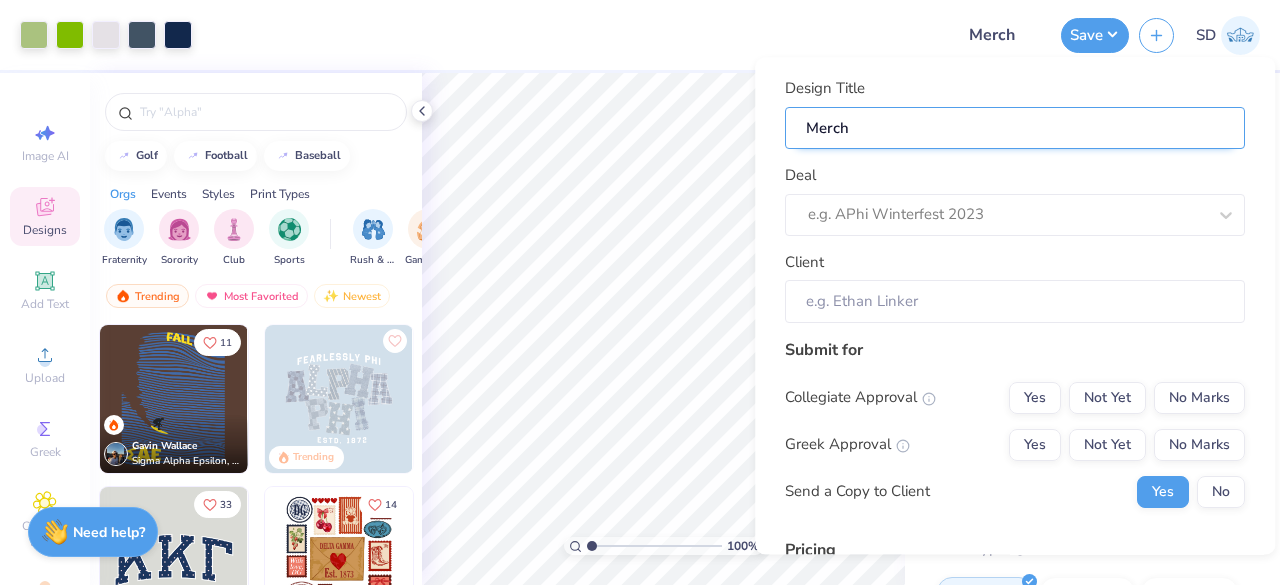 type on "Merch f" 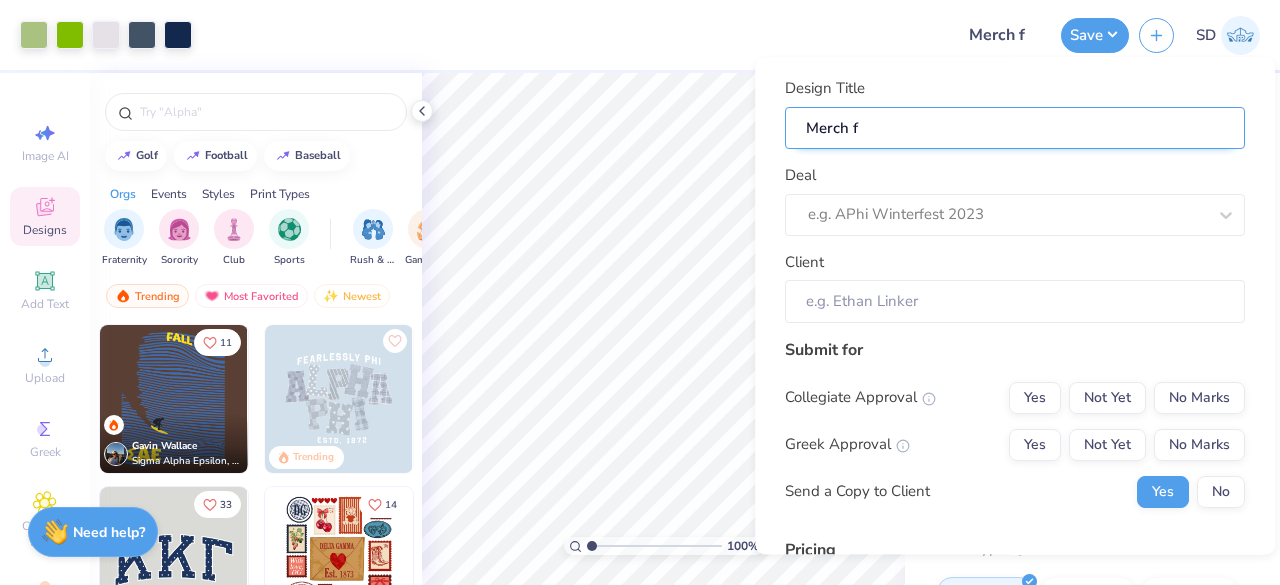 type on "Merch fo" 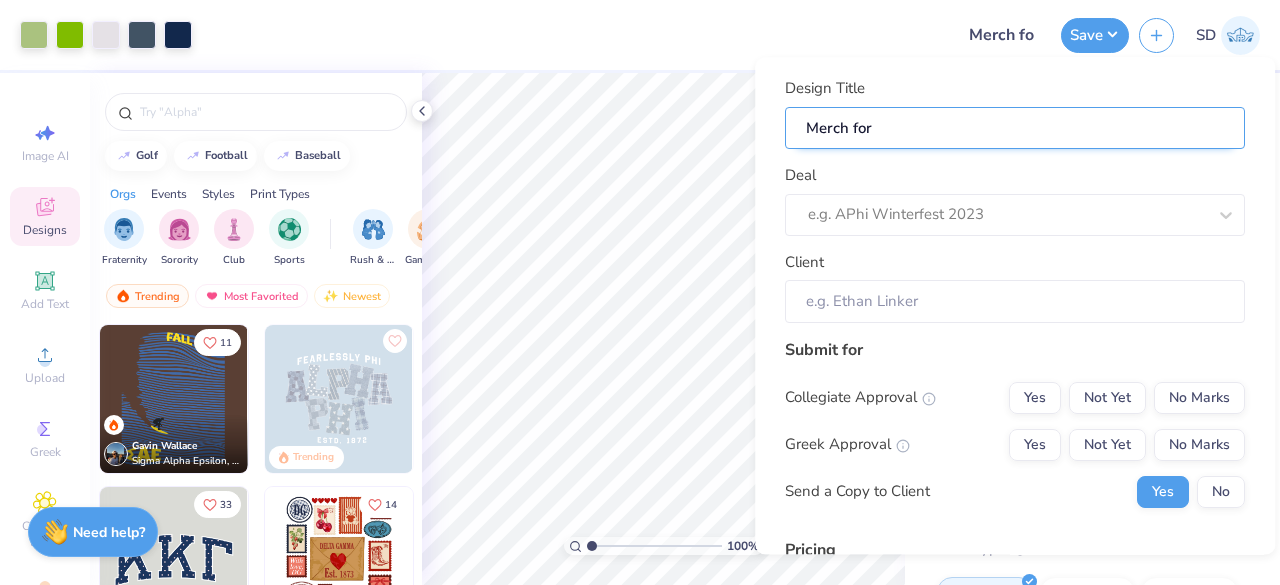 type on "Merch for" 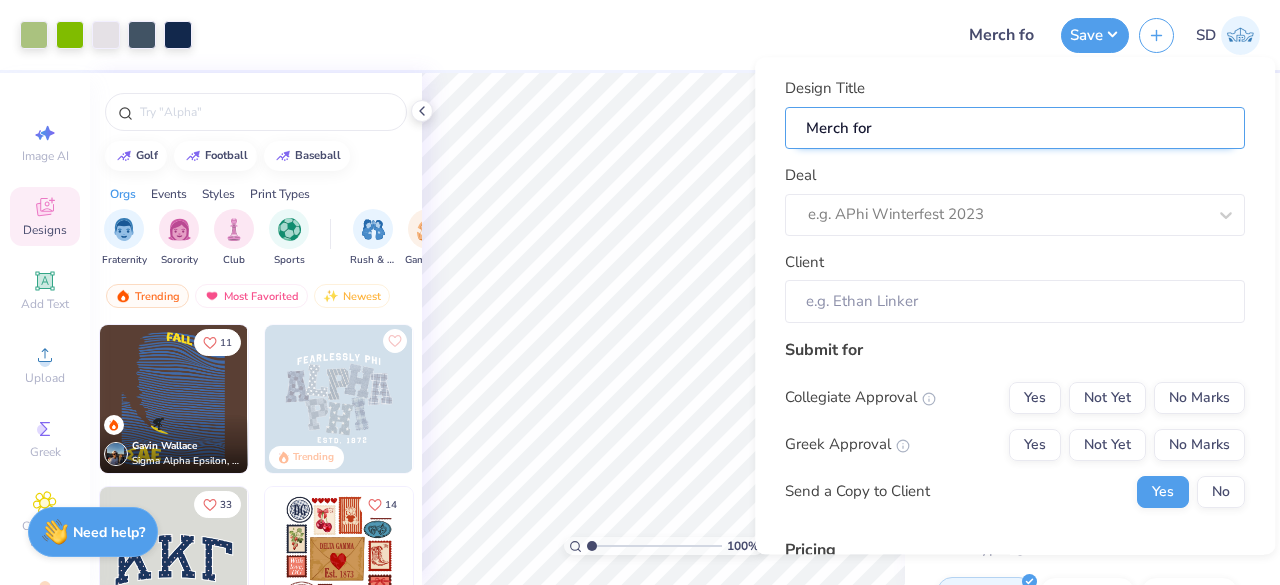 type on "Merch for" 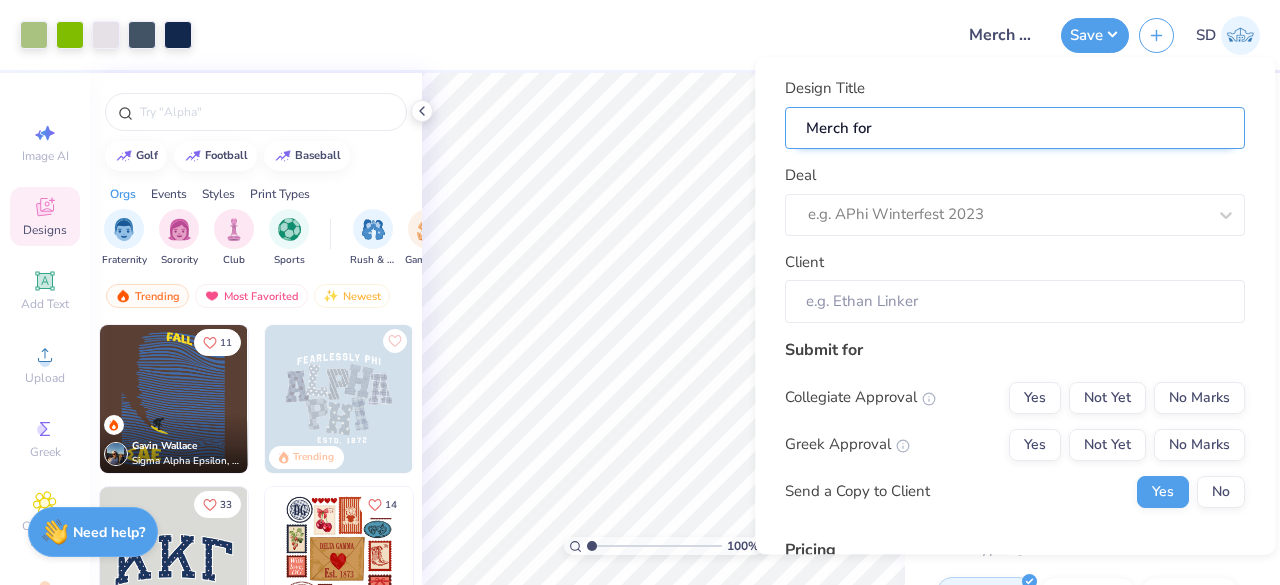 paste on "Younglife [UNIVERSITY] of [STATE]" 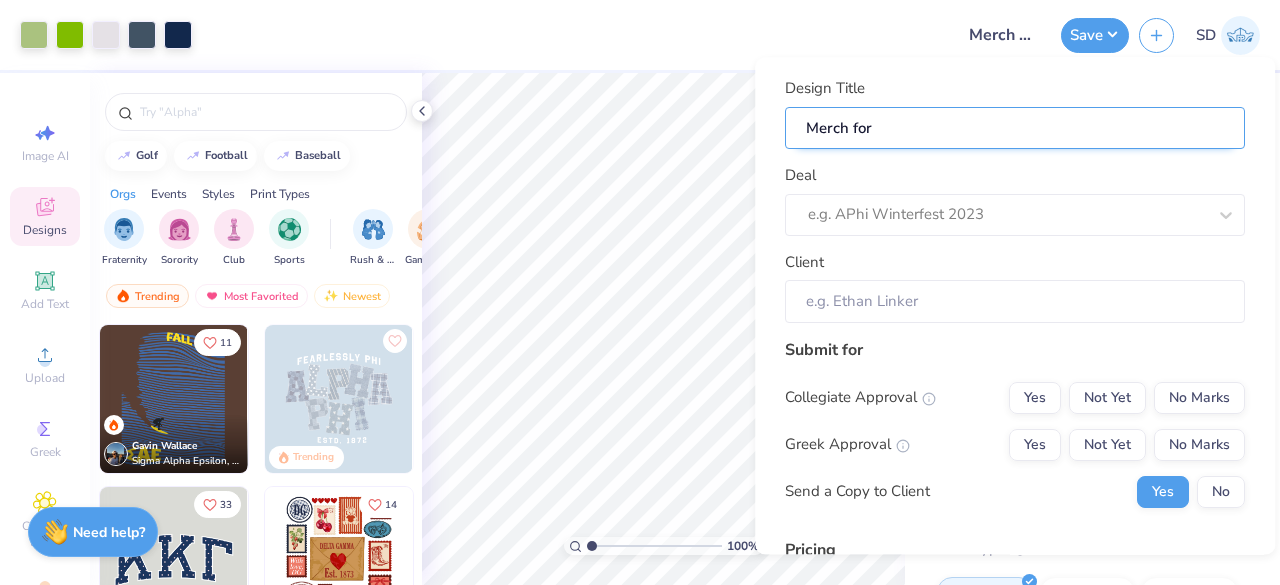 type on "Merch for Younglife [UNIVERSITY] of [STATE]" 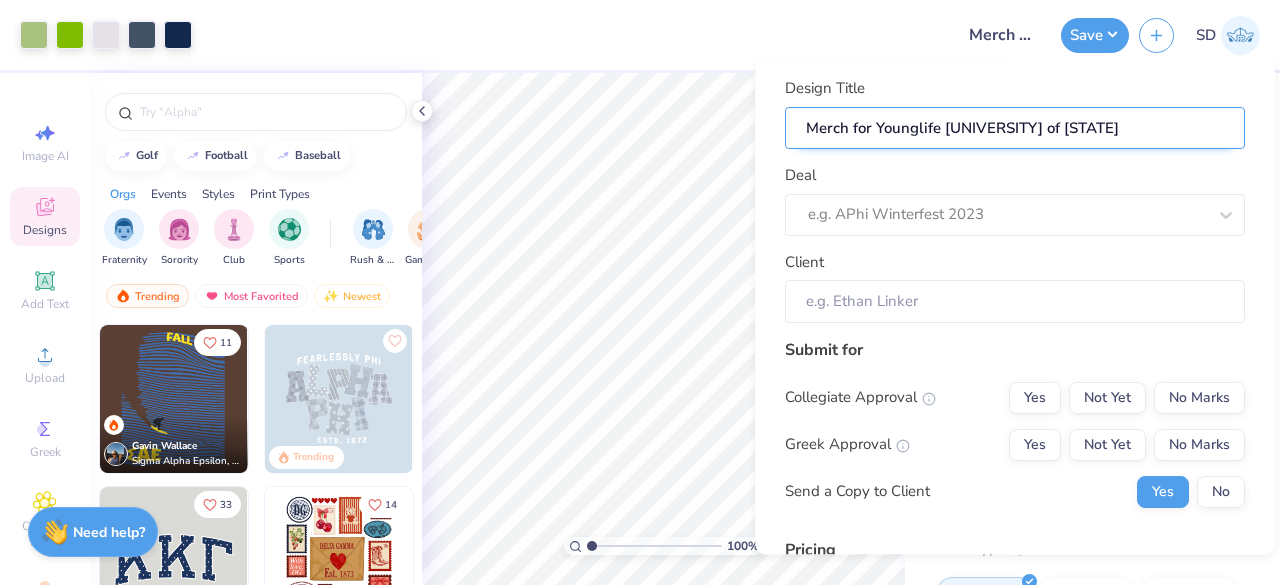click on "Merch for Younglife [UNIVERSITY] of [STATE]" at bounding box center (1015, 128) 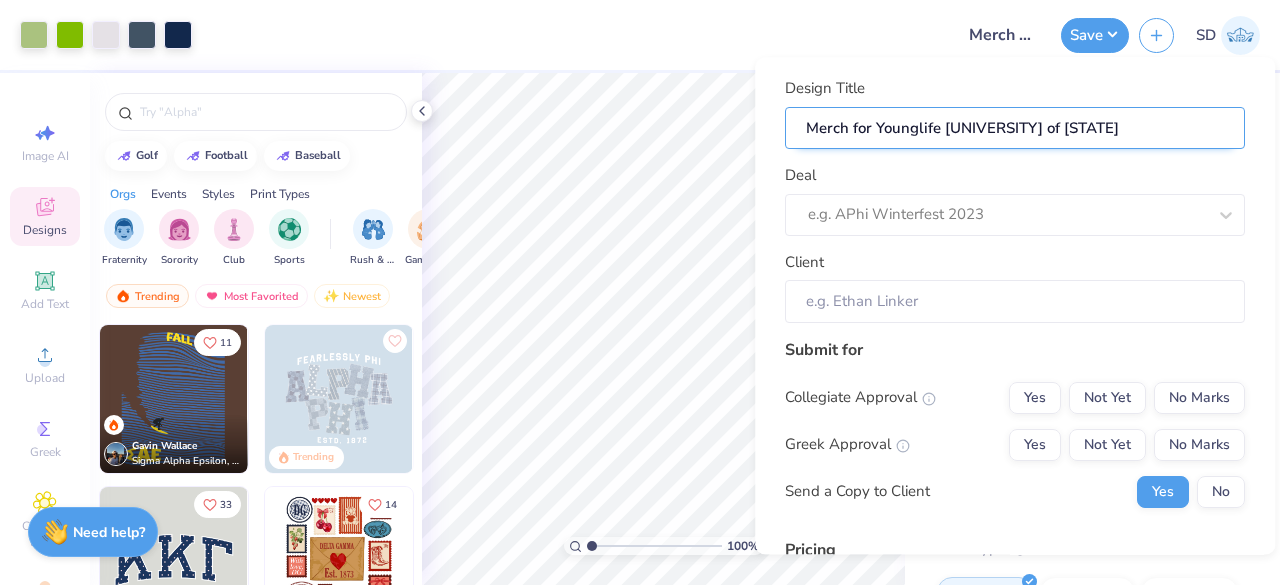 type on "Merch for Young life [UNIVERSITY] of [STATE]" 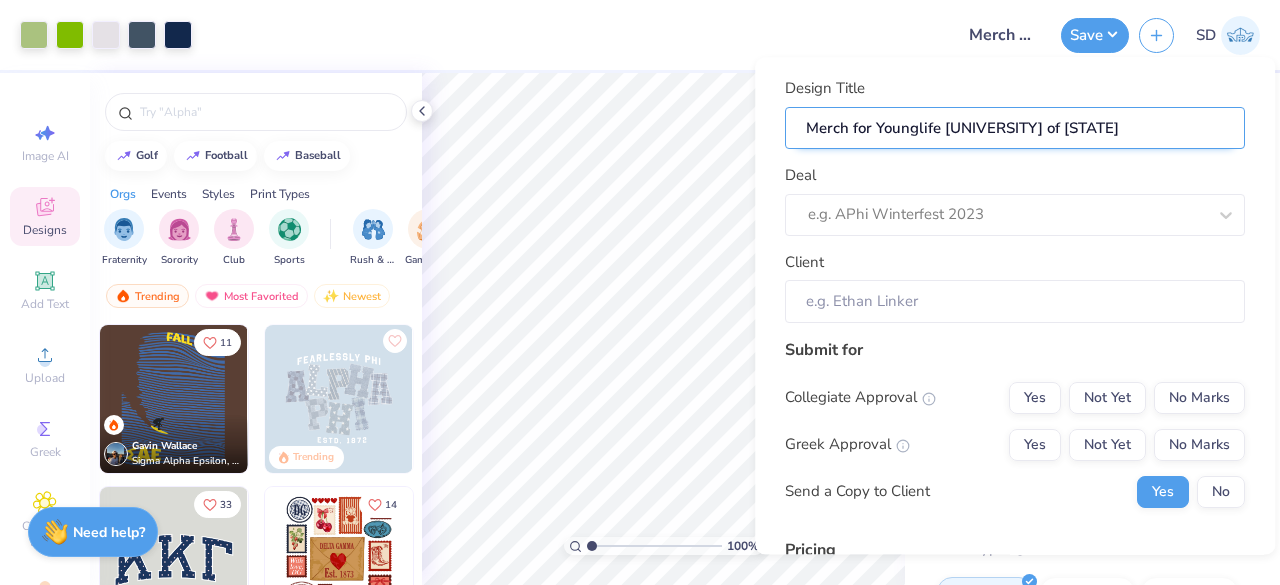 type on "Merch for Young life [UNIVERSITY] of [STATE]" 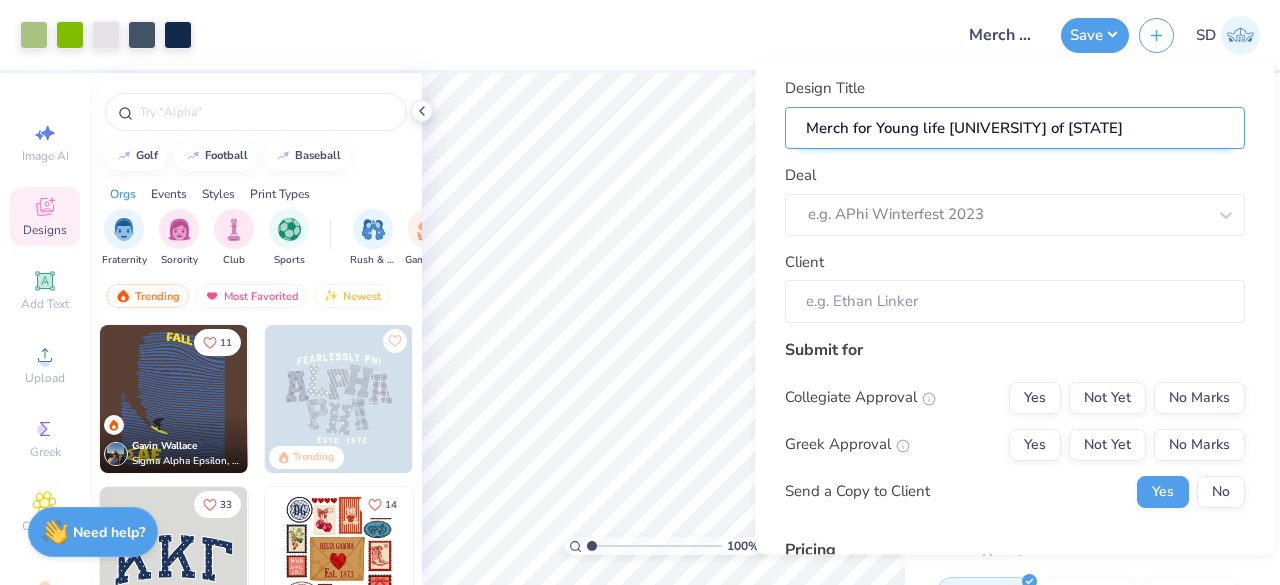 click on "Merch for Young life [UNIVERSITY] of [STATE]" at bounding box center [1015, 128] 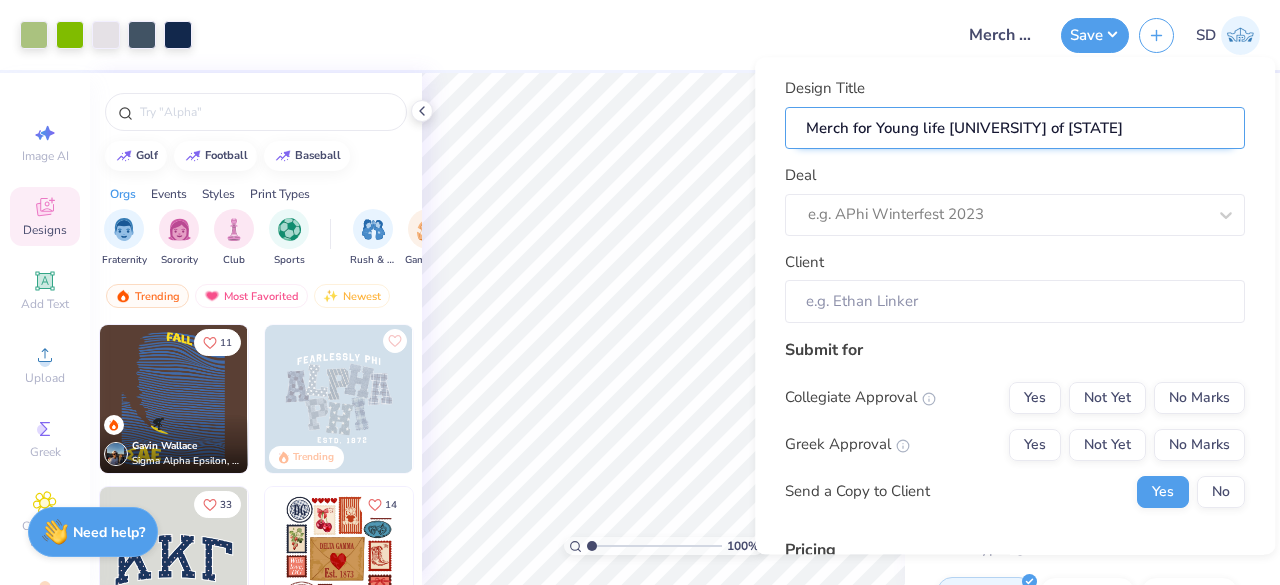 type on "Merch for Young ife [UNIVERSITY] of [STATE]" 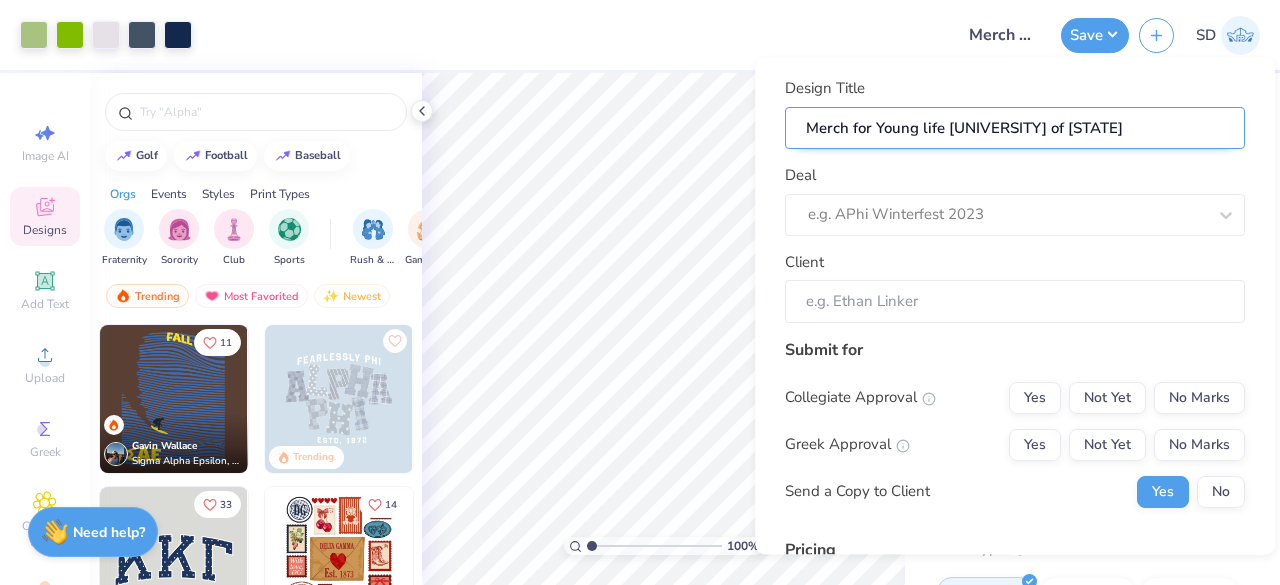 type on "Merch for Young ife [UNIVERSITY] of [STATE]" 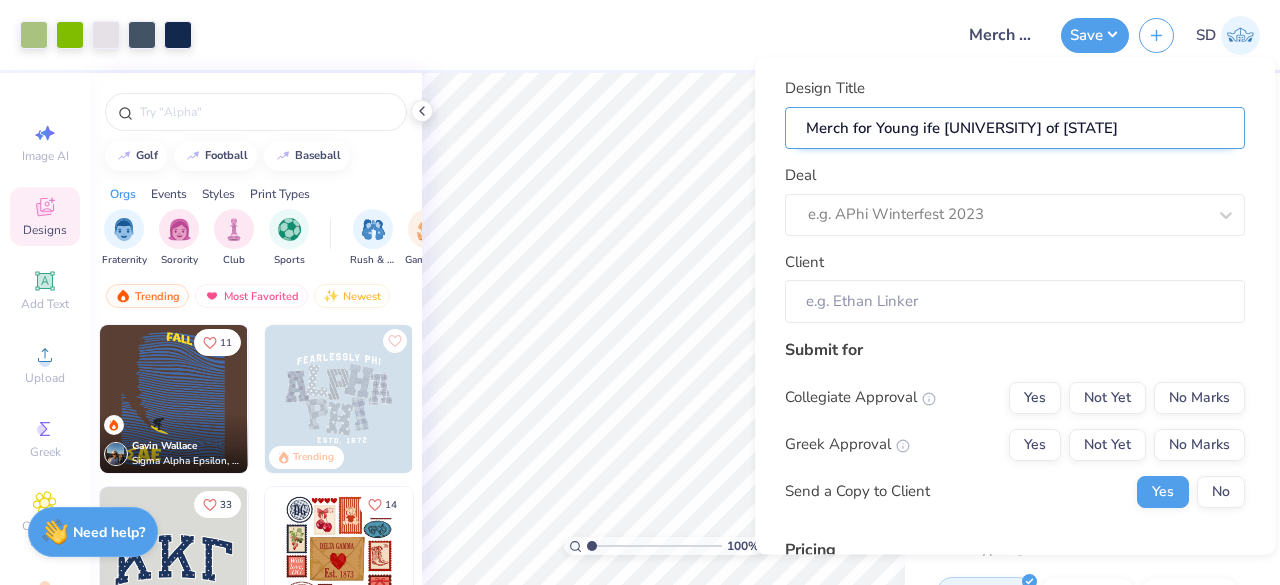 type on "Merch for Youngife [UNIVERSITY] of [STATE]" 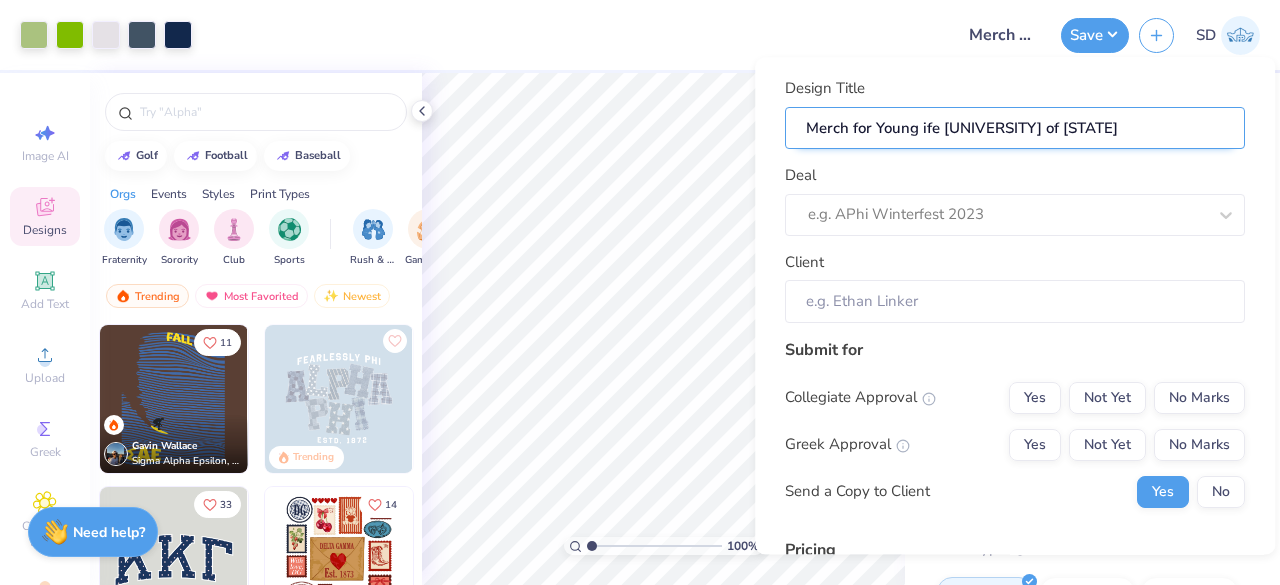 type on "Merch for Youngife [UNIVERSITY] of [STATE]" 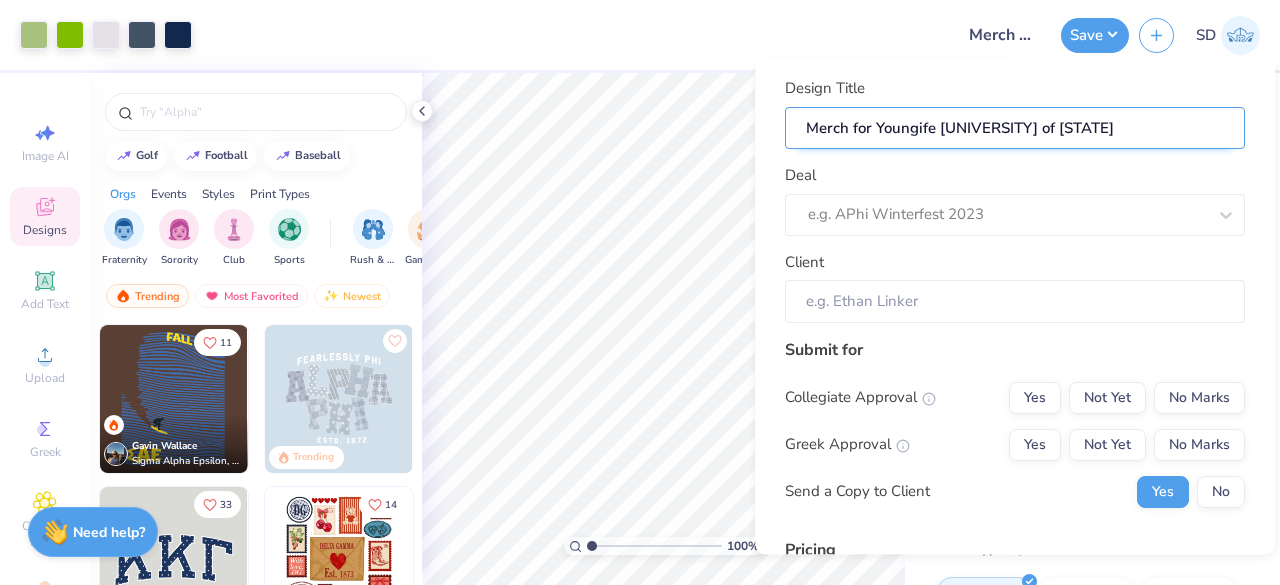 type on "Merch for Younglife [UNIVERSITY] of [STATE]" 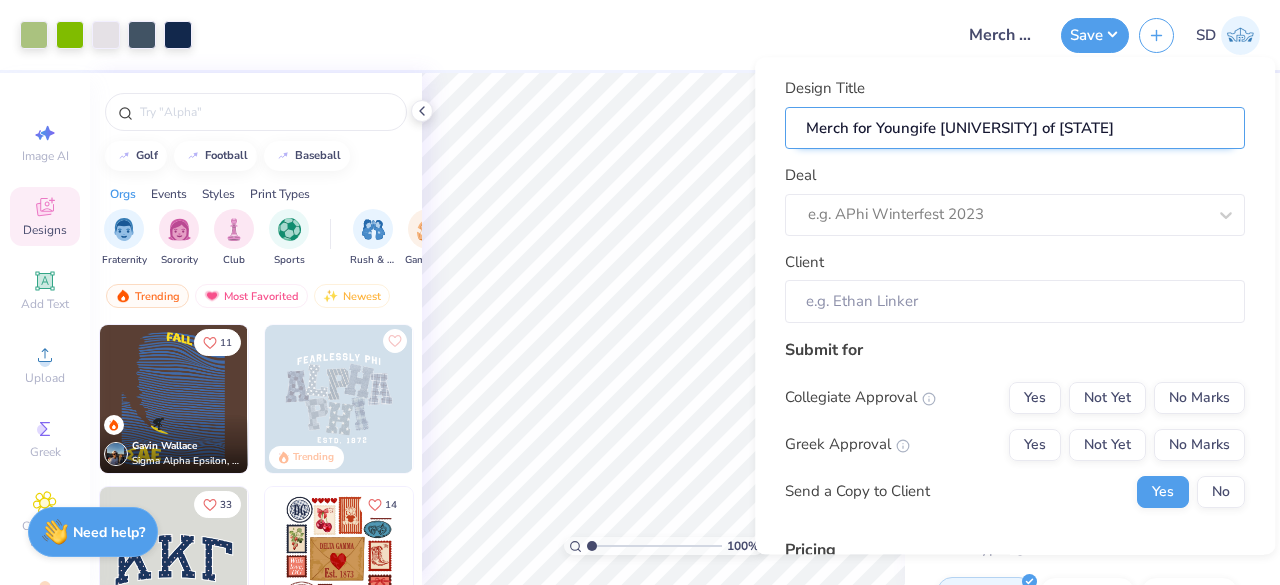 type on "Merch for Younglife [UNIVERSITY] of [STATE]" 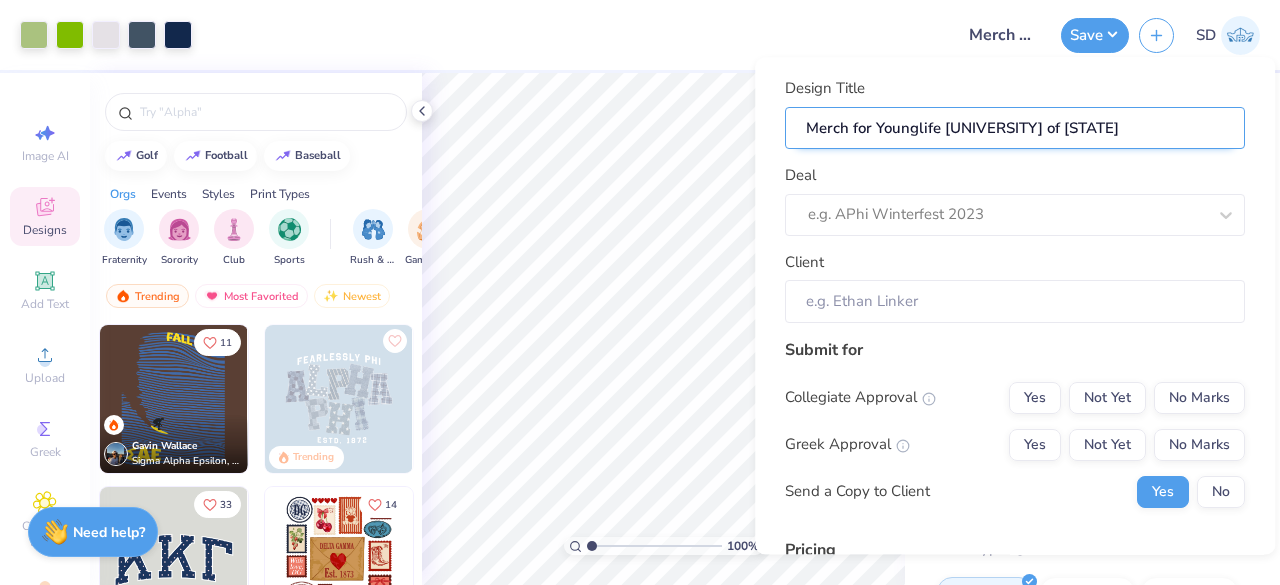 click on "Merch for Younglife [UNIVERSITY] of [STATE]" at bounding box center (1015, 128) 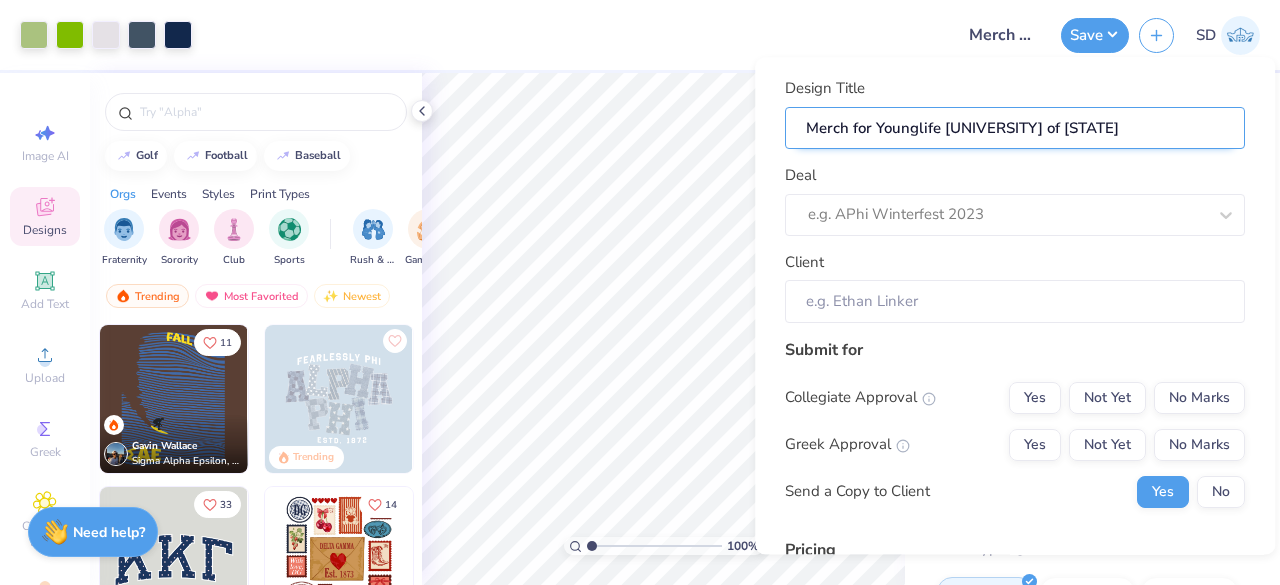 type on "Merch for Younglife, [UNIVERSITY] of [STATE]" 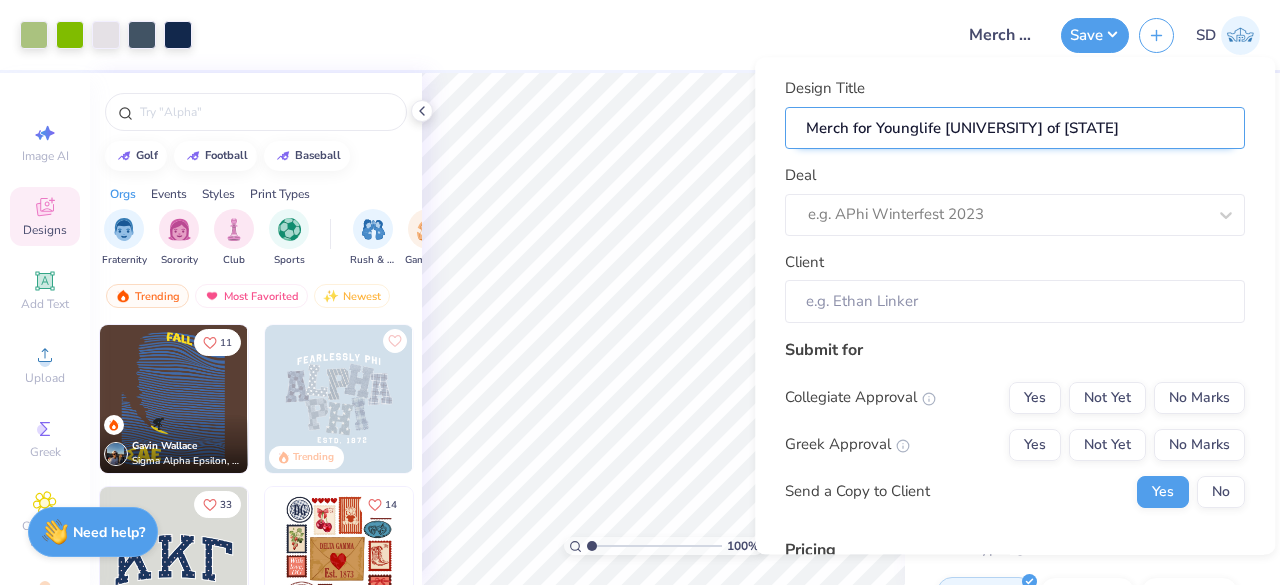 type on "Merch for Younglife, [UNIVERSITY] of [STATE]" 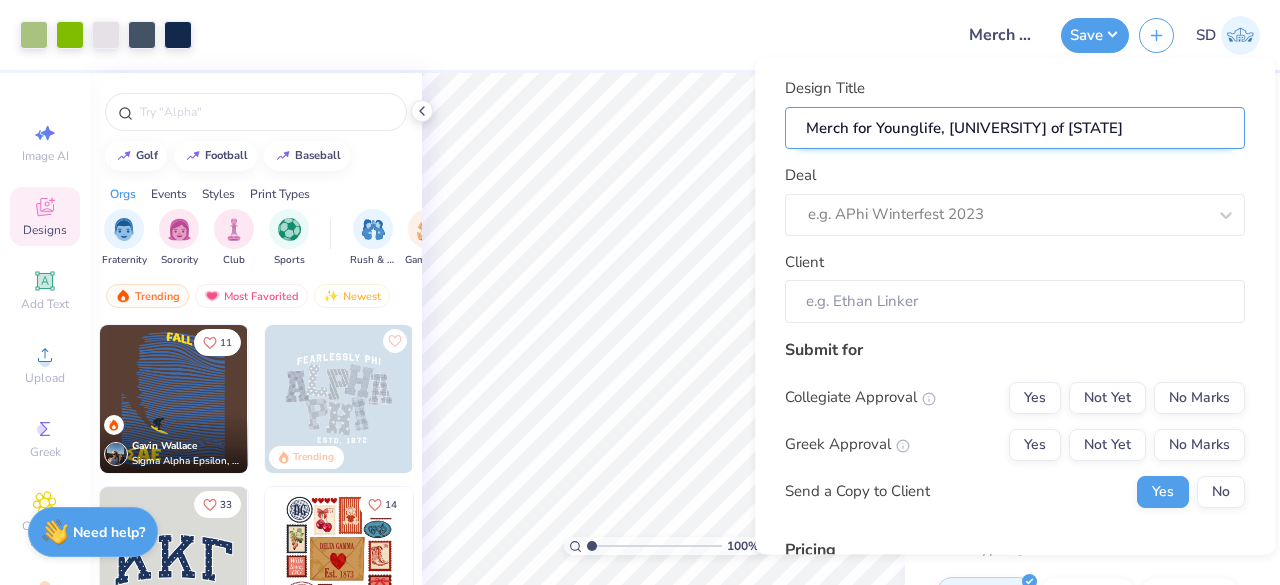 type on "Merch for Young life, [UNIVERSITY] of [STATE]" 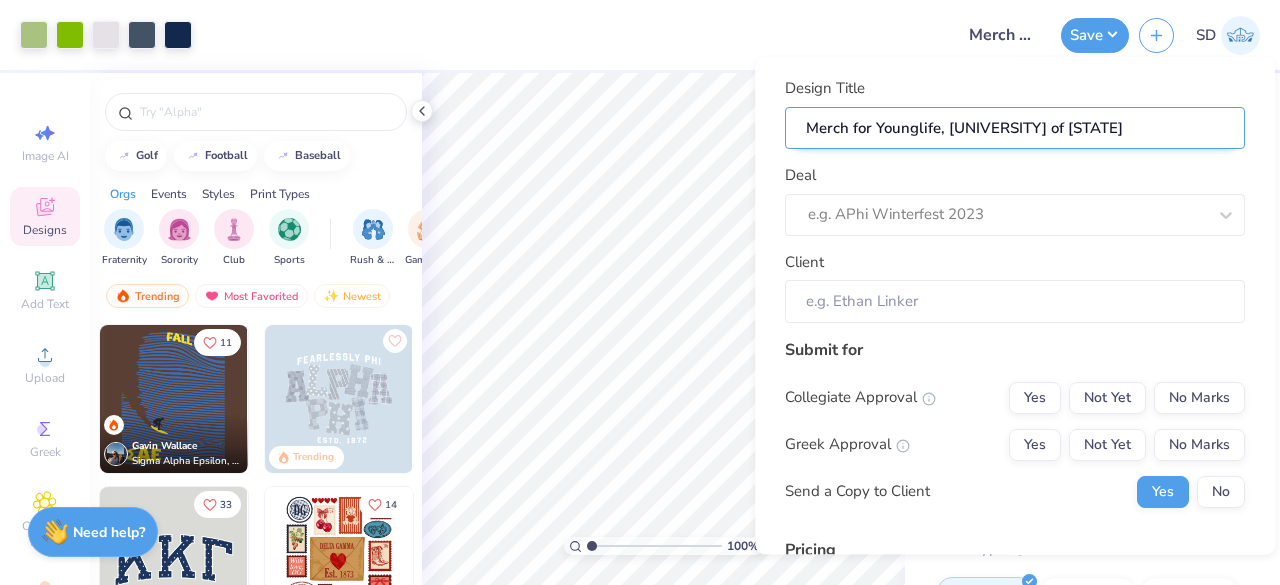 type on "Merch for Young life, [UNIVERSITY] of [STATE]" 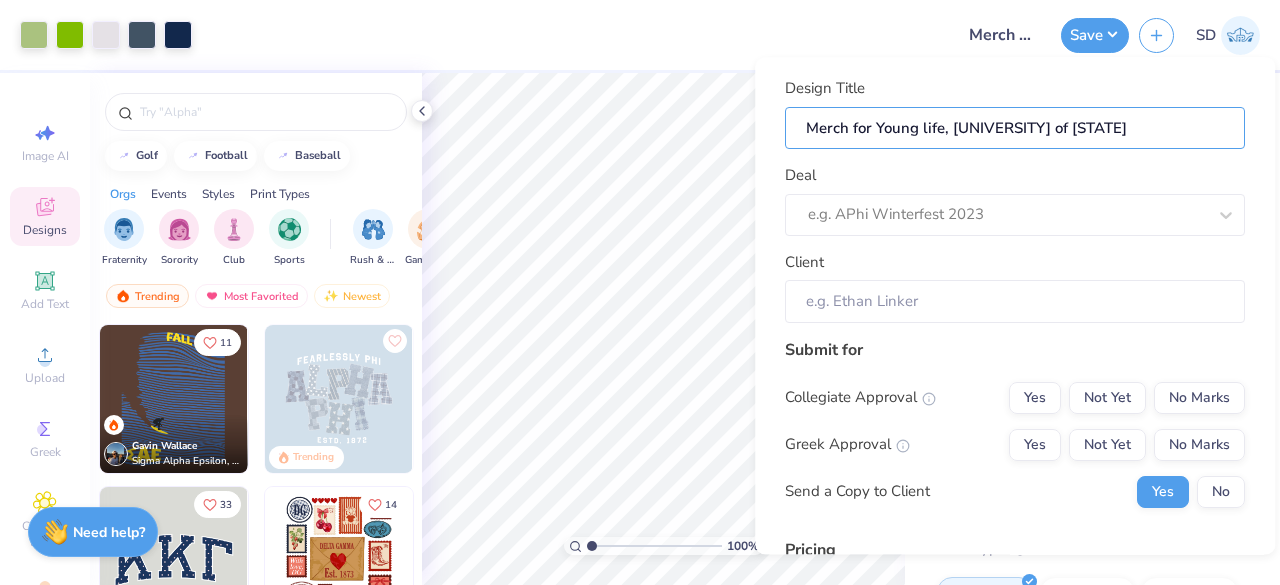 type on "Merch for Younglife, [UNIVERSITY] of [STATE]" 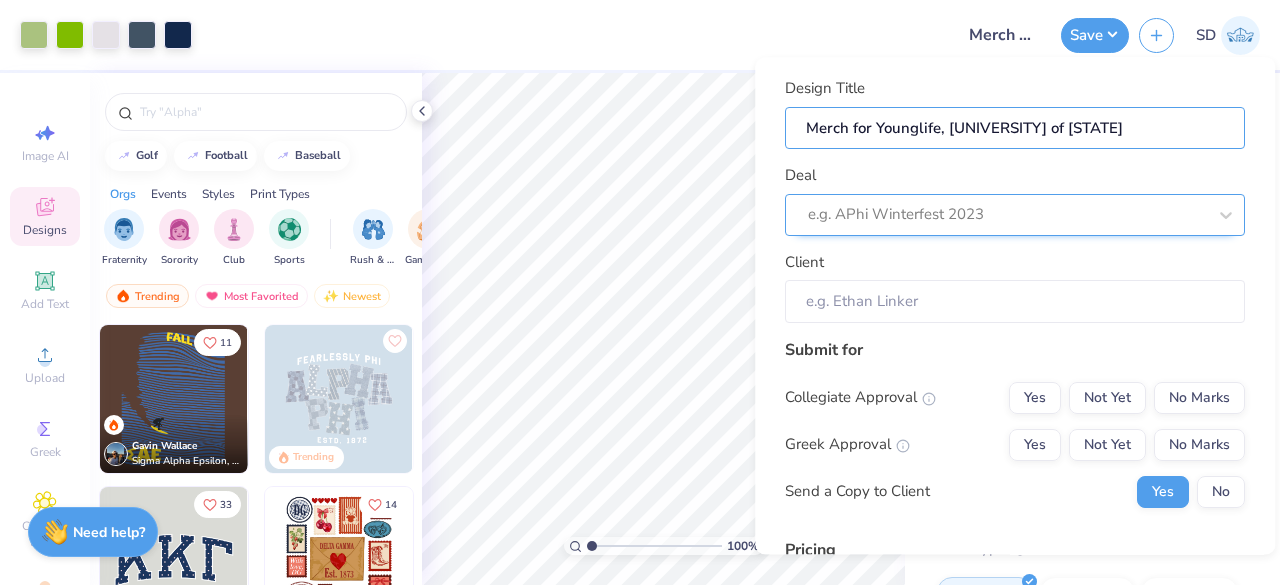 type on "Merch for Younglife, [UNIVERSITY] of [STATE]" 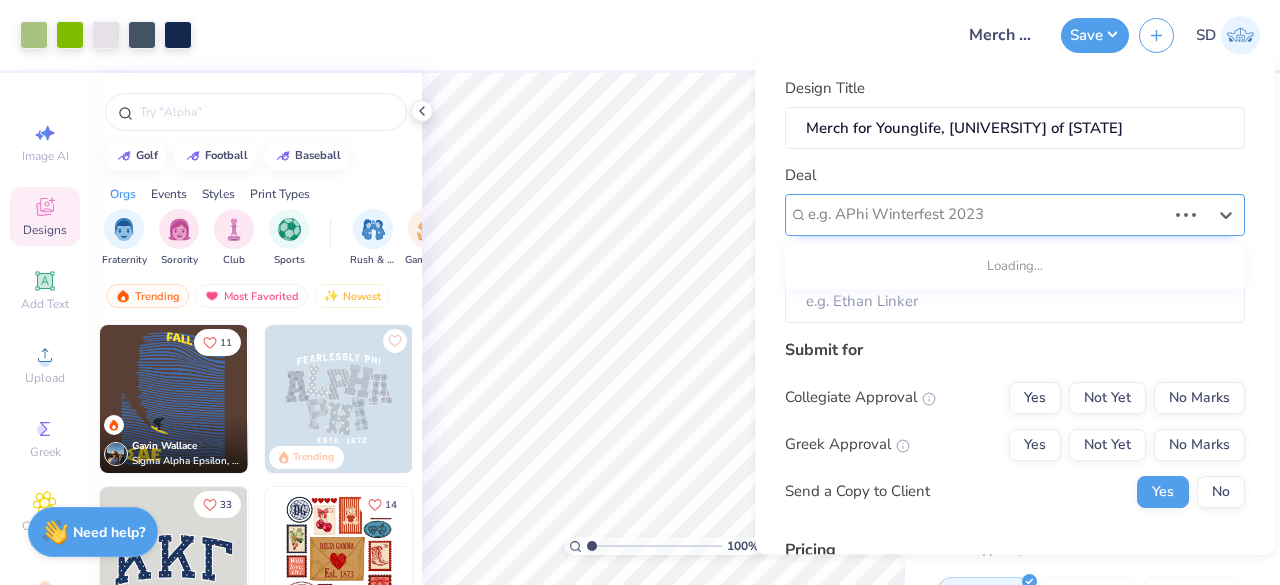 click at bounding box center [987, 215] 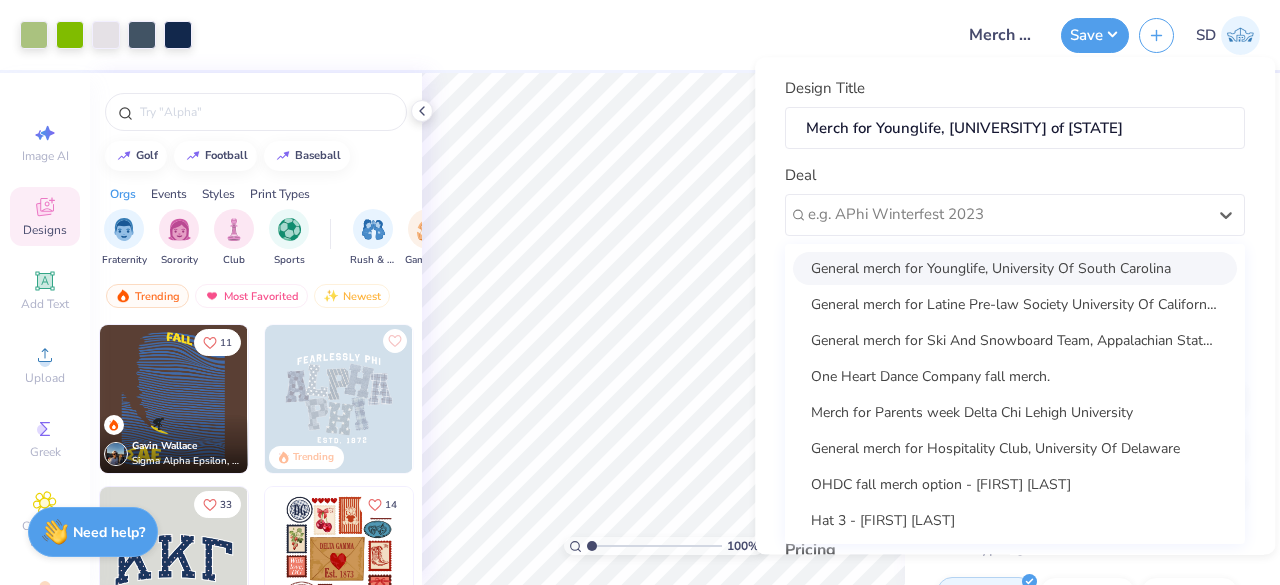 click on "General merch for Younglife, University Of South Carolina" at bounding box center [1015, 268] 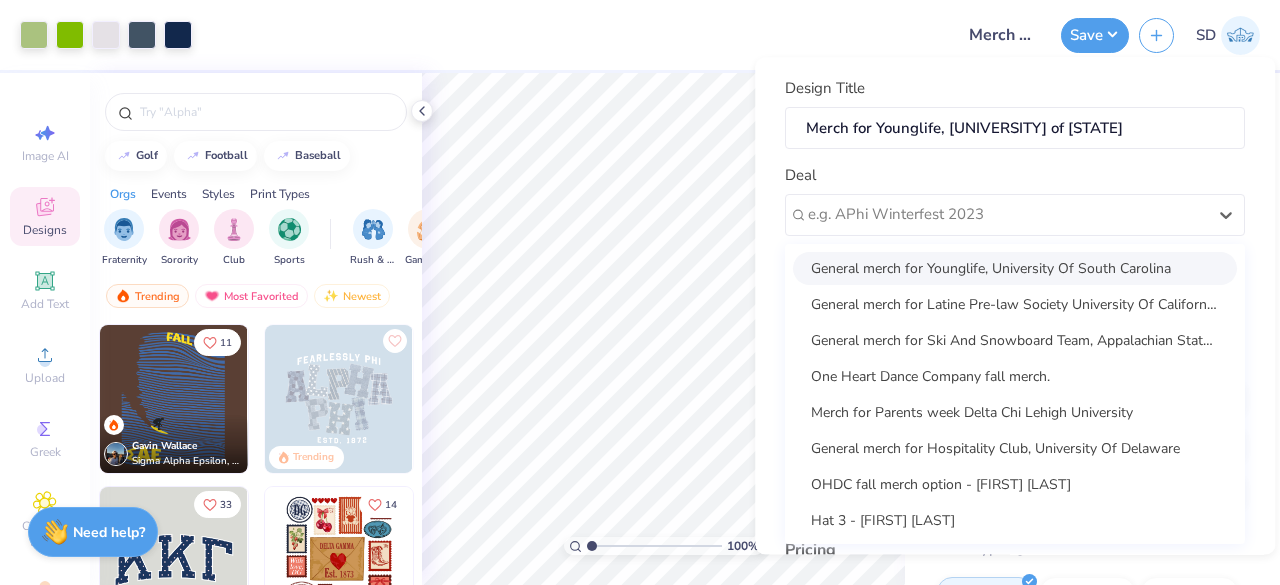 type on "[FIRST] [LAST]" 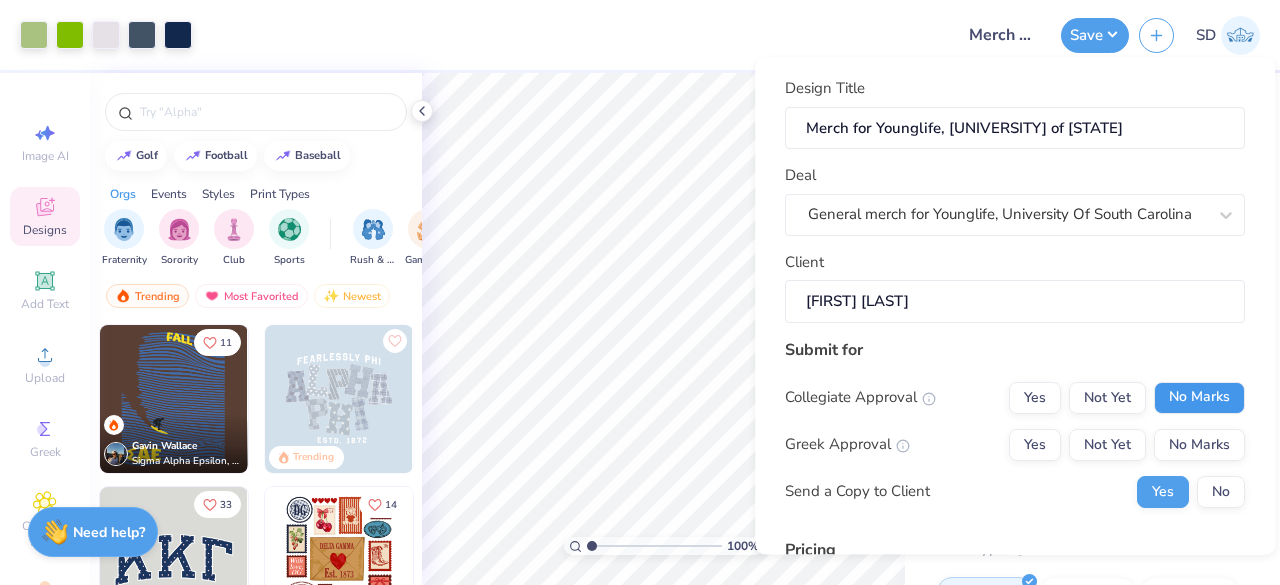 click on "No Marks" at bounding box center (1199, 398) 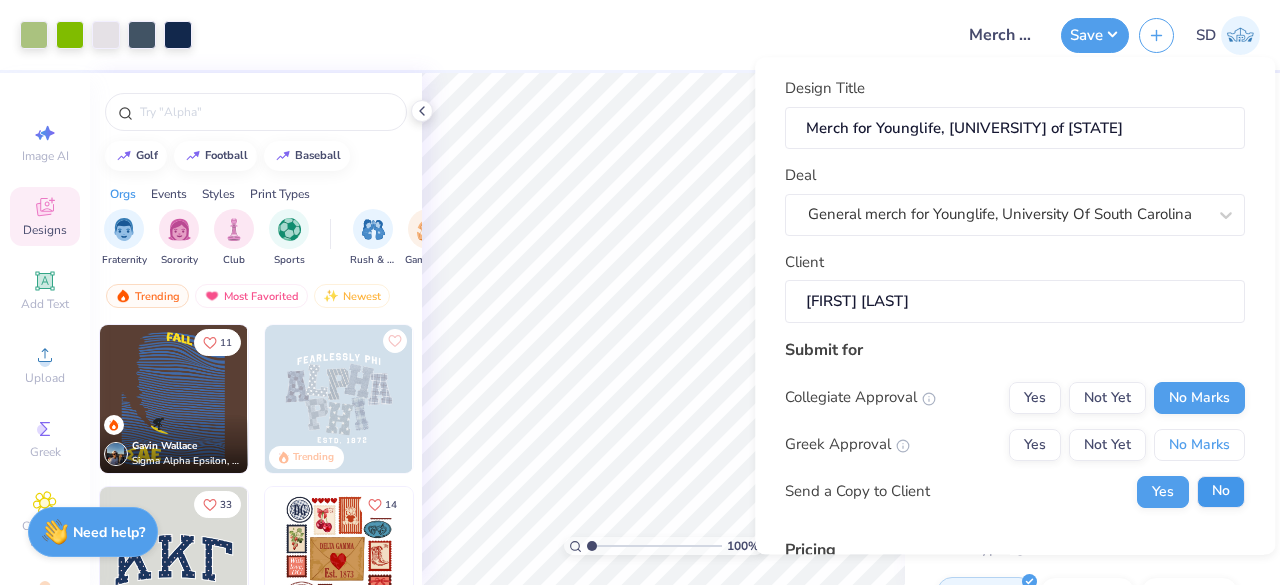 drag, startPoint x: 1186, startPoint y: 429, endPoint x: 1205, endPoint y: 477, distance: 51.62364 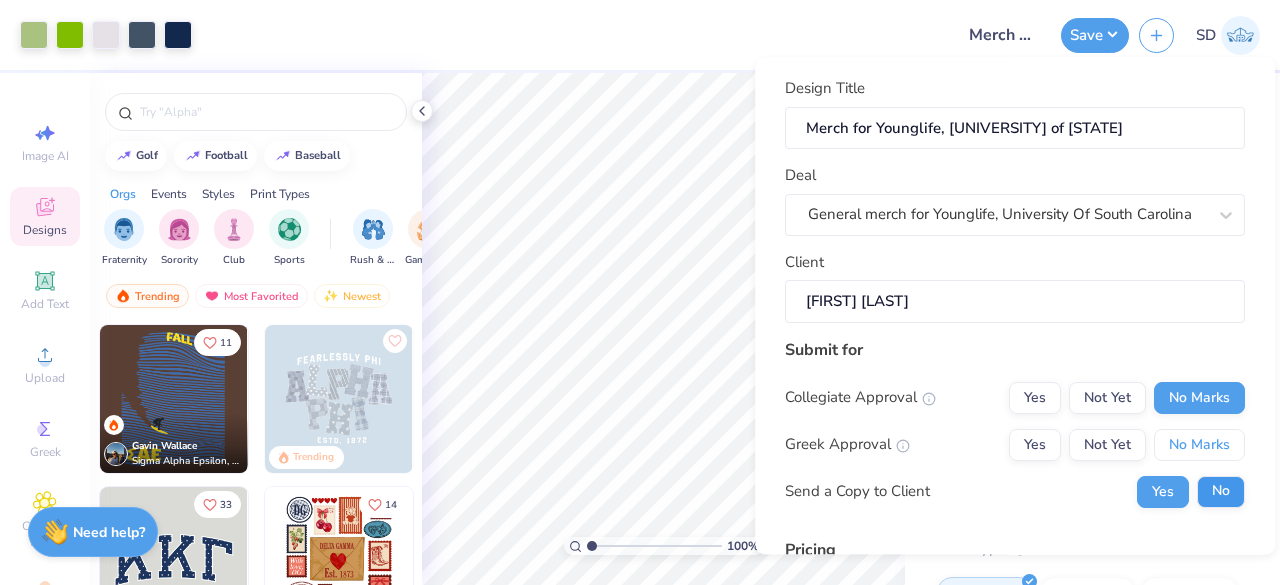 click on "Collegiate Approval Yes Not Yet No Marks Greek Approval Yes Not Yet No Marks Send a Copy to Client Yes No" at bounding box center (1015, 445) 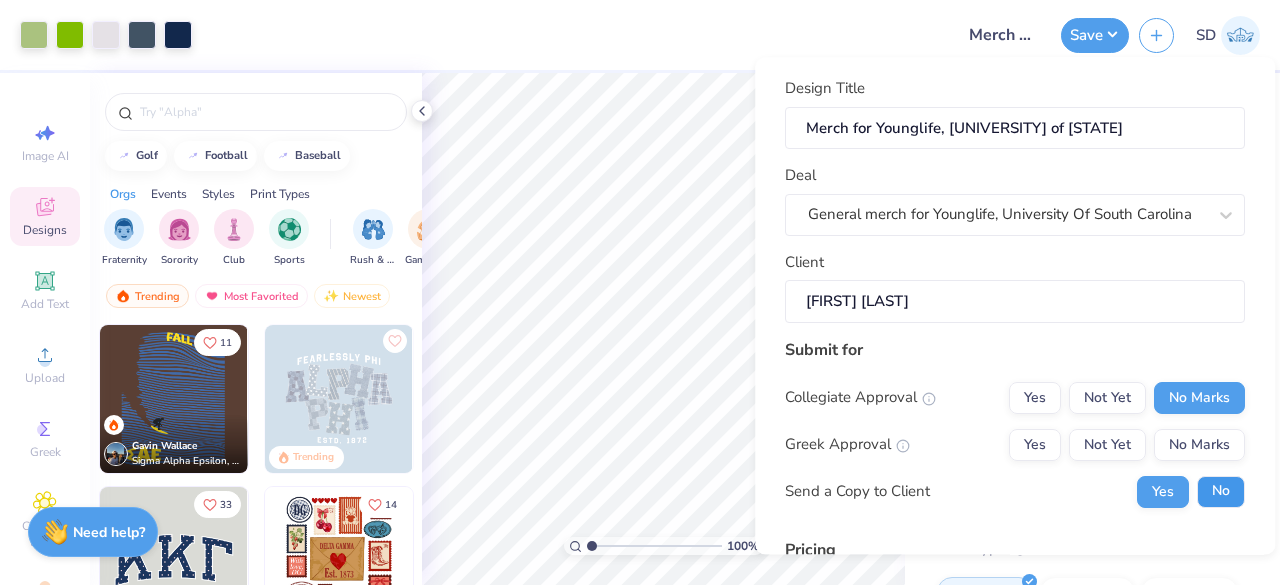 click on "No" at bounding box center (1221, 492) 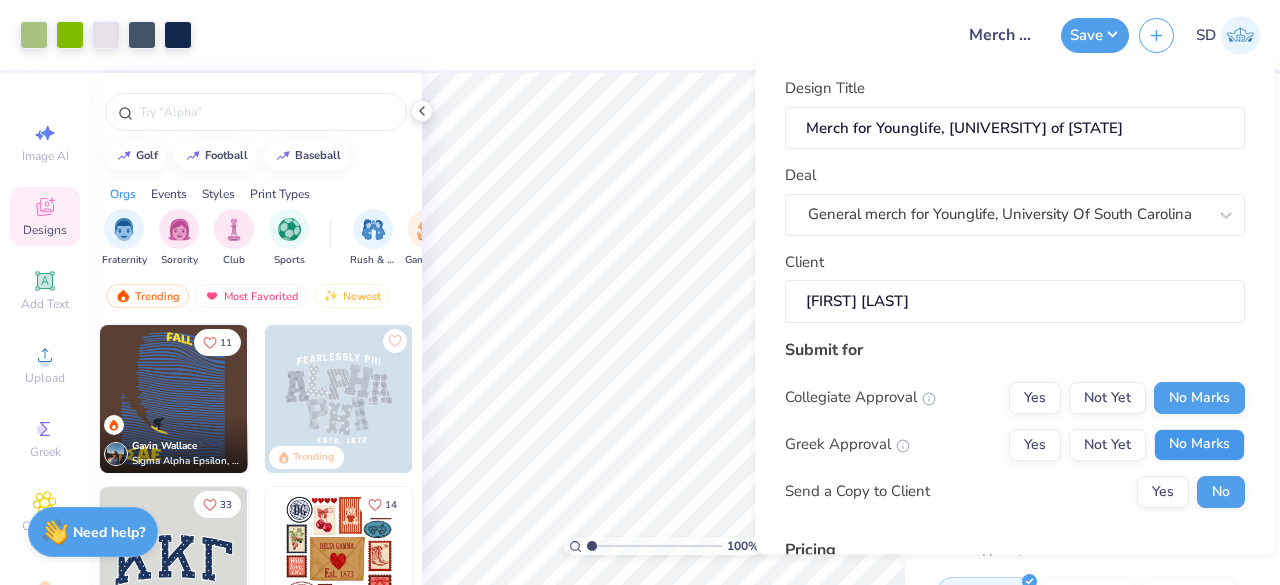 click on "No Marks" at bounding box center (1199, 445) 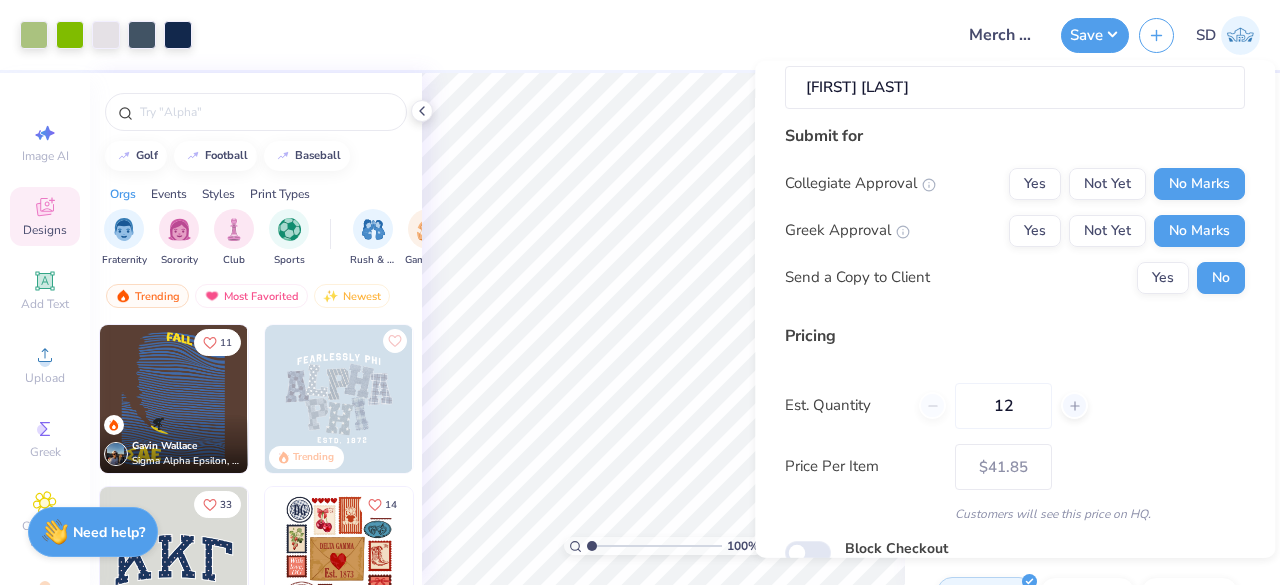 scroll, scrollTop: 295, scrollLeft: 0, axis: vertical 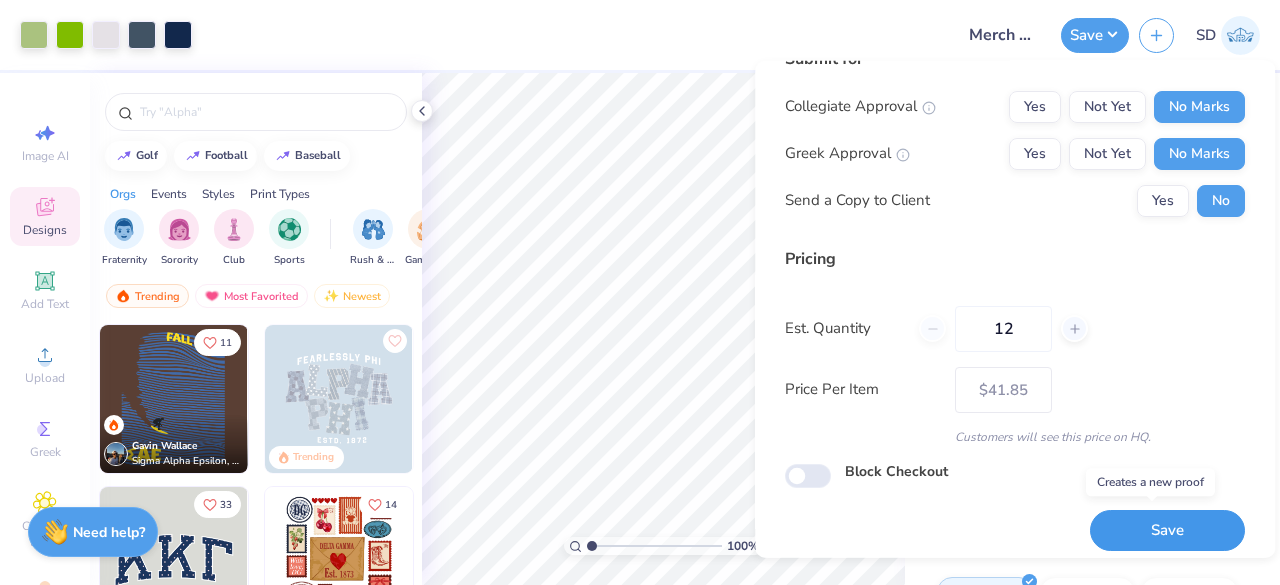 click on "Save" at bounding box center (1167, 530) 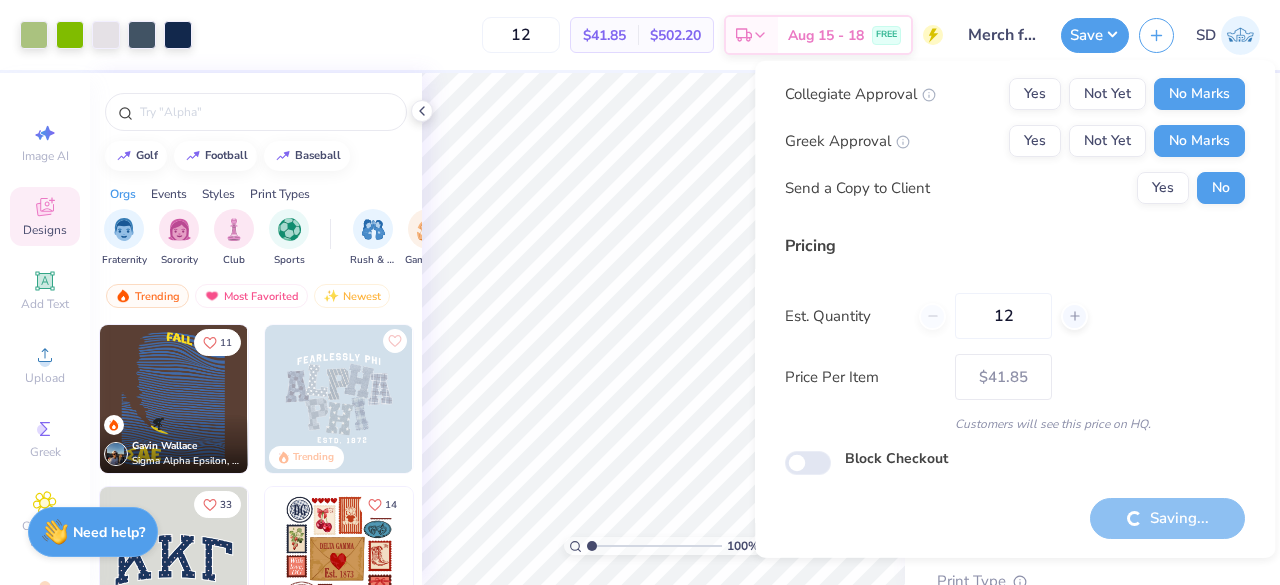 type on "– –" 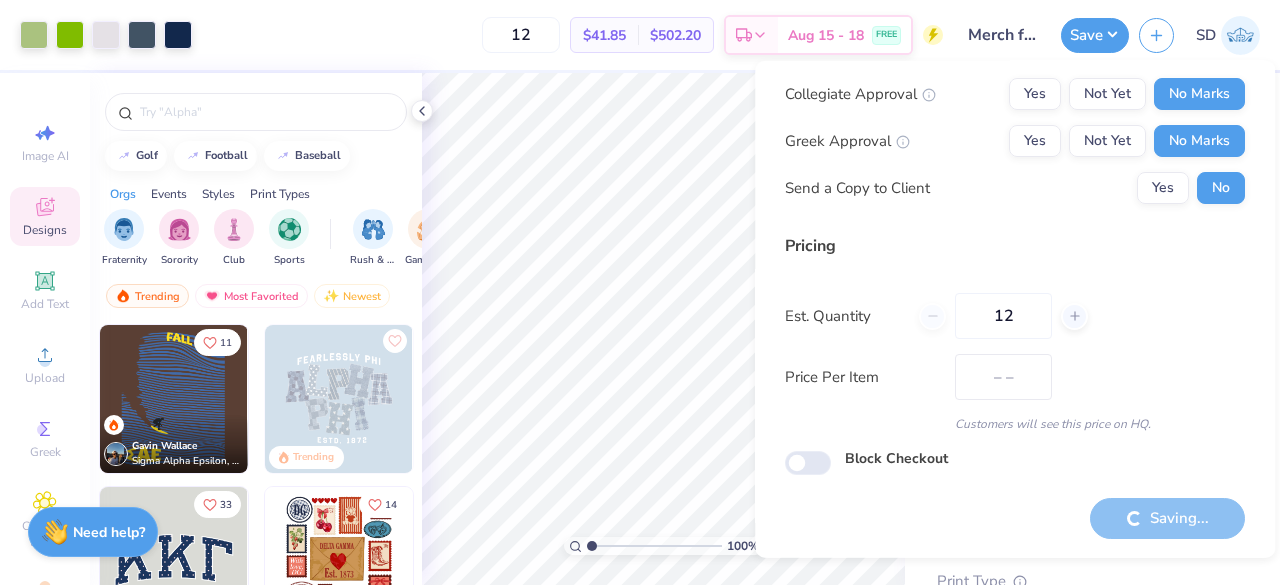 scroll, scrollTop: 36, scrollLeft: 0, axis: vertical 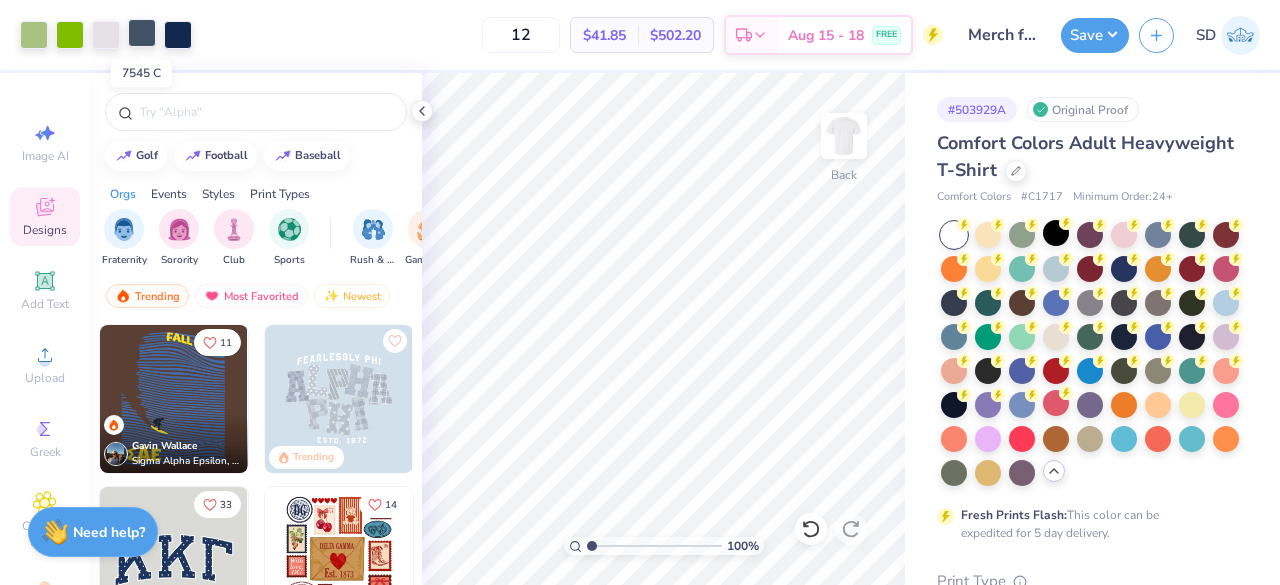 click at bounding box center [142, 33] 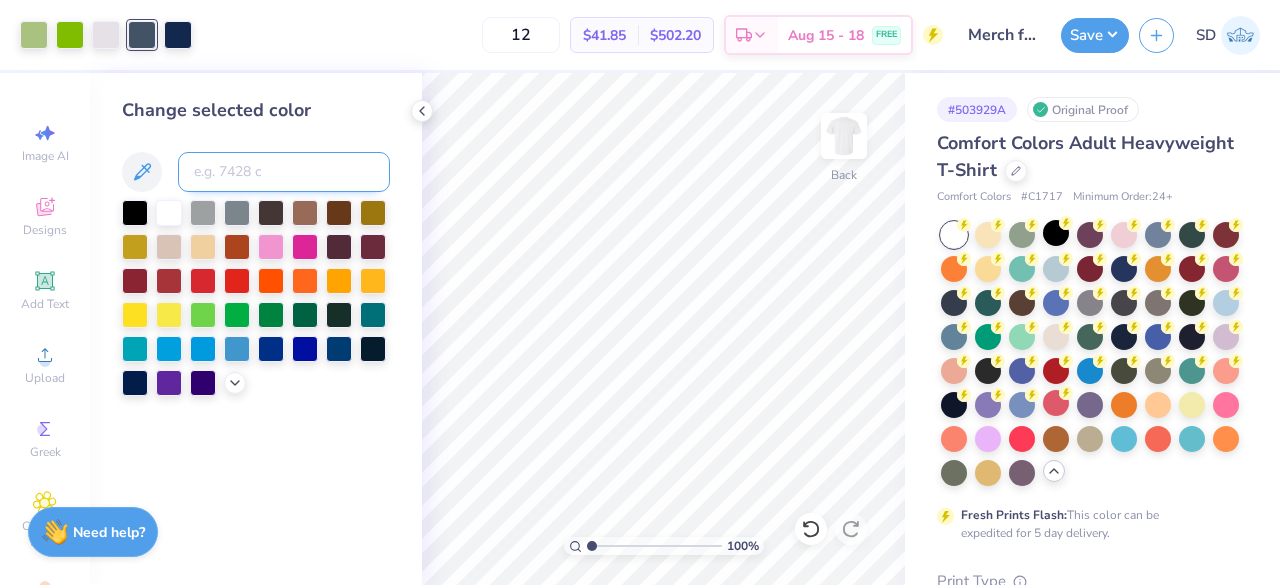 click at bounding box center (284, 172) 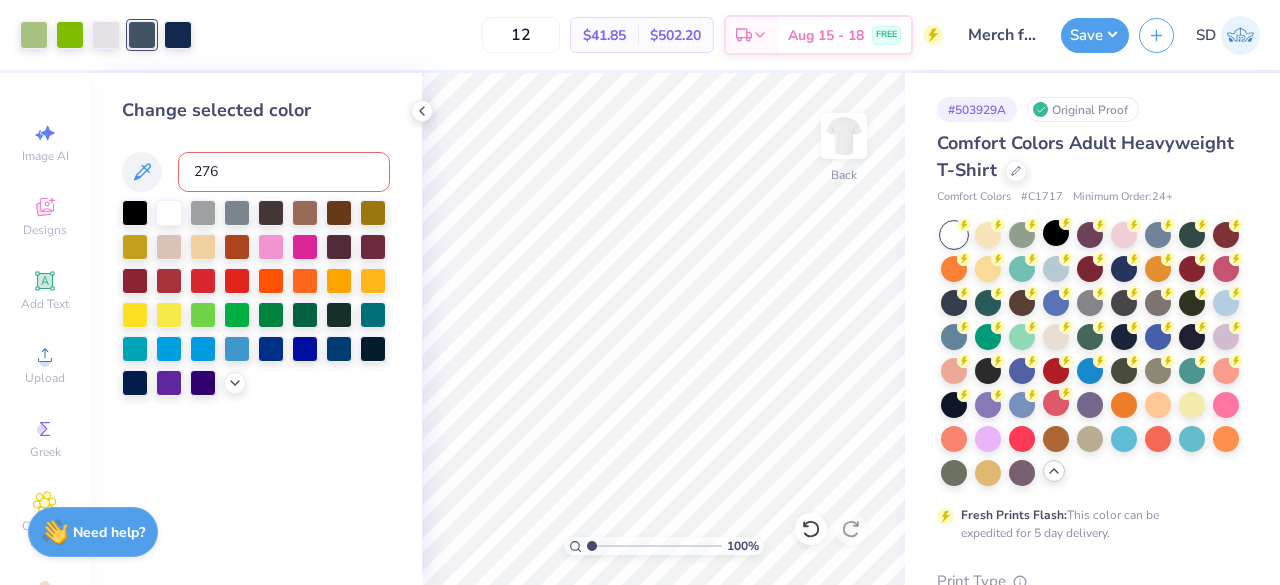 type on "2767" 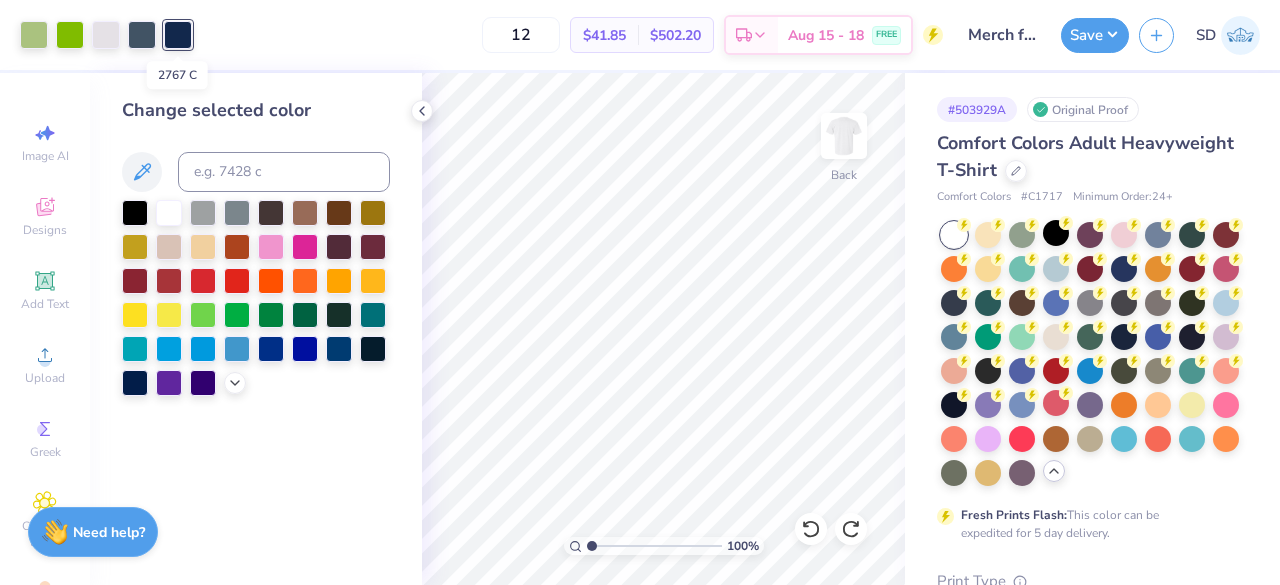 click at bounding box center (178, 35) 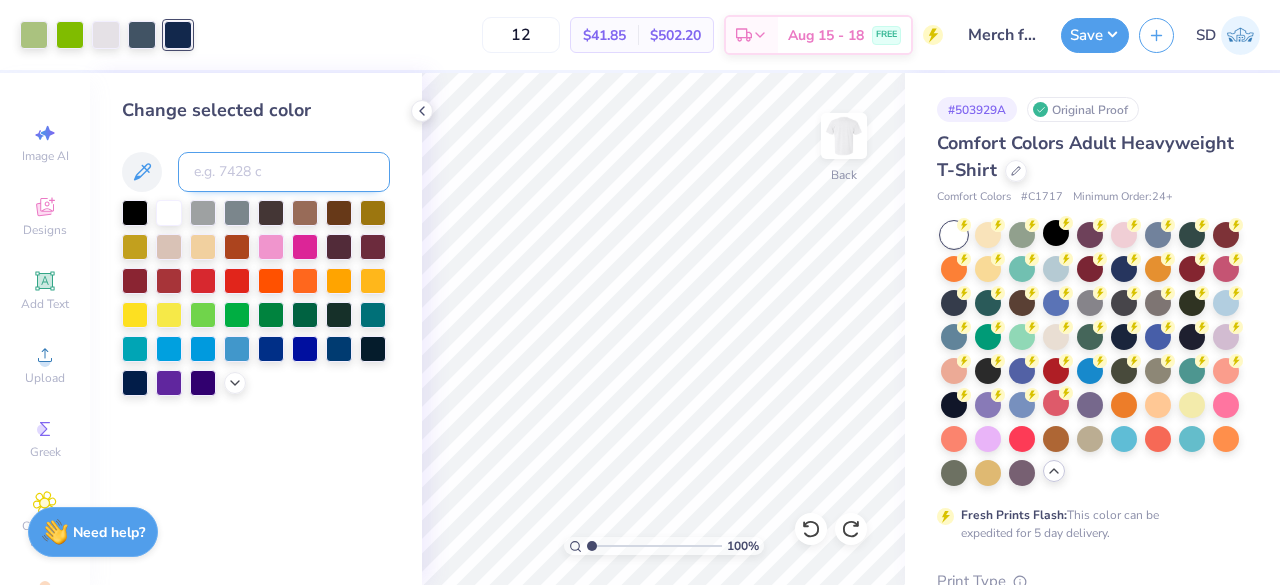 click at bounding box center [284, 172] 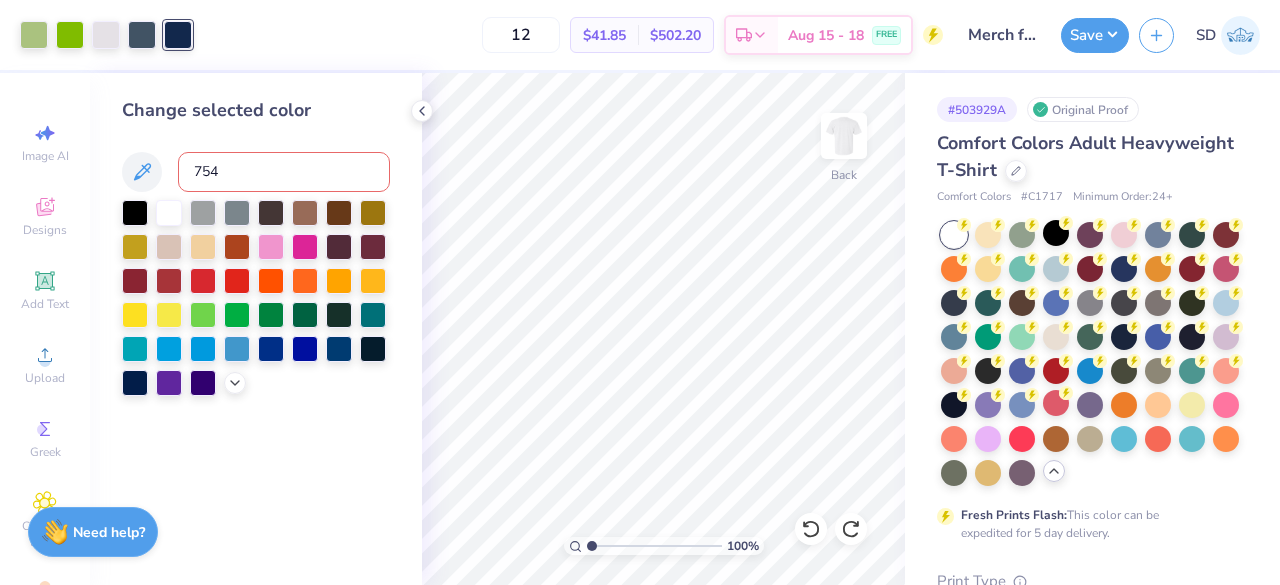 type on "7545" 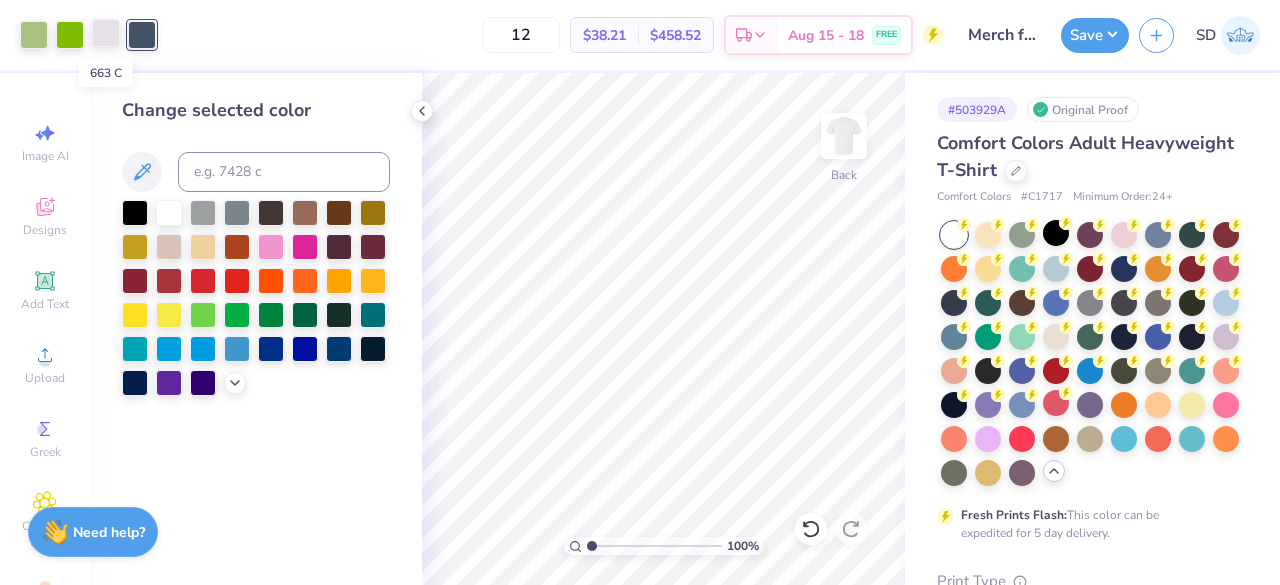 click at bounding box center (106, 33) 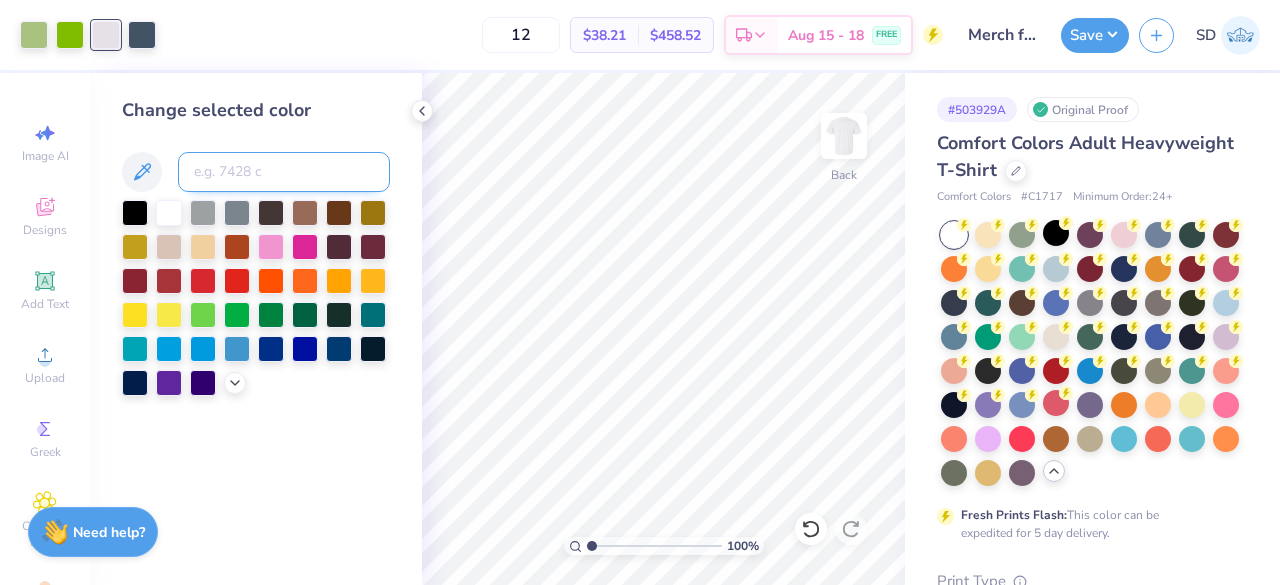 click at bounding box center (284, 172) 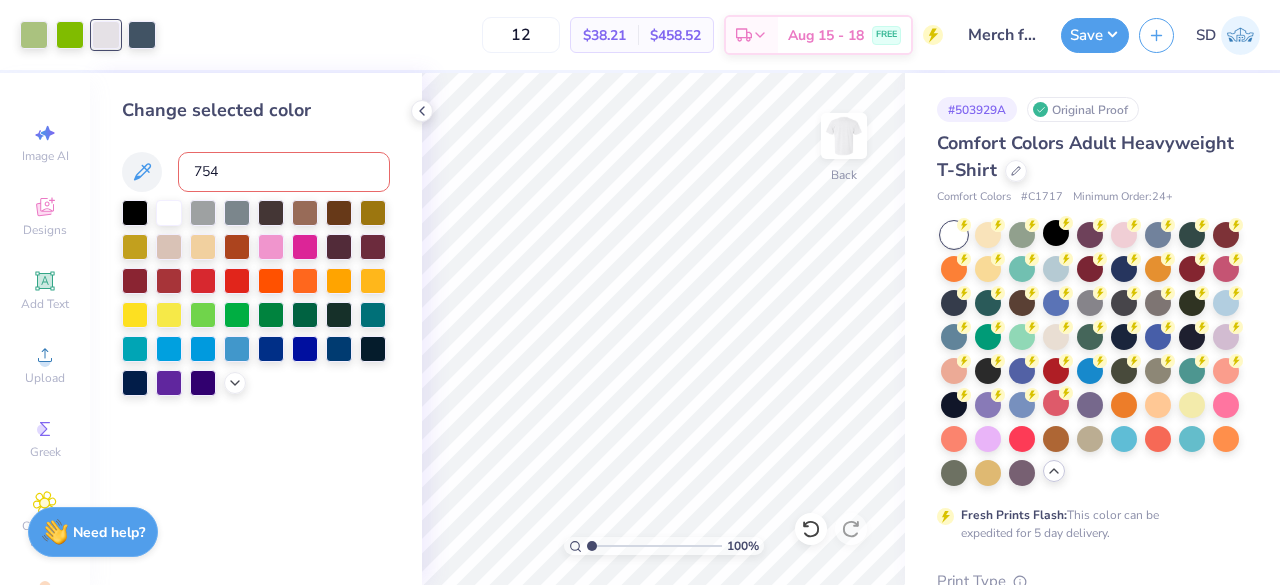type on "7545" 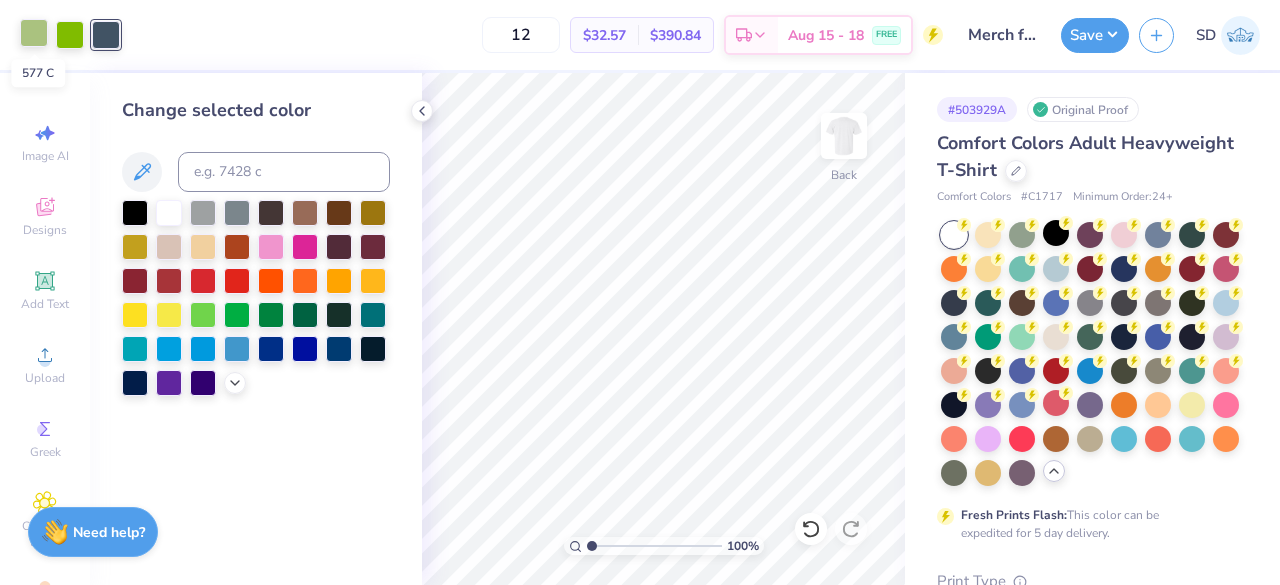 click at bounding box center [34, 33] 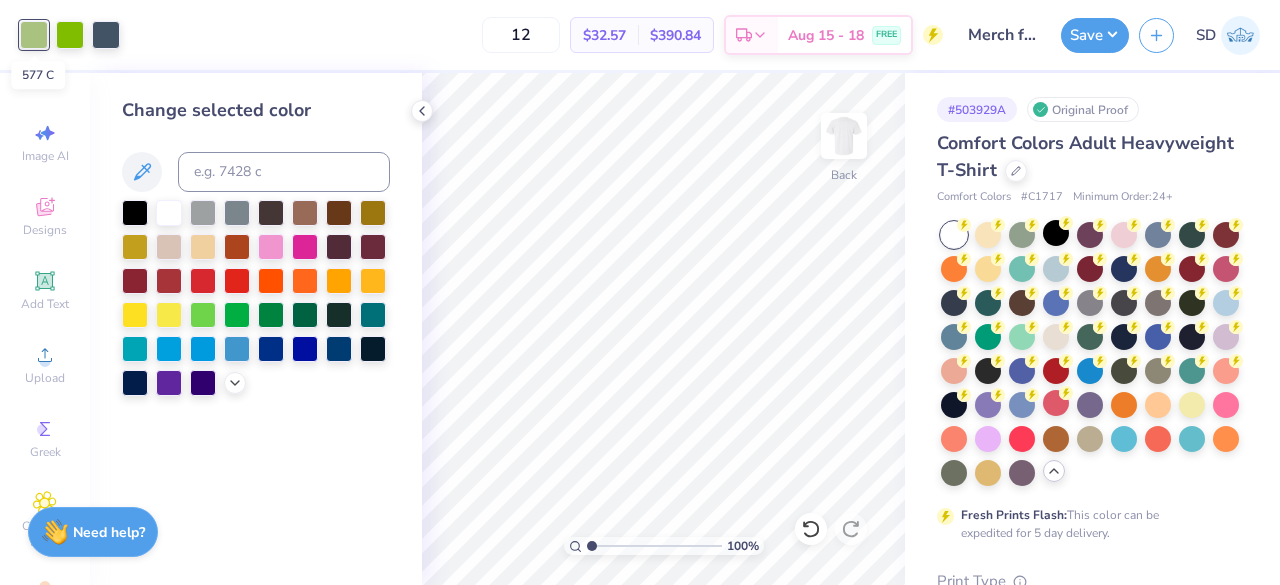click at bounding box center [34, 35] 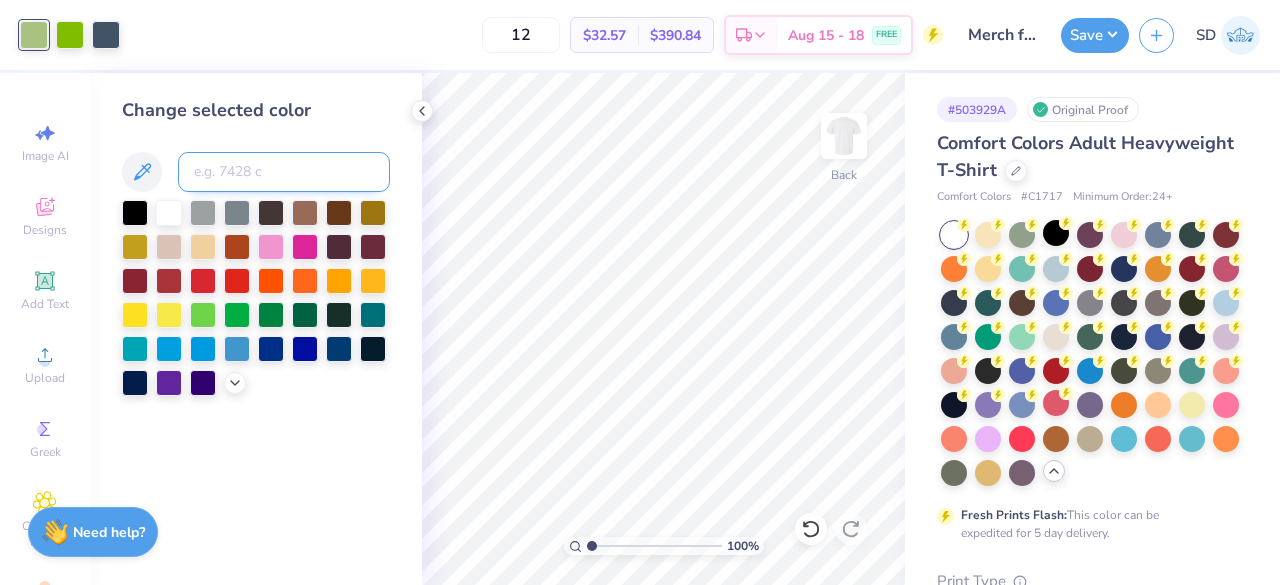 click at bounding box center (284, 172) 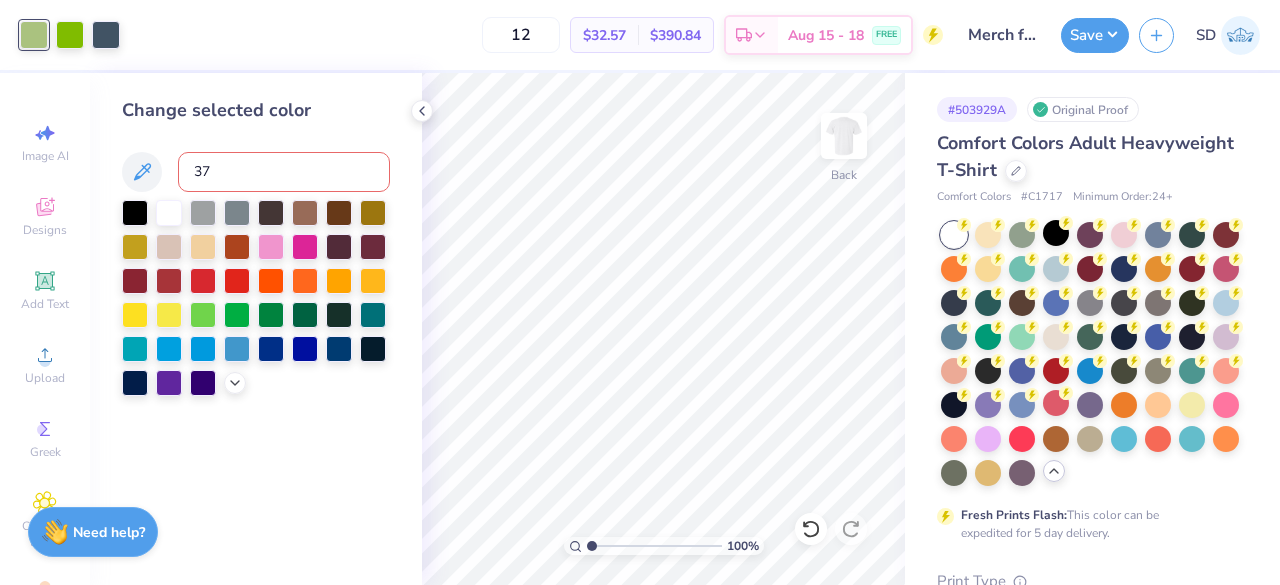 type on "376" 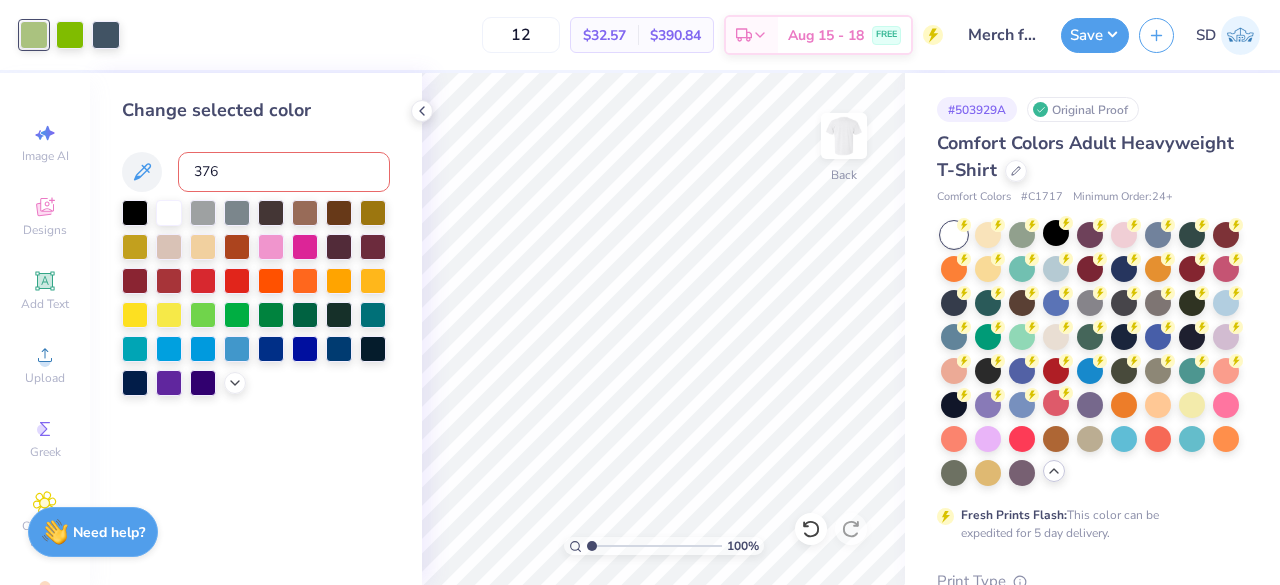 type 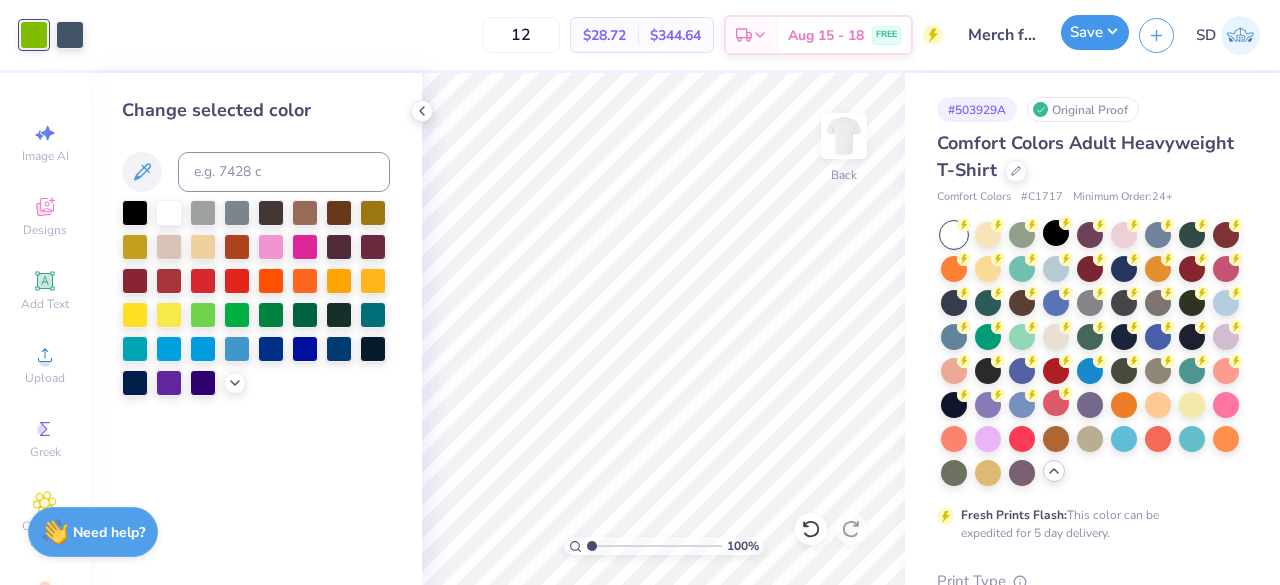 click on "Save" at bounding box center [1095, 32] 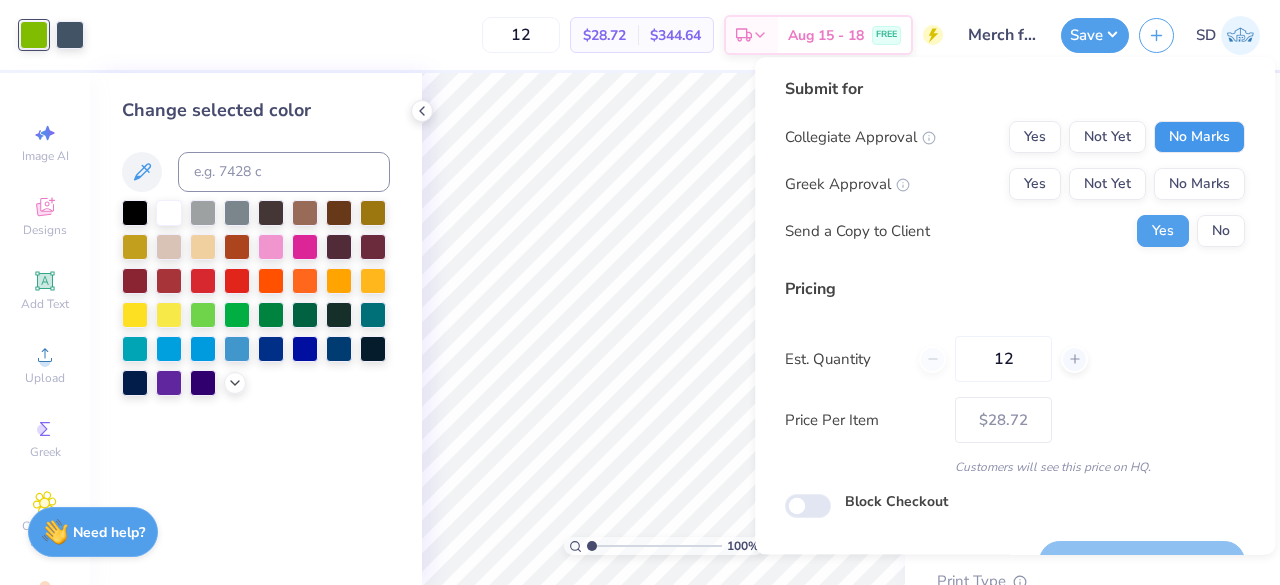 click on "No Marks" at bounding box center [1199, 137] 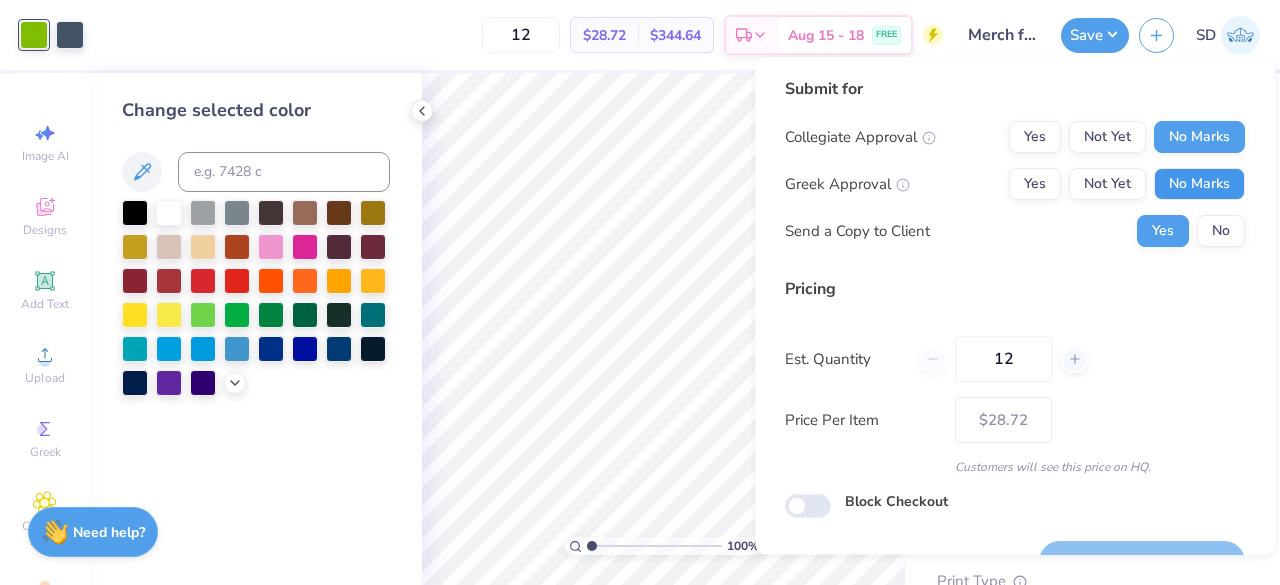 click on "No Marks" at bounding box center [1199, 184] 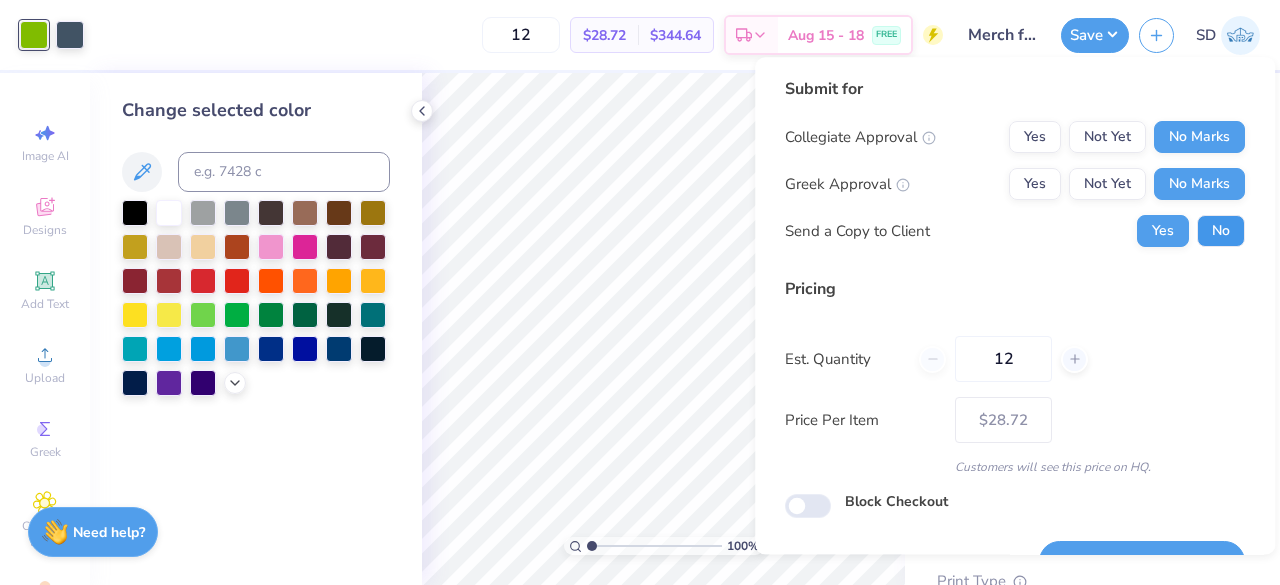 click on "No" at bounding box center [1221, 231] 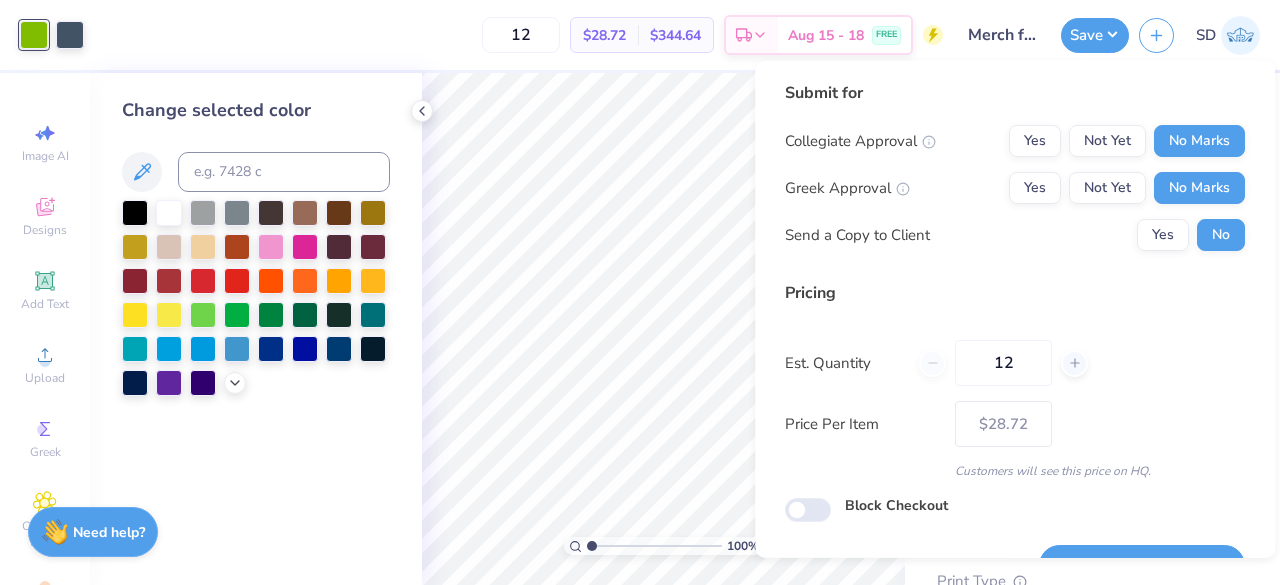 scroll, scrollTop: 46, scrollLeft: 0, axis: vertical 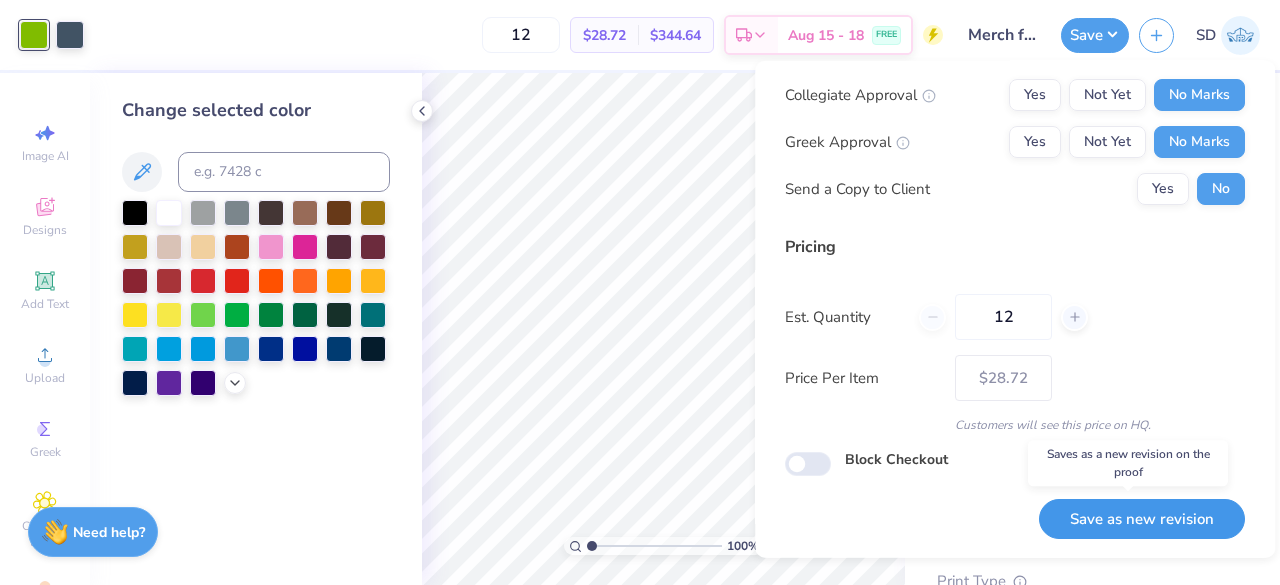 click on "Save as new revision" at bounding box center (1142, 518) 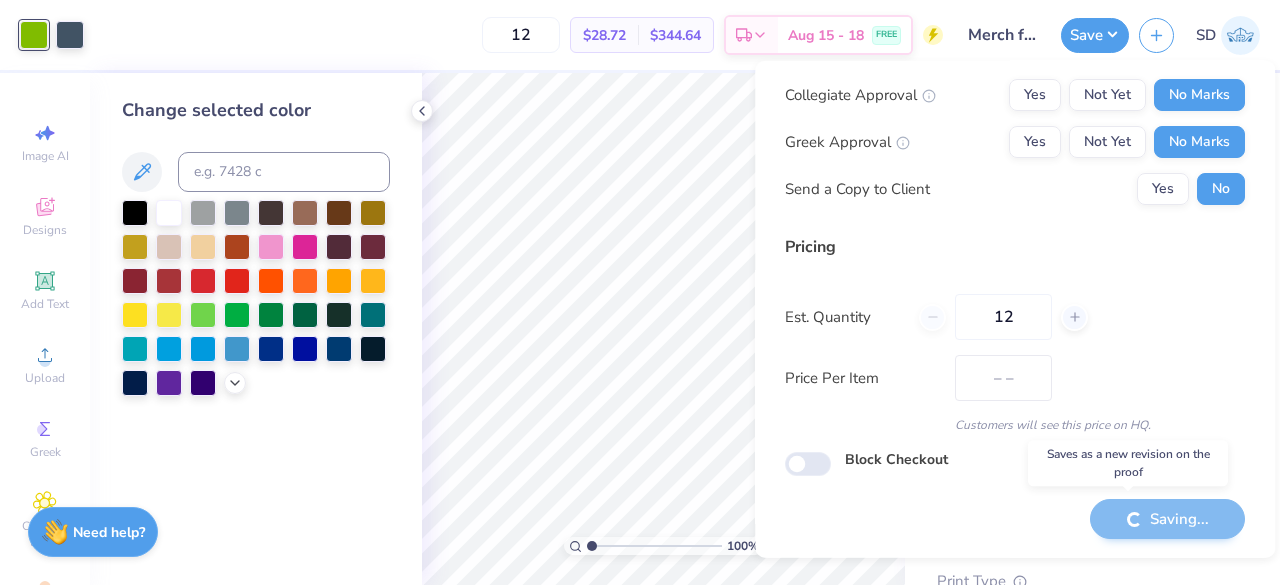 type on "$28.72" 